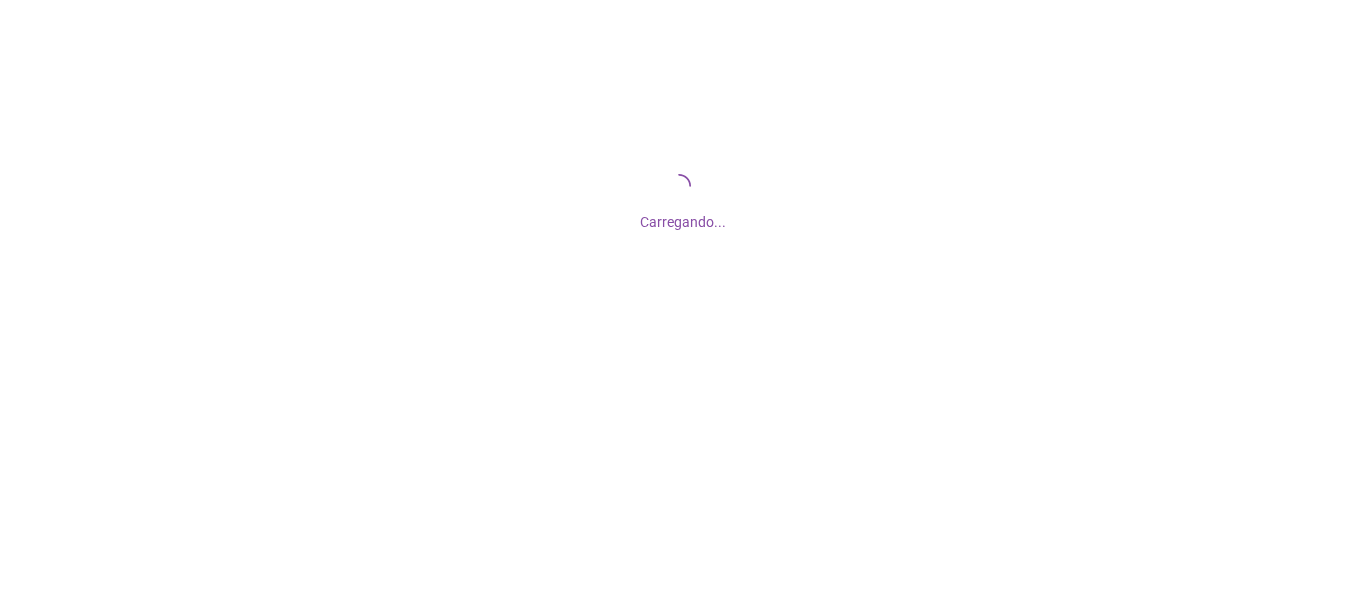 scroll, scrollTop: 0, scrollLeft: 0, axis: both 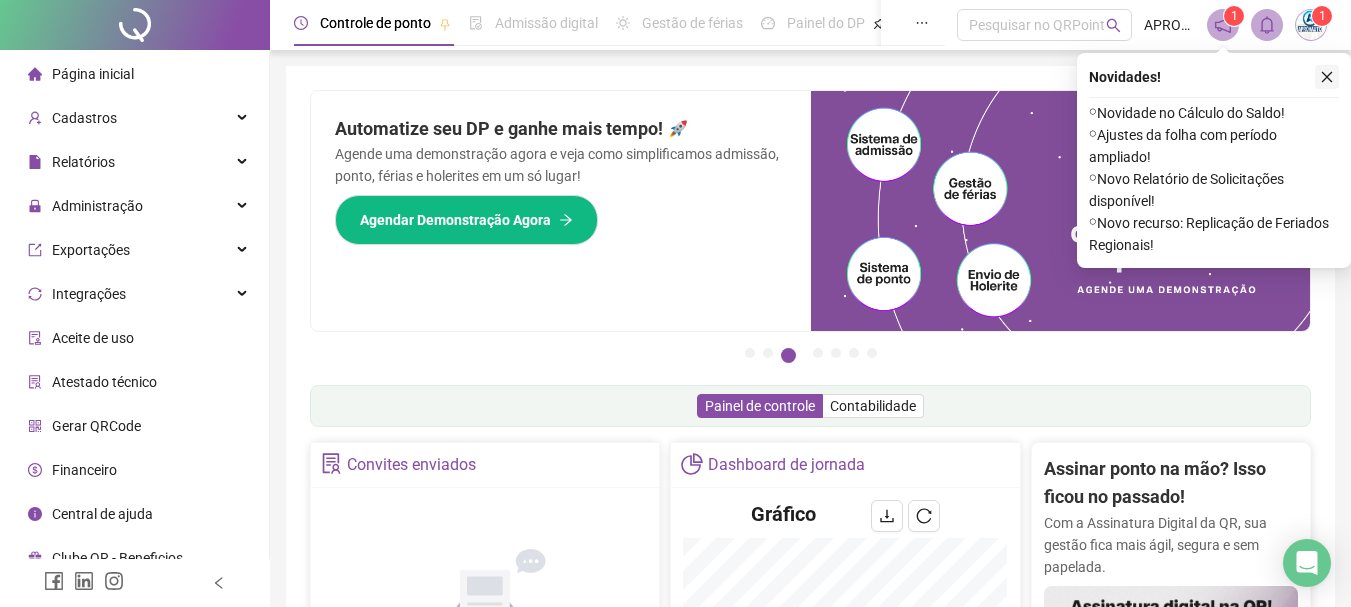 click at bounding box center (1327, 77) 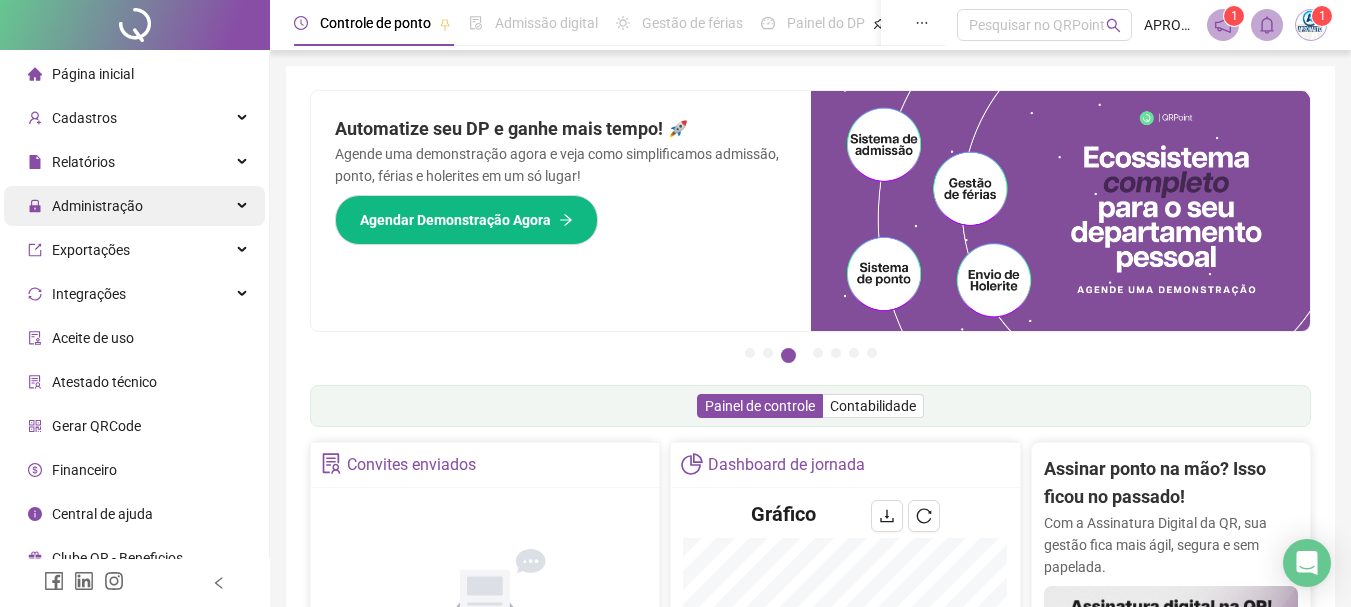 click on "Administração" at bounding box center (97, 206) 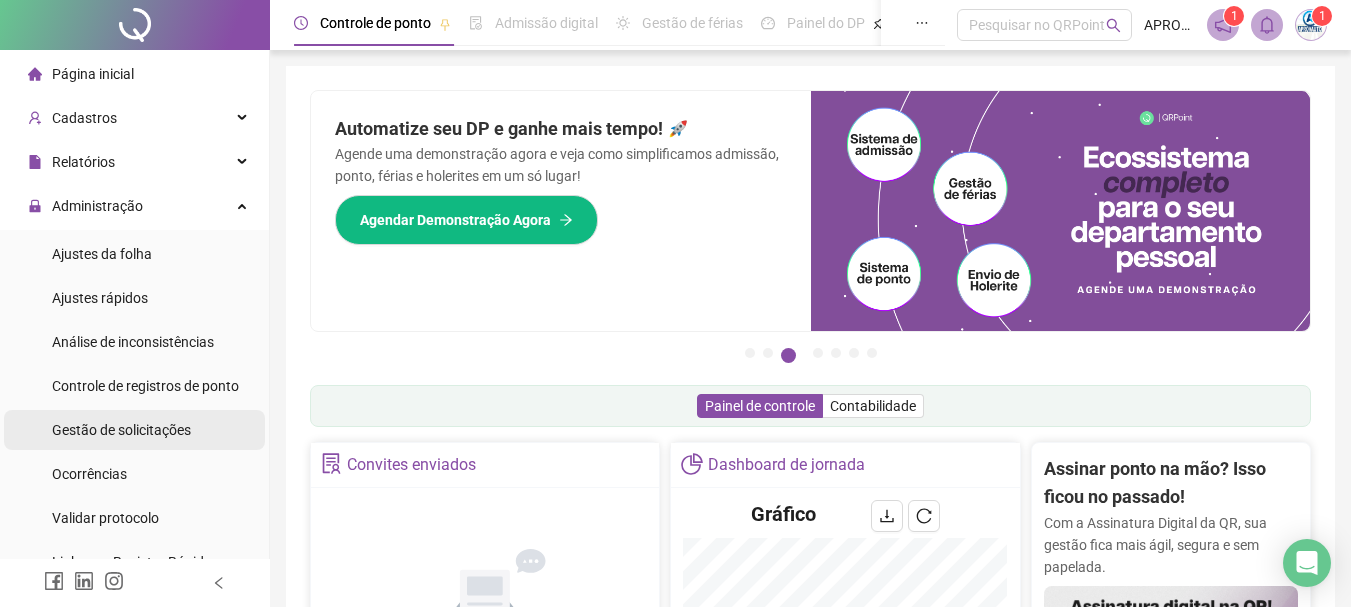 click on "Gestão de solicitações" at bounding box center [121, 430] 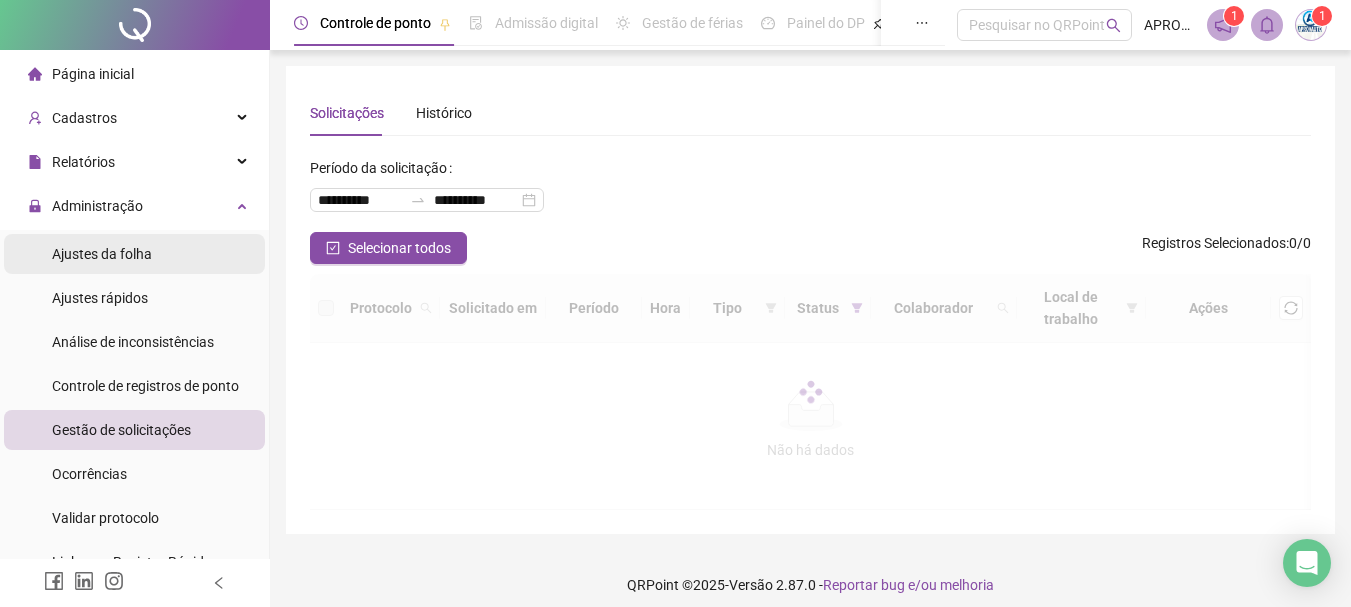 click on "Ajustes da folha" at bounding box center [102, 254] 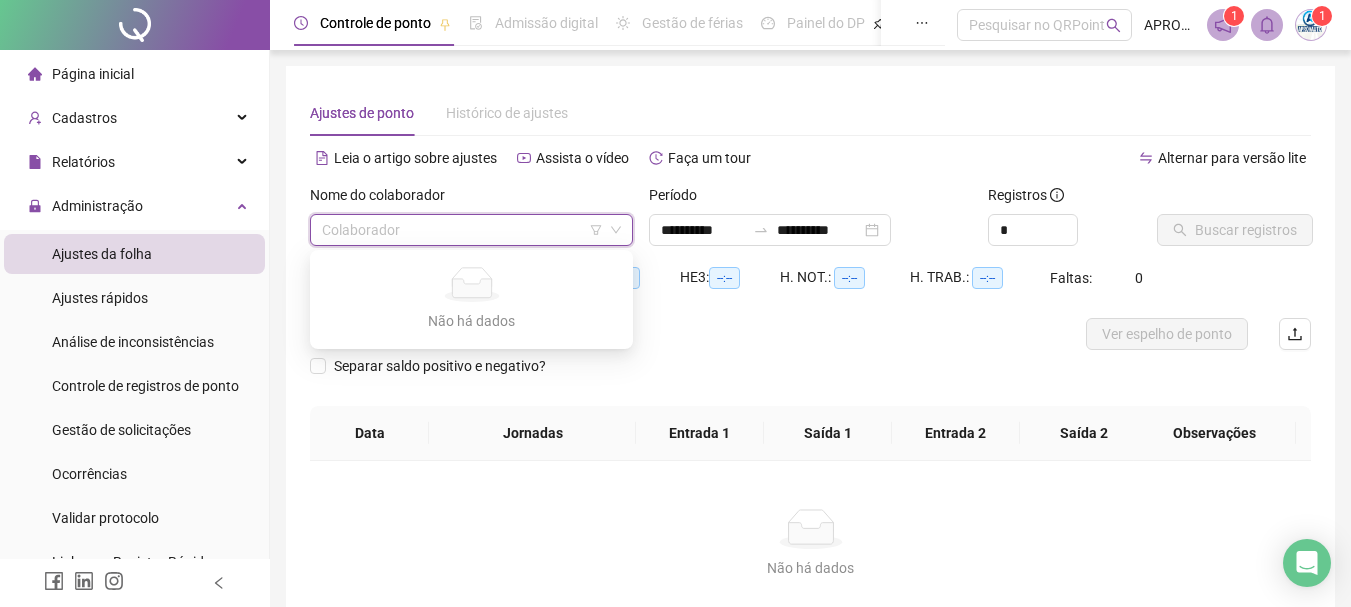 click at bounding box center (465, 230) 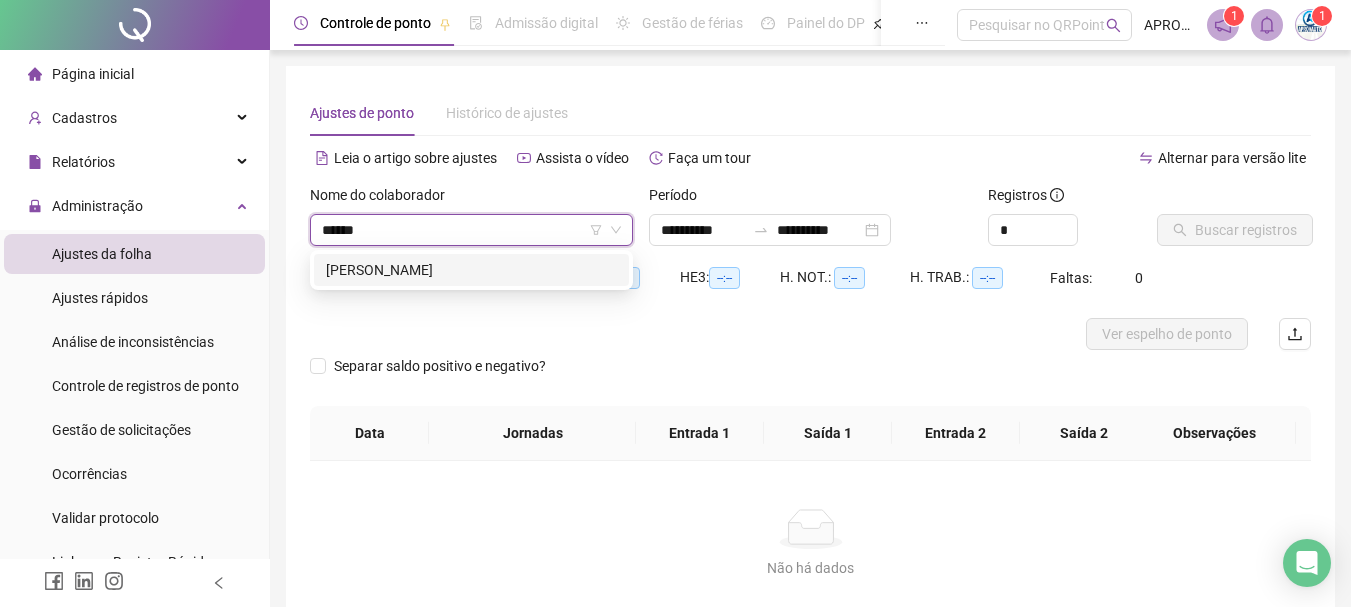 type on "*******" 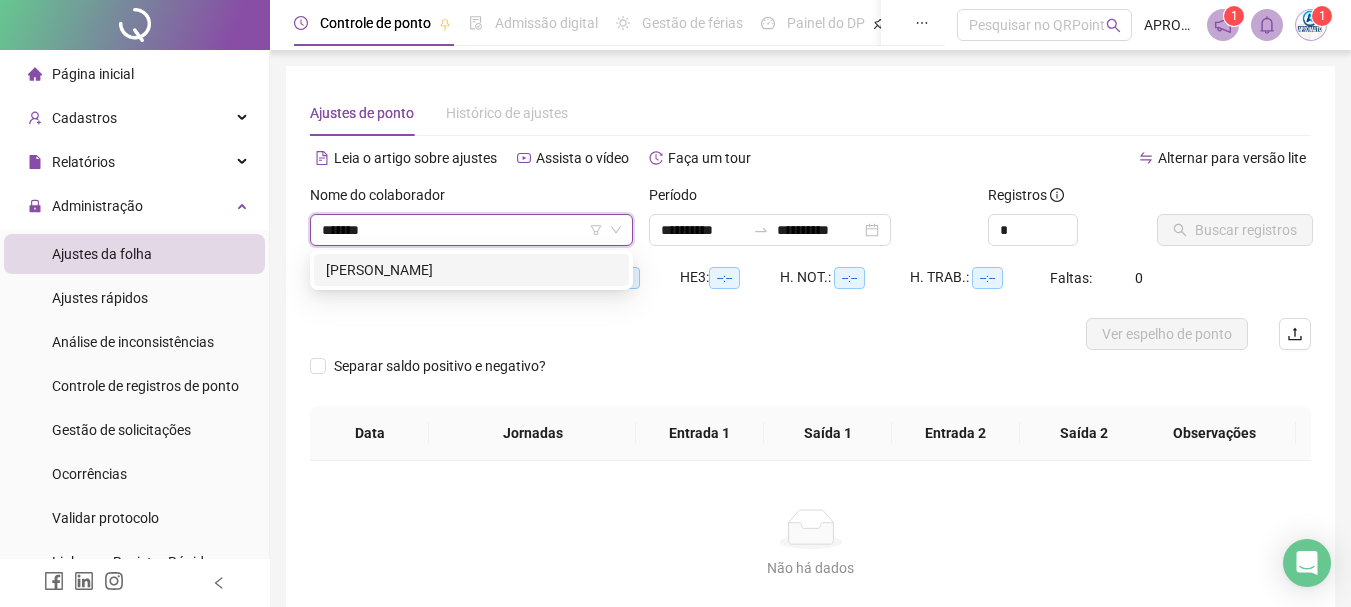 click on "[PERSON_NAME]" at bounding box center [471, 270] 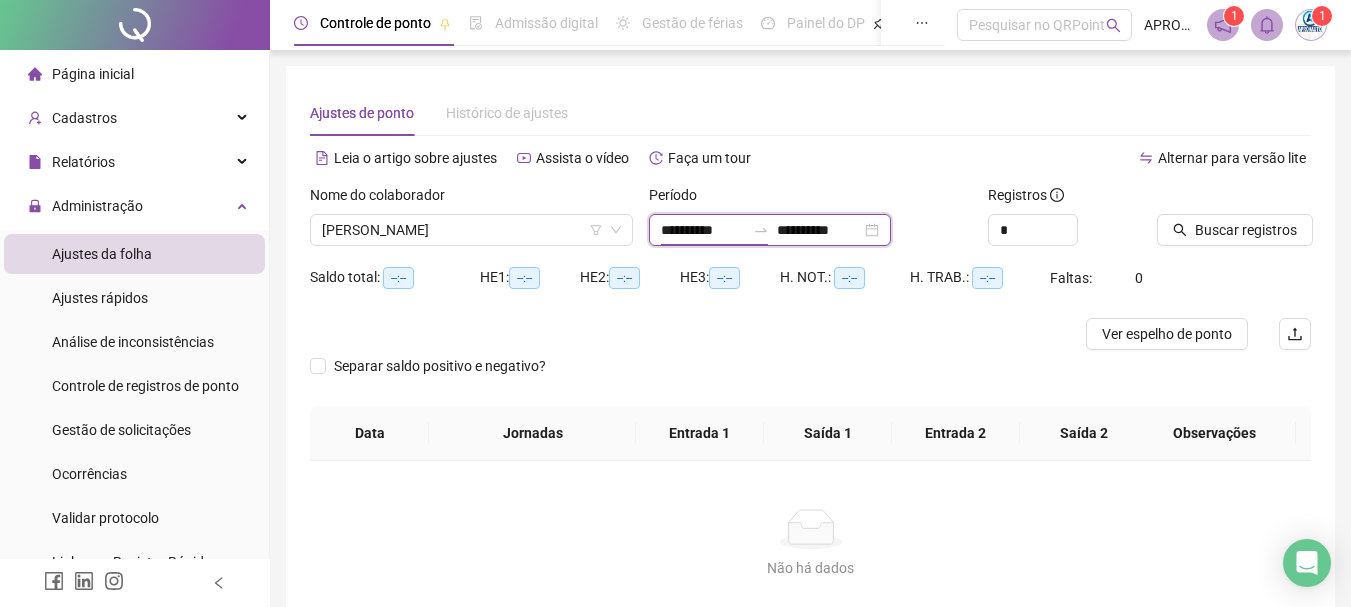 click on "**********" at bounding box center (703, 230) 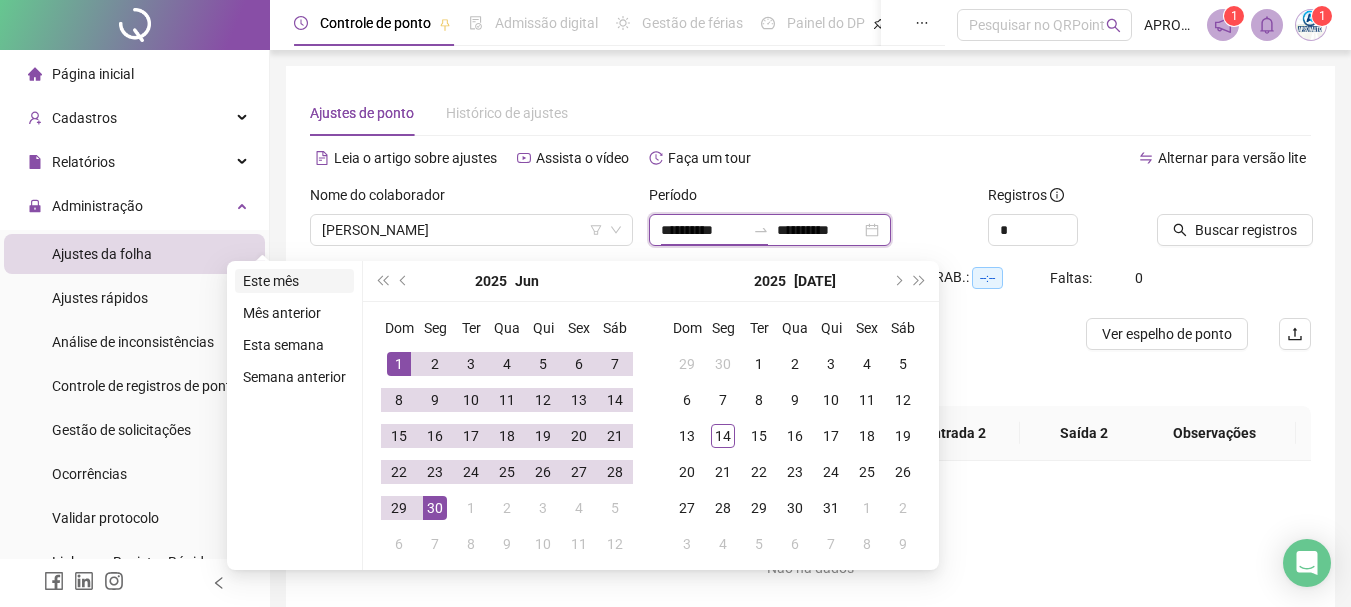 type on "**********" 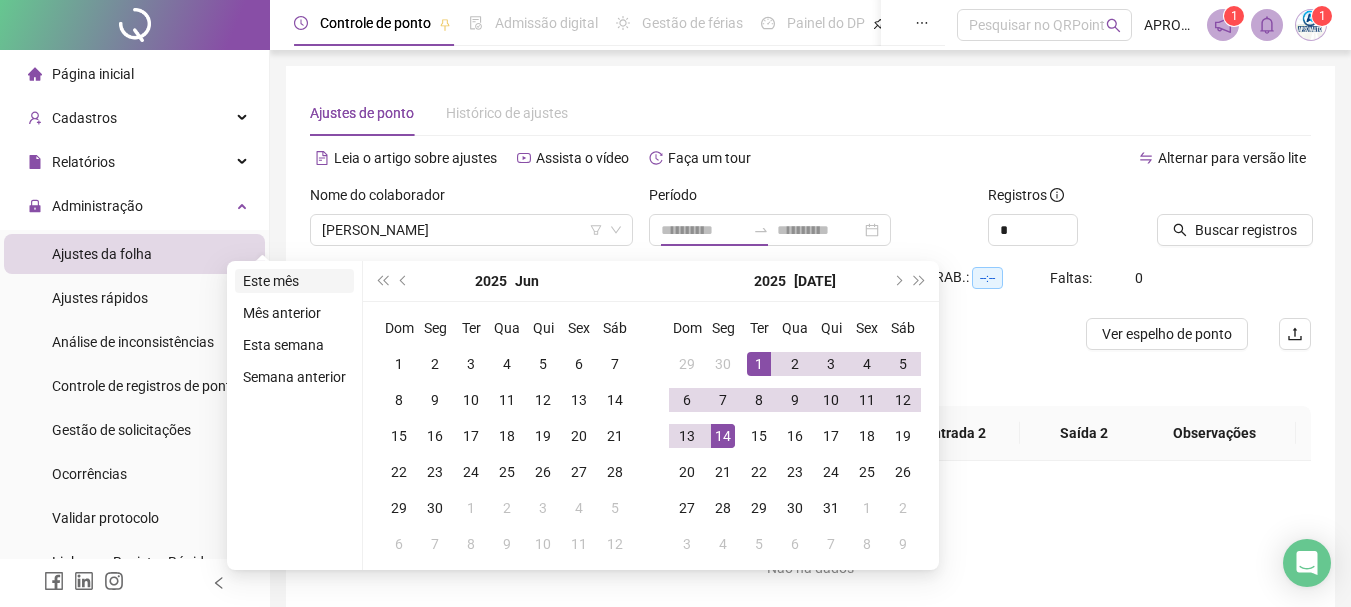 click on "Este mês" at bounding box center [294, 281] 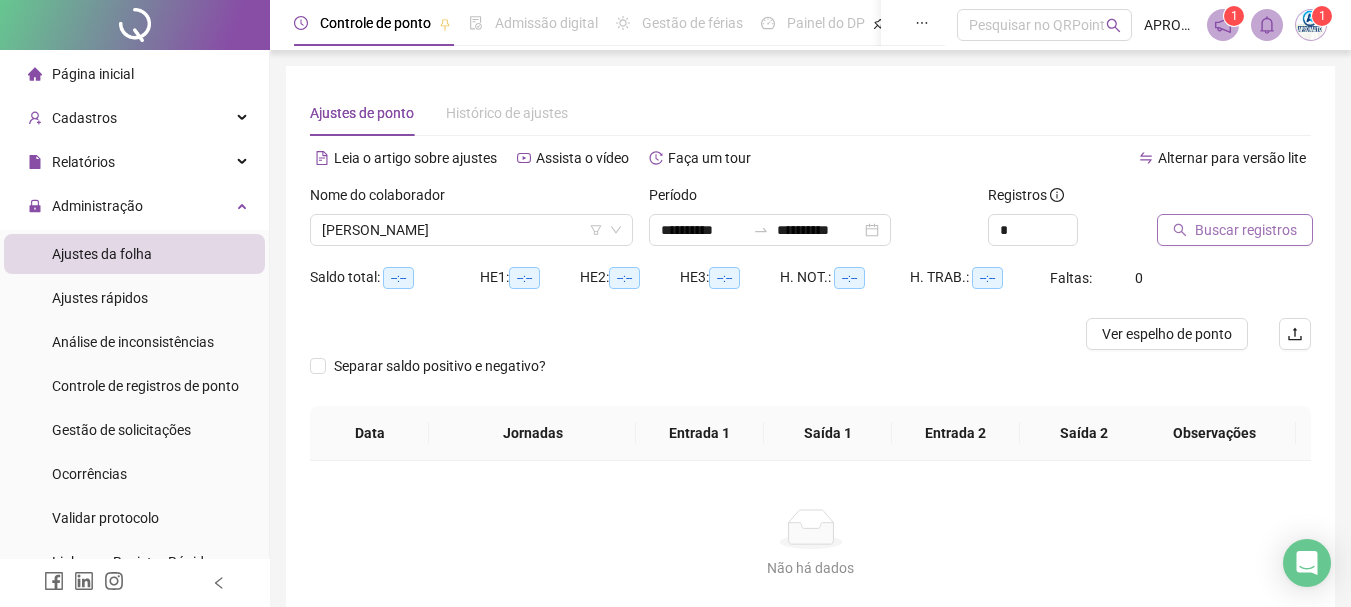 click on "Buscar registros" at bounding box center (1246, 230) 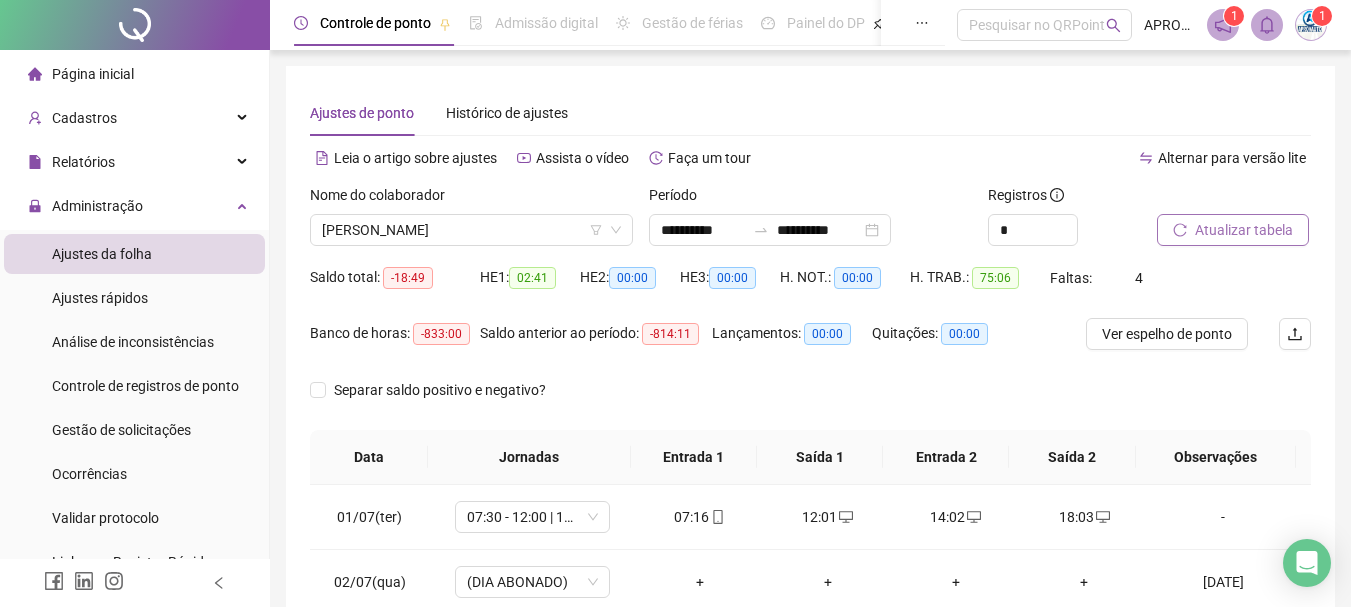scroll, scrollTop: 200, scrollLeft: 0, axis: vertical 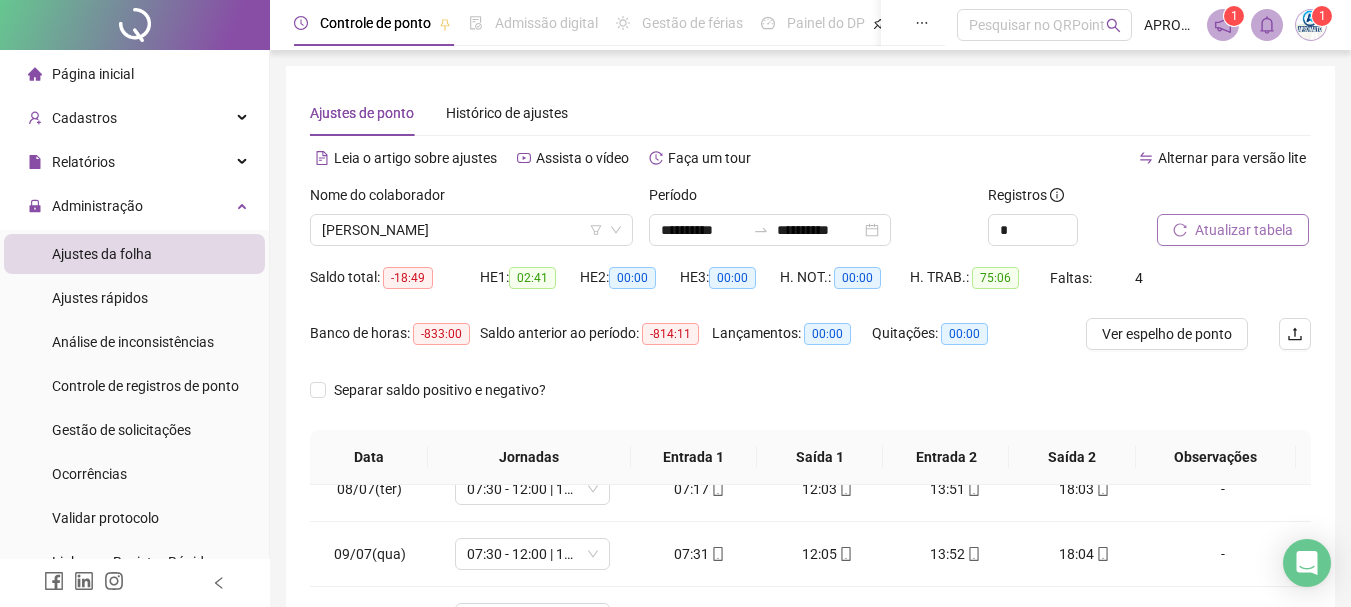 click on "Atualizar tabela" at bounding box center (1244, 230) 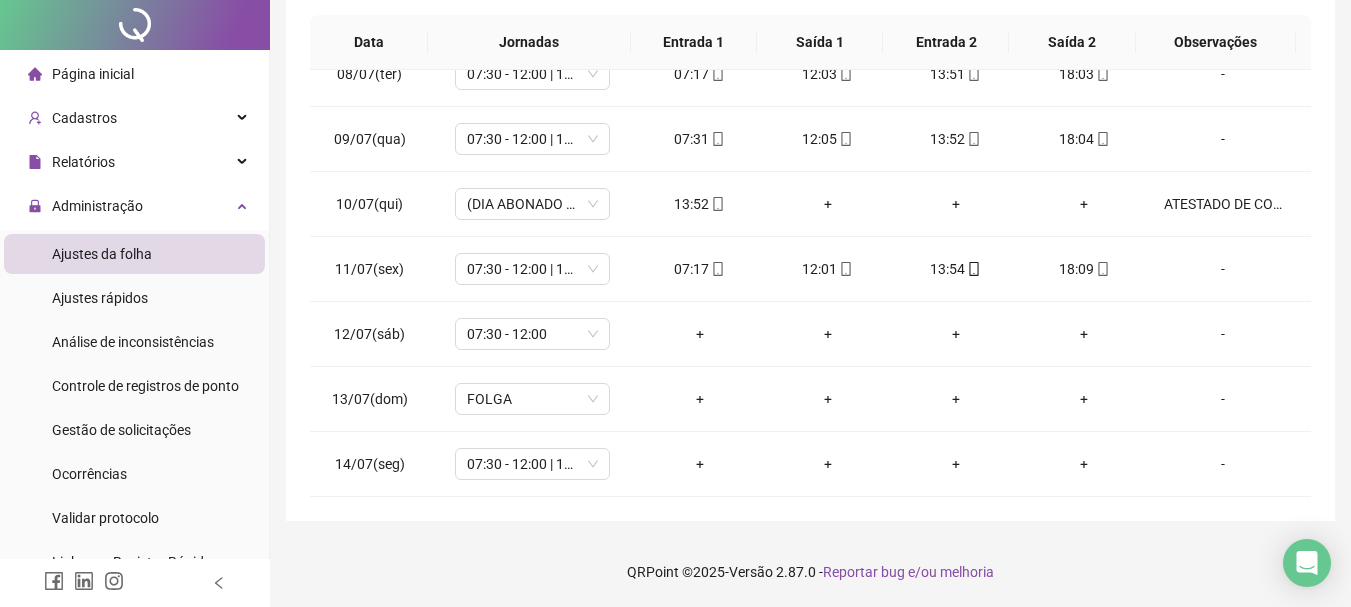 scroll, scrollTop: 0, scrollLeft: 0, axis: both 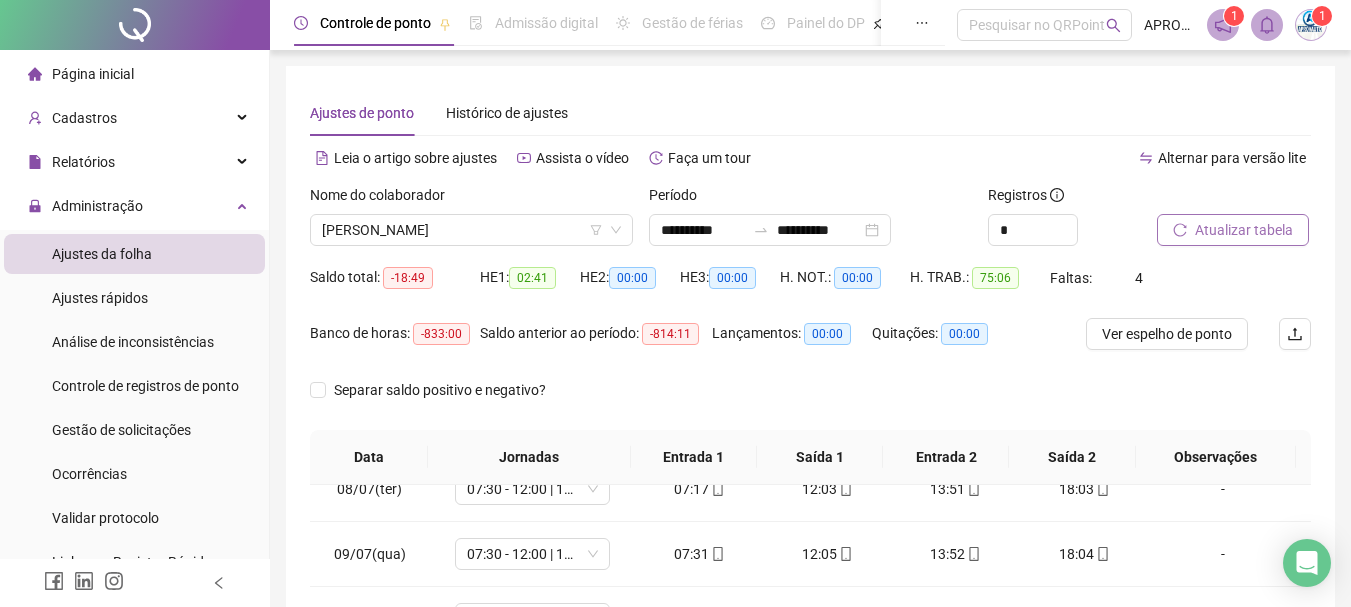 click on "Atualizar tabela" at bounding box center [1244, 230] 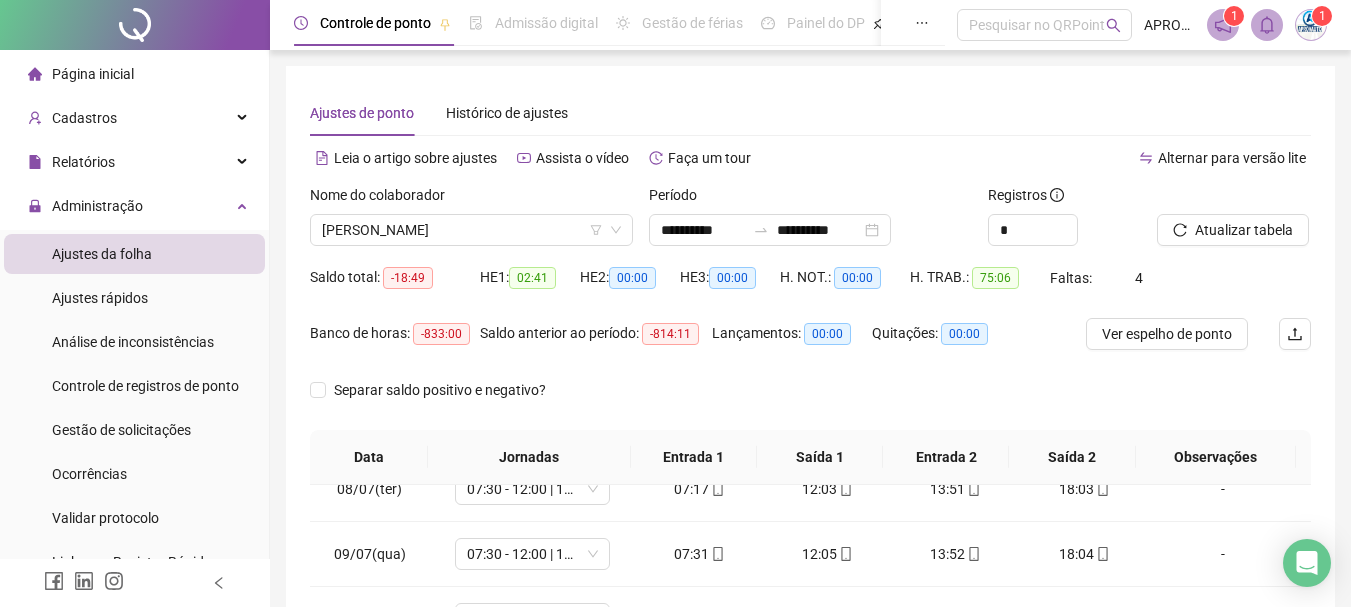 scroll, scrollTop: 415, scrollLeft: 0, axis: vertical 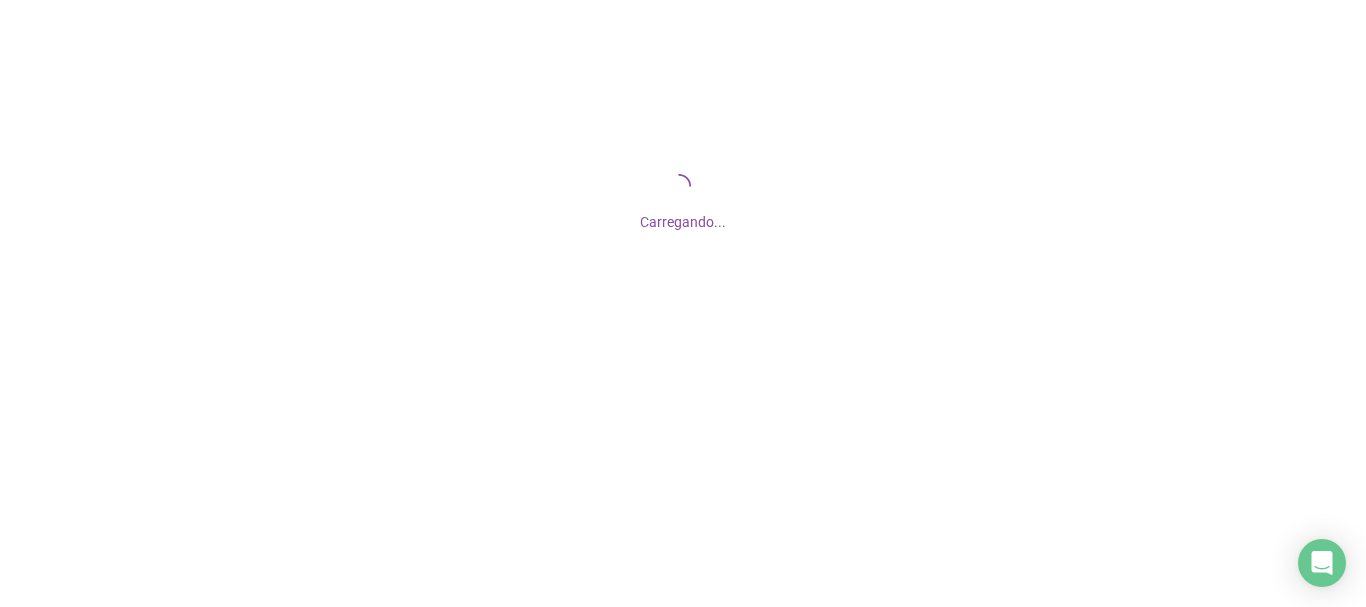 click at bounding box center (683, 303) 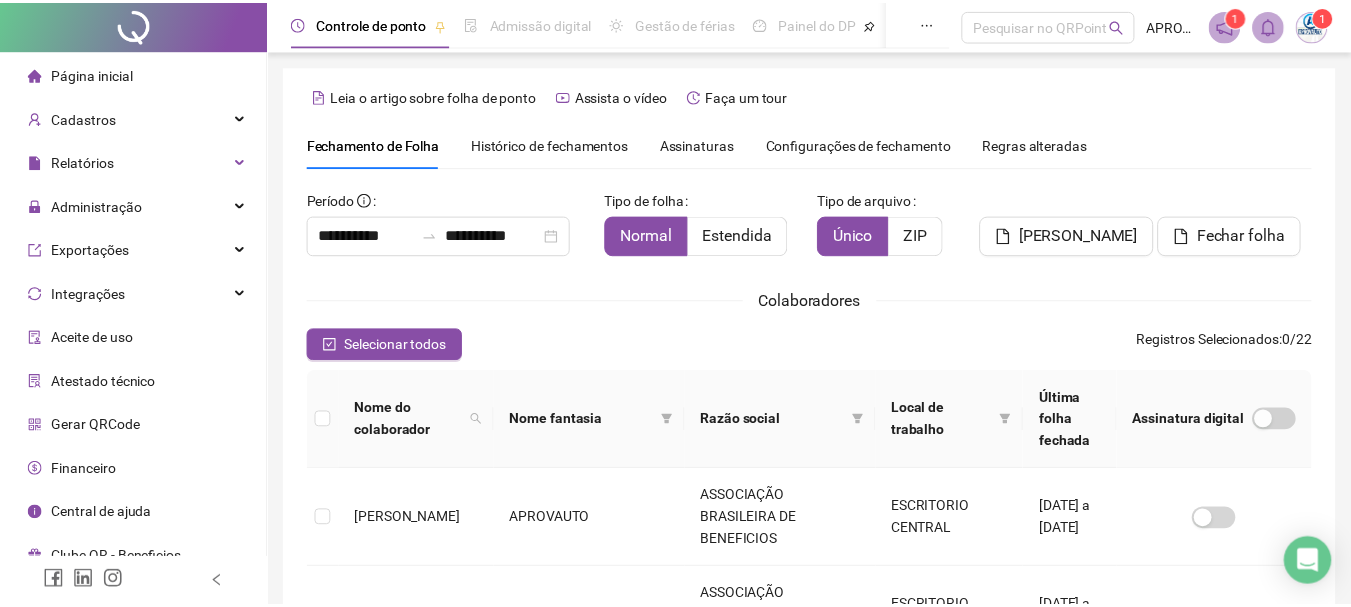 scroll, scrollTop: 106, scrollLeft: 0, axis: vertical 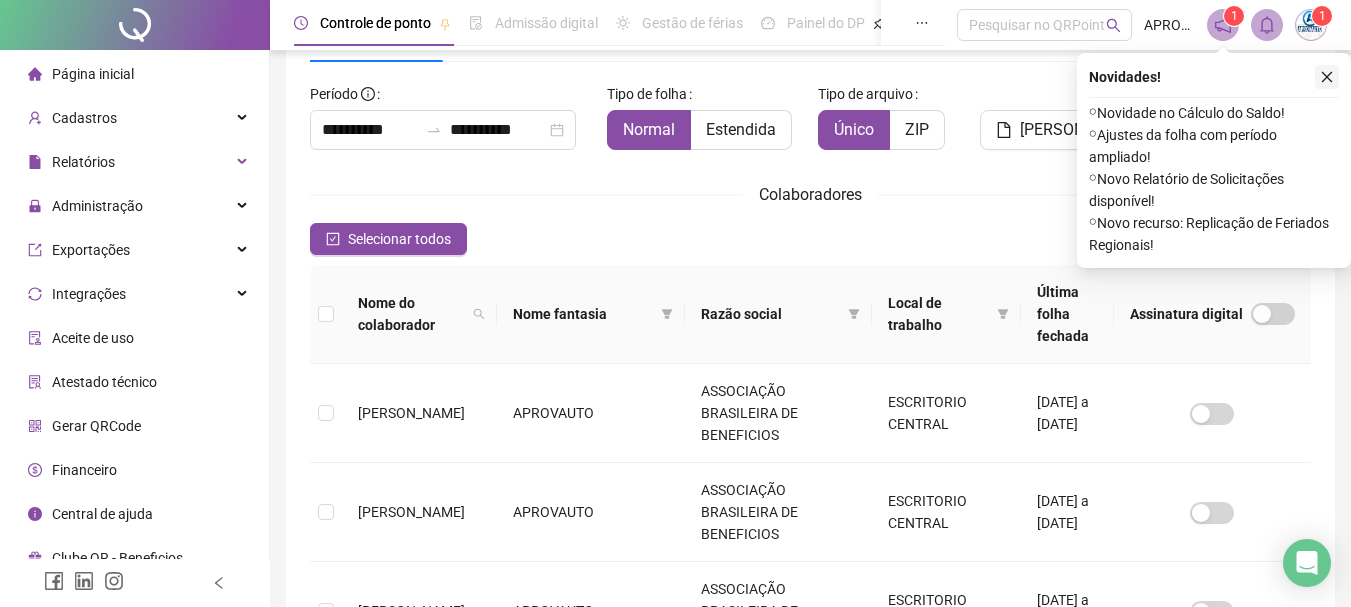 click 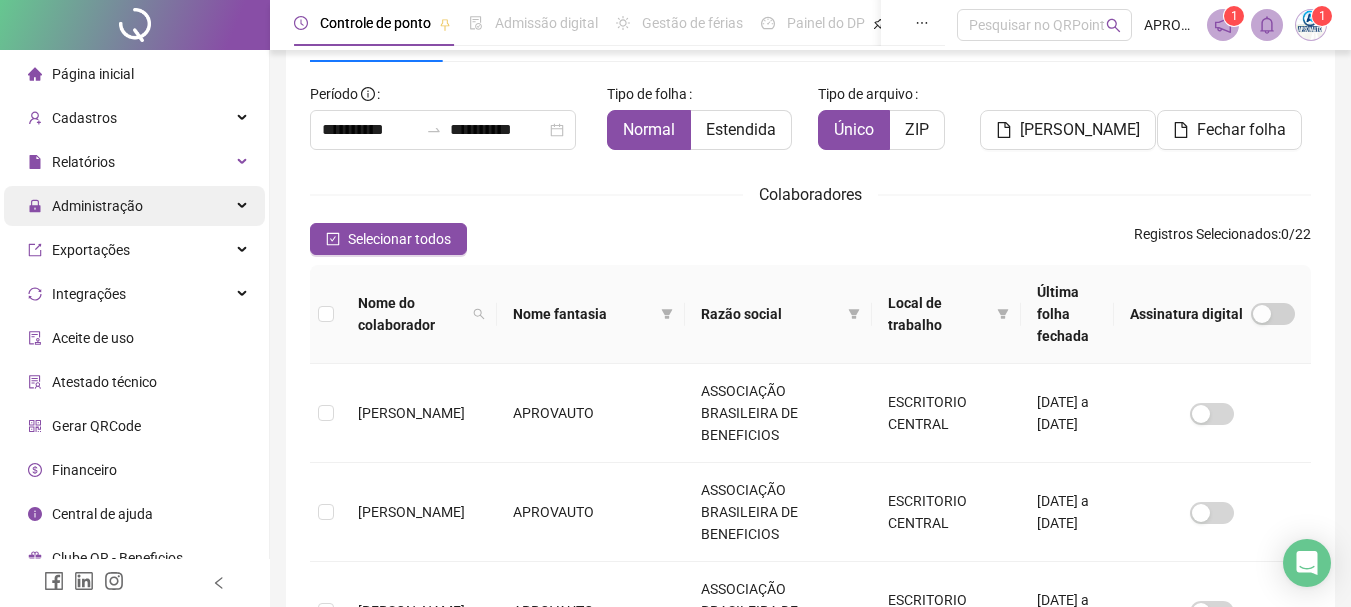 click on "Administração" at bounding box center (97, 206) 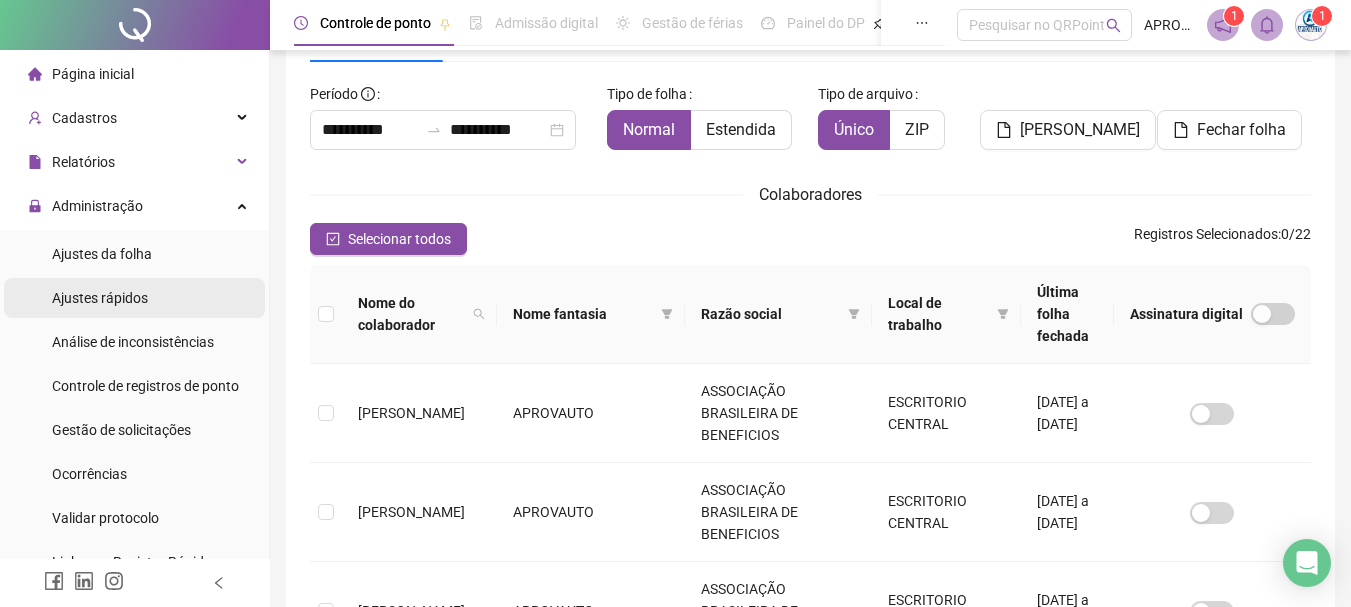 click on "Ajustes rápidos" at bounding box center [100, 298] 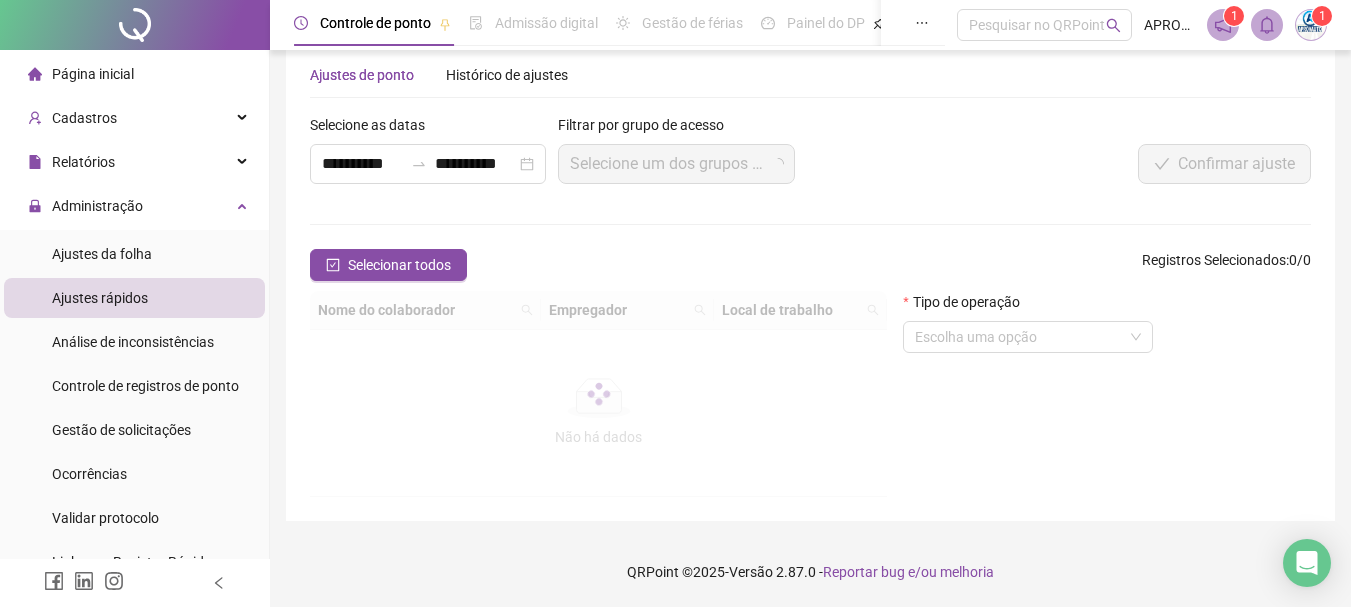scroll, scrollTop: 38, scrollLeft: 0, axis: vertical 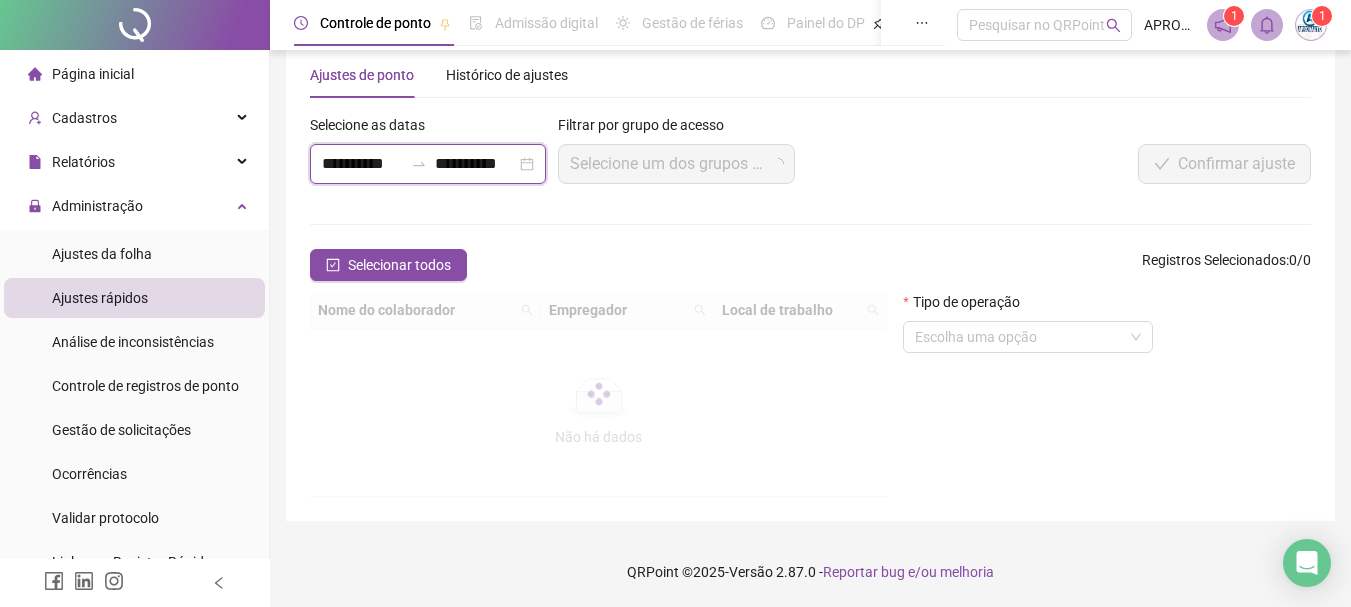 click on "**********" at bounding box center [362, 164] 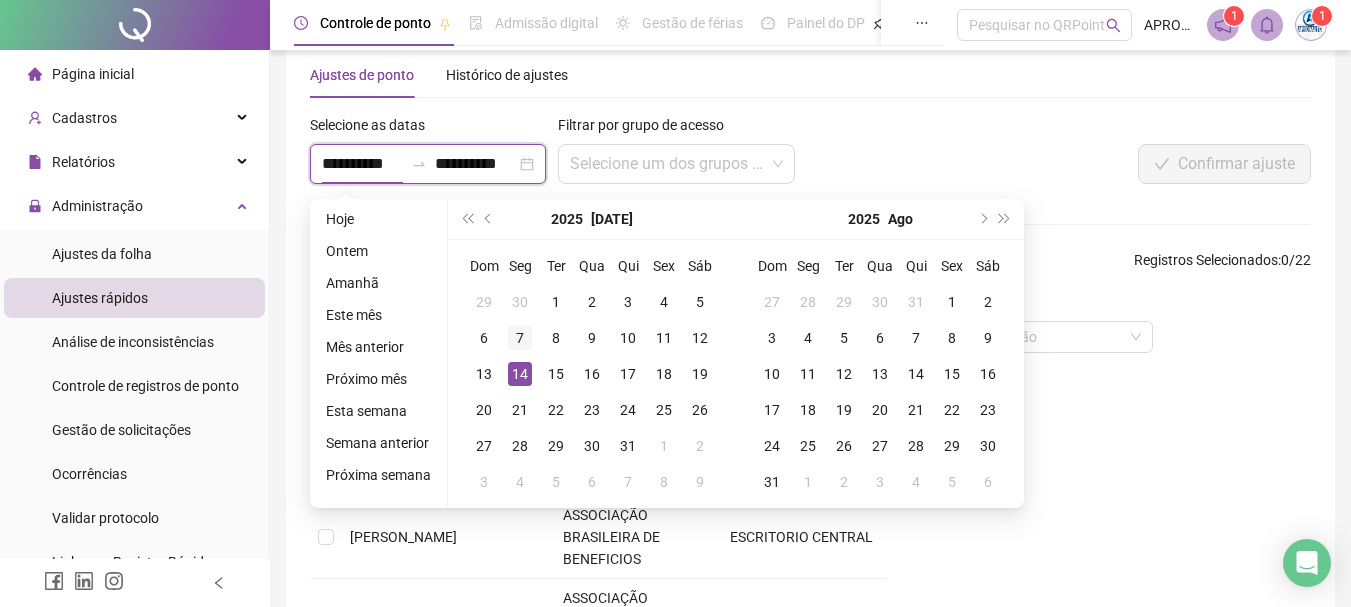 type on "**********" 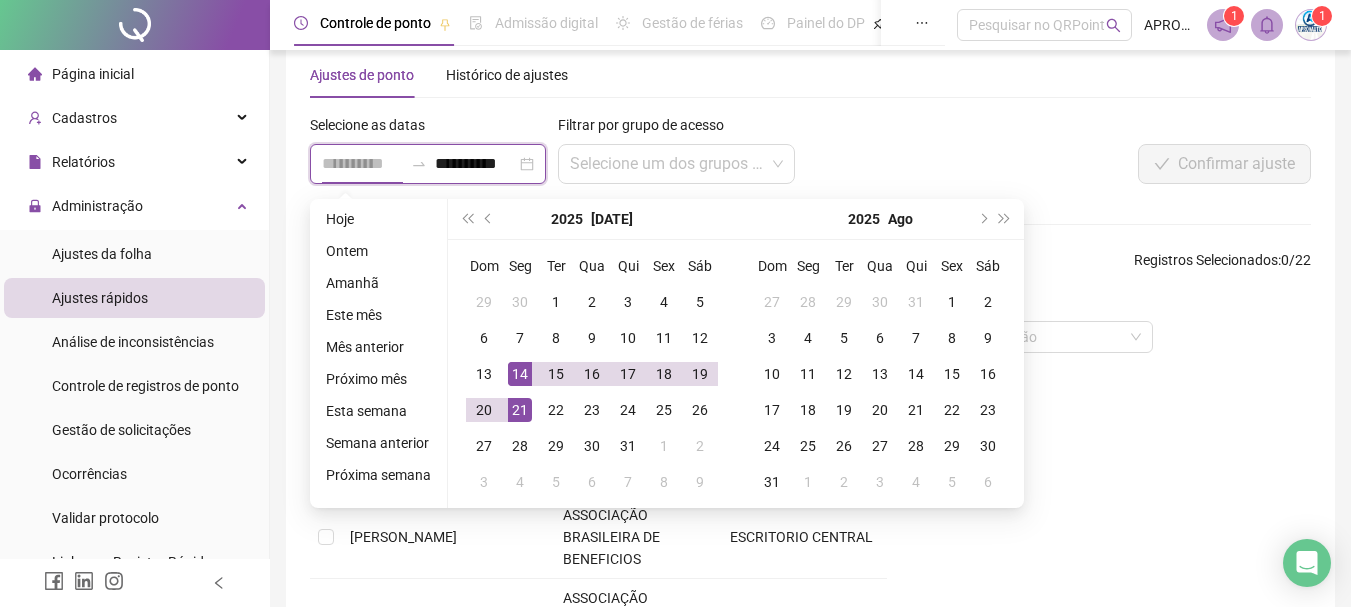 type on "**********" 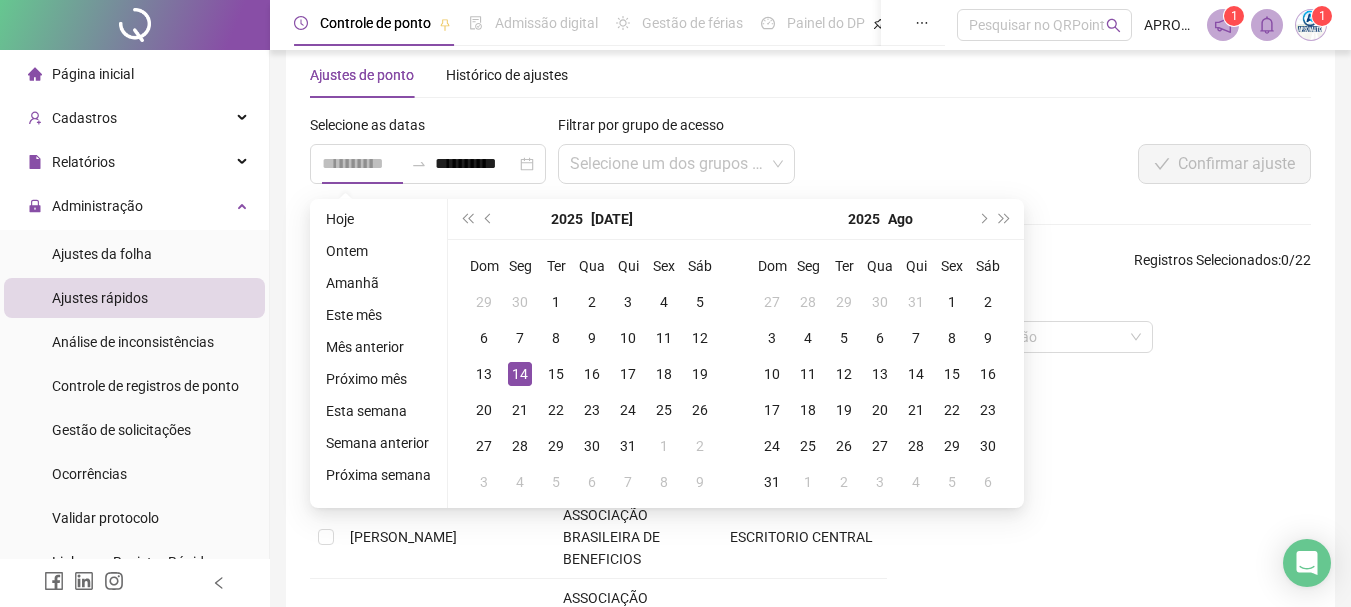 click on "14" at bounding box center [520, 374] 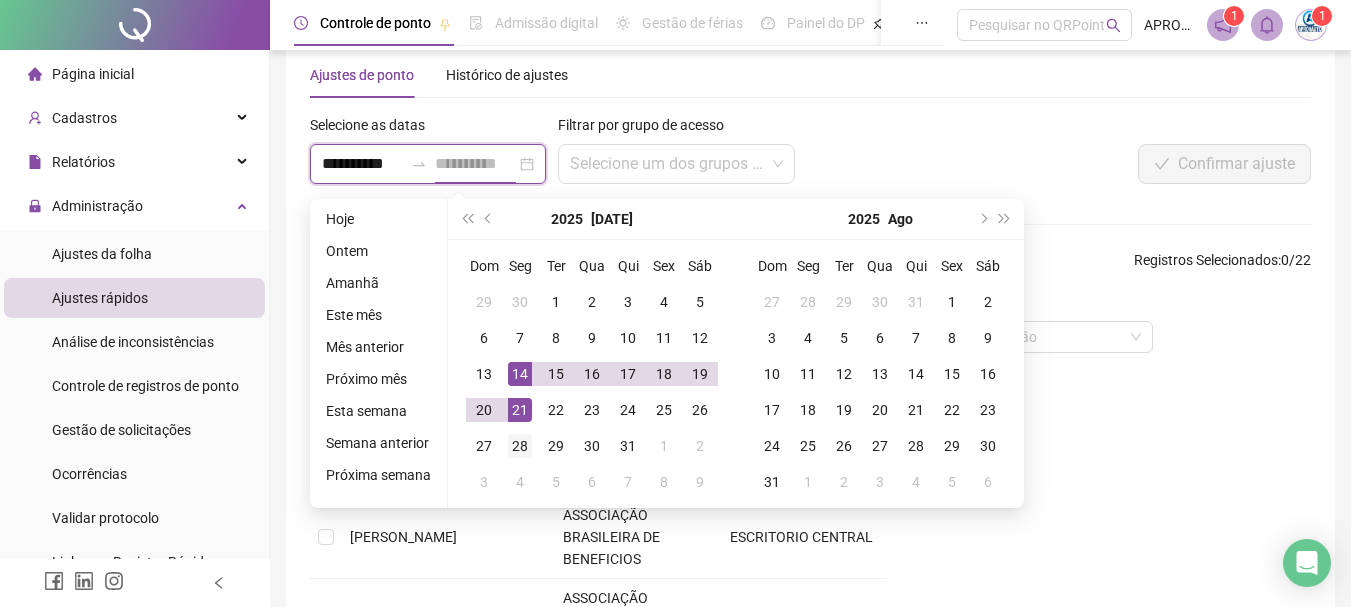 type on "**********" 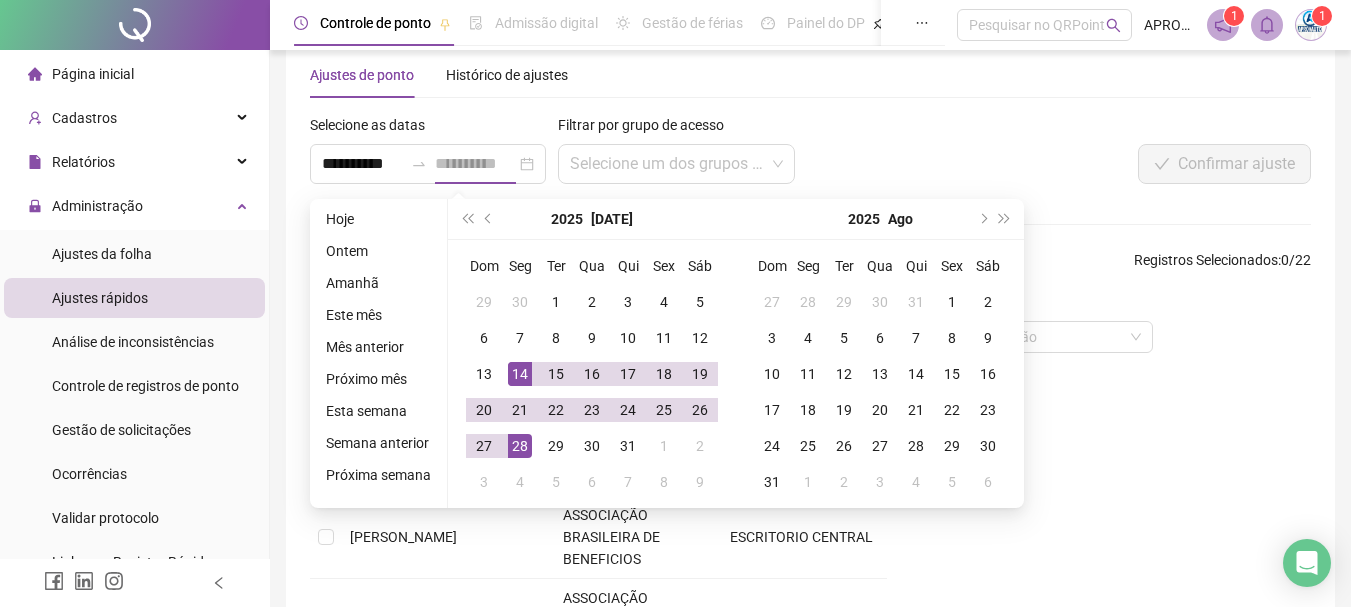 click on "28" at bounding box center (520, 446) 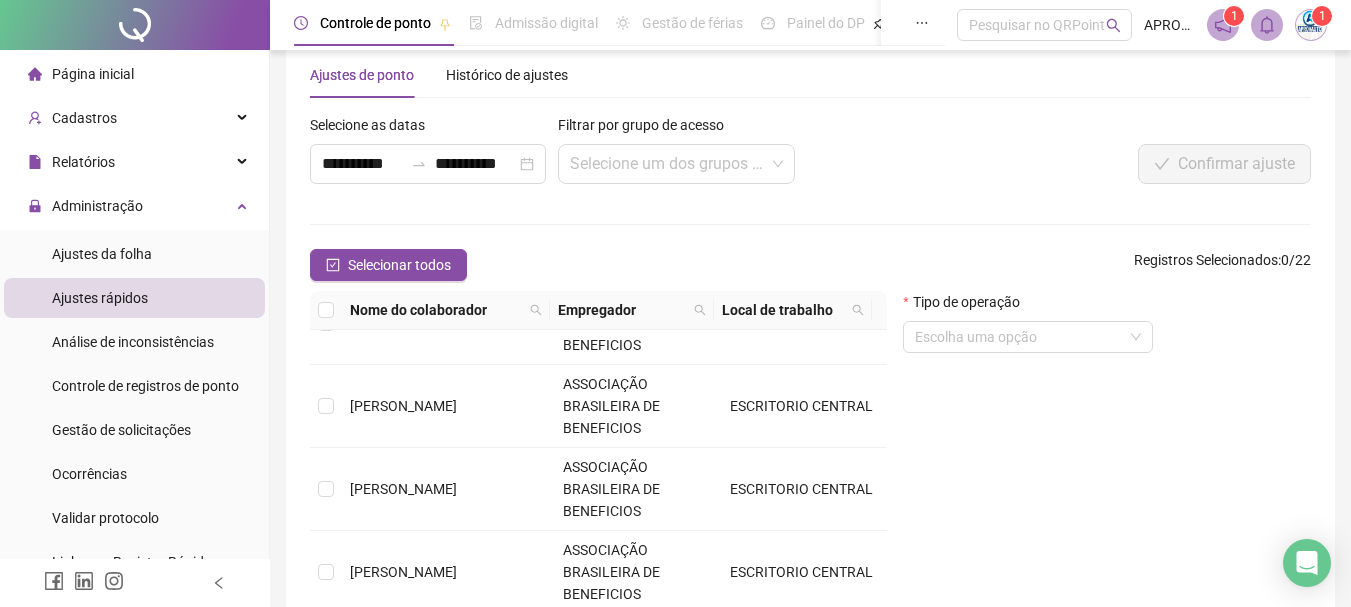 scroll, scrollTop: 967, scrollLeft: 0, axis: vertical 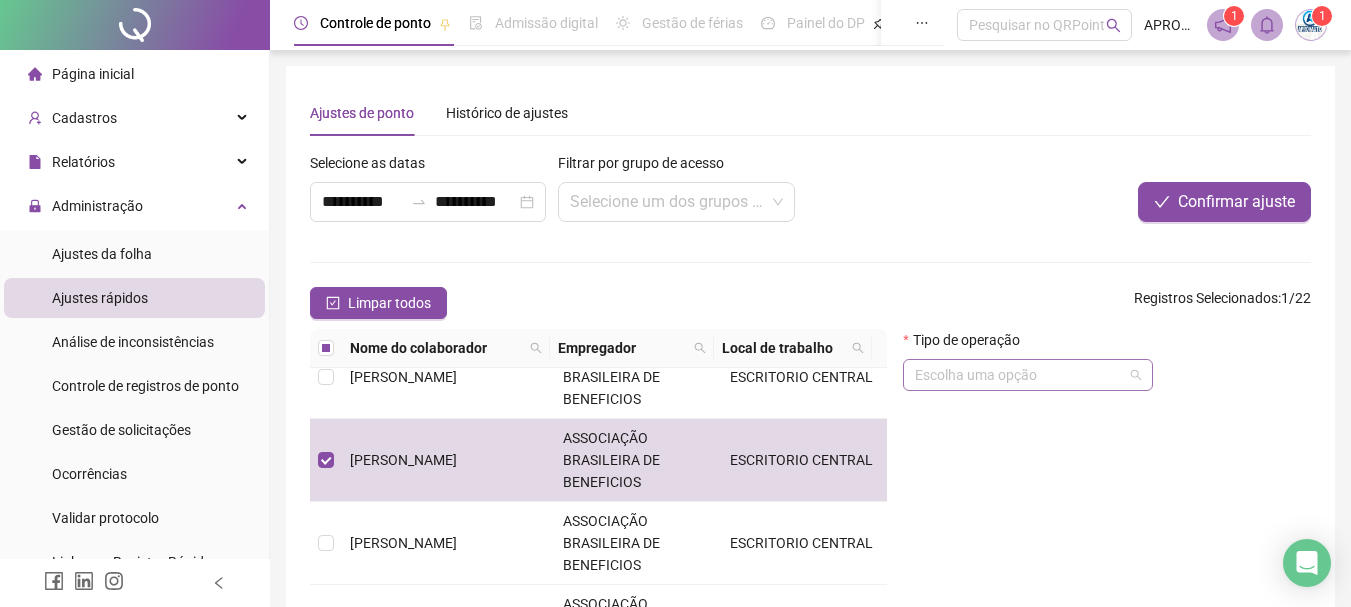 click at bounding box center (1022, 375) 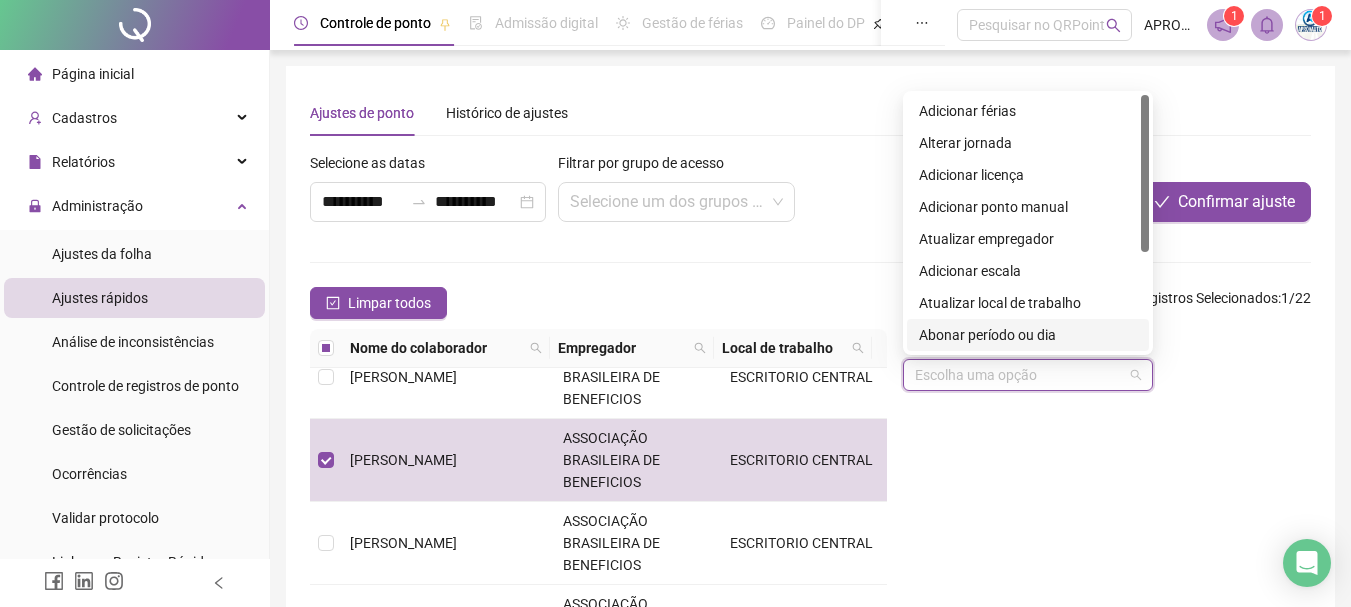 click on "Abonar período ou dia" at bounding box center (1028, 335) 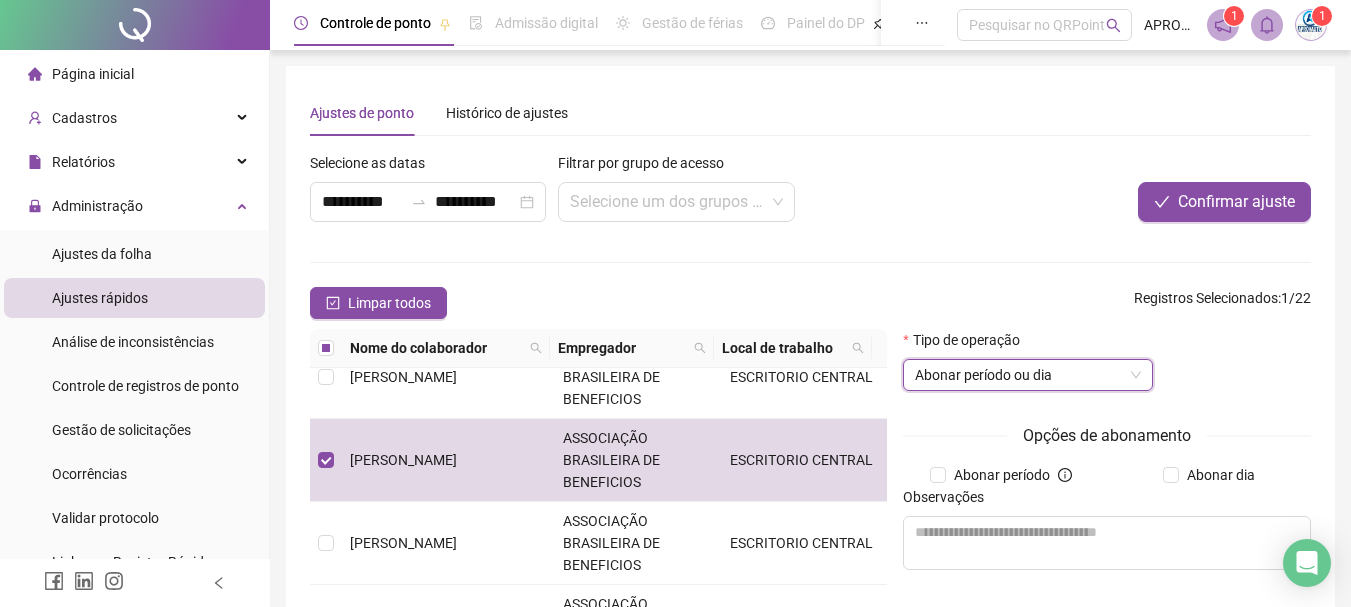 scroll, scrollTop: 200, scrollLeft: 0, axis: vertical 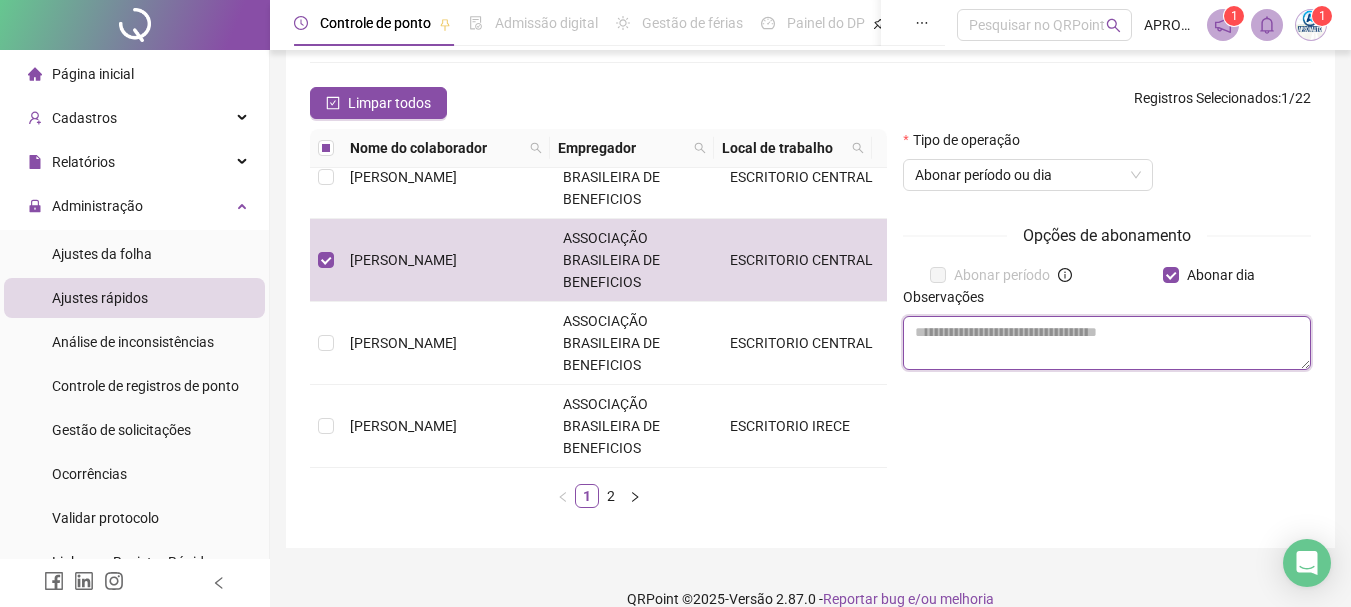 click at bounding box center [1107, 343] 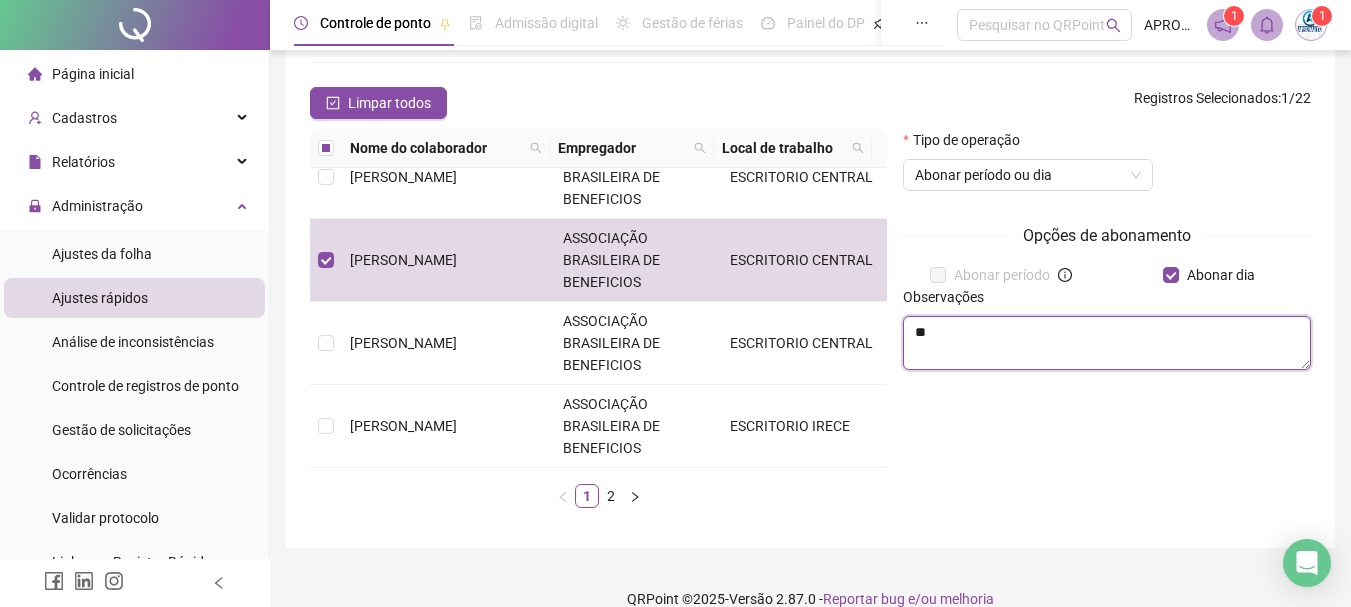 type on "*" 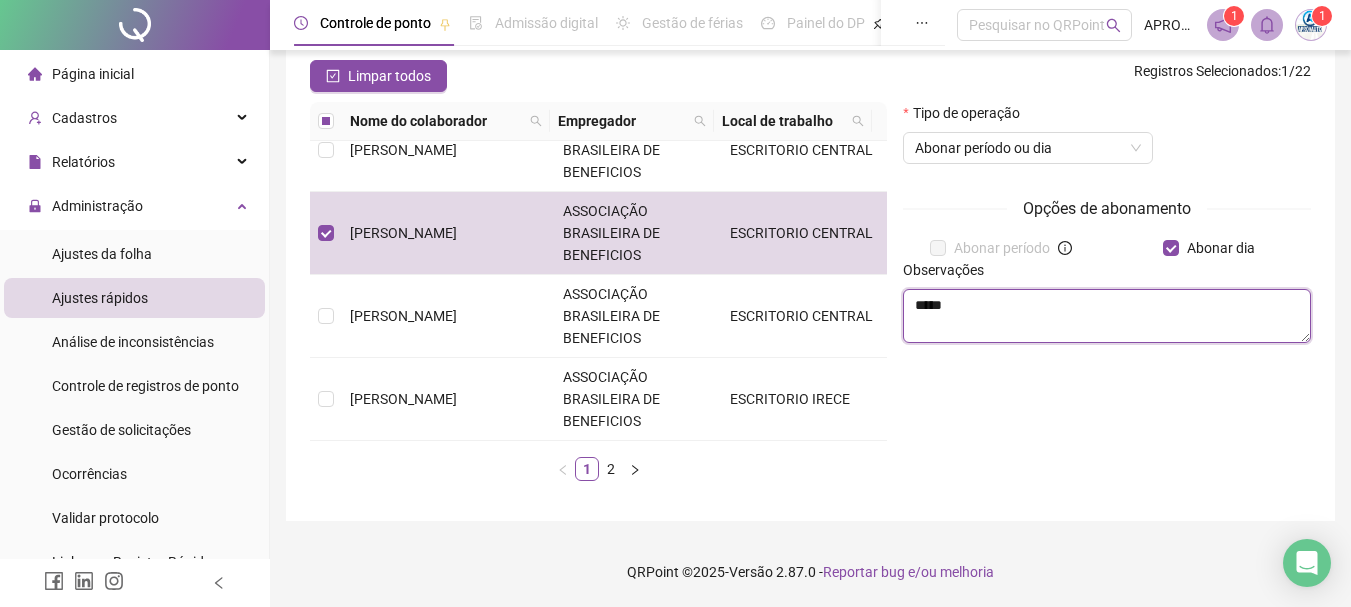scroll, scrollTop: 0, scrollLeft: 0, axis: both 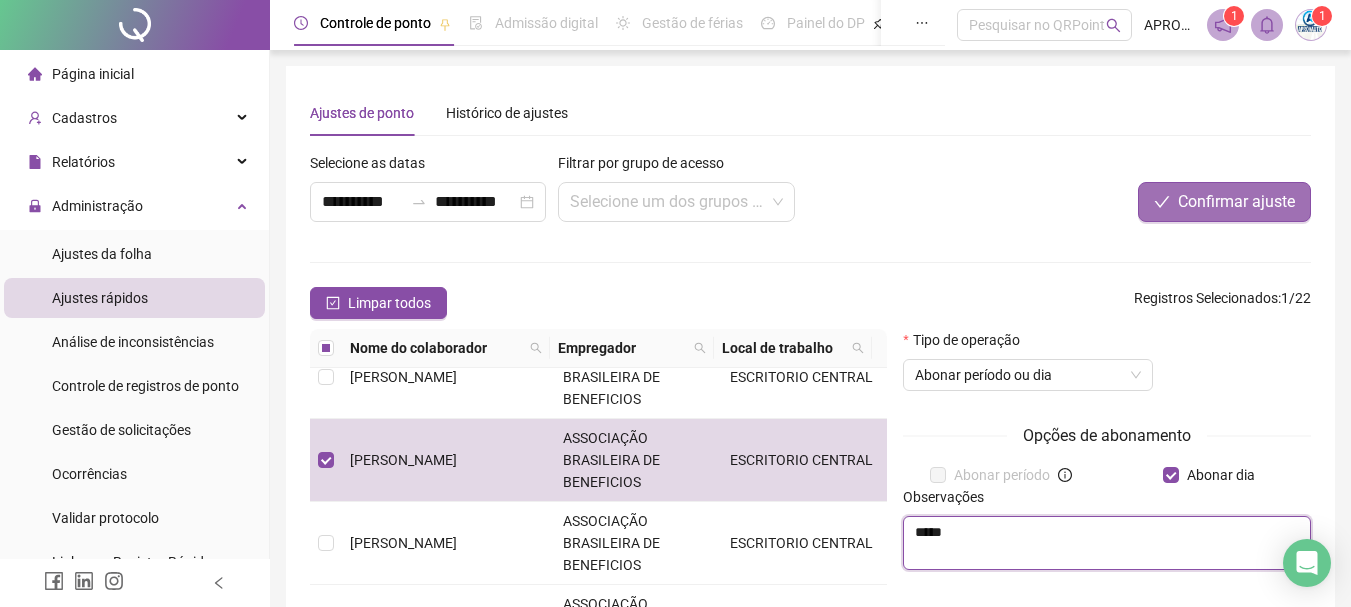 type on "*****" 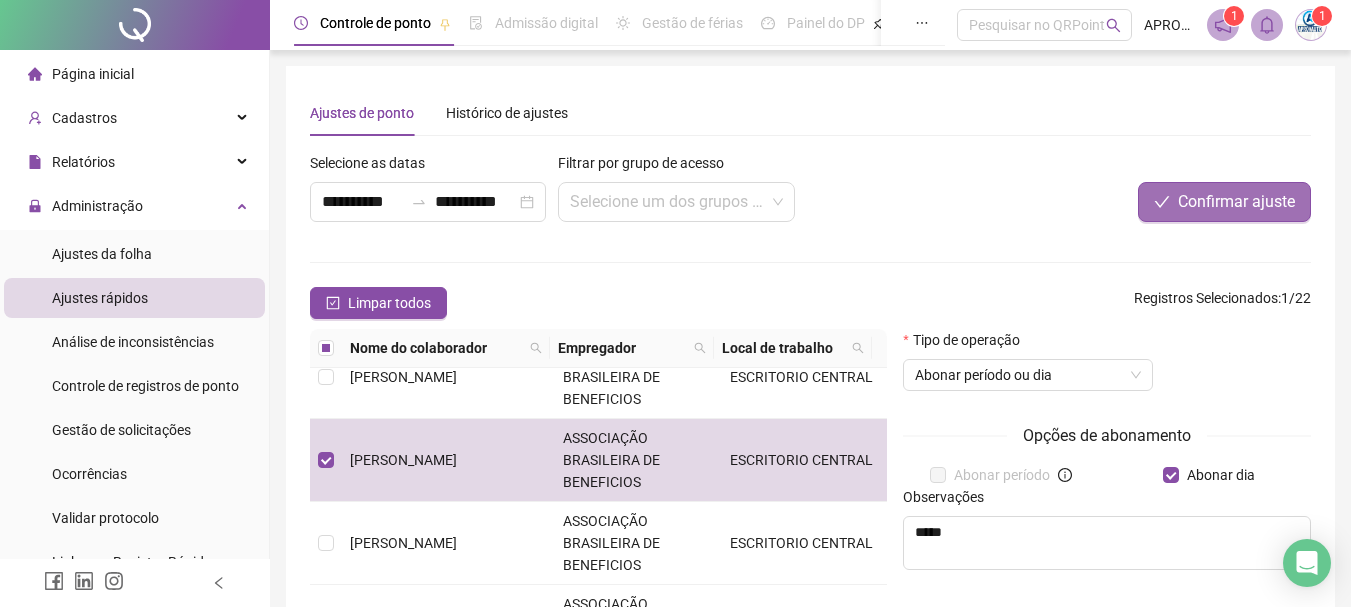 click on "Confirmar ajuste" at bounding box center (1236, 202) 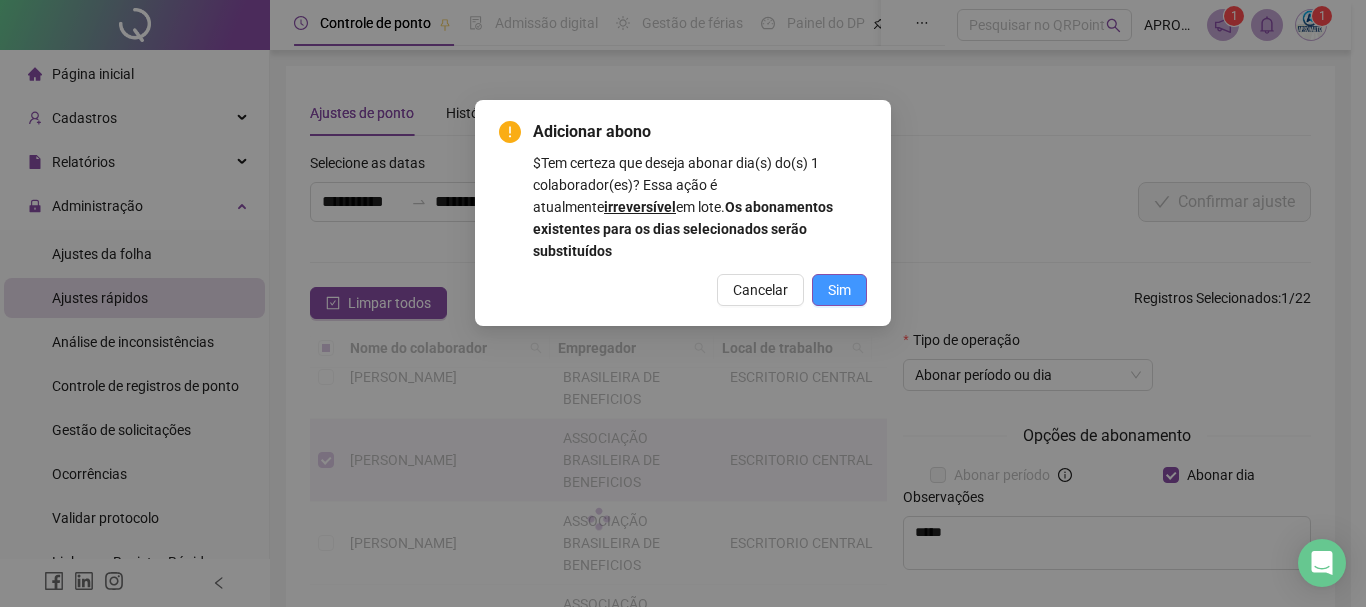 click on "Sim" at bounding box center (839, 290) 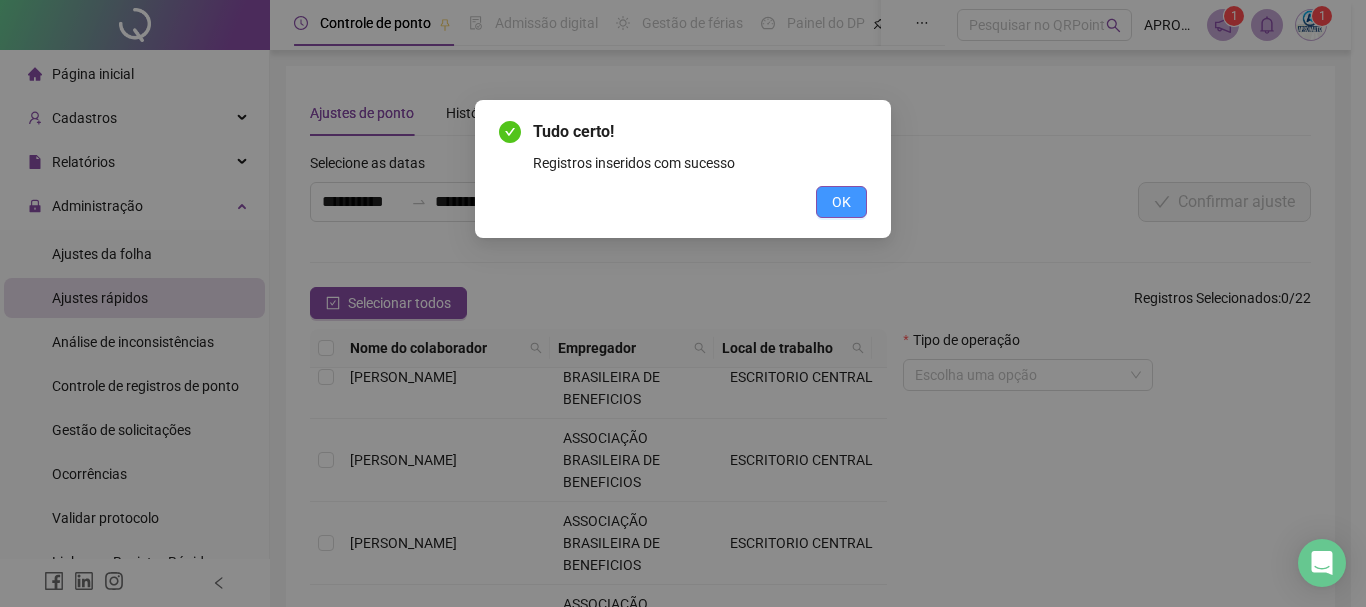 click on "OK" at bounding box center [841, 202] 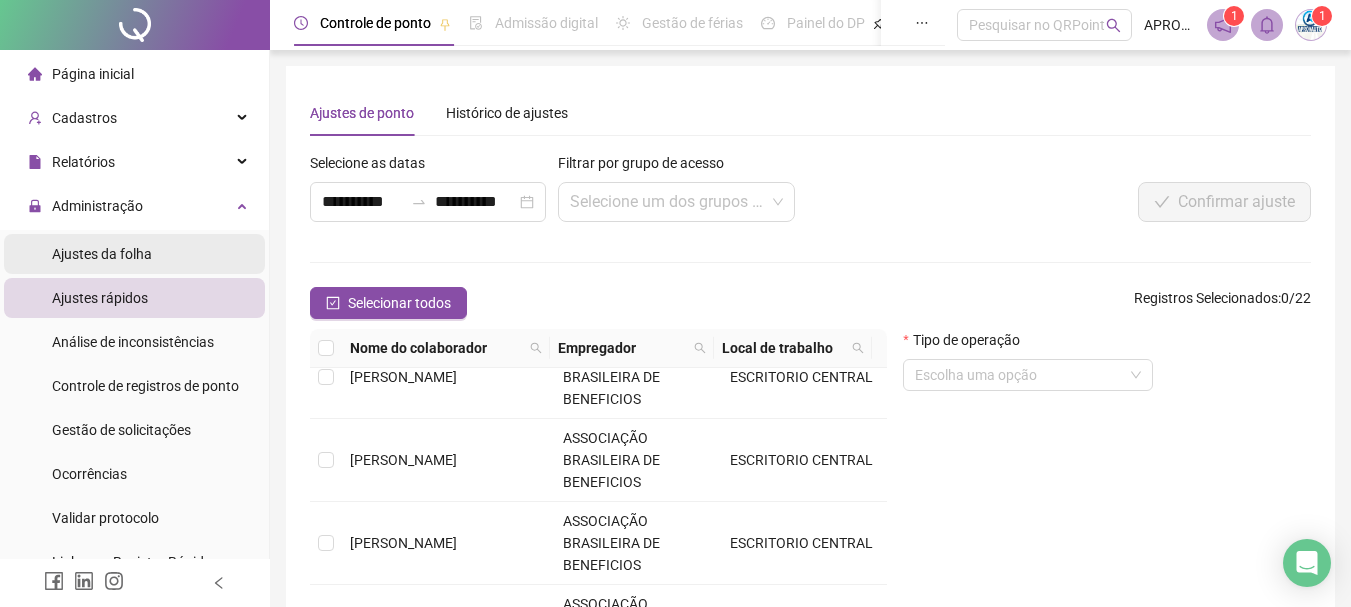 click on "Ajustes da folha" at bounding box center [102, 254] 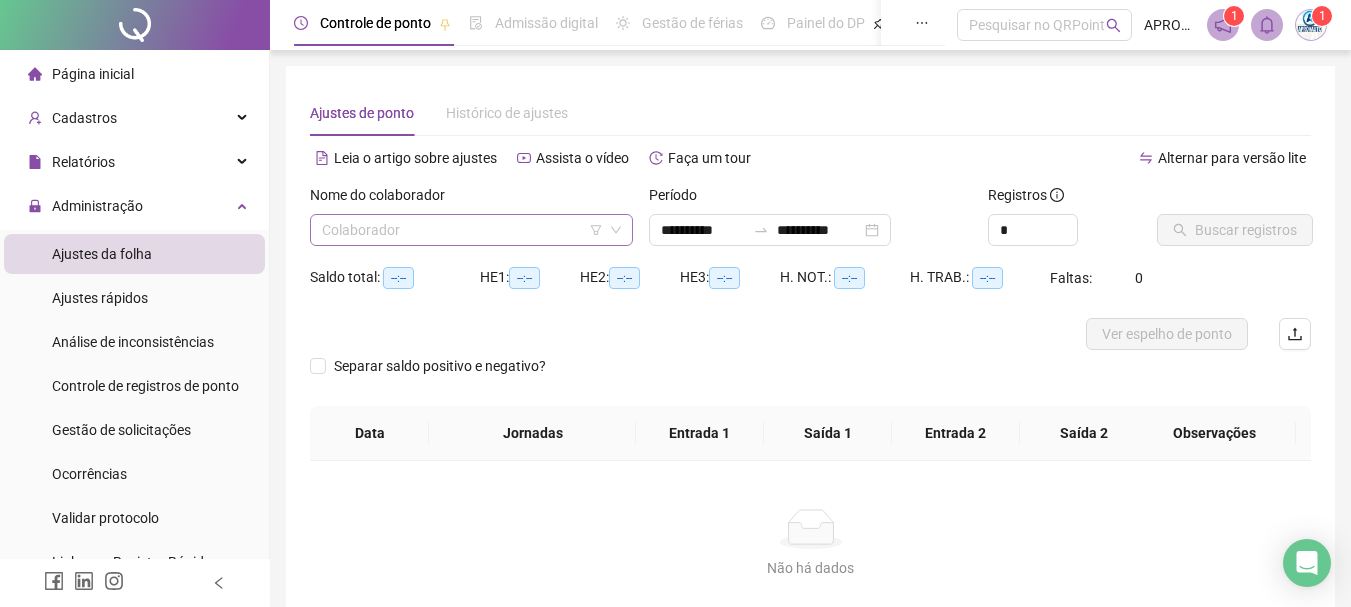 click at bounding box center (465, 230) 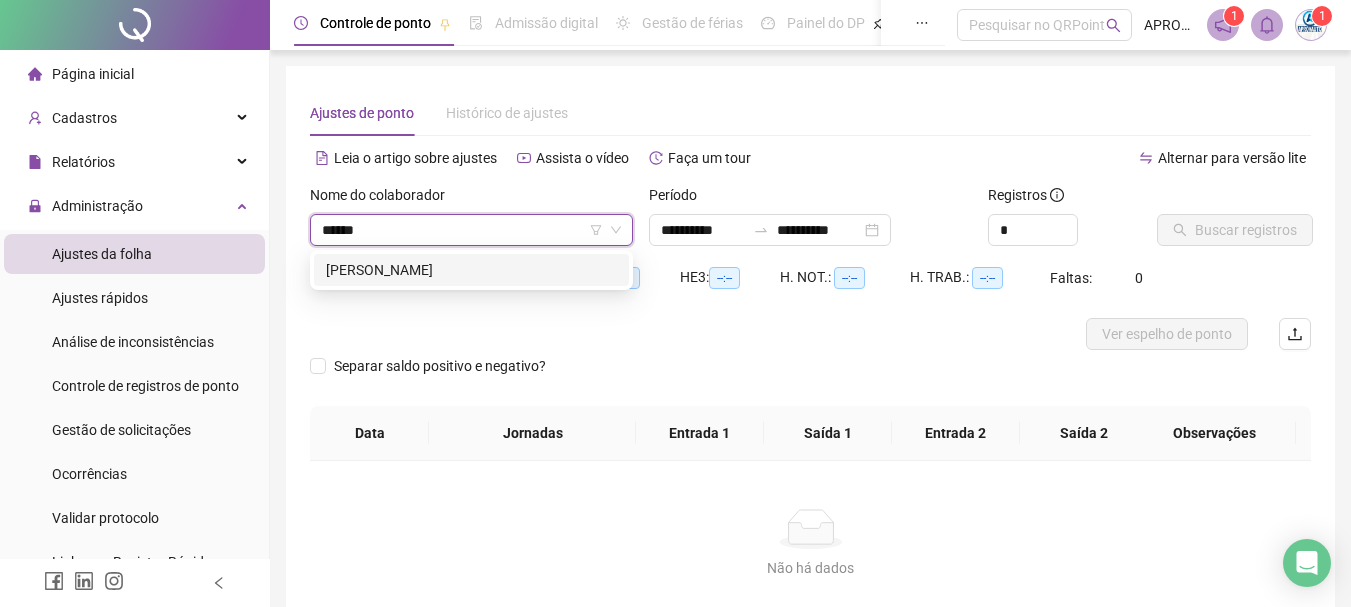 type on "*******" 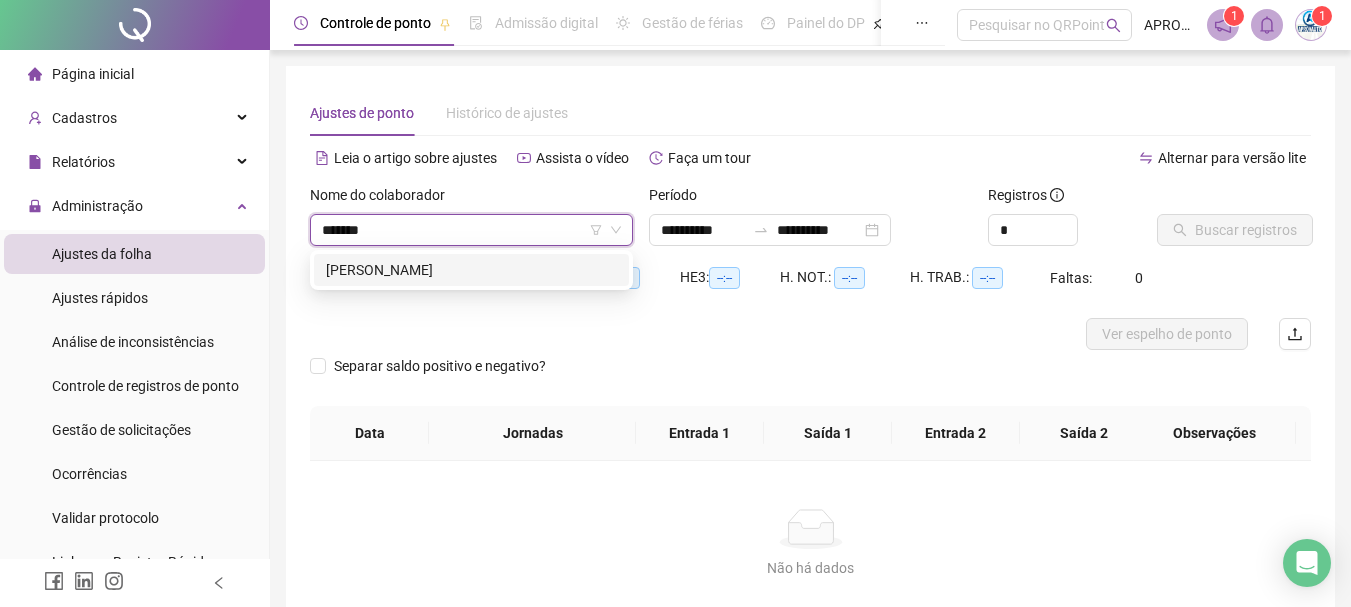 click on "[PERSON_NAME]" at bounding box center [471, 270] 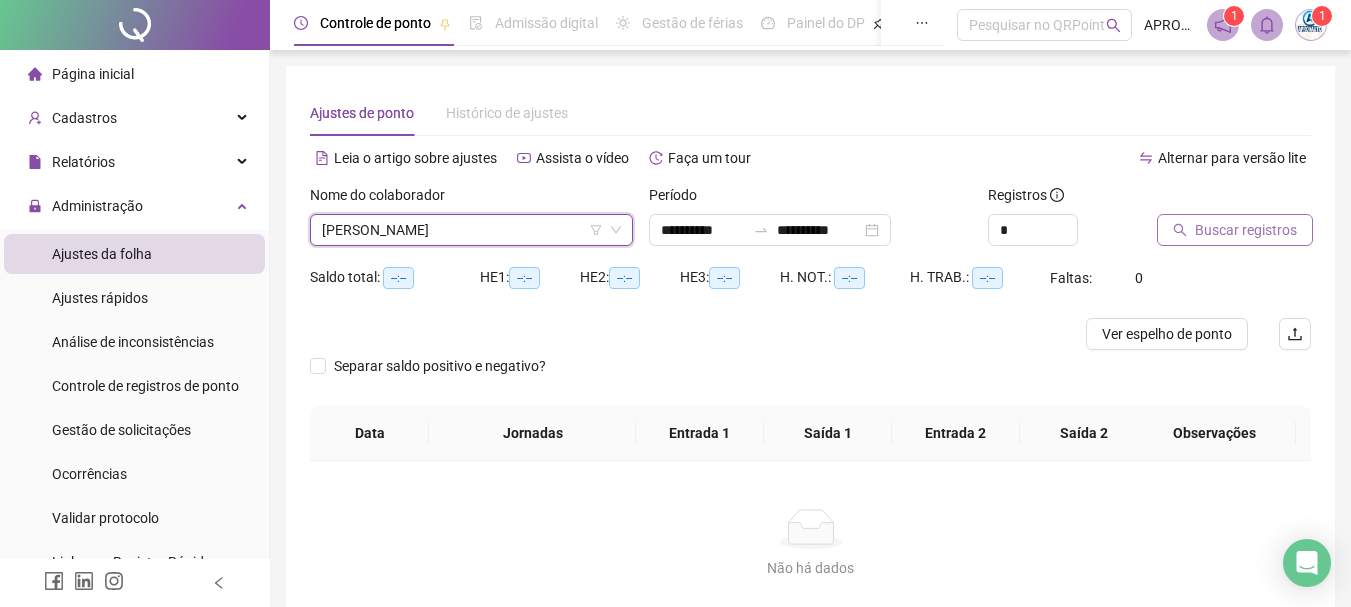click on "Buscar registros" at bounding box center [1246, 230] 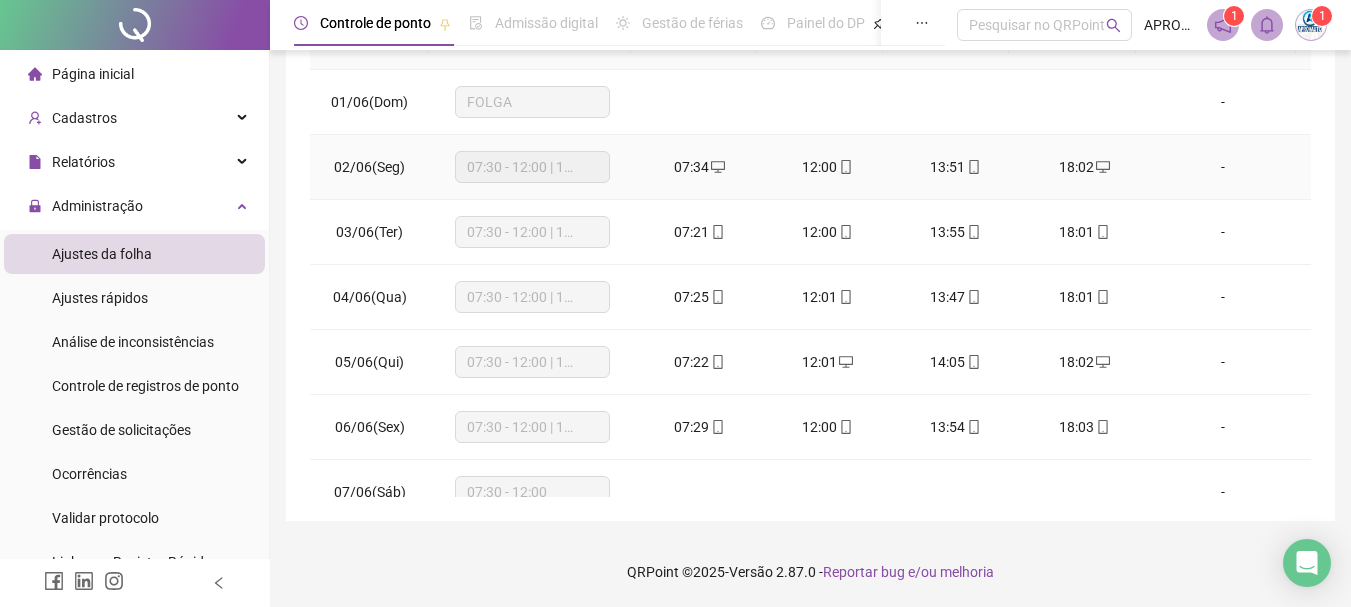 scroll, scrollTop: 0, scrollLeft: 0, axis: both 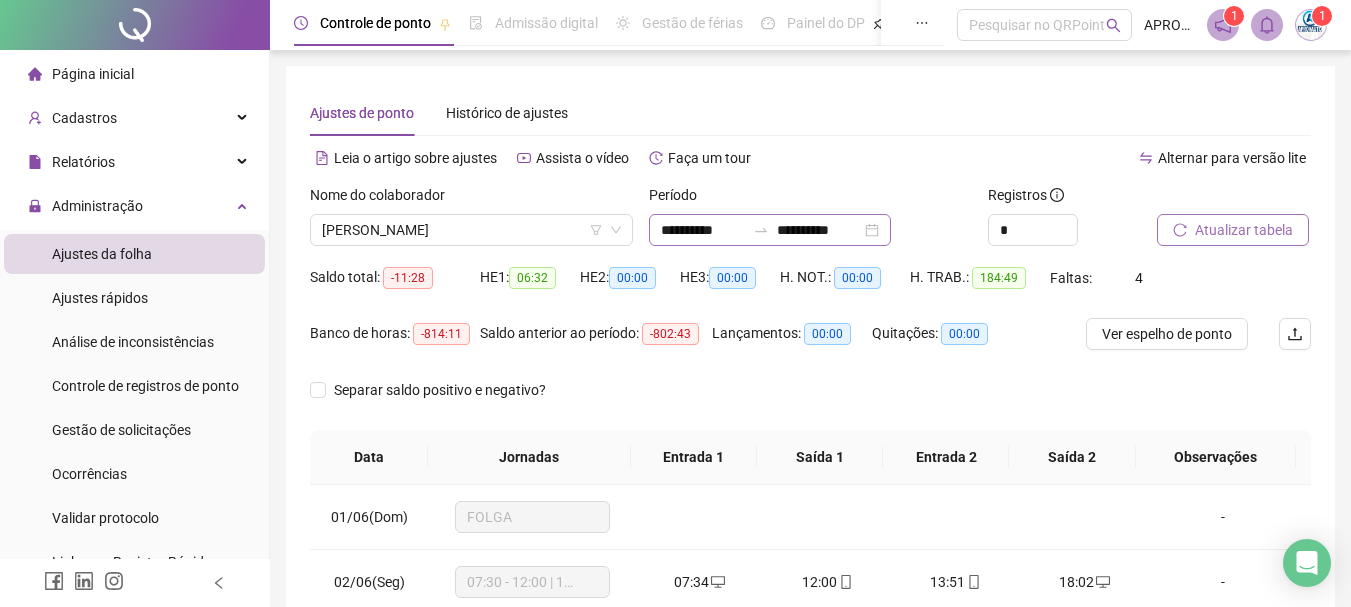 click at bounding box center [761, 230] 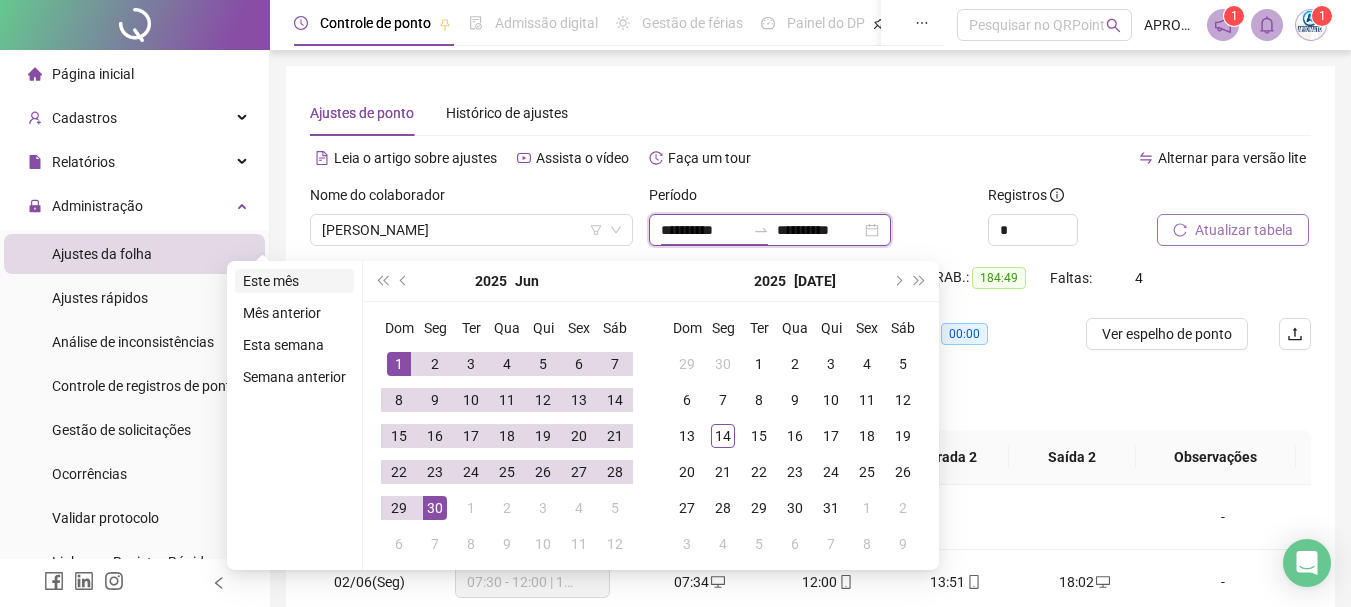 type on "**********" 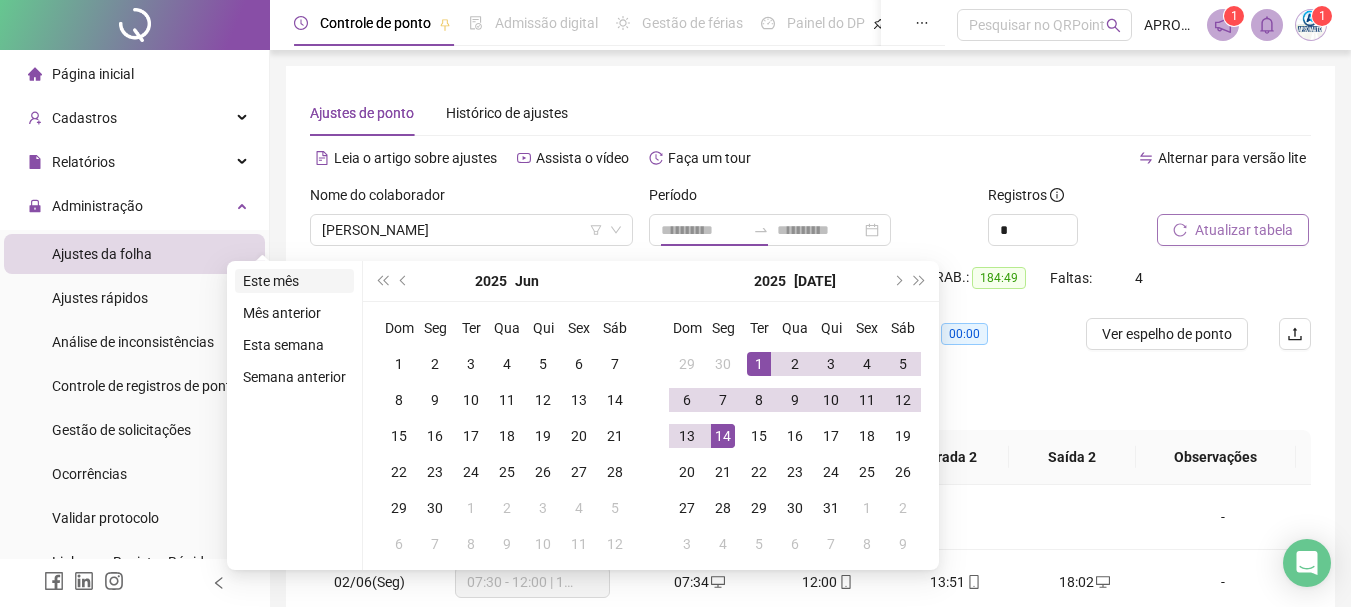 click on "Este mês" at bounding box center [294, 281] 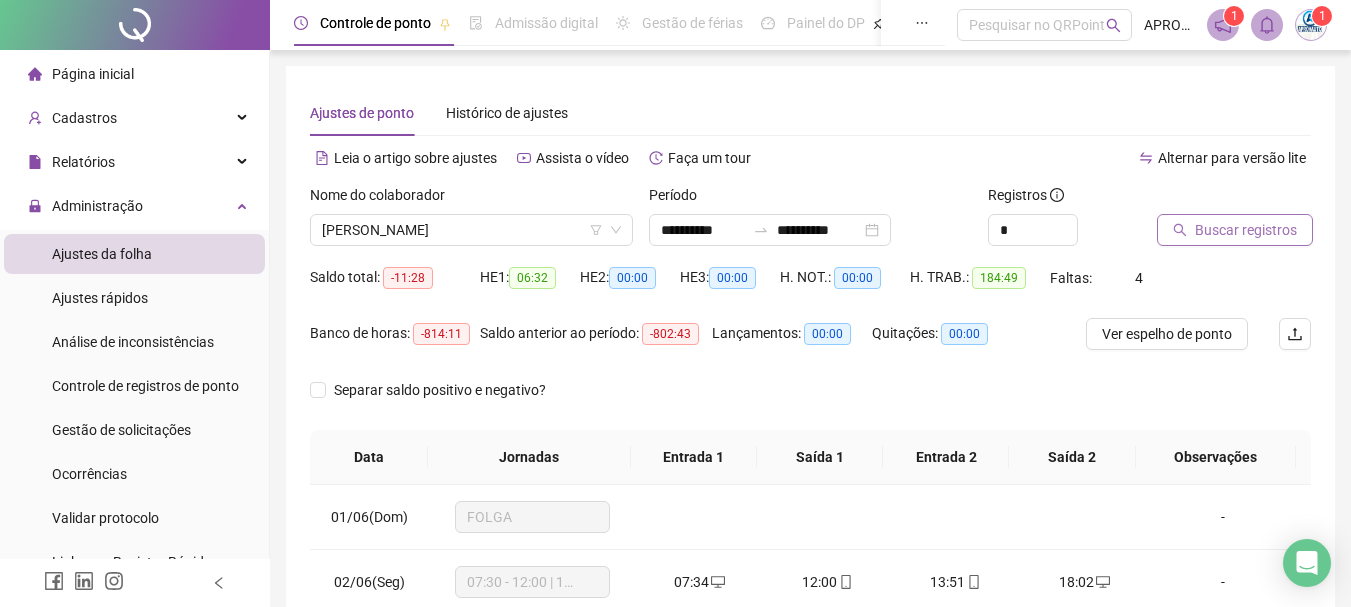 click on "Buscar registros" at bounding box center [1246, 230] 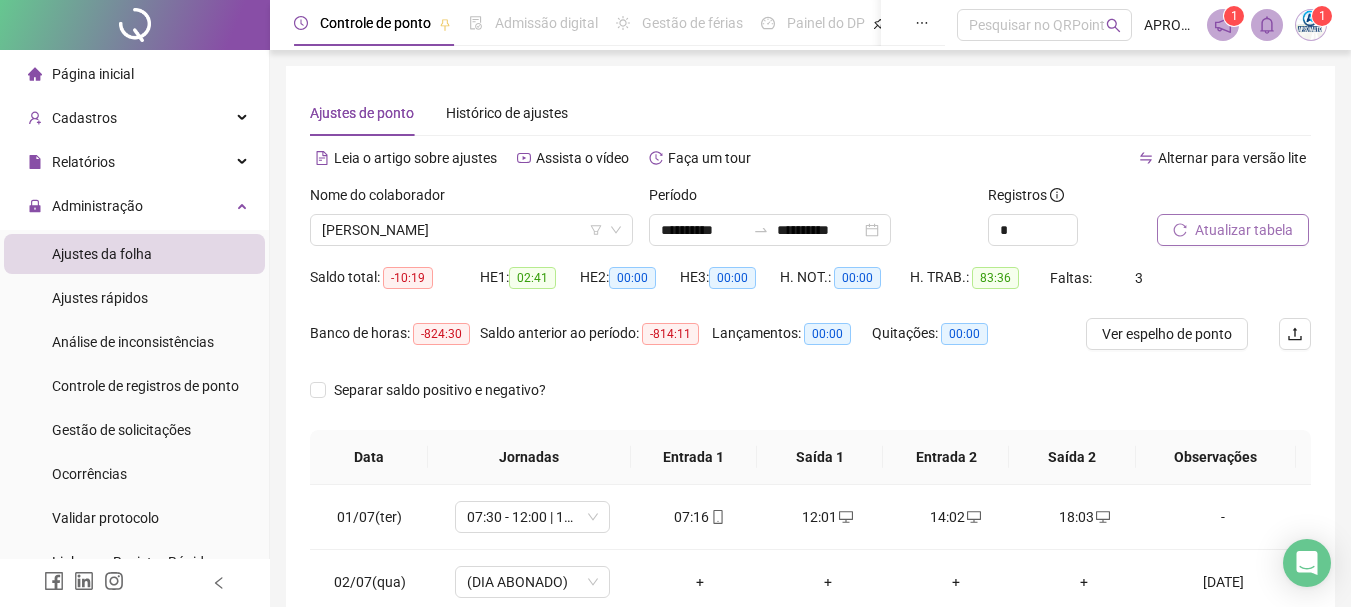 scroll, scrollTop: 400, scrollLeft: 0, axis: vertical 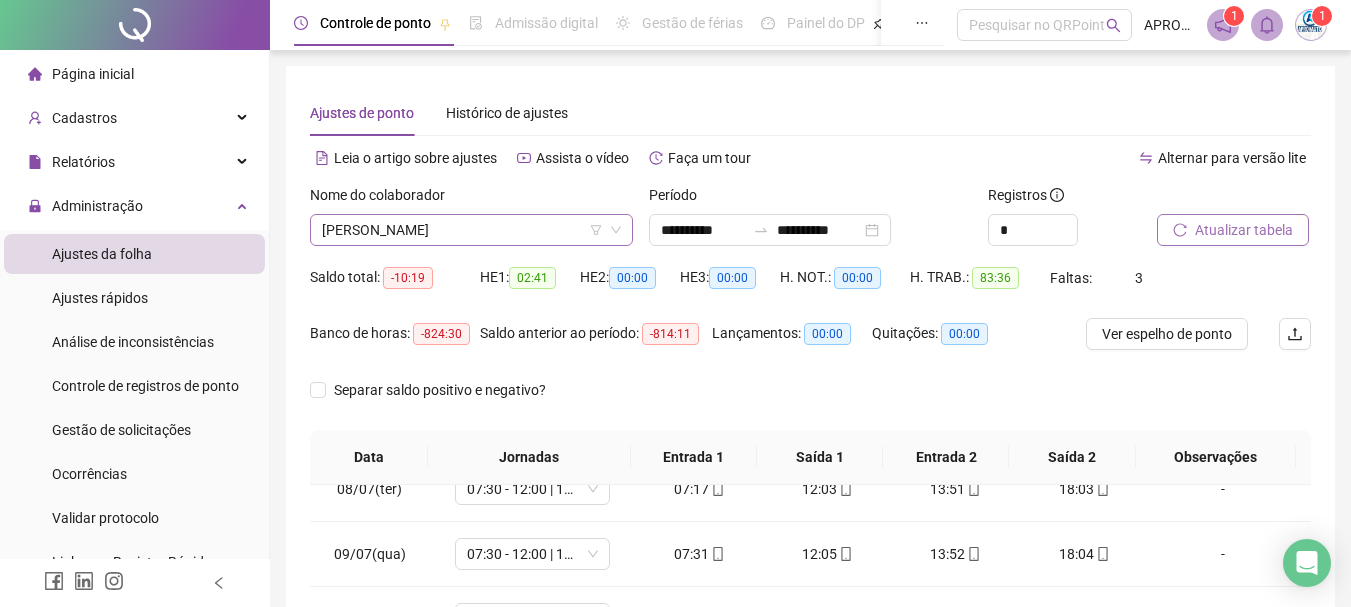 click on "[PERSON_NAME]" at bounding box center (471, 230) 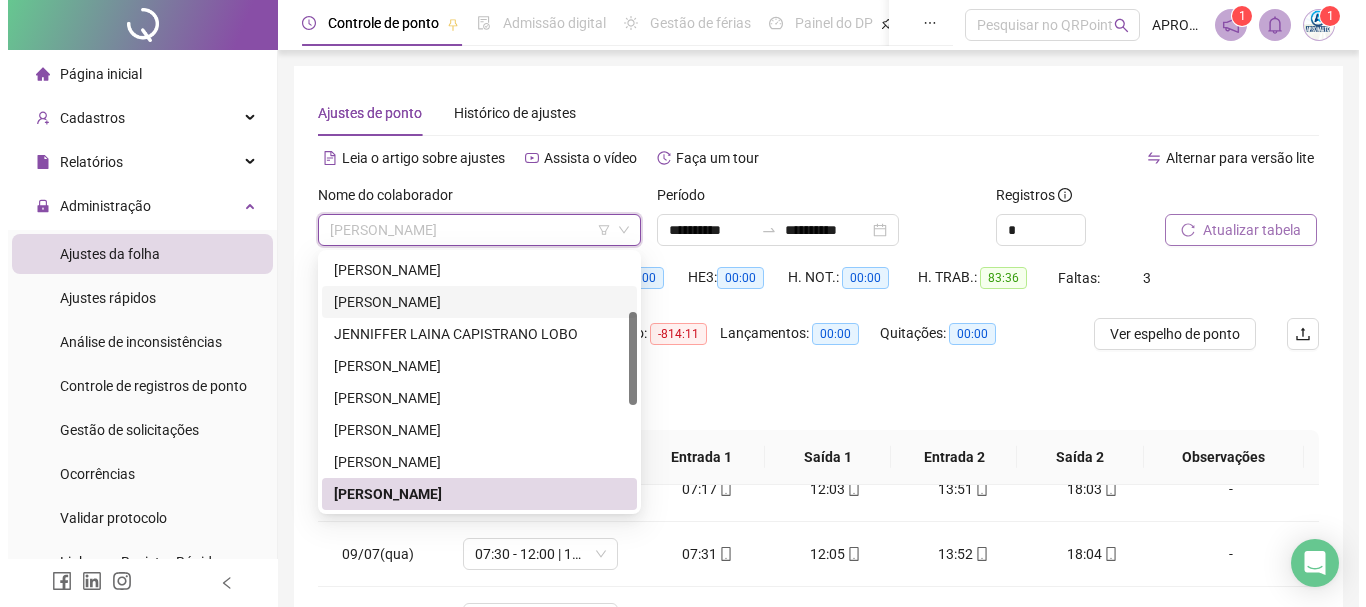 scroll, scrollTop: 0, scrollLeft: 0, axis: both 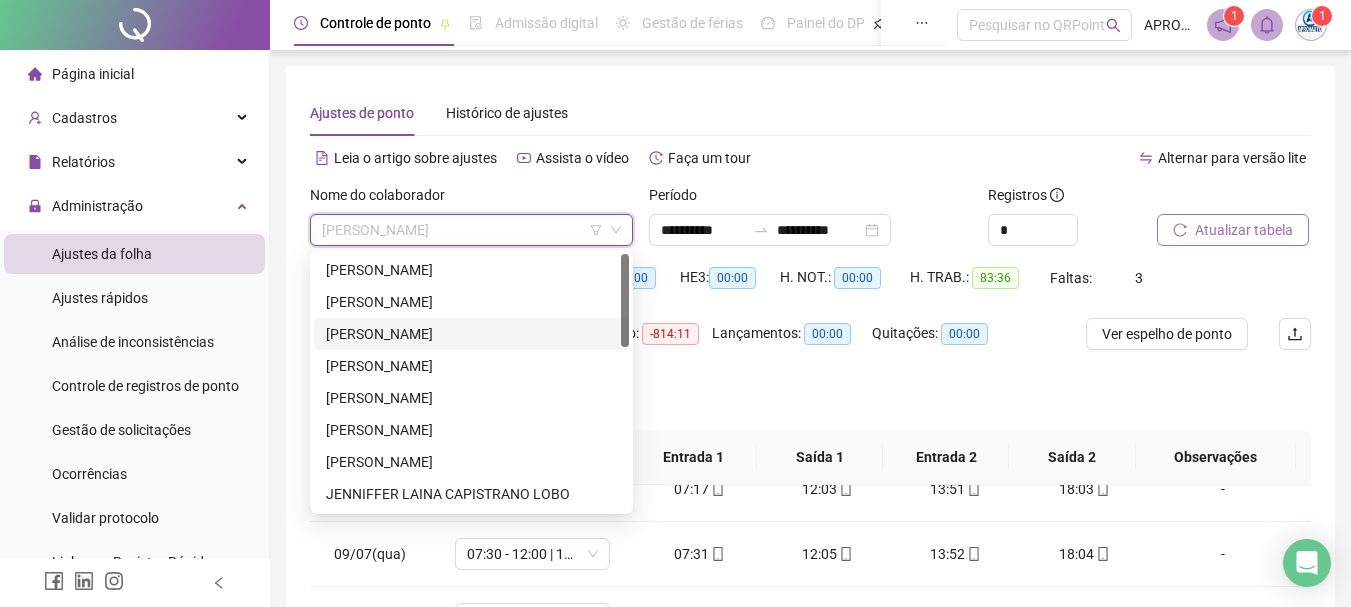 click on "[PERSON_NAME]" at bounding box center [471, 334] 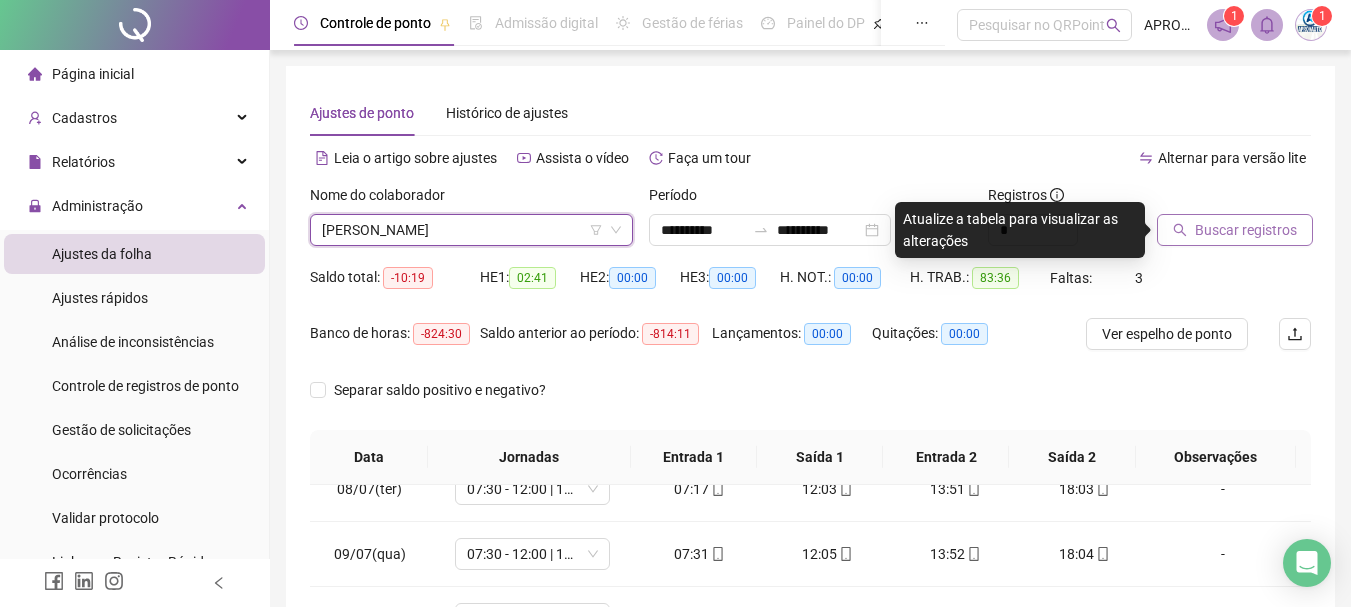 click on "Buscar registros" at bounding box center (1235, 230) 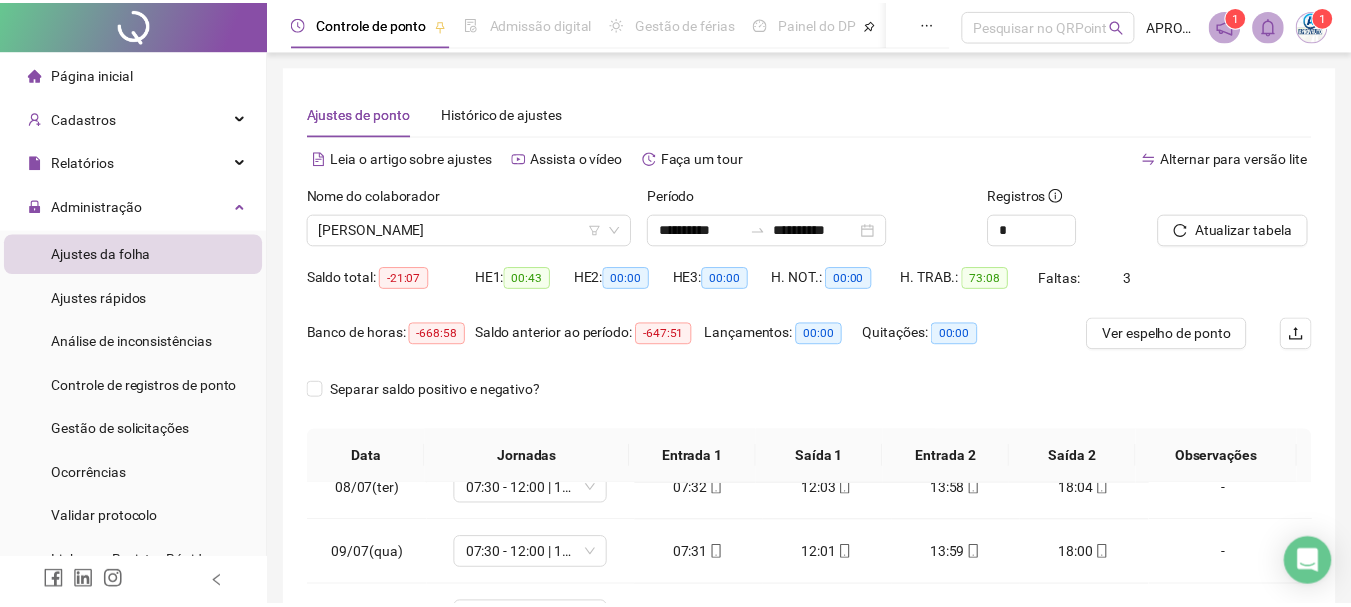 scroll, scrollTop: 415, scrollLeft: 0, axis: vertical 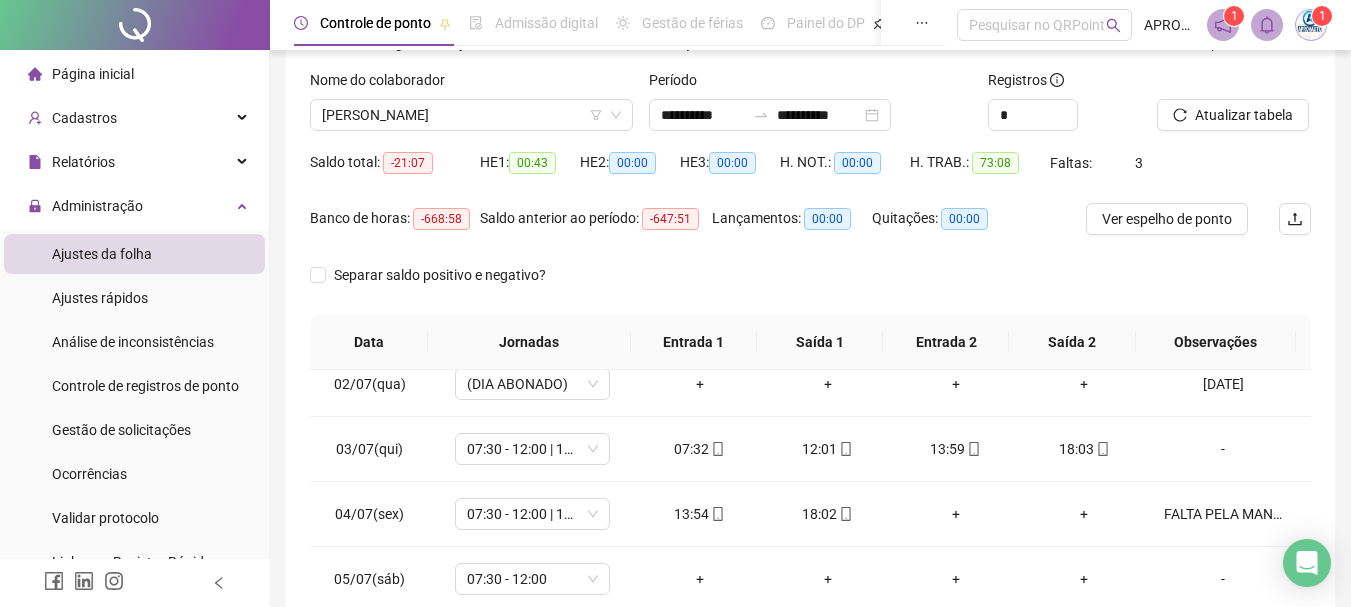 click on "Nome do colaborador" at bounding box center [471, 84] 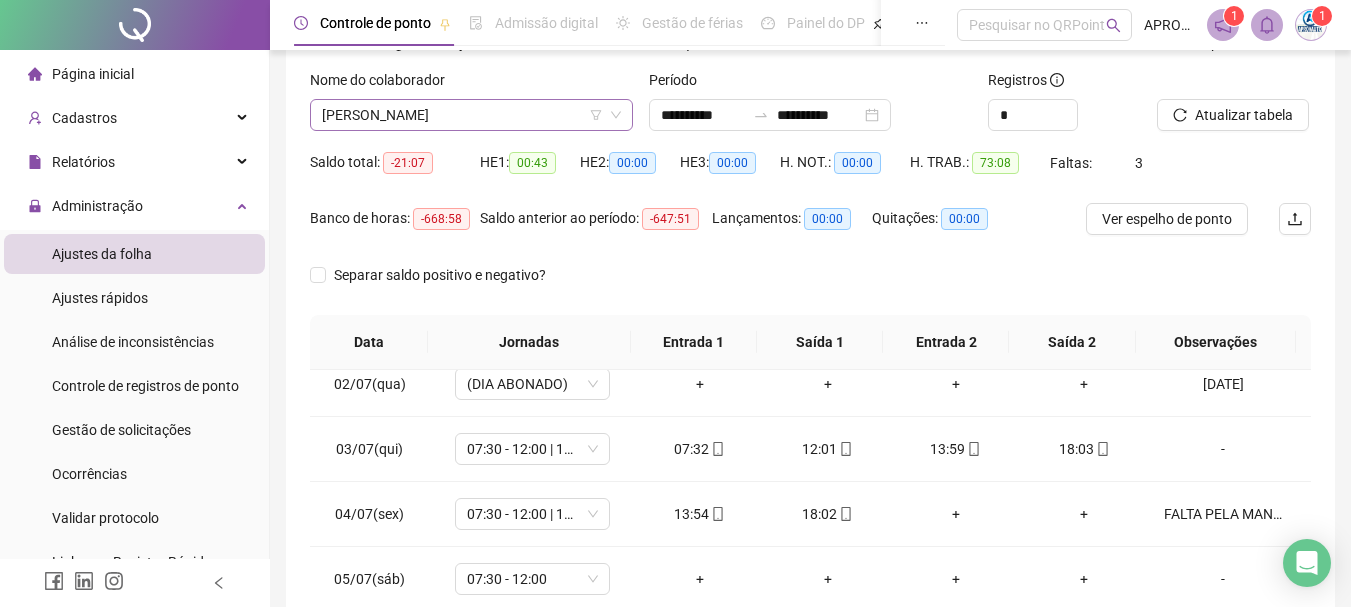 click on "[PERSON_NAME]" at bounding box center [471, 115] 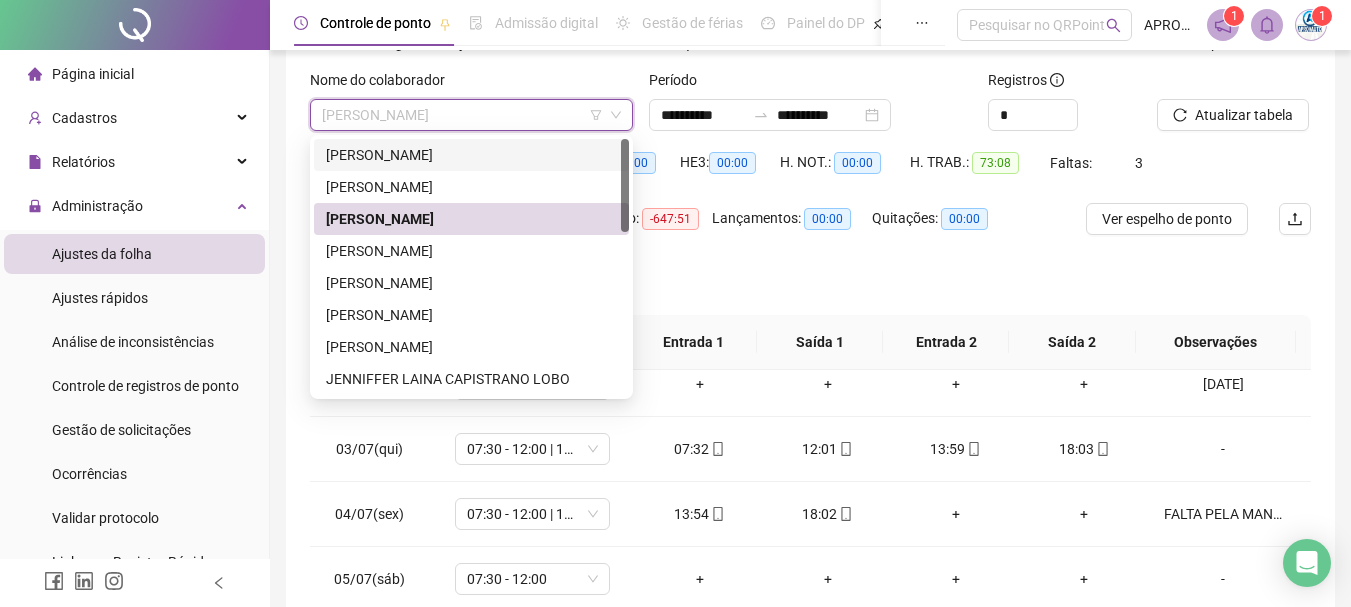 click on "[PERSON_NAME]" at bounding box center [471, 155] 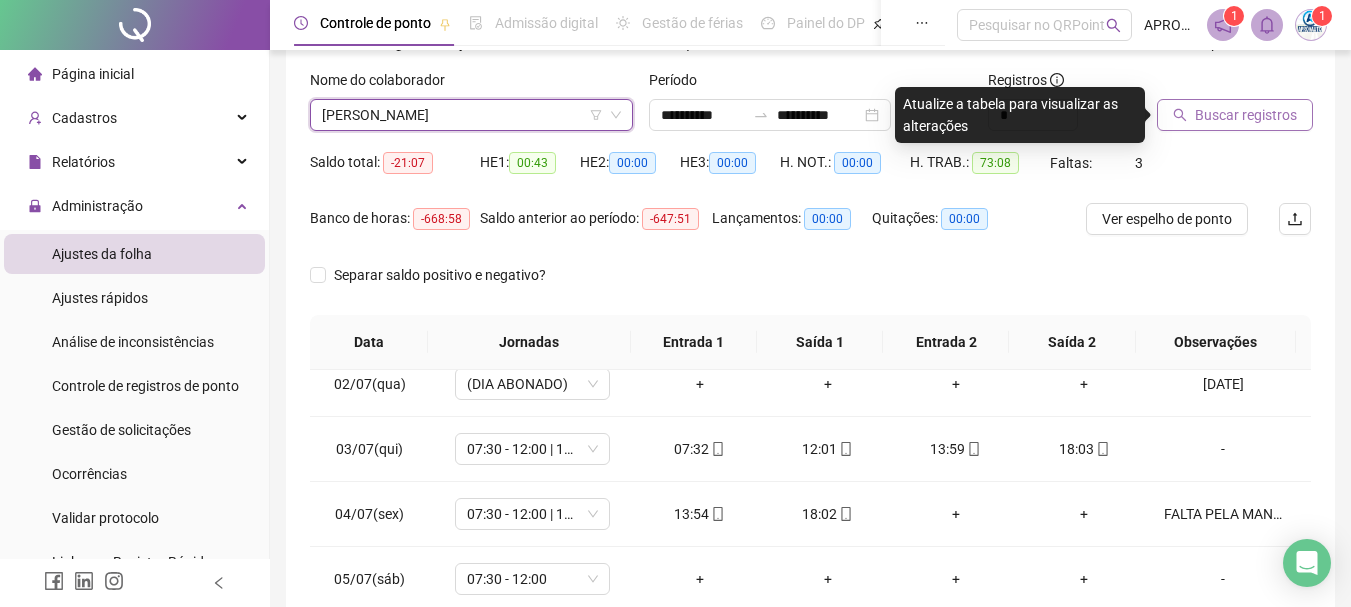 click on "Buscar registros" at bounding box center [1246, 115] 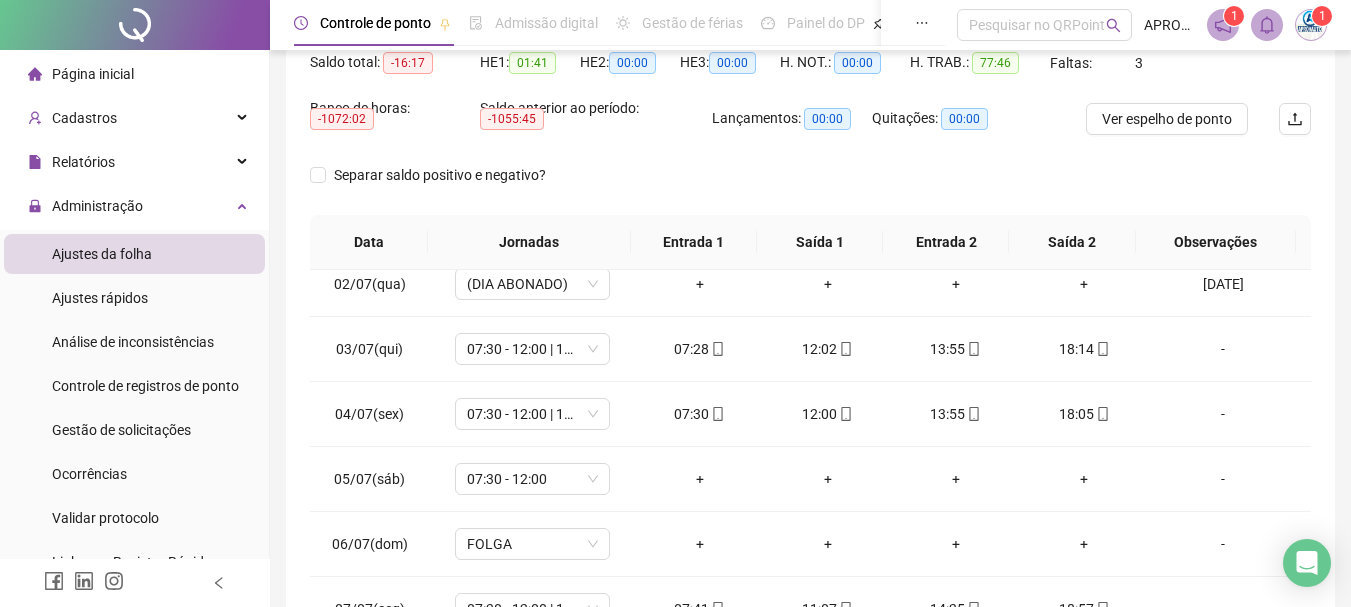 scroll, scrollTop: 415, scrollLeft: 0, axis: vertical 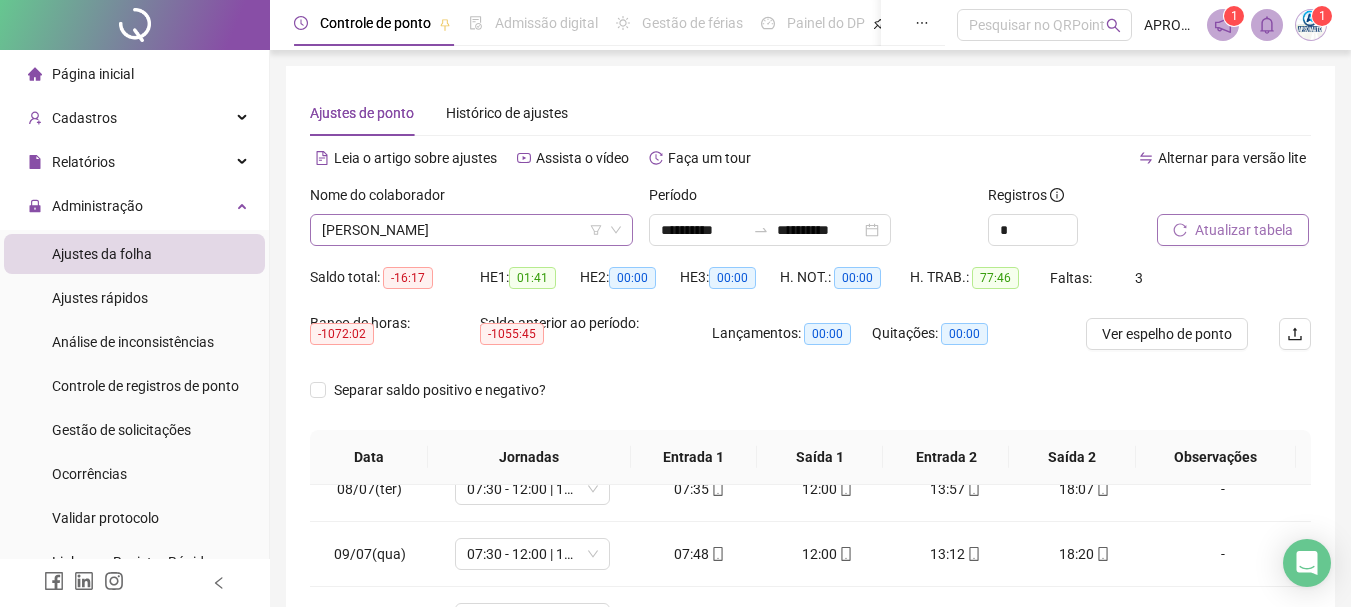 click on "[PERSON_NAME]" at bounding box center (471, 230) 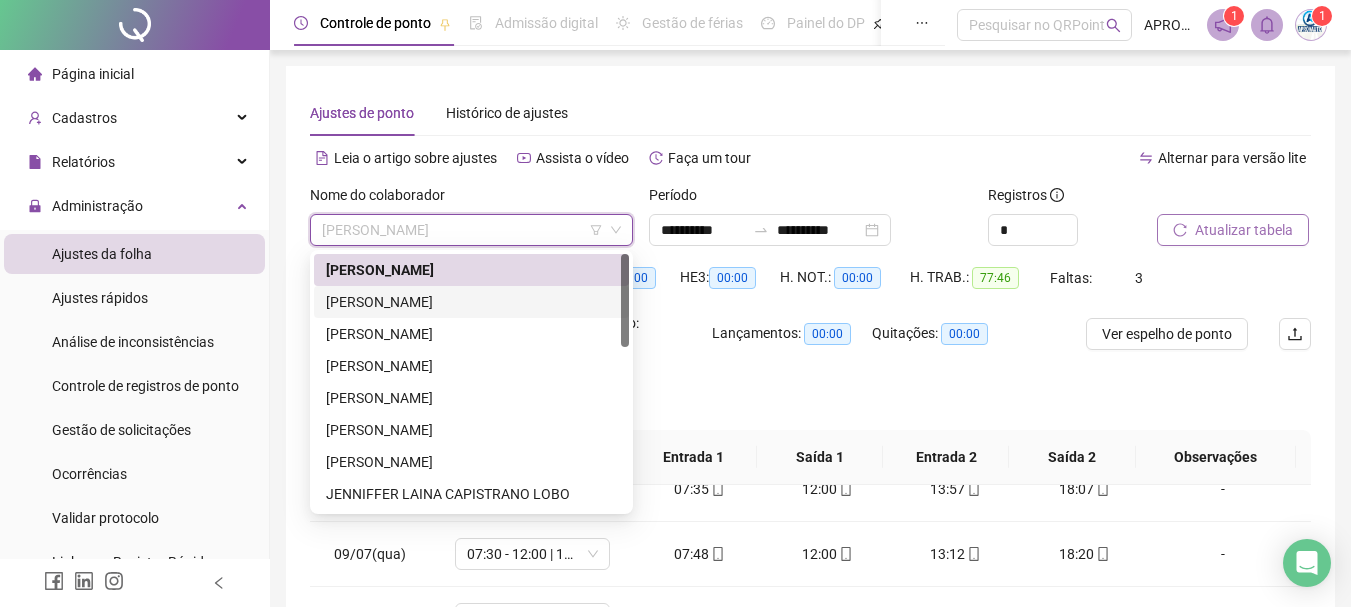 click on "[PERSON_NAME]" at bounding box center (471, 302) 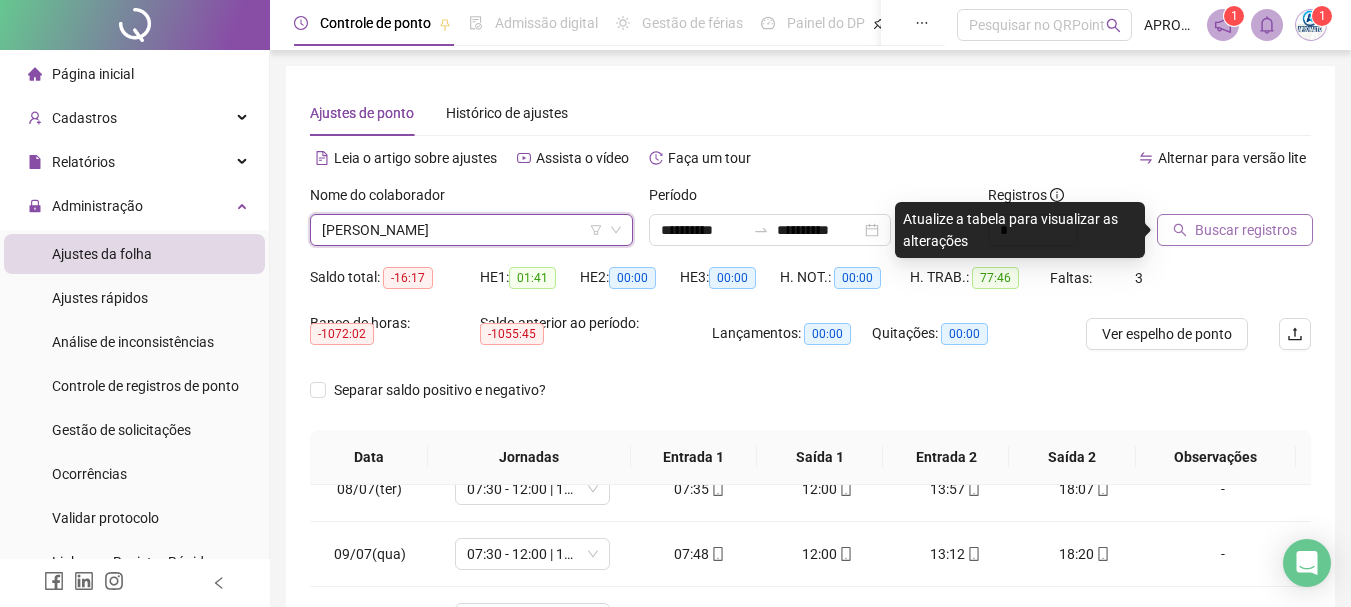 click on "Buscar registros" at bounding box center [1246, 230] 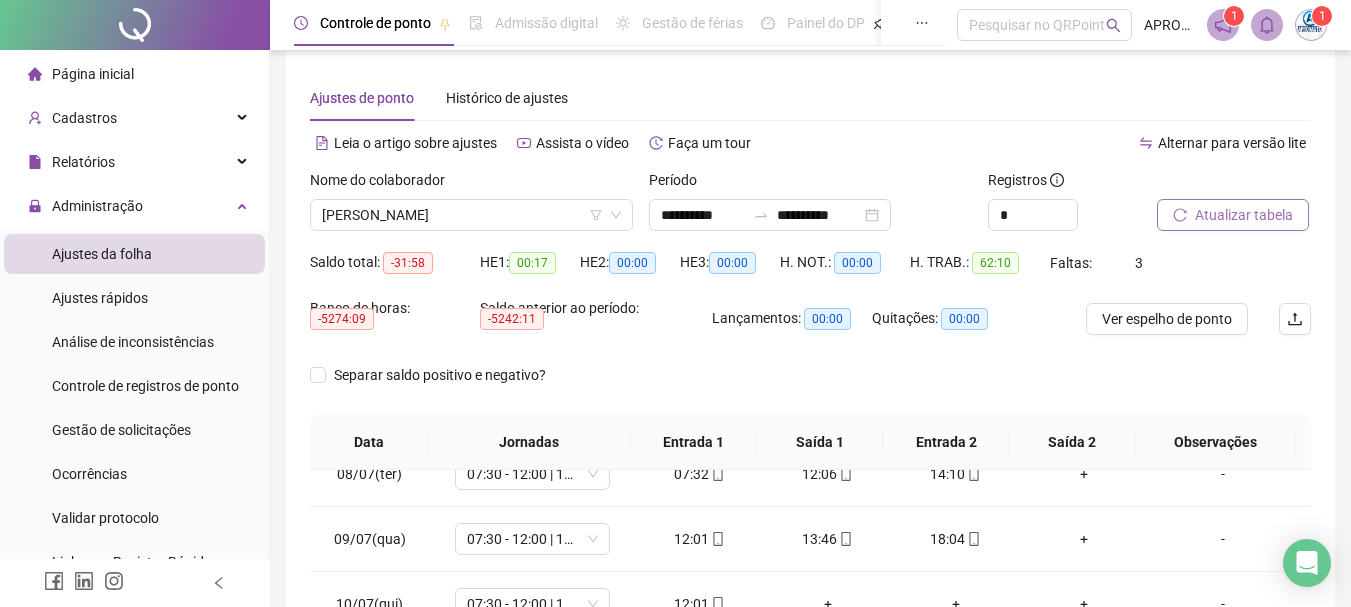 scroll, scrollTop: 415, scrollLeft: 0, axis: vertical 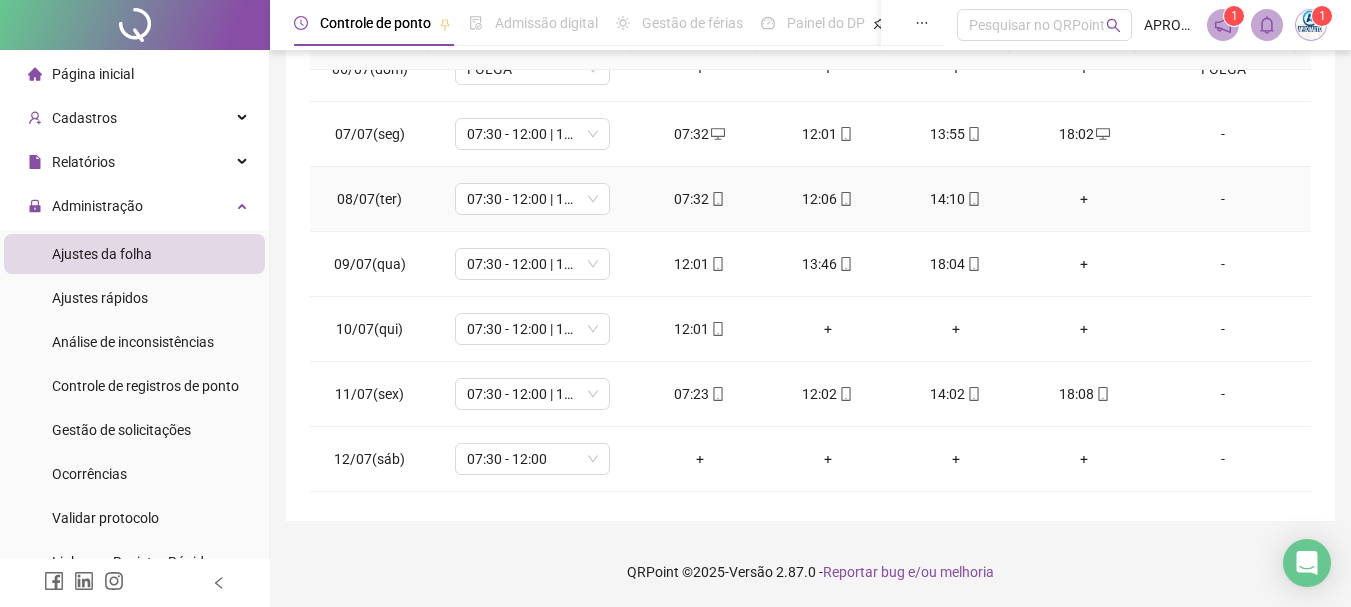click on "+" at bounding box center (1084, 199) 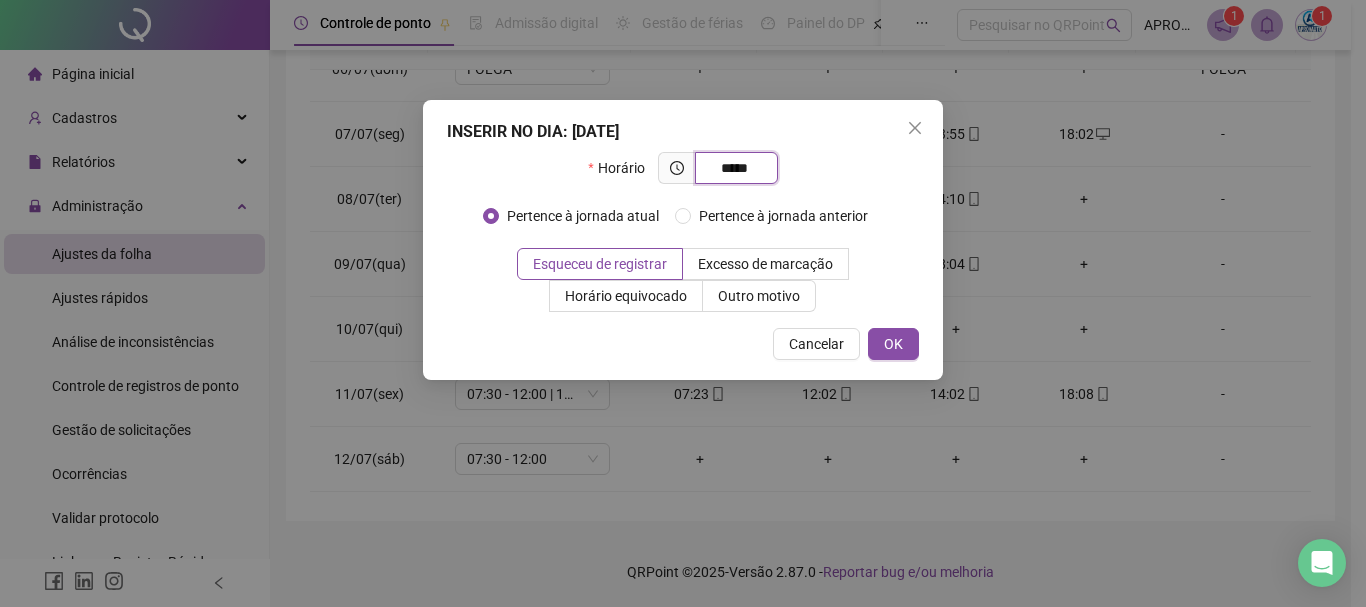 type on "*****" 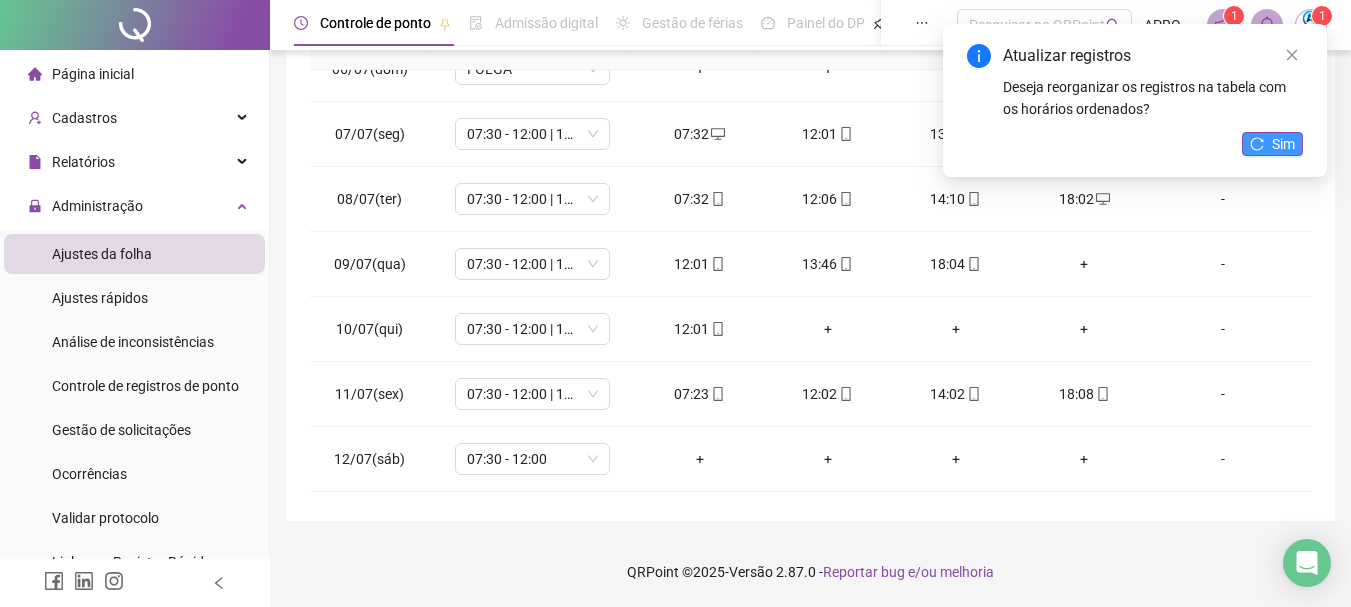 click on "Sim" at bounding box center (1272, 144) 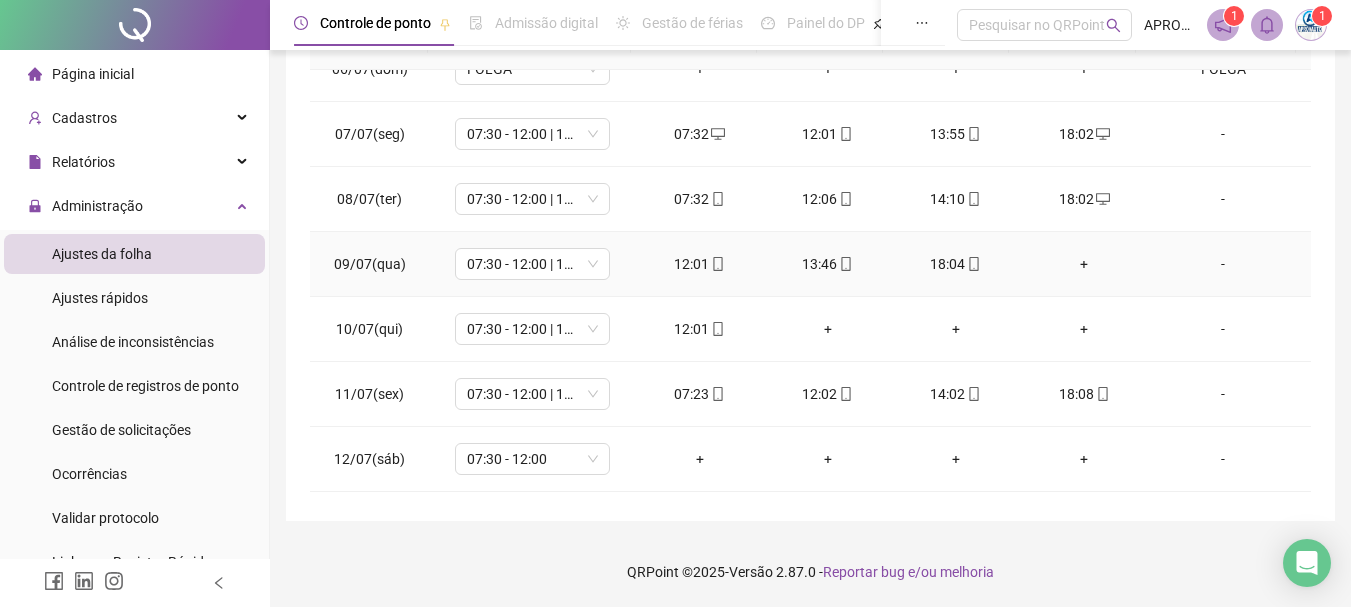 click on "+" at bounding box center (1084, 264) 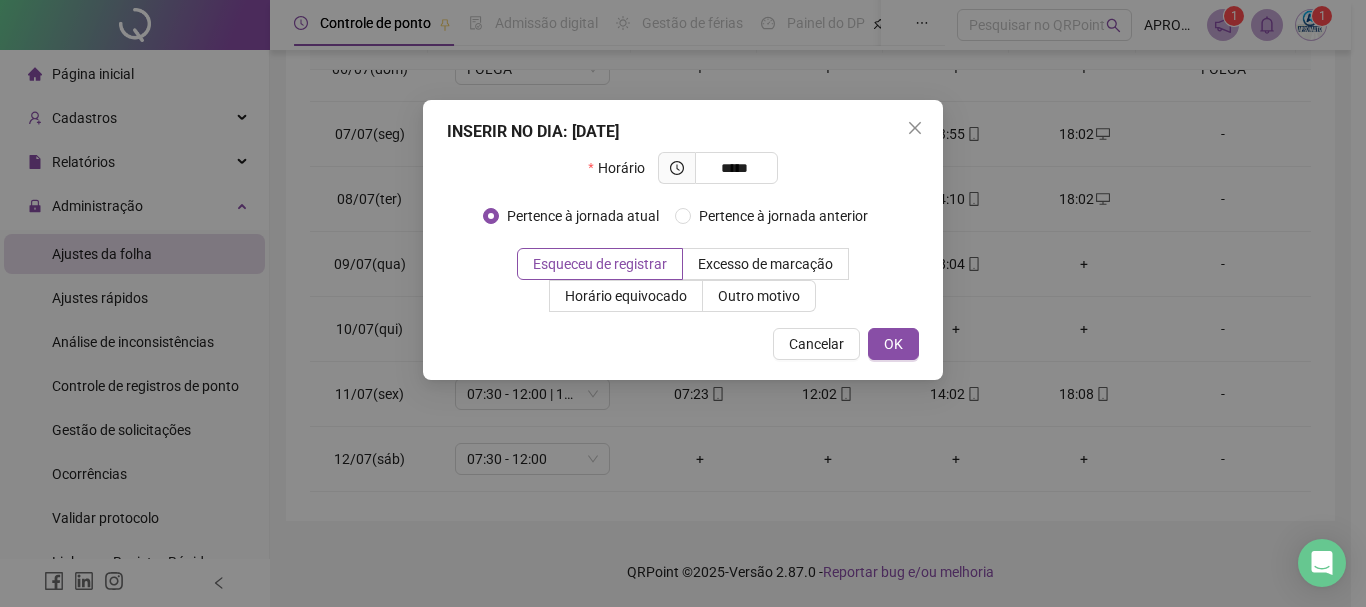 type on "*****" 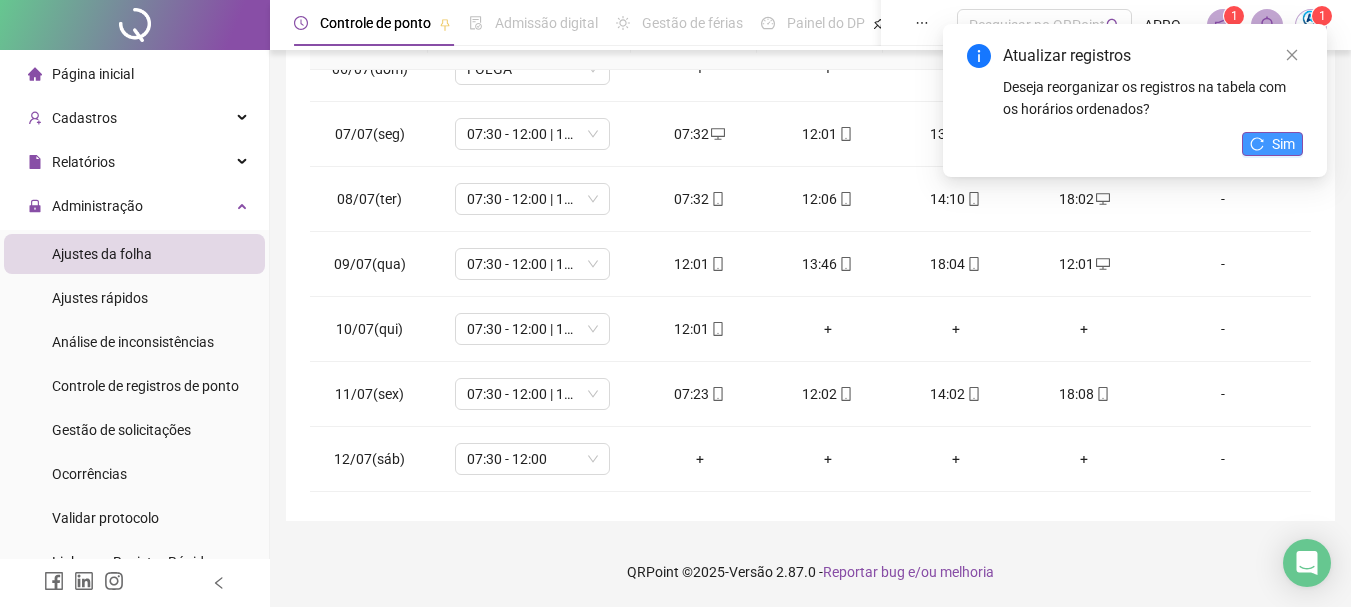 click on "Sim" at bounding box center [1283, 144] 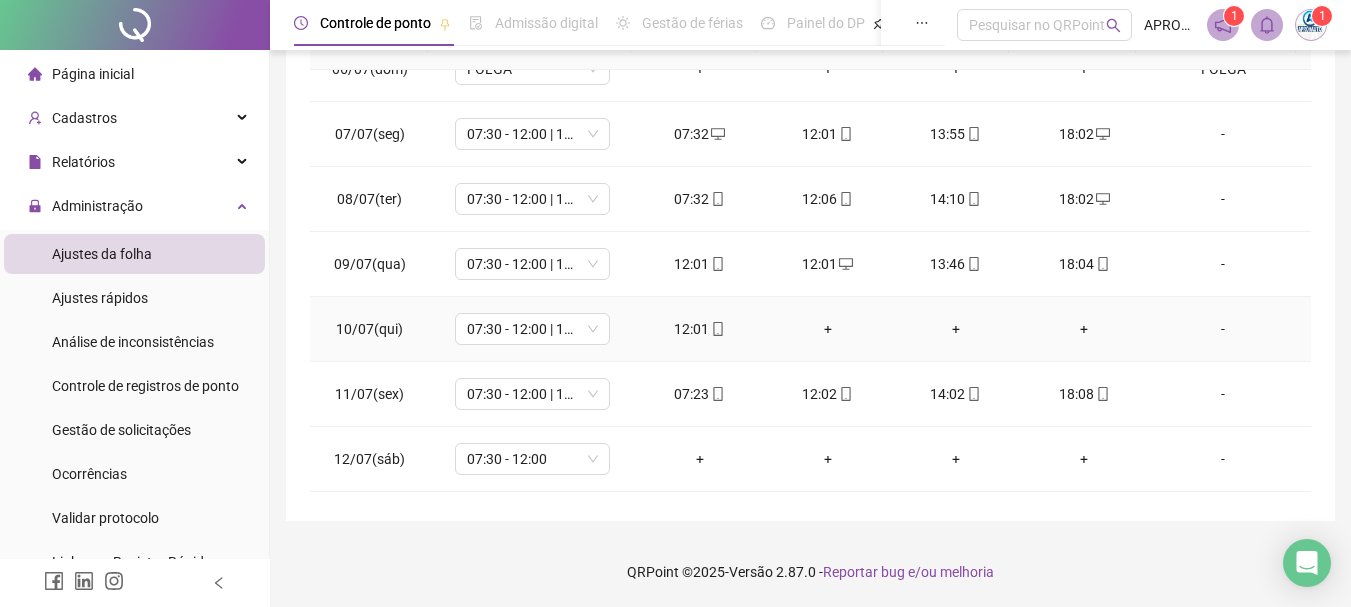 click on "+" at bounding box center [828, 329] 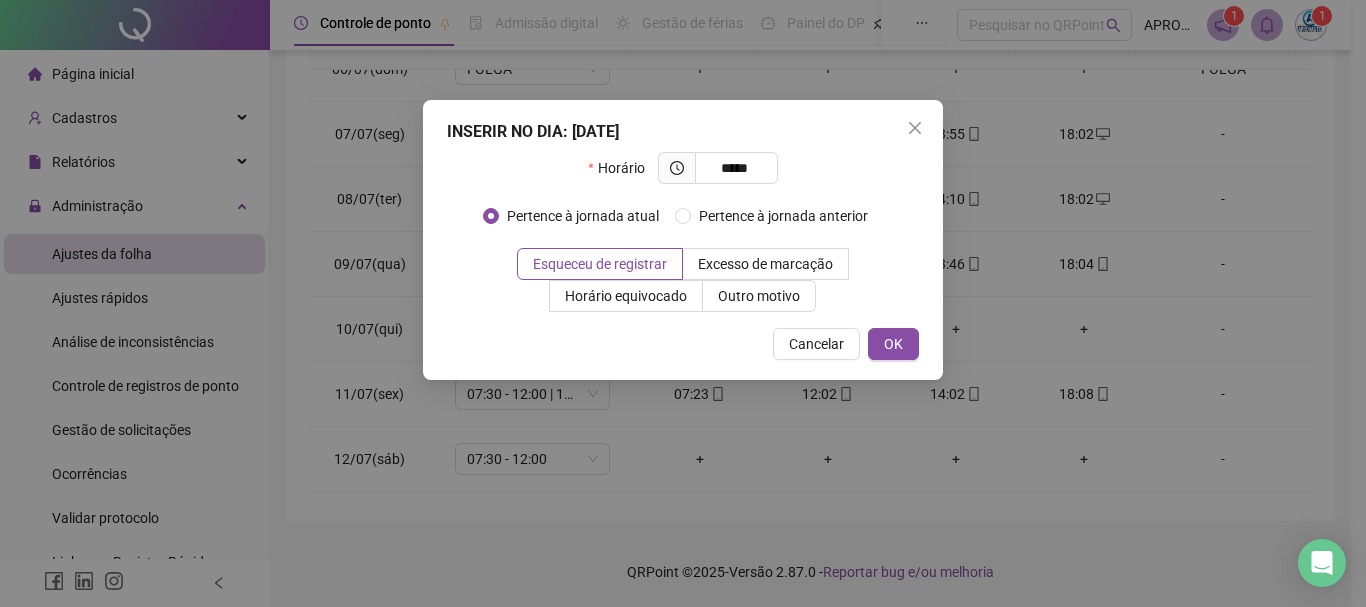 type on "*****" 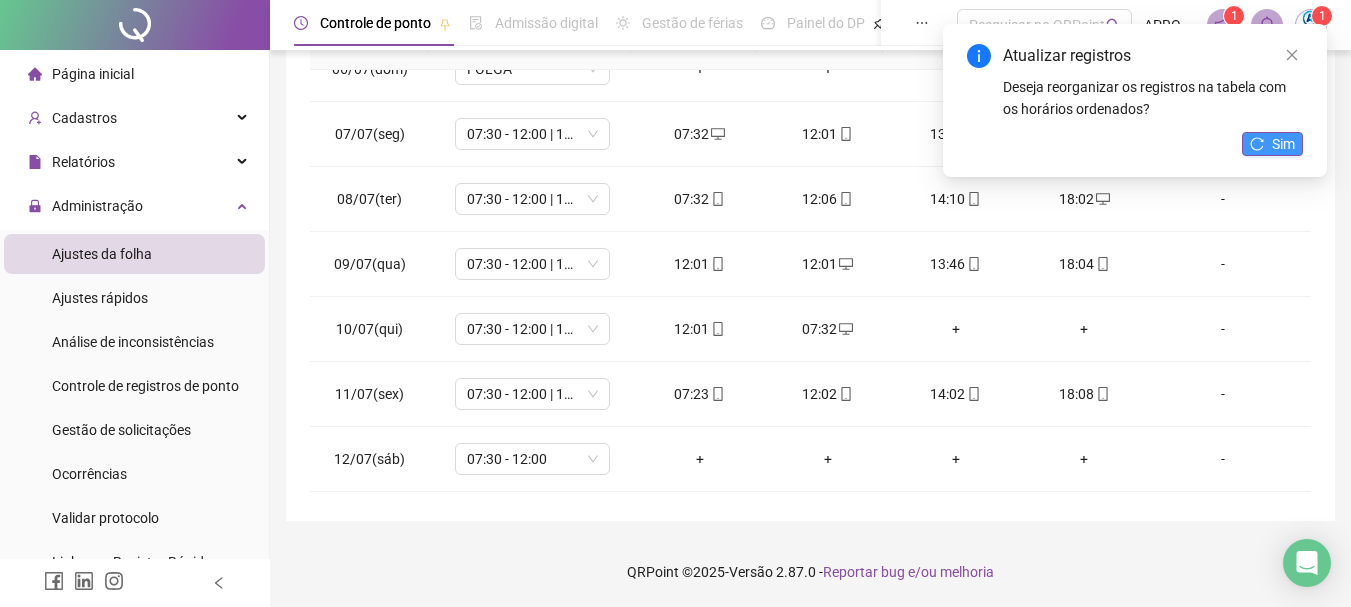 click on "Sim" at bounding box center (1283, 144) 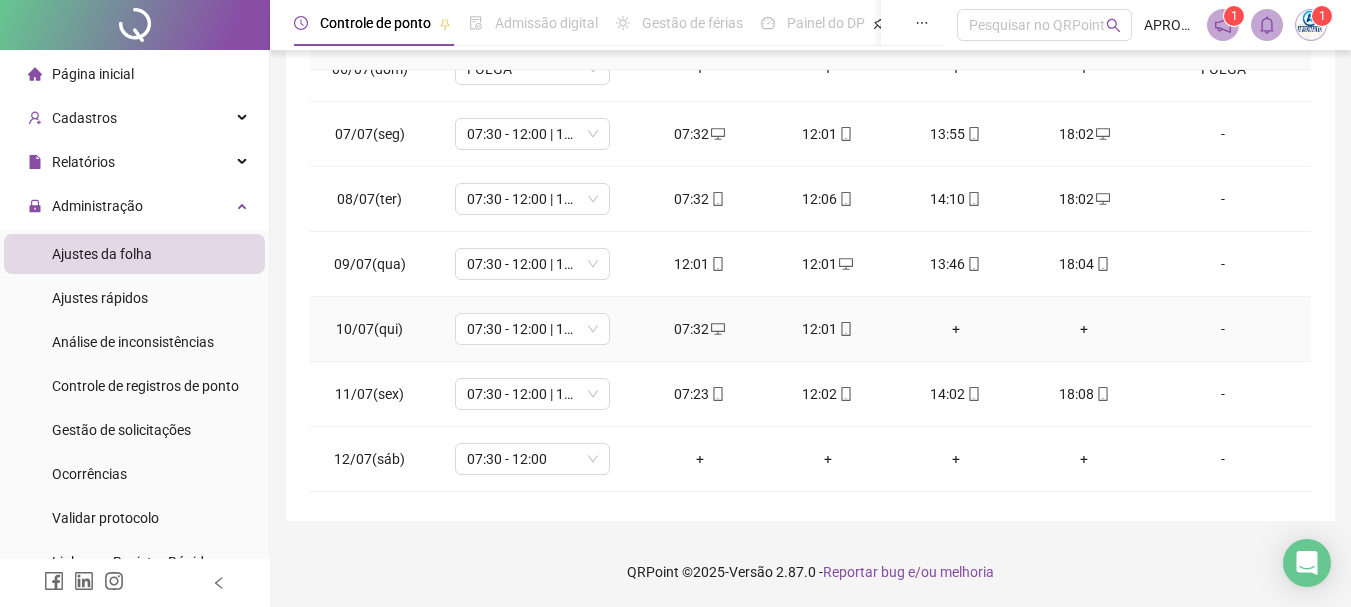 click on "+" at bounding box center (956, 329) 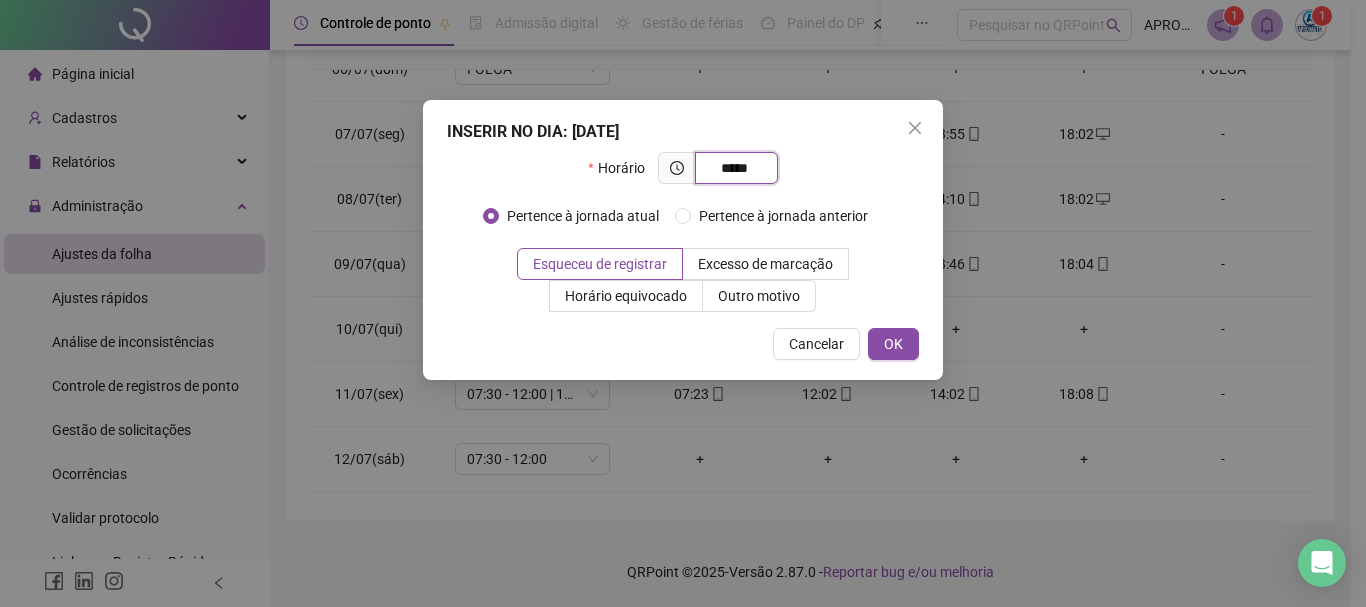 type on "*****" 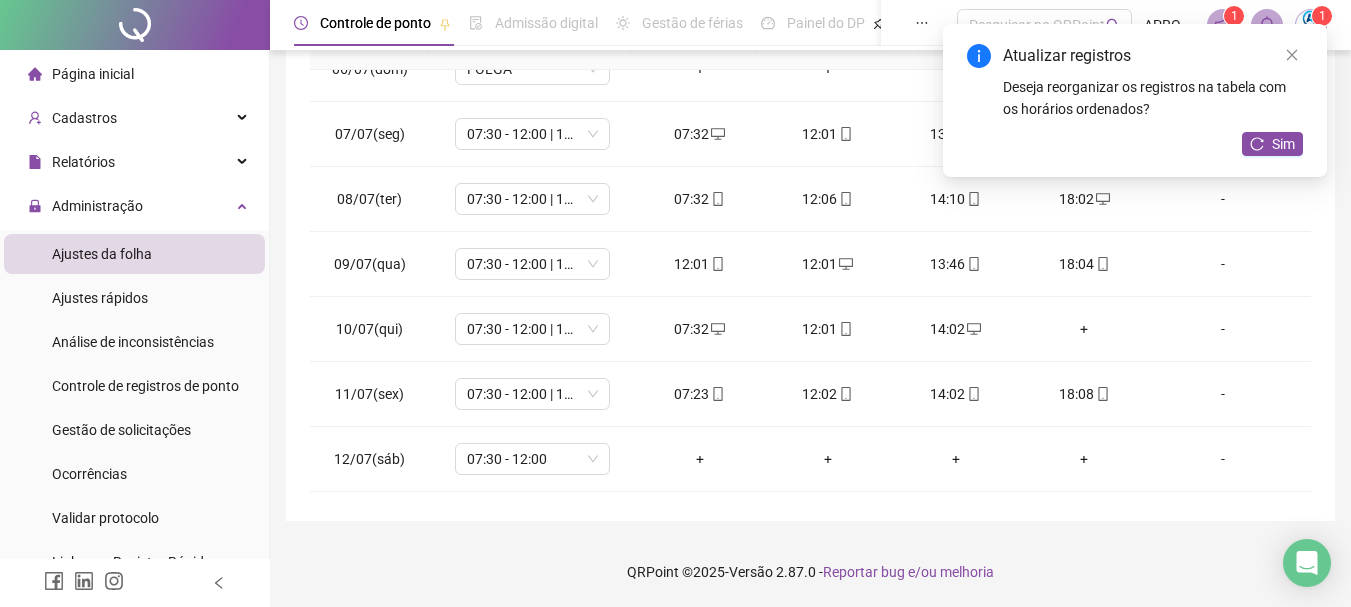 click on "Atualizar registros Deseja reorganizar os registros na tabela com os horários ordenados? Sim" at bounding box center (1135, 100) 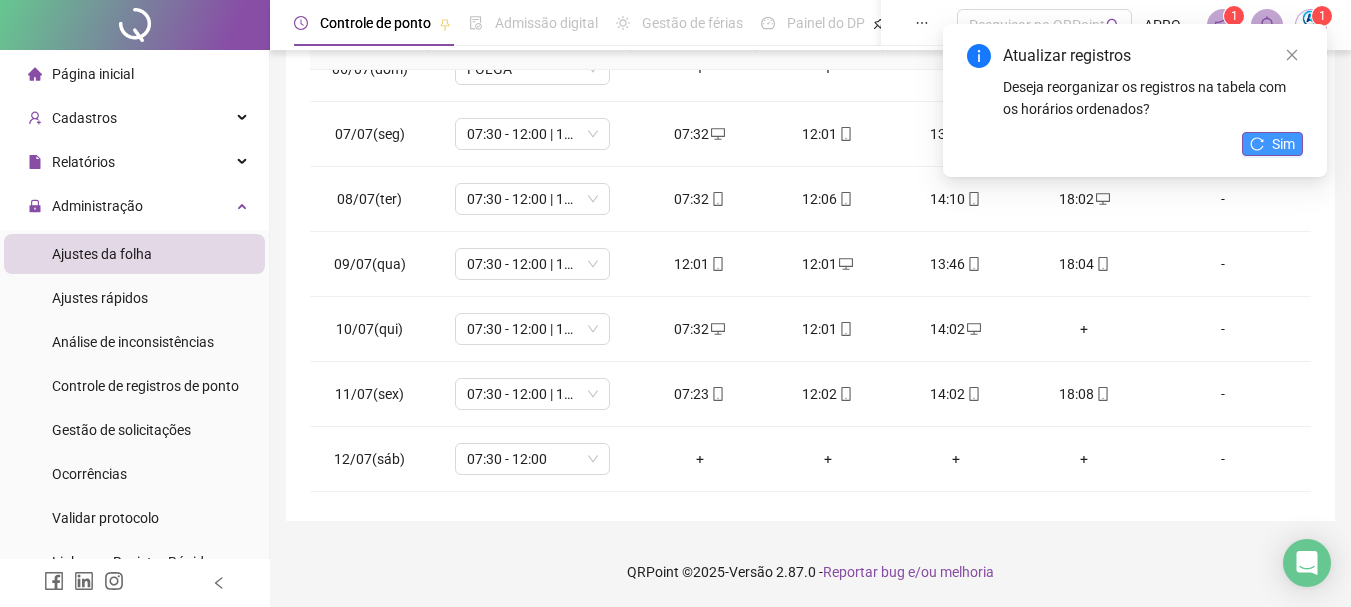 click on "Sim" at bounding box center (1283, 144) 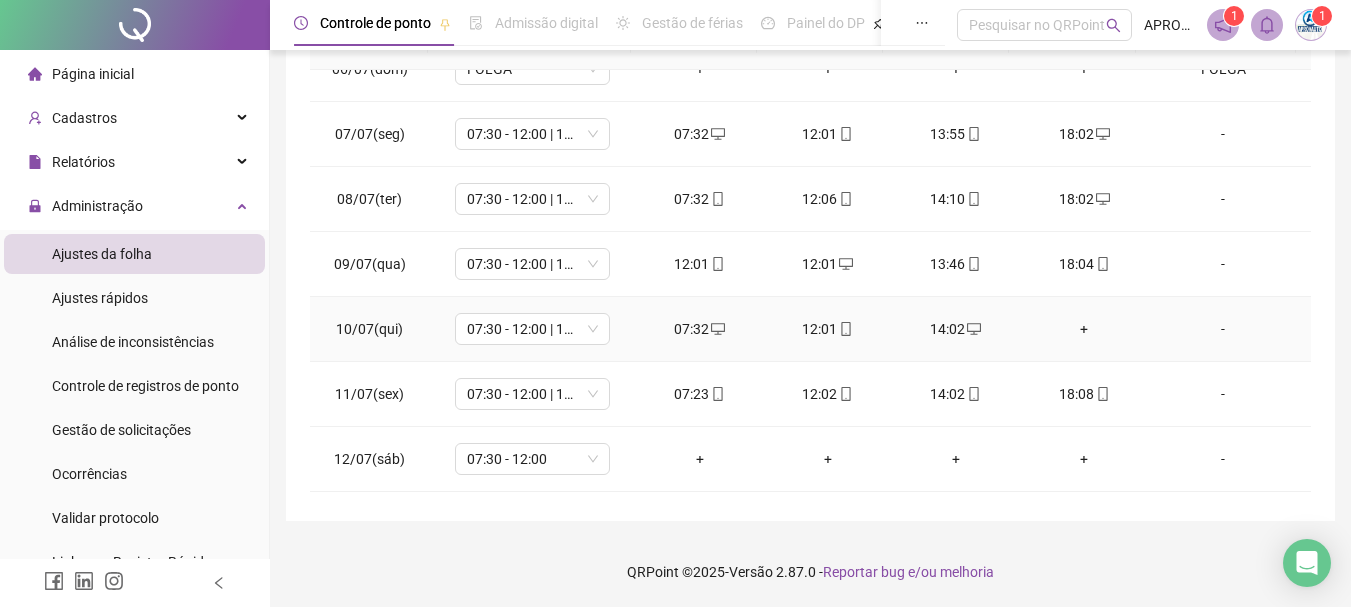click on "+" at bounding box center [1084, 329] 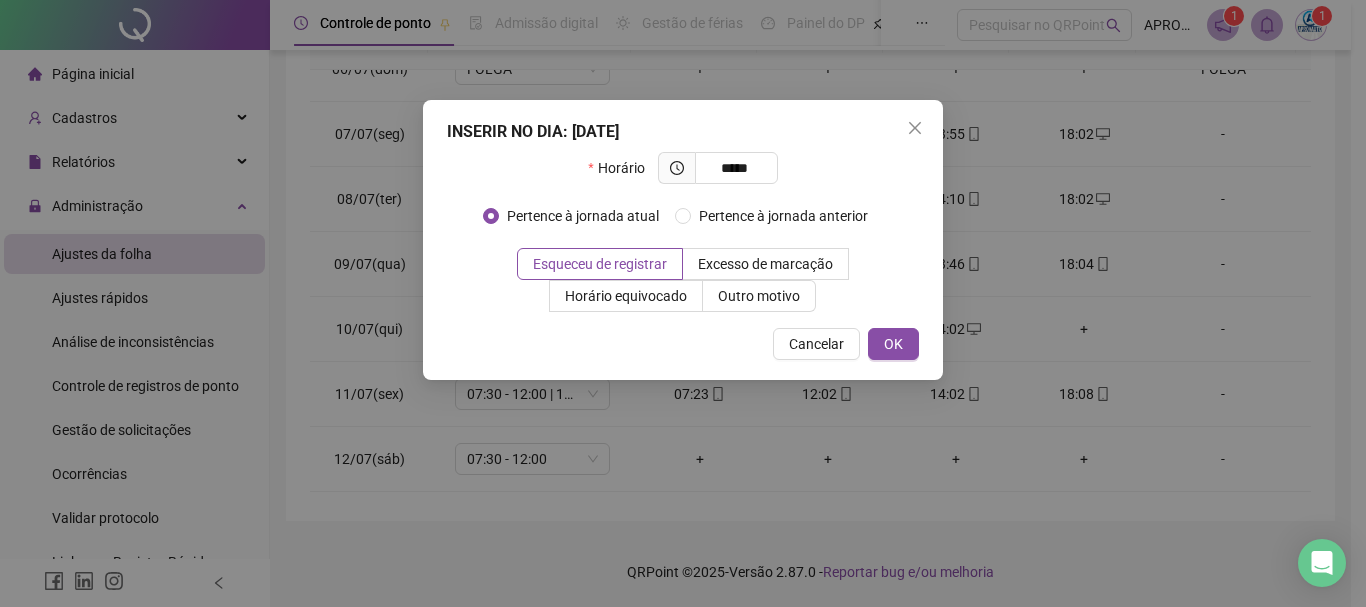 type on "*****" 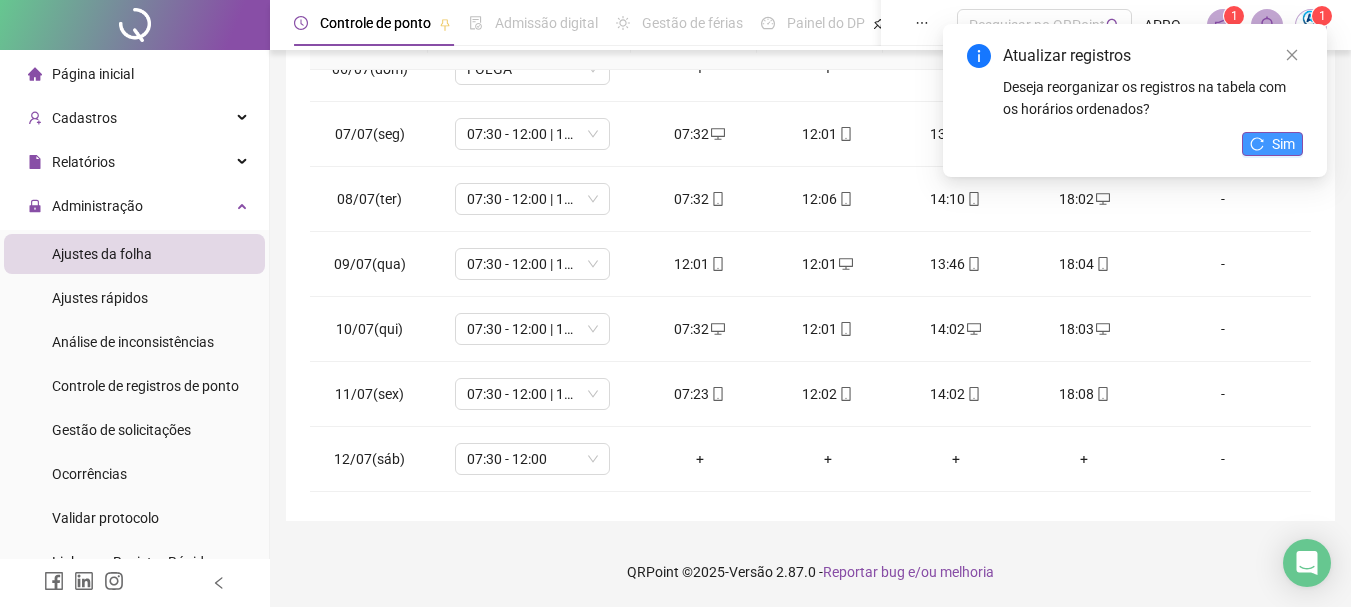 click on "Sim" at bounding box center [1283, 144] 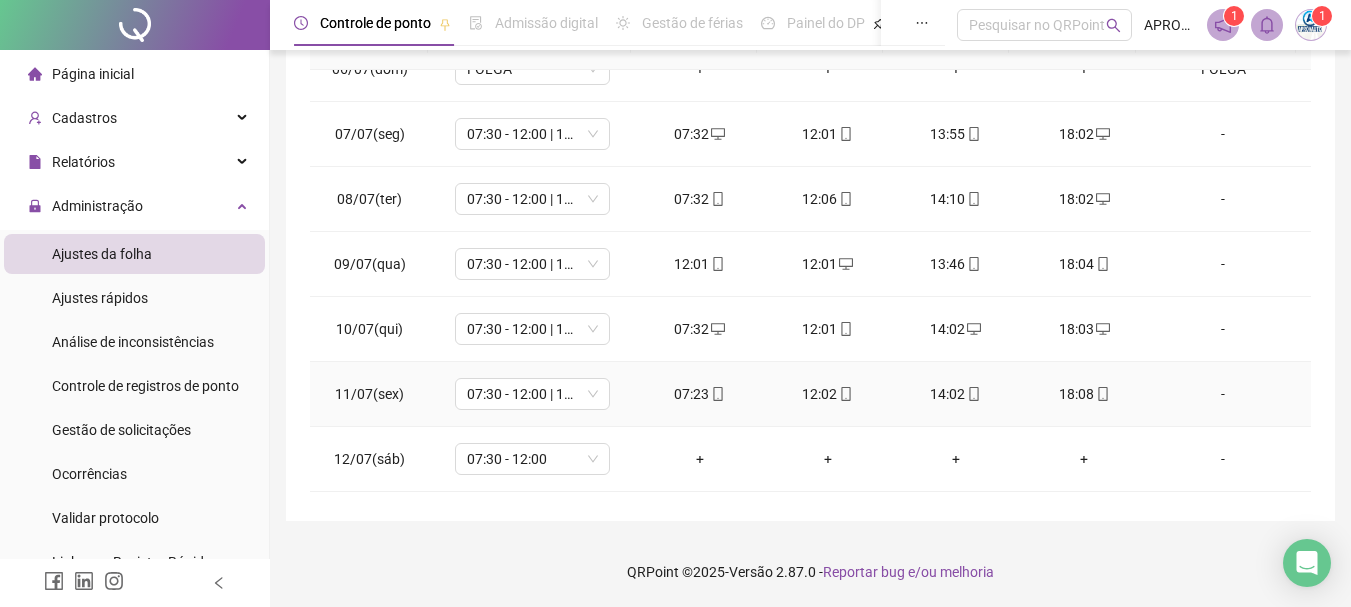 scroll, scrollTop: 483, scrollLeft: 0, axis: vertical 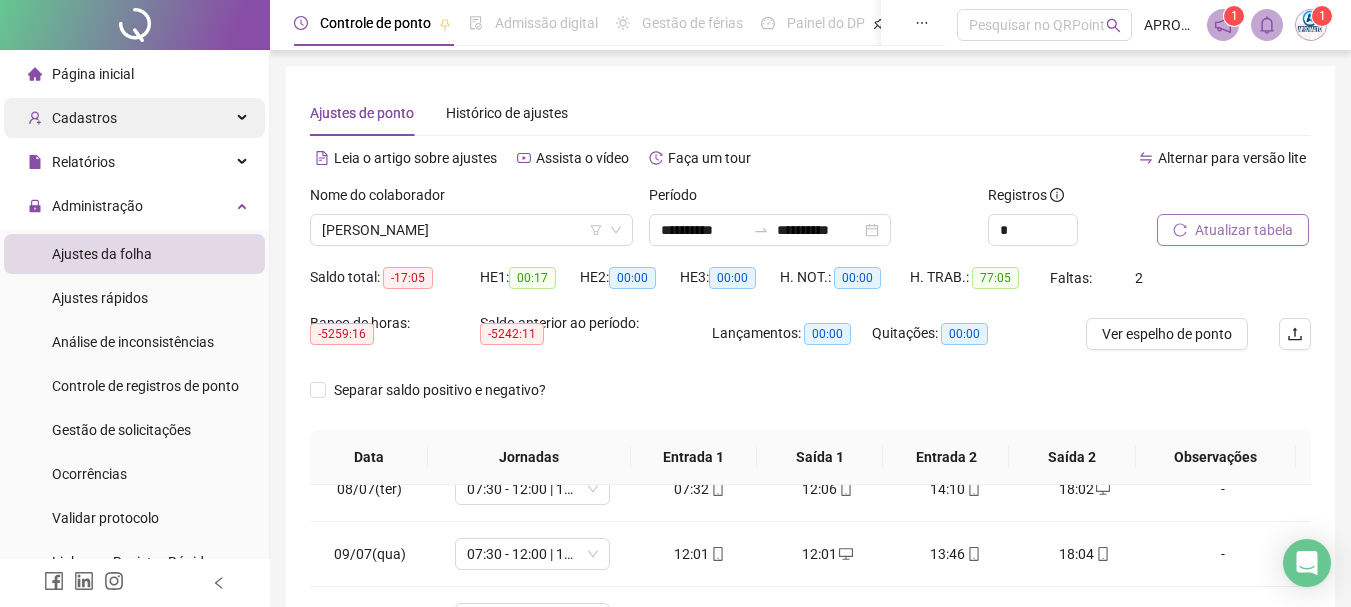 click on "Cadastros" at bounding box center [134, 118] 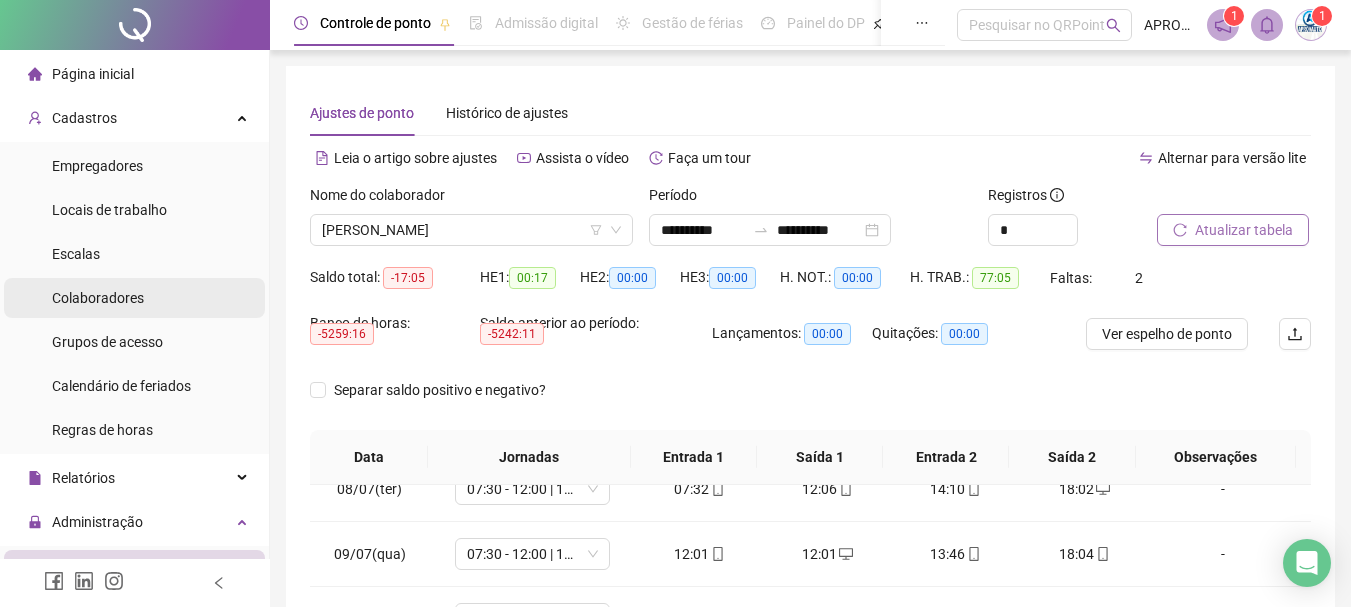 click on "Colaboradores" at bounding box center (98, 298) 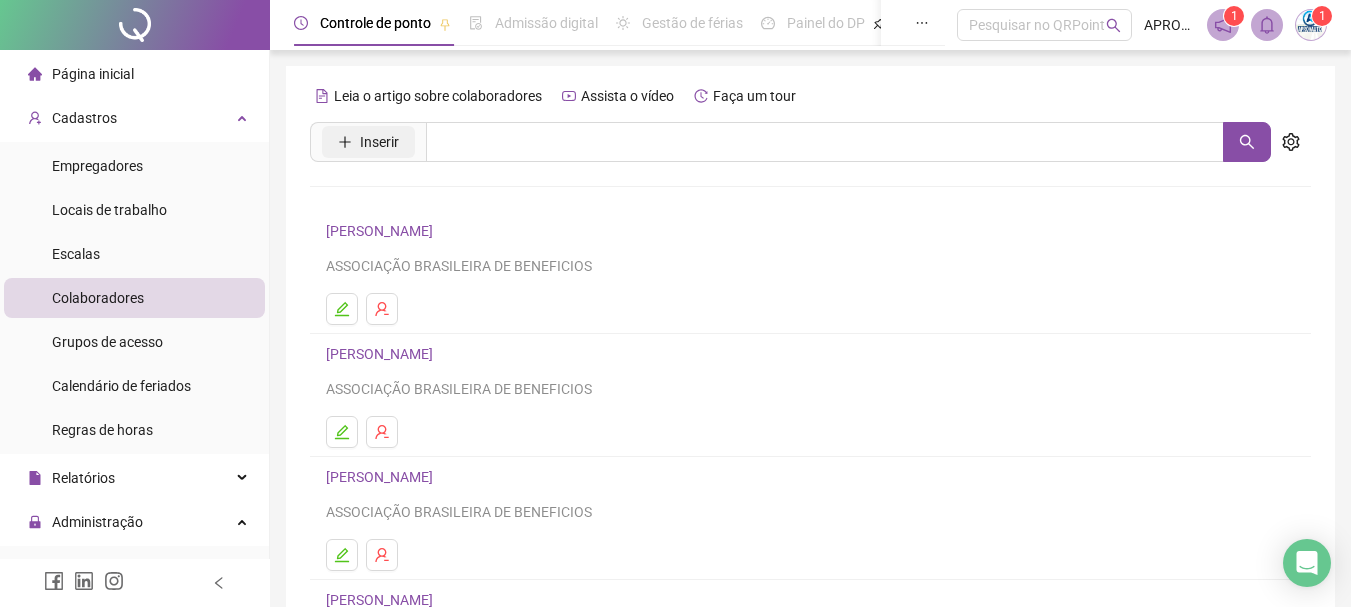 click on "Inserir" at bounding box center [379, 142] 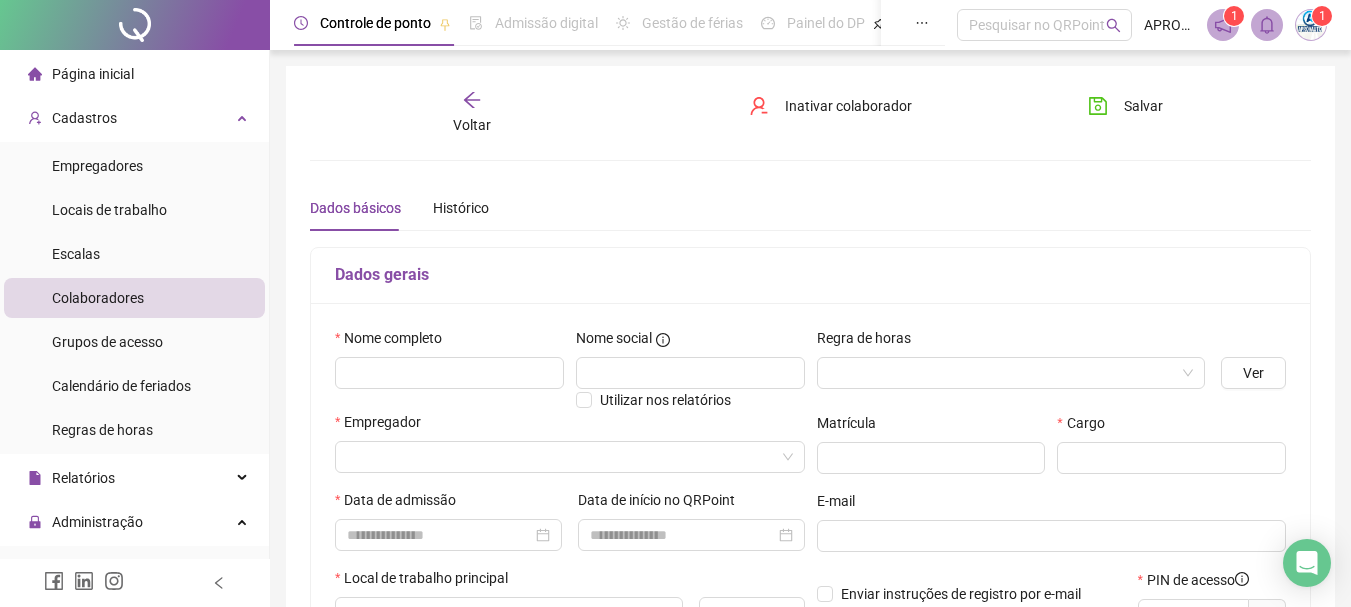 type on "*****" 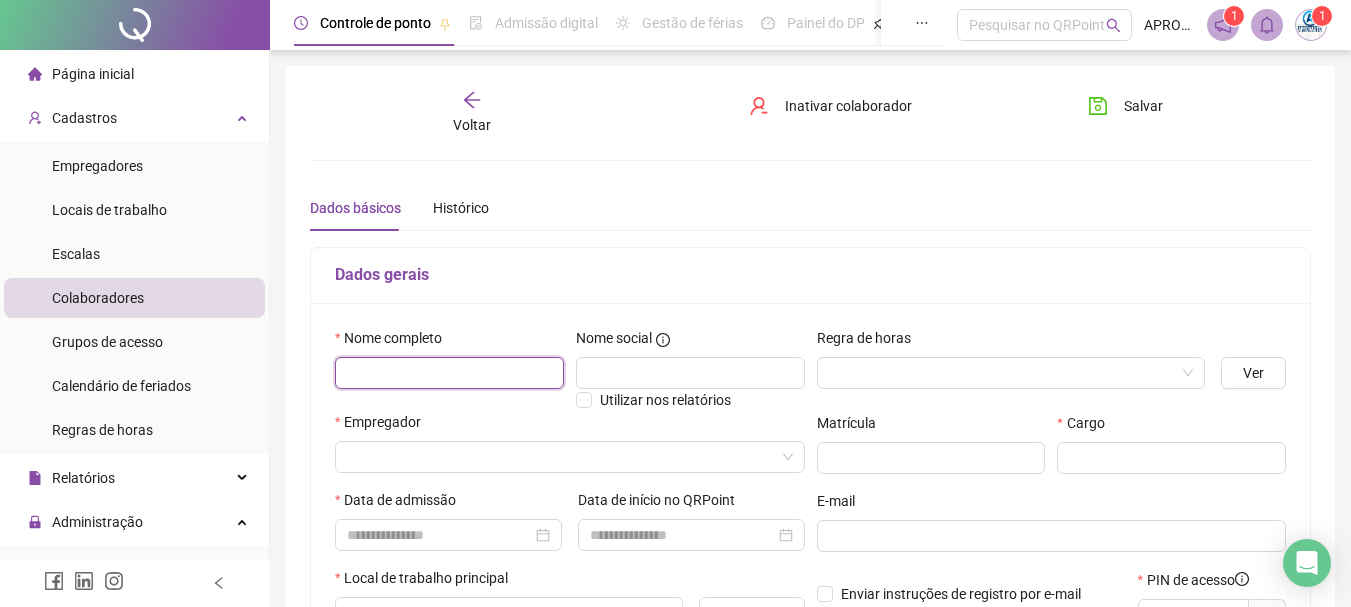 click at bounding box center (449, 373) 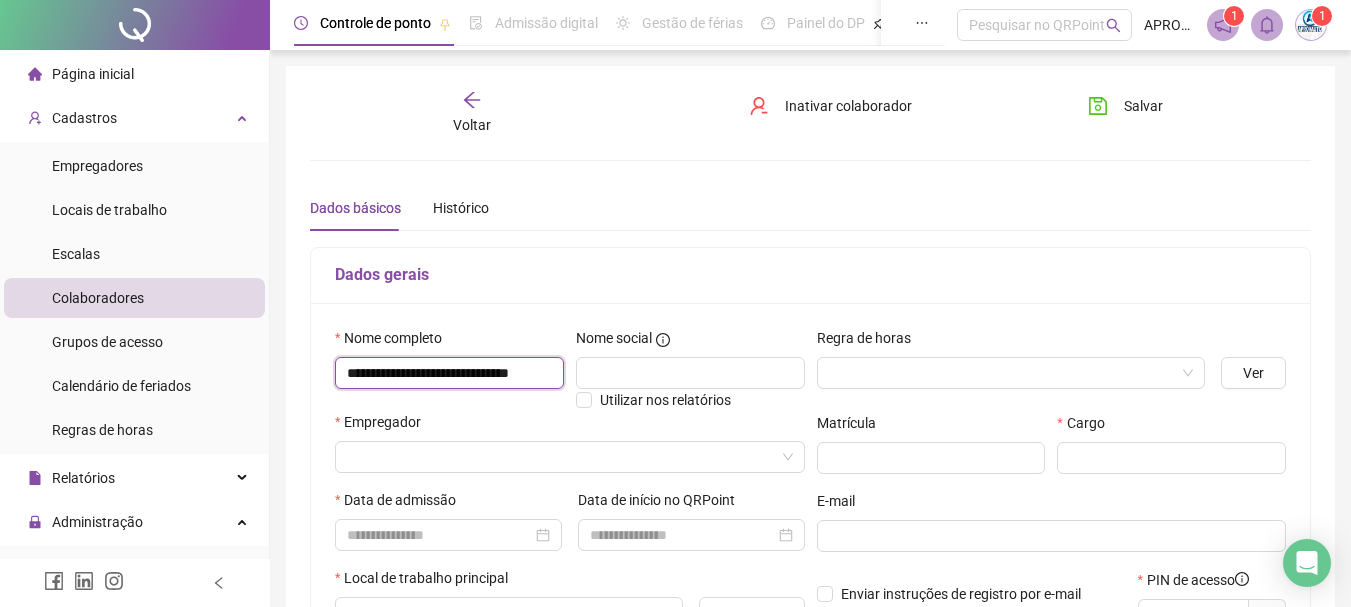 scroll, scrollTop: 0, scrollLeft: 44, axis: horizontal 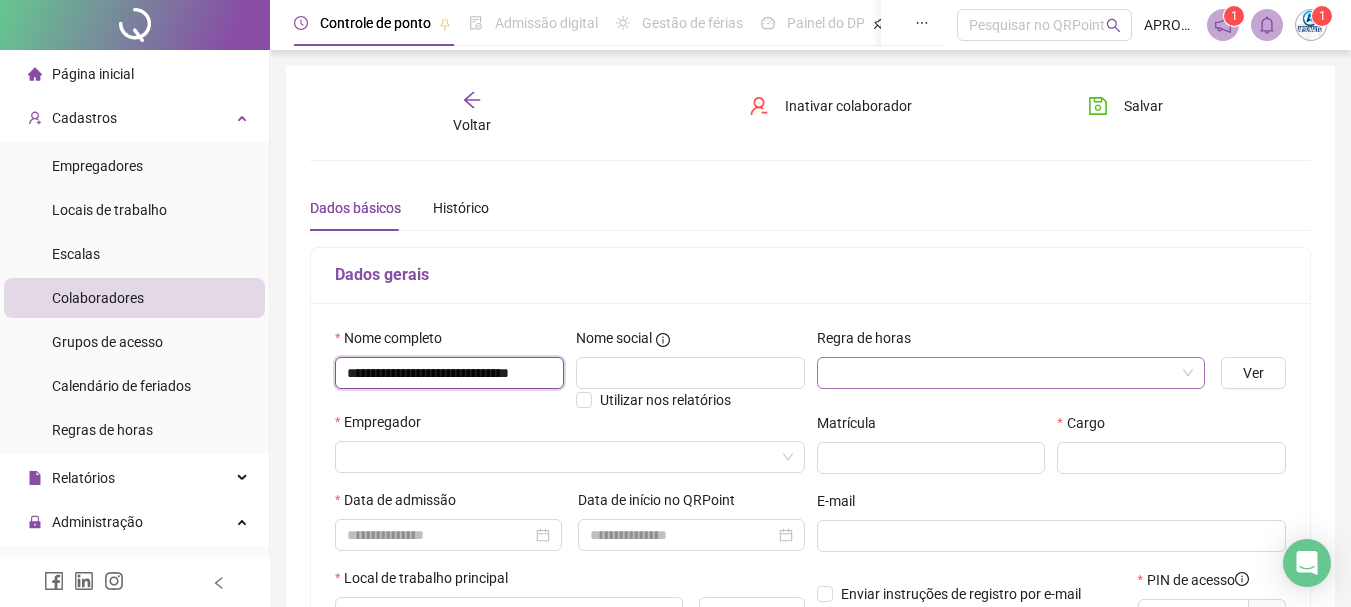 type on "**********" 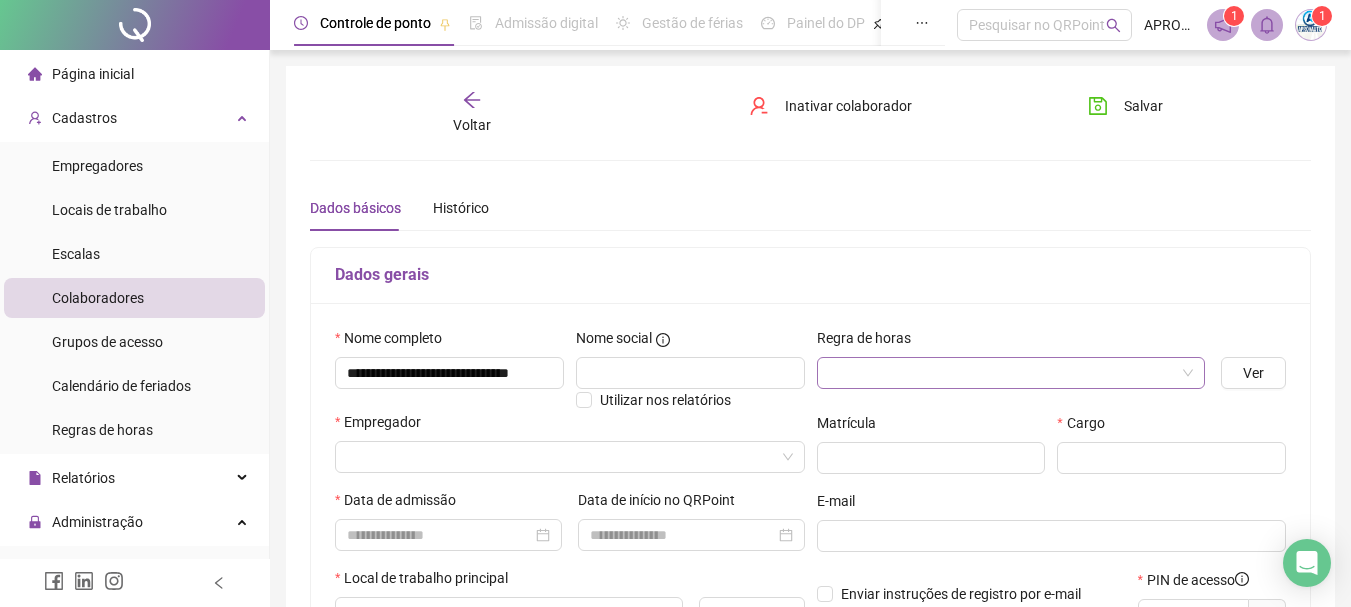 click at bounding box center (1005, 373) 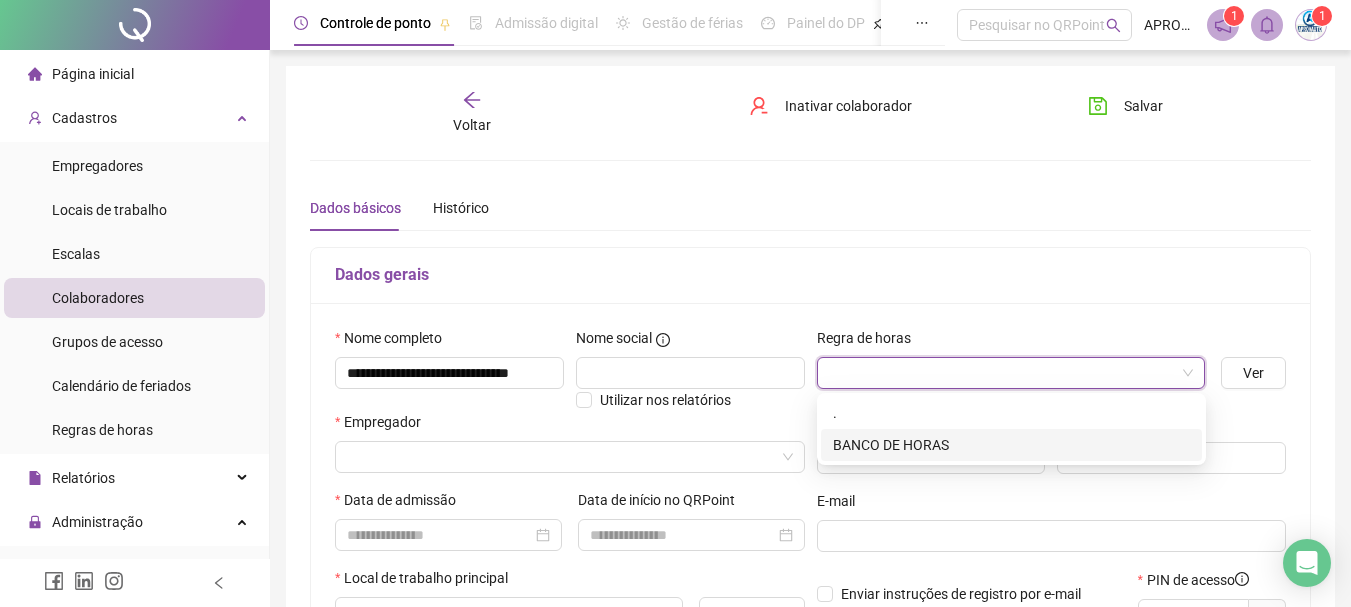 click on "BANCO DE HORAS" at bounding box center (1011, 445) 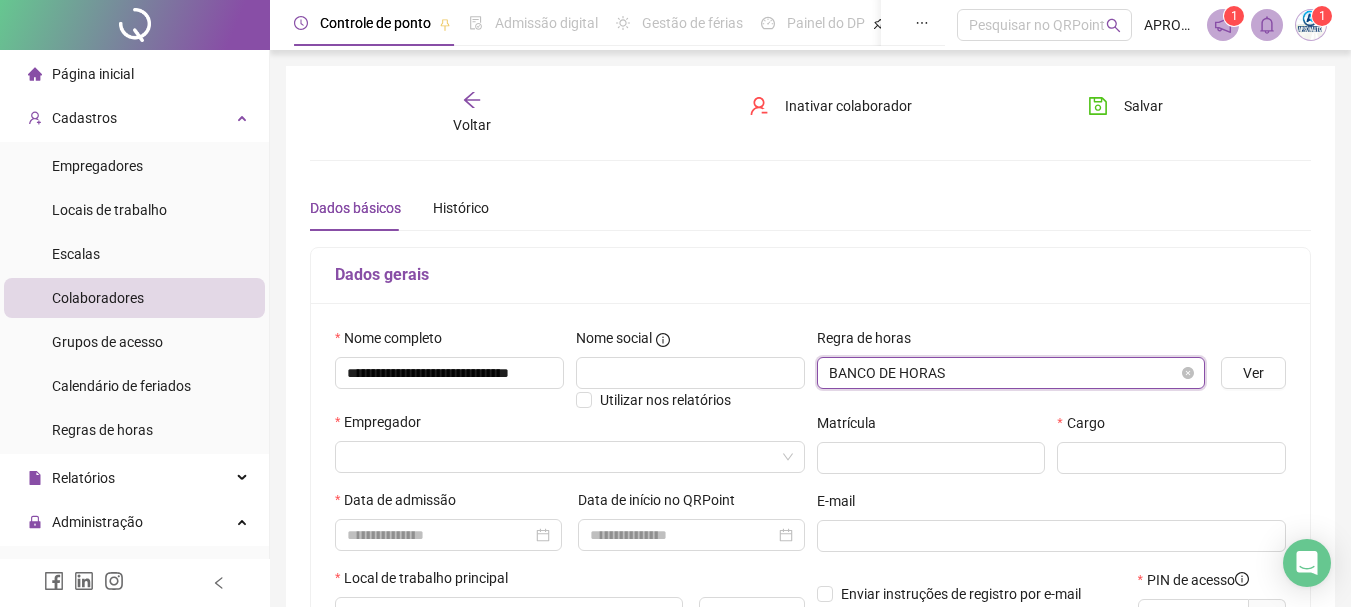 click on "BANCO DE HORAS" at bounding box center [1011, 373] 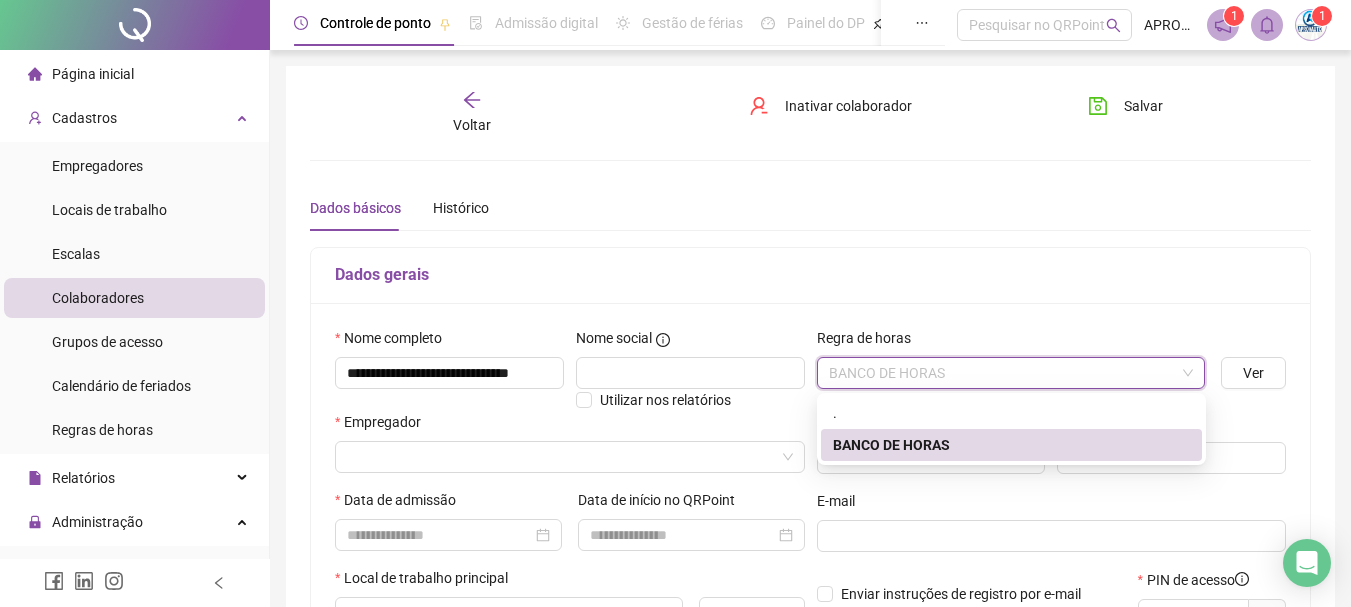 click on "BANCO DE HORAS" at bounding box center (1011, 445) 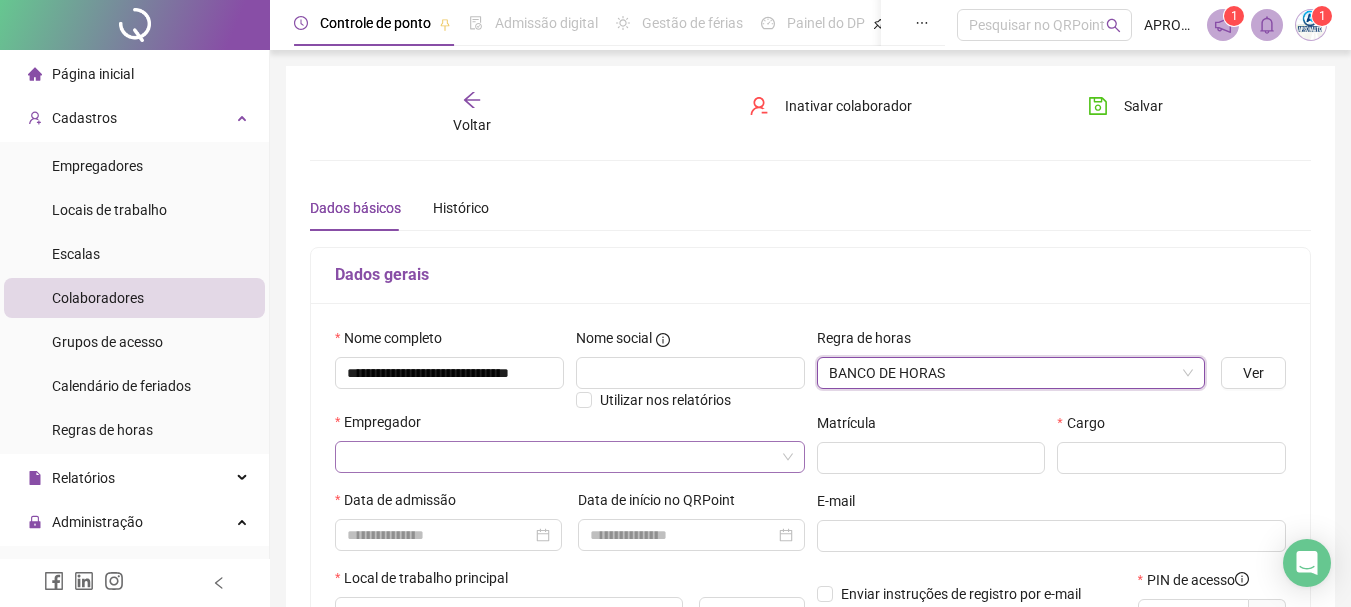 click at bounding box center (564, 457) 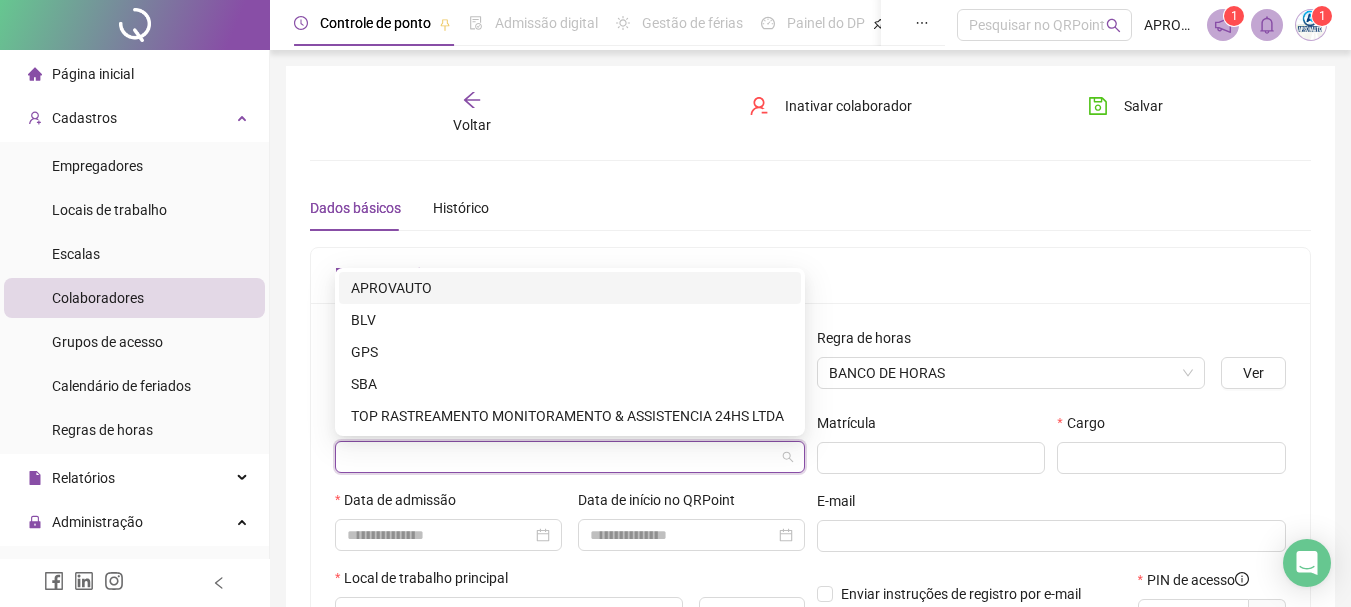 click on "APROVAUTO" at bounding box center (570, 288) 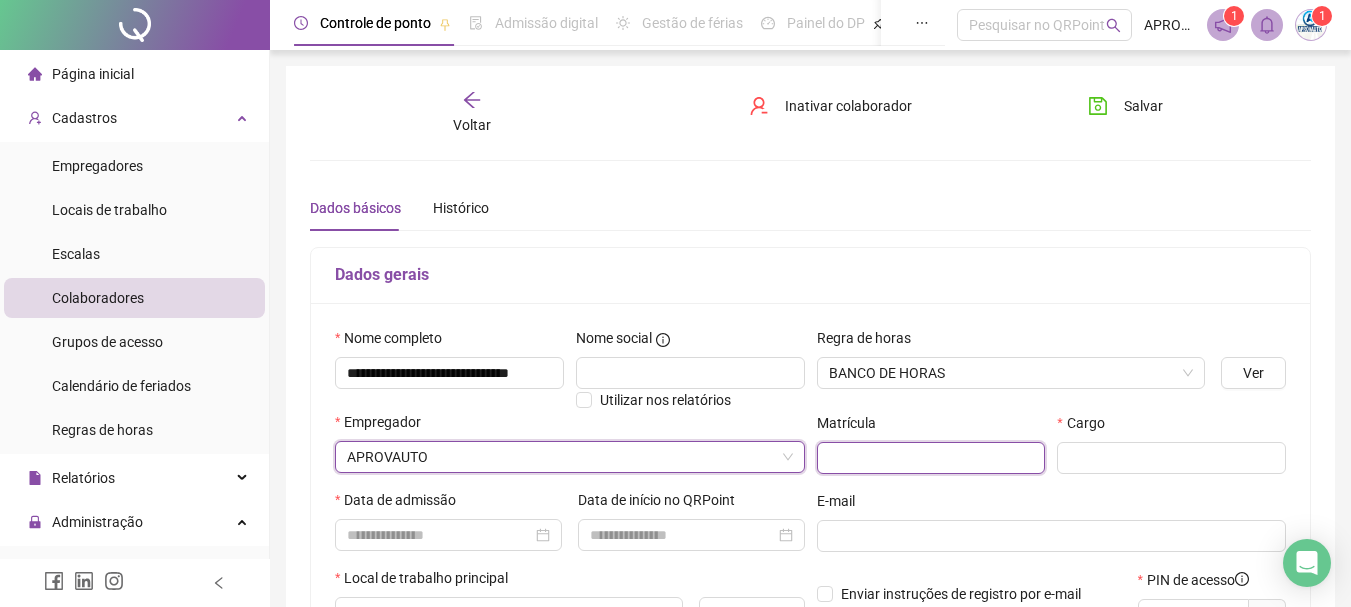 click at bounding box center [931, 458] 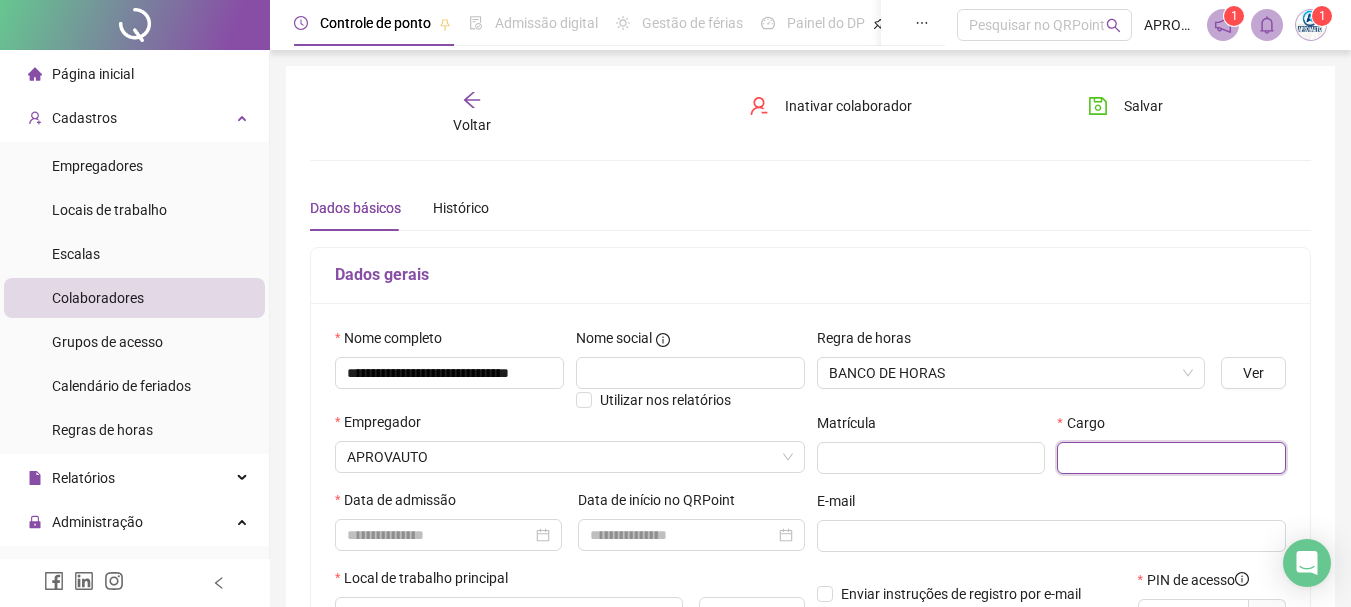 click at bounding box center [1171, 458] 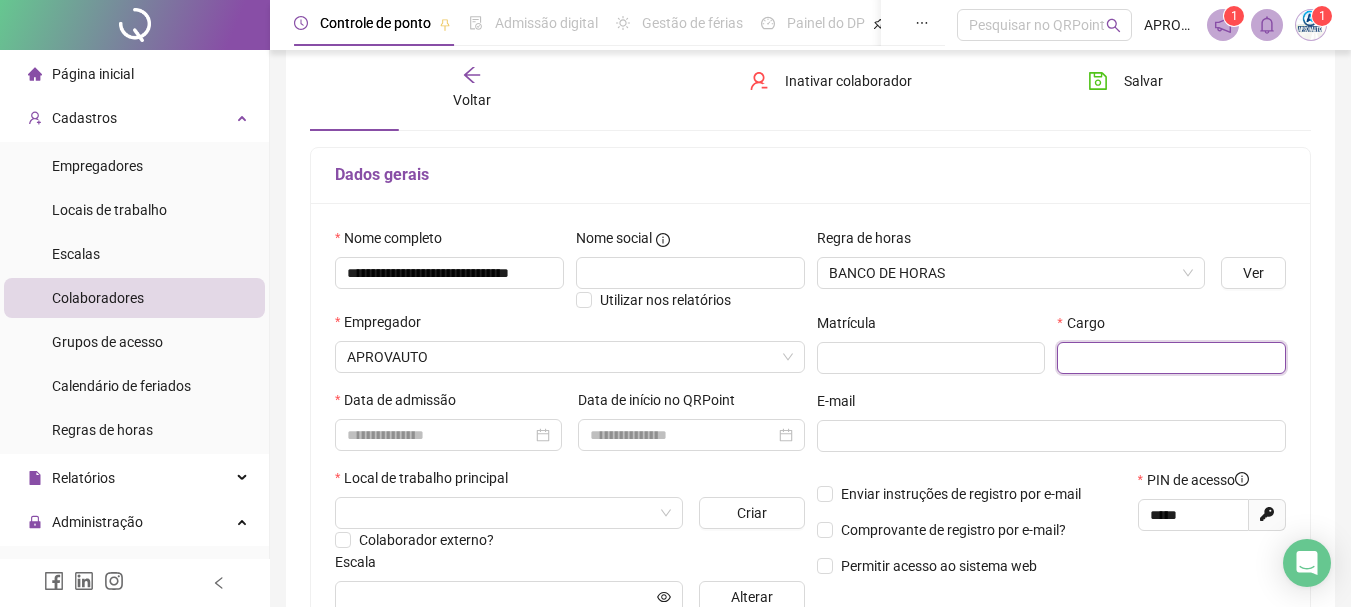 scroll, scrollTop: 200, scrollLeft: 0, axis: vertical 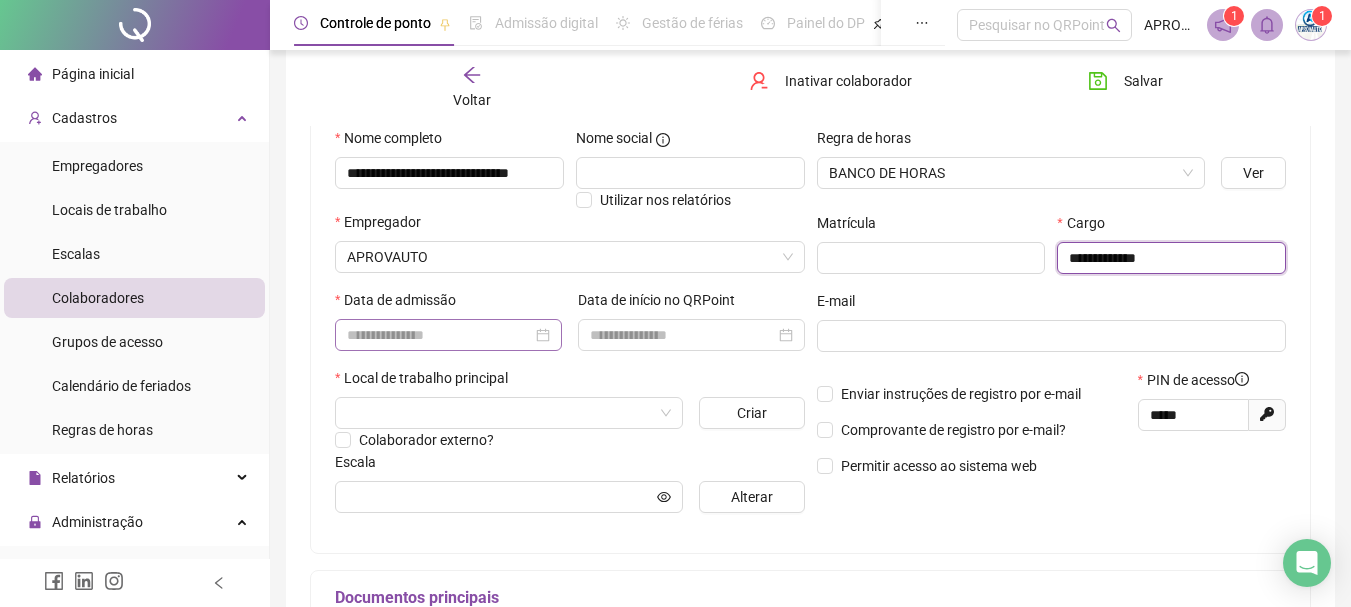 click at bounding box center [448, 335] 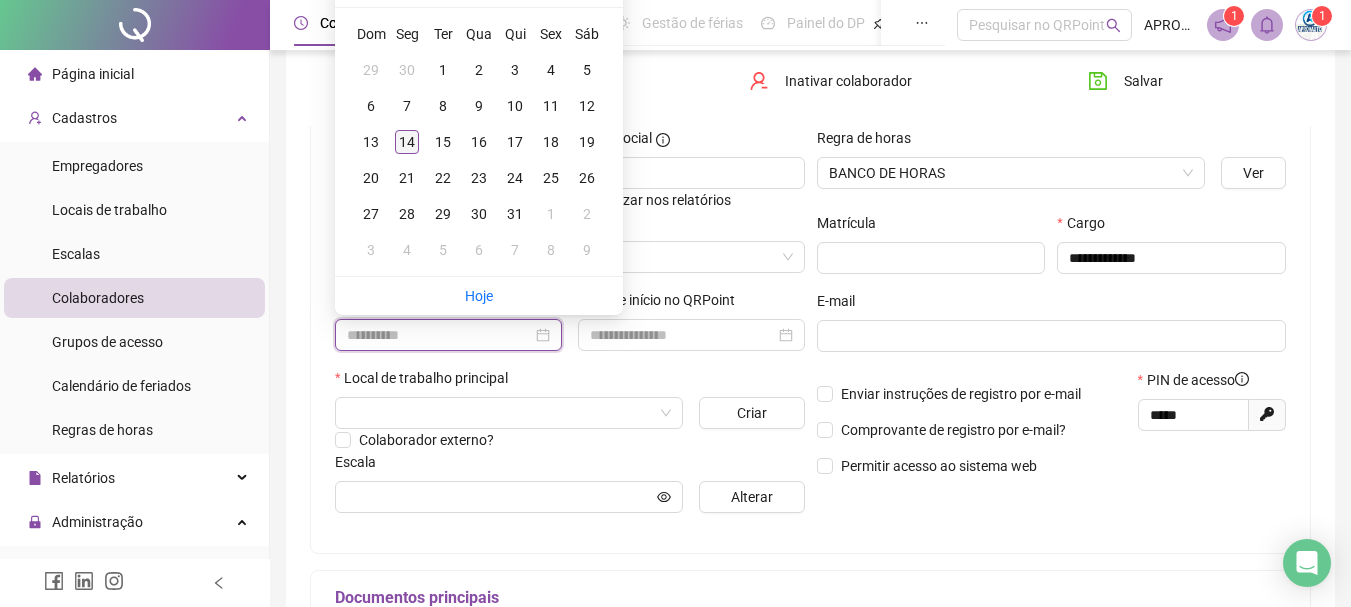 type on "**********" 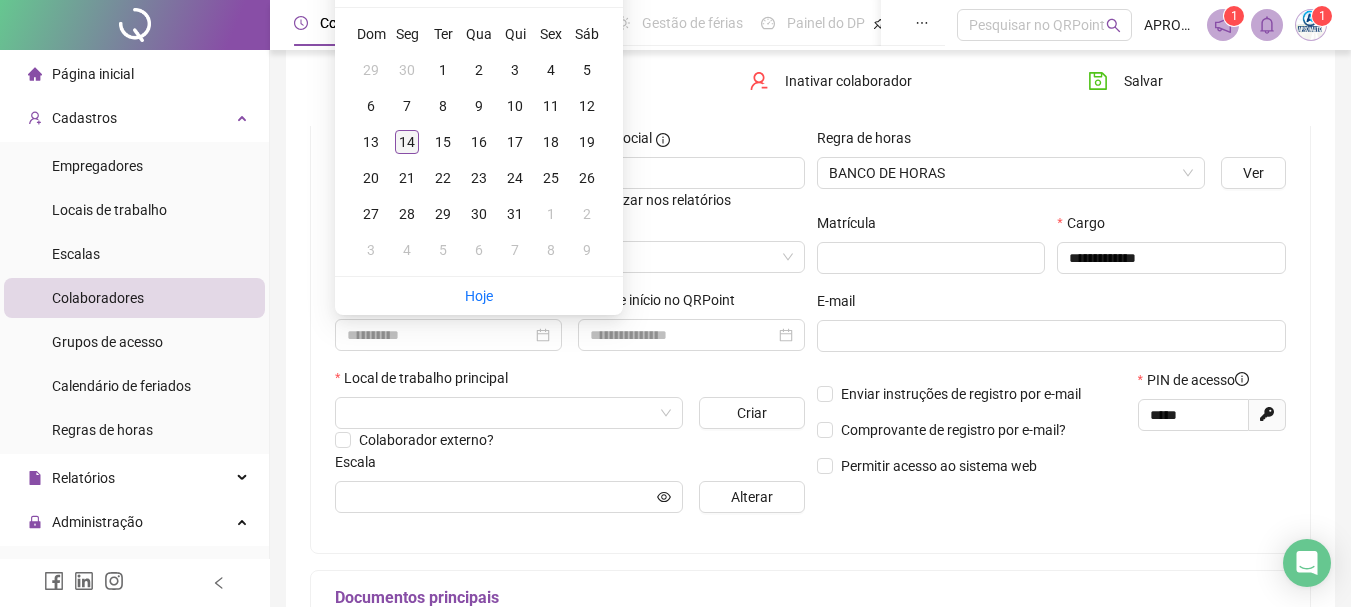 click on "14" at bounding box center (407, 142) 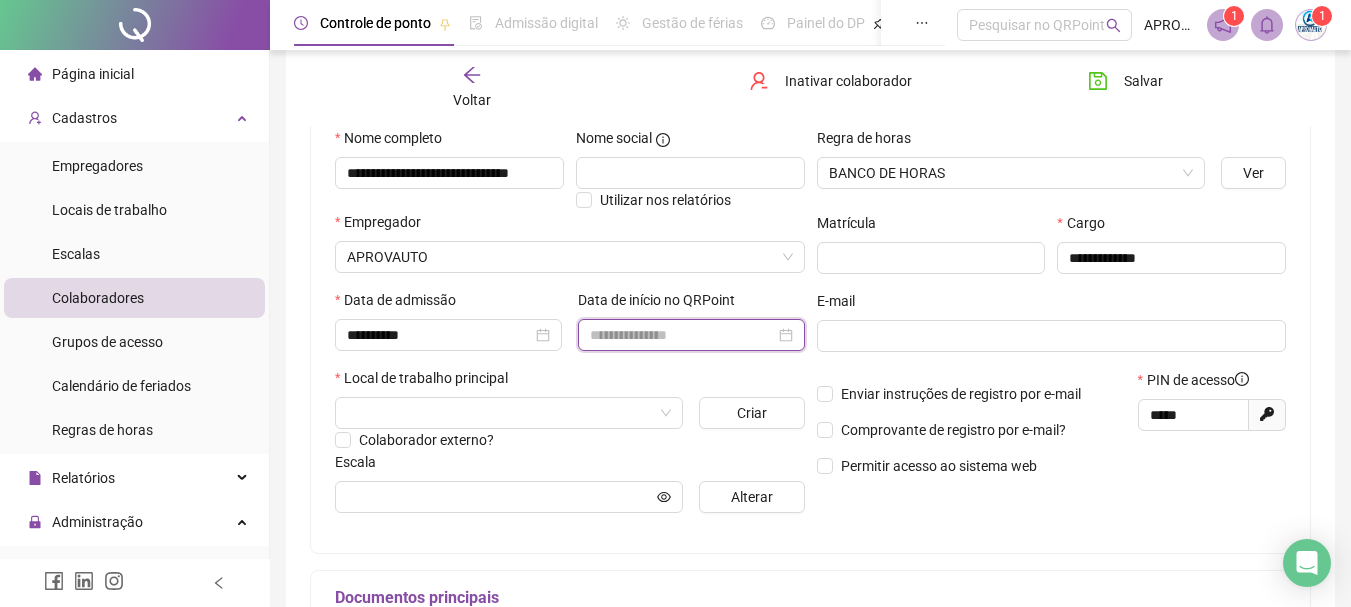 click at bounding box center (682, 335) 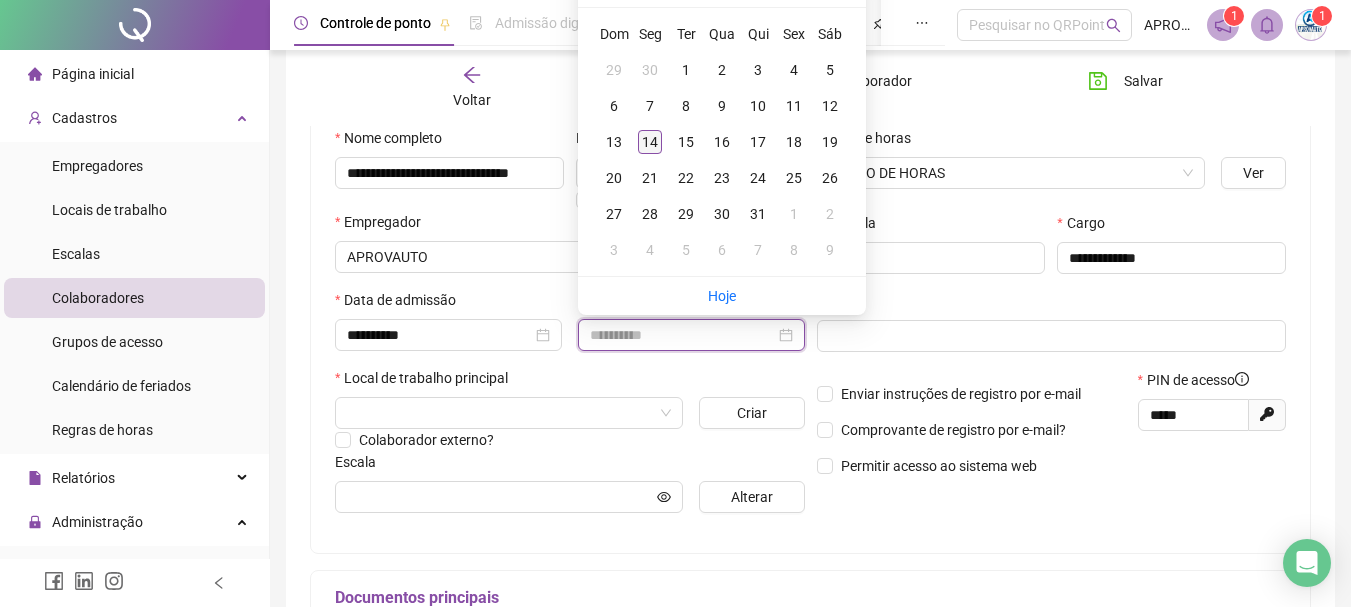 type on "**********" 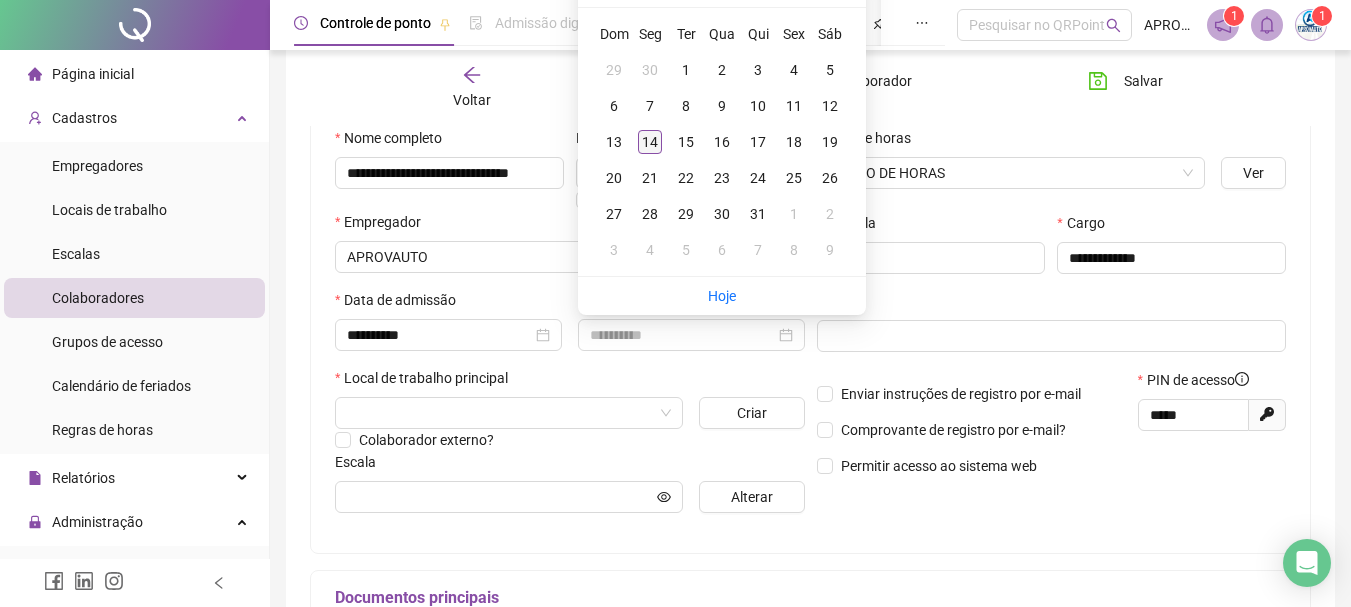 click on "14" at bounding box center (650, 142) 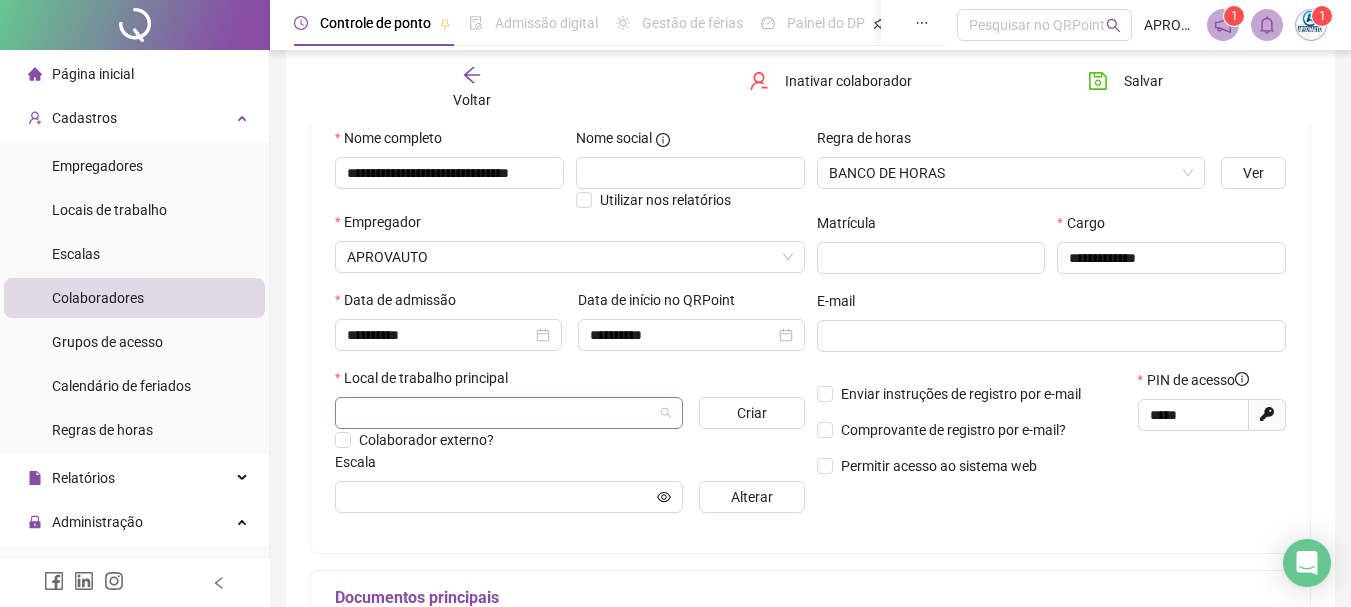 click at bounding box center [503, 413] 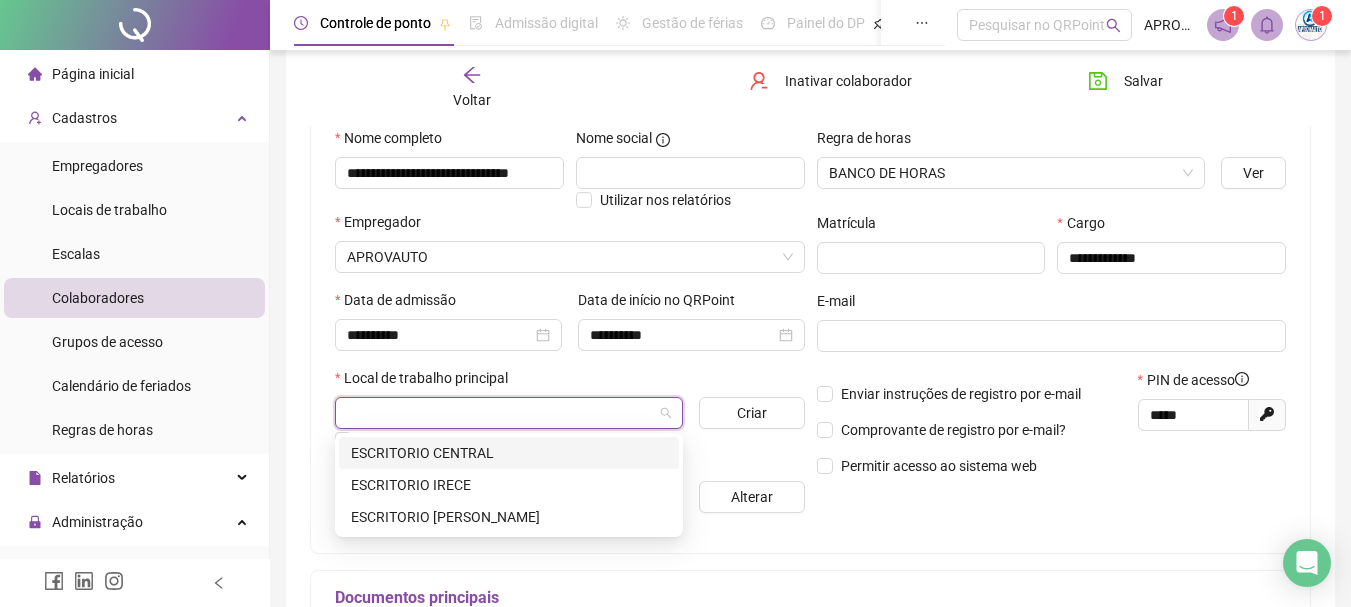 click on "ESCRITORIO CENTRAL" at bounding box center (509, 453) 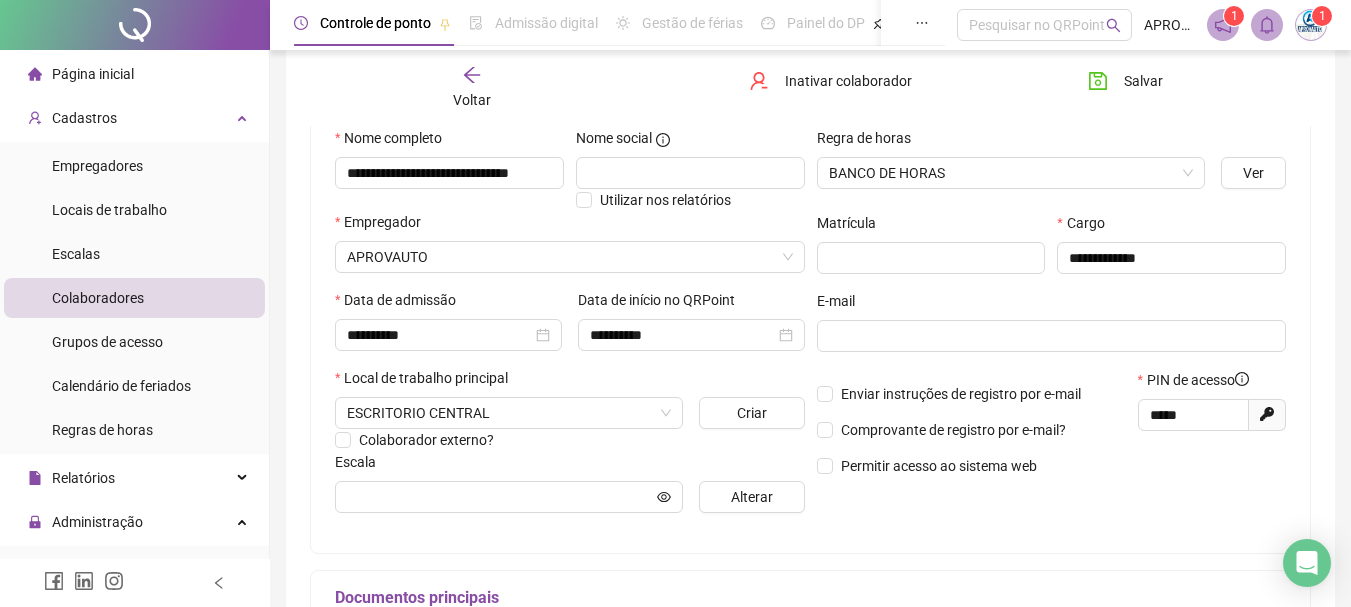 click on "**********" at bounding box center (1052, 328) 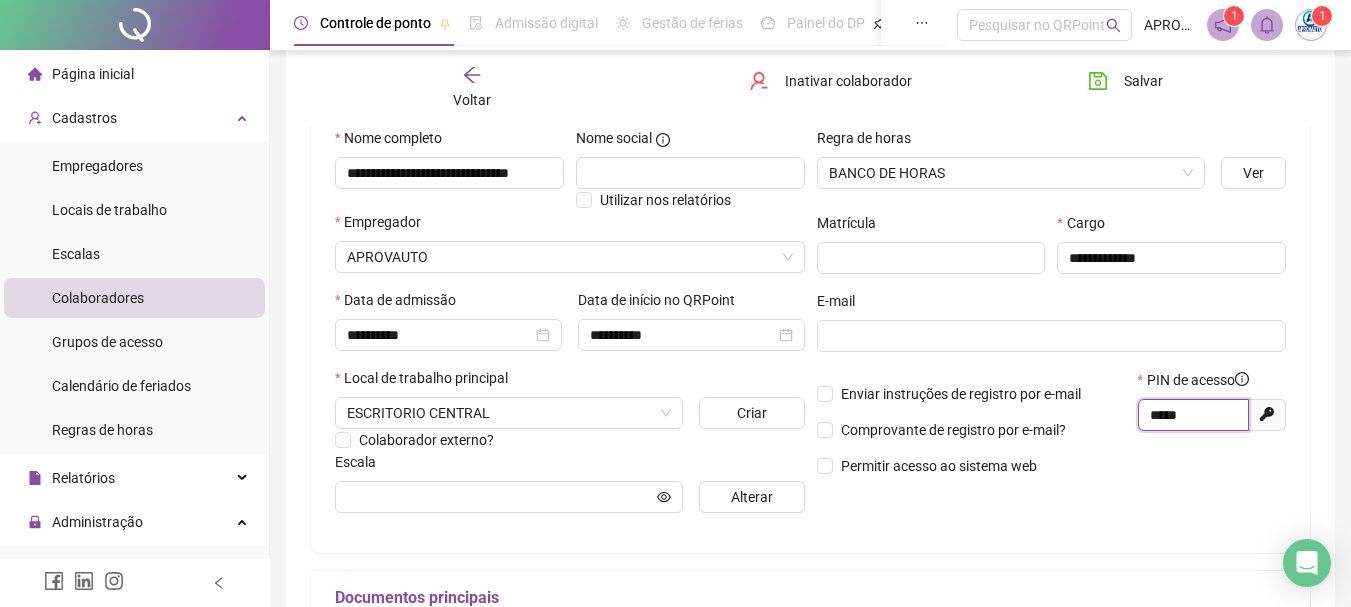 drag, startPoint x: 1194, startPoint y: 413, endPoint x: 1129, endPoint y: 412, distance: 65.00769 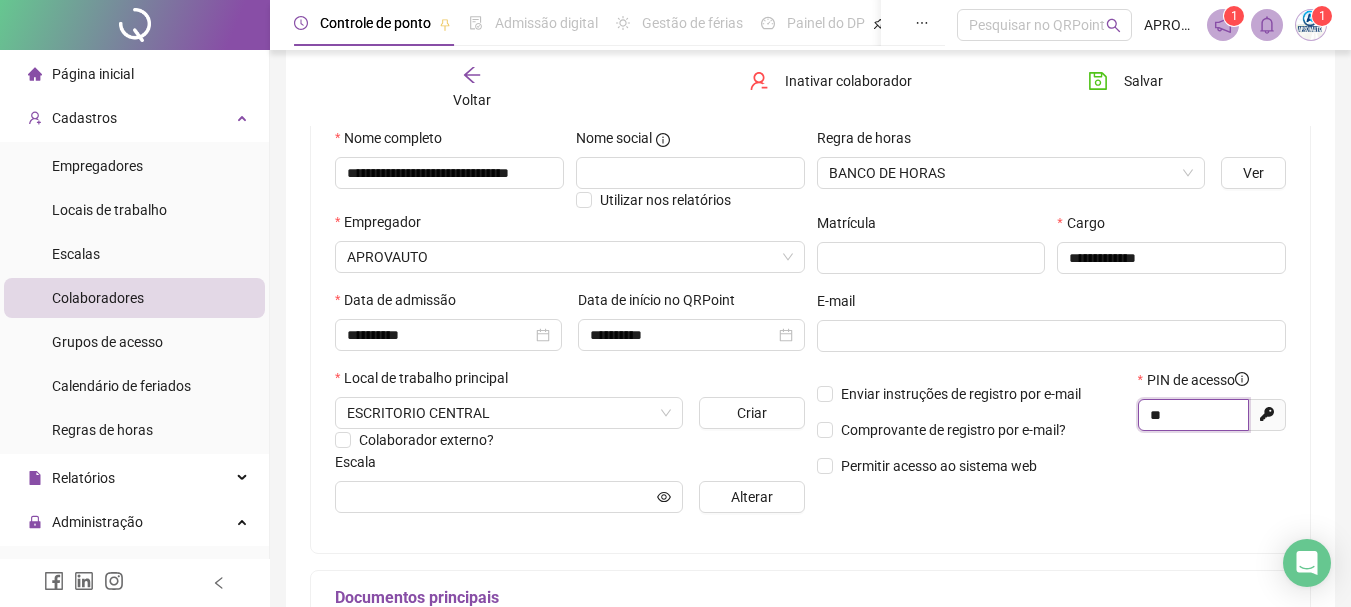 type on "*" 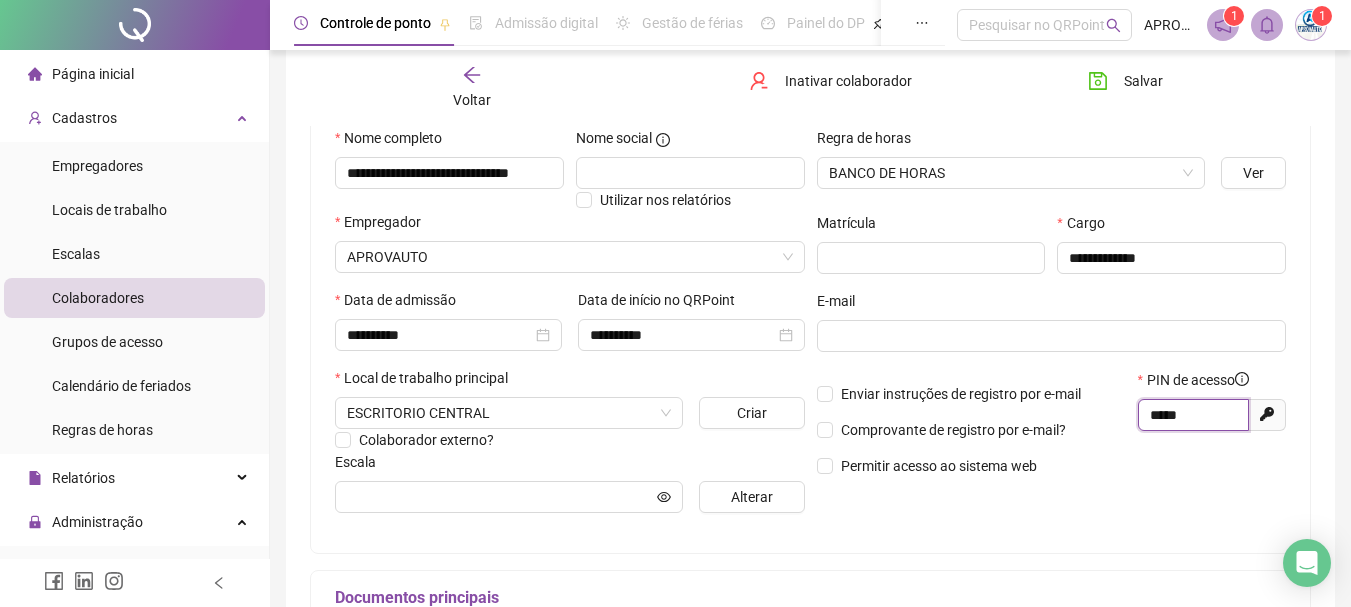 type on "*****" 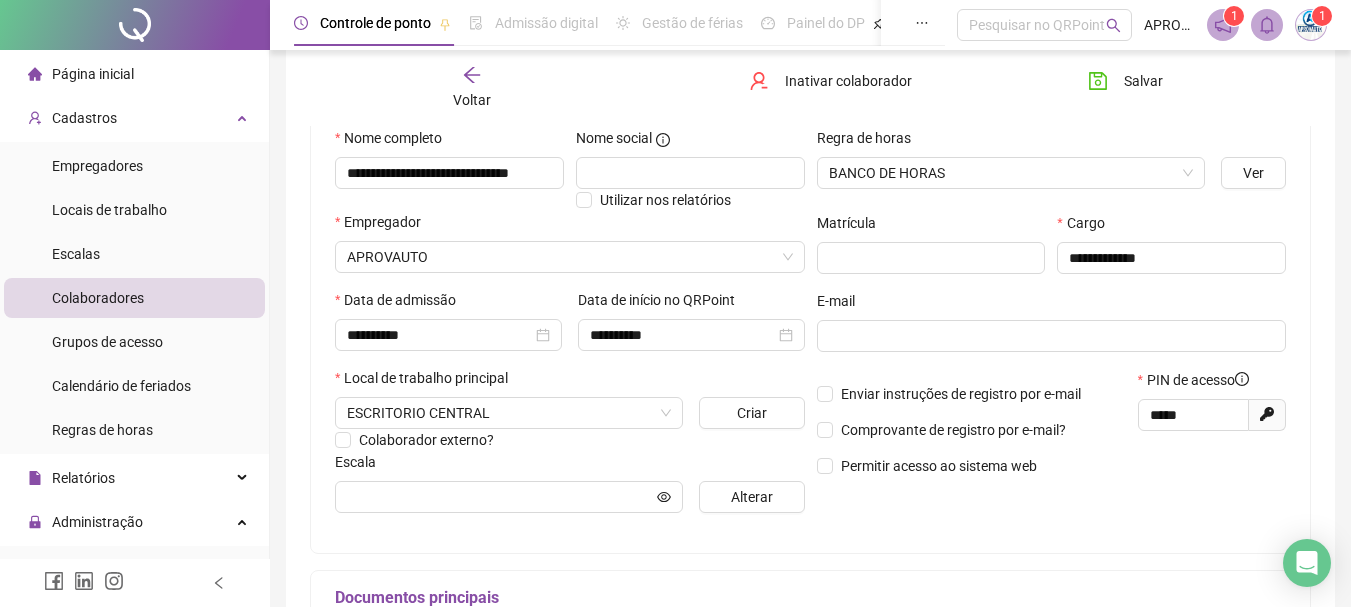 click on "PIN de acesso  ***** Gerar novo pin" at bounding box center [1212, 430] 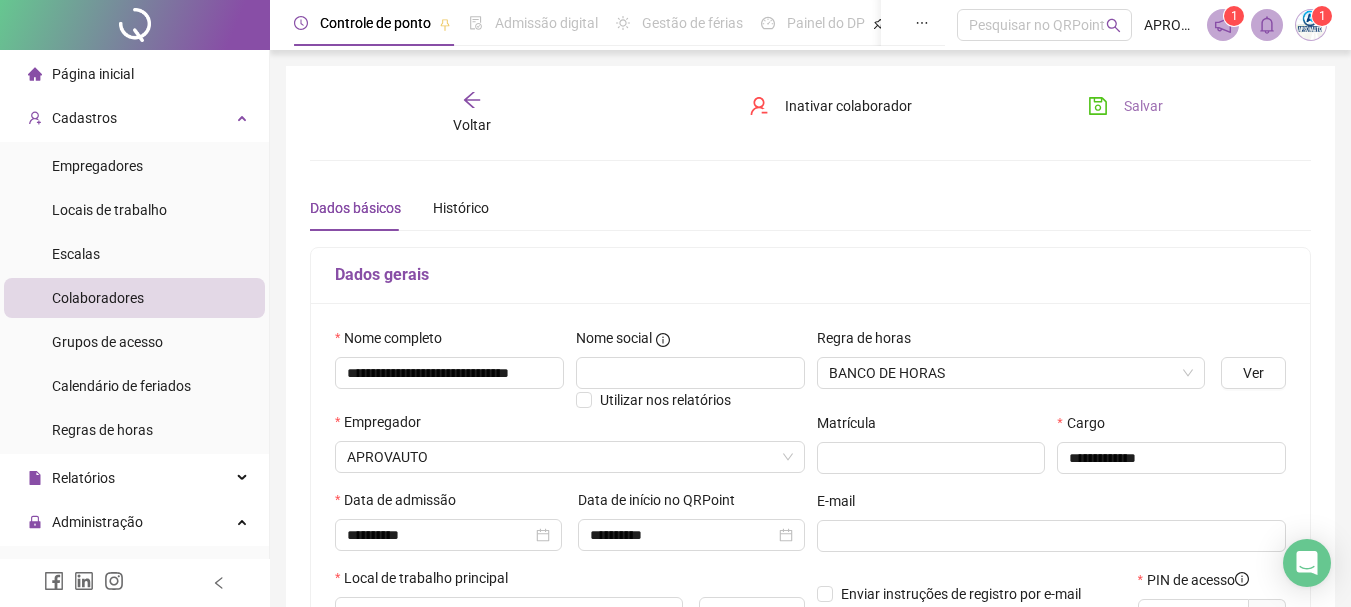 click on "Salvar" at bounding box center [1125, 106] 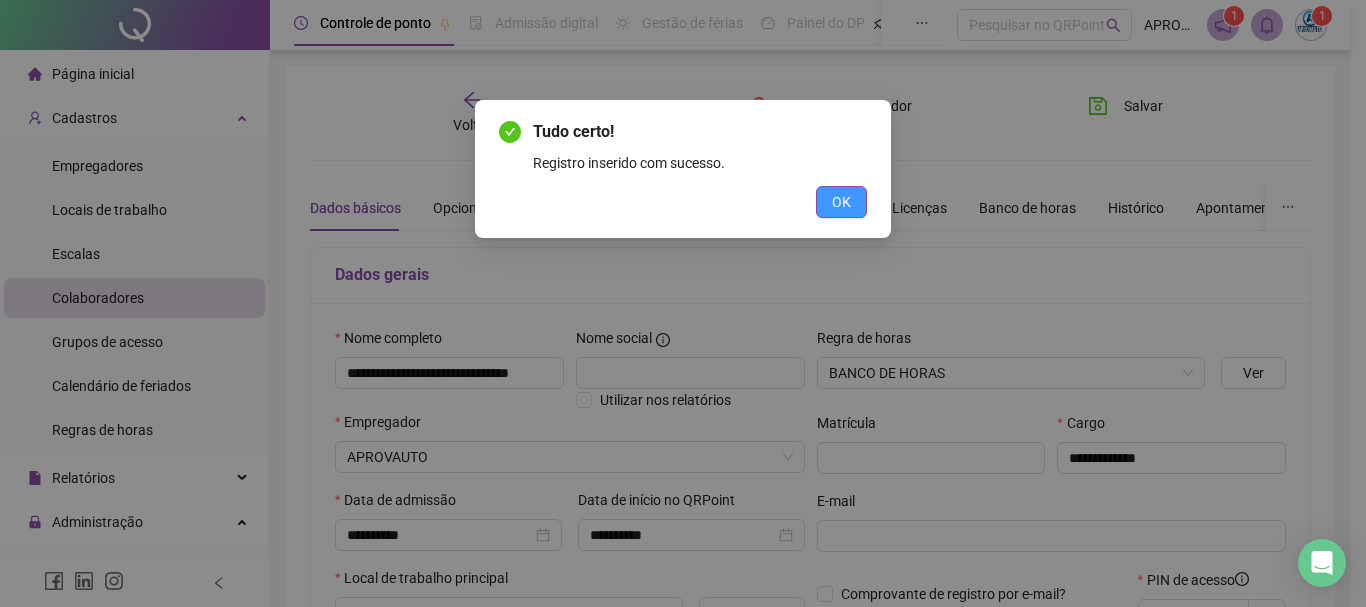 click on "OK" at bounding box center [841, 202] 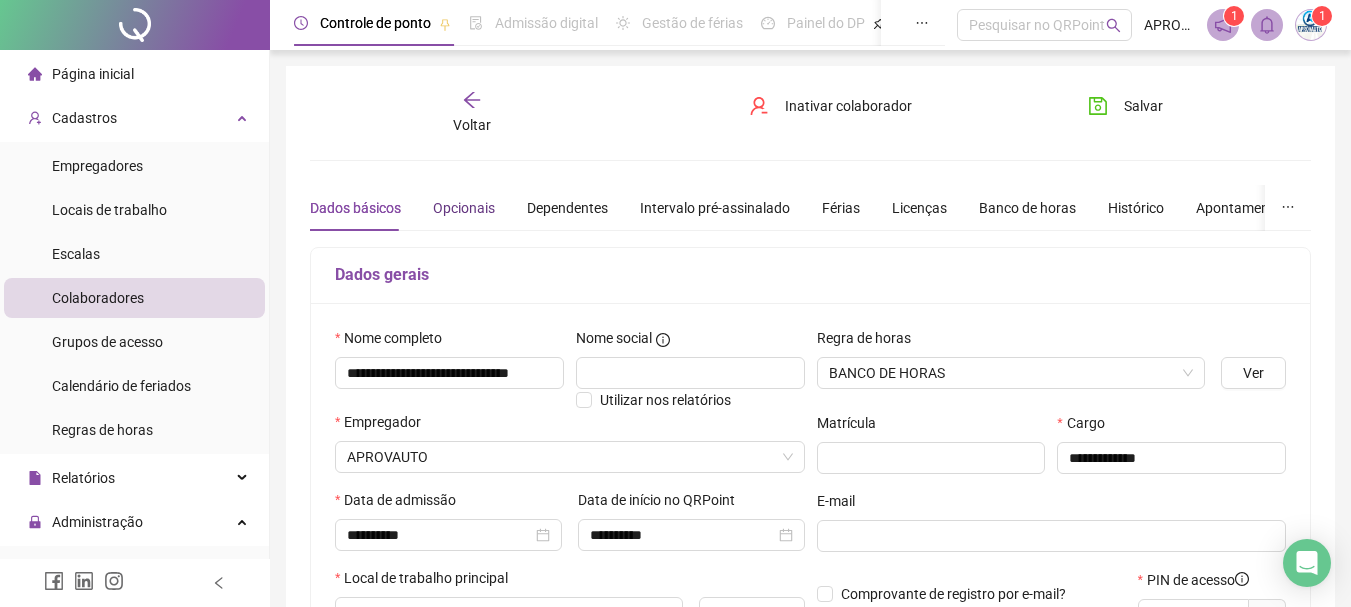 click on "Opcionais" at bounding box center [464, 208] 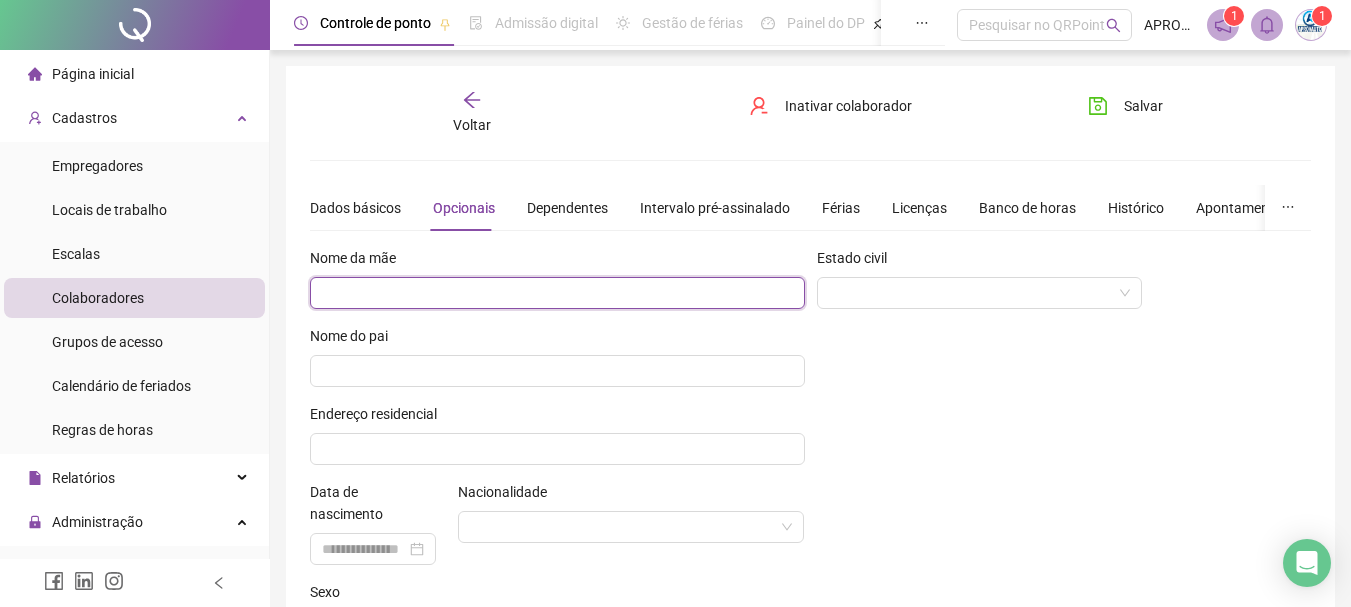 click at bounding box center [557, 293] 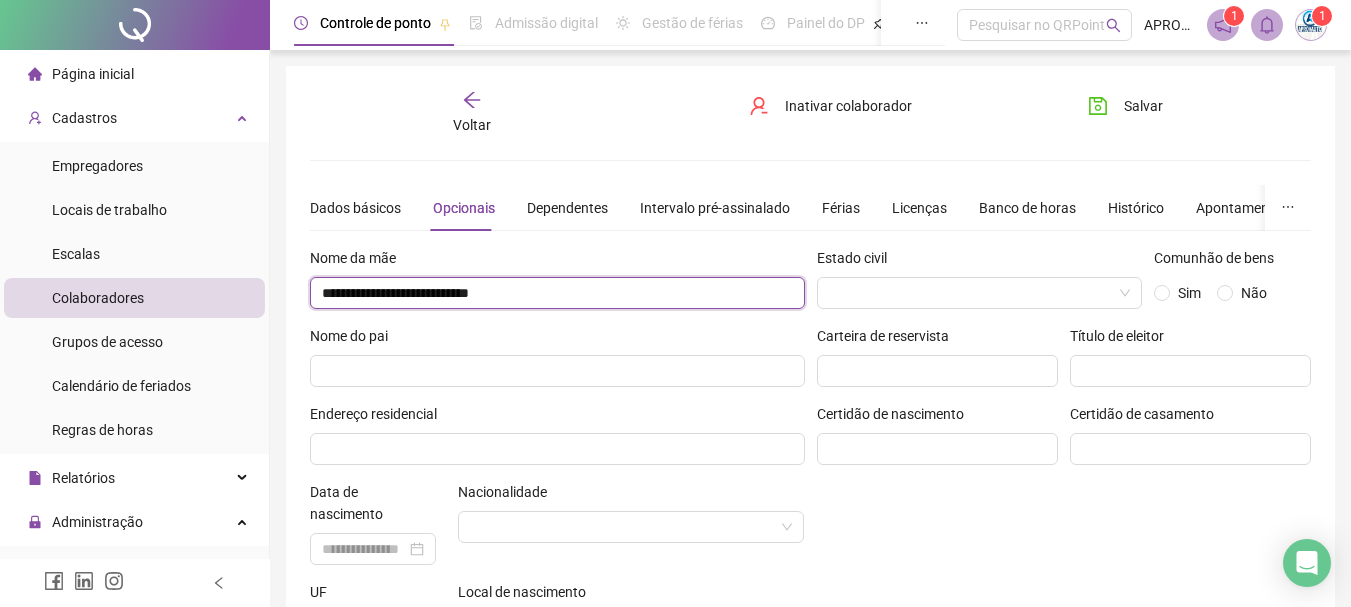 type on "**********" 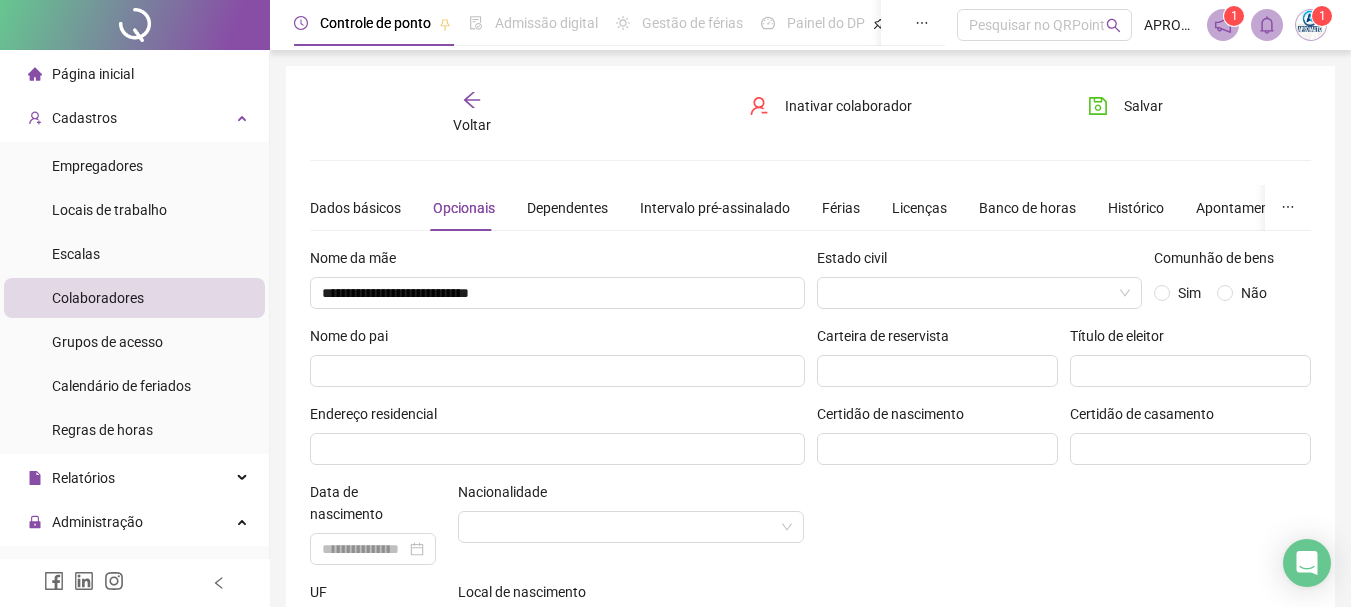 click on "**********" at bounding box center [557, 492] 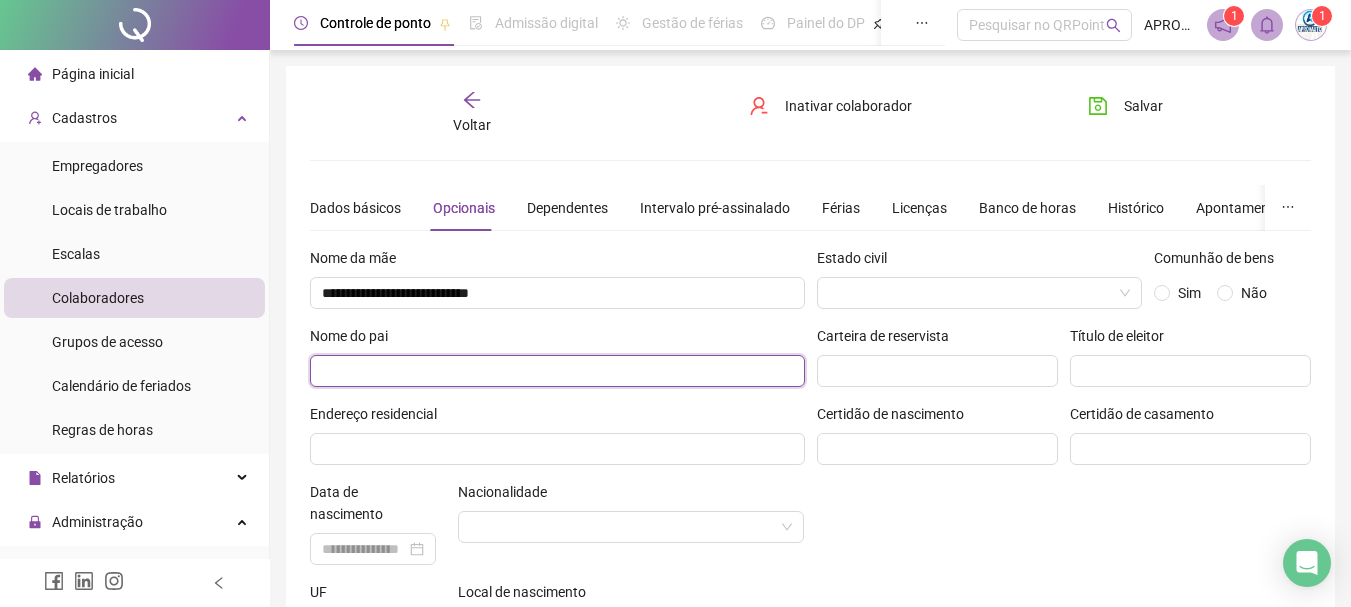 click at bounding box center (557, 371) 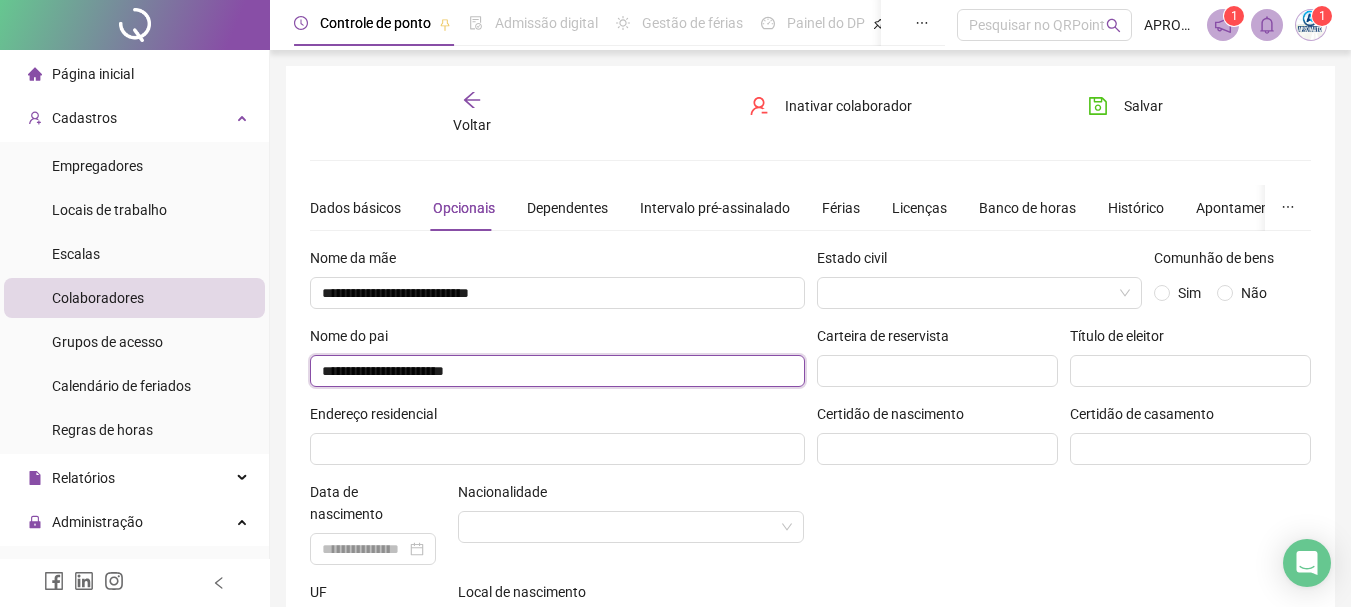 type on "**********" 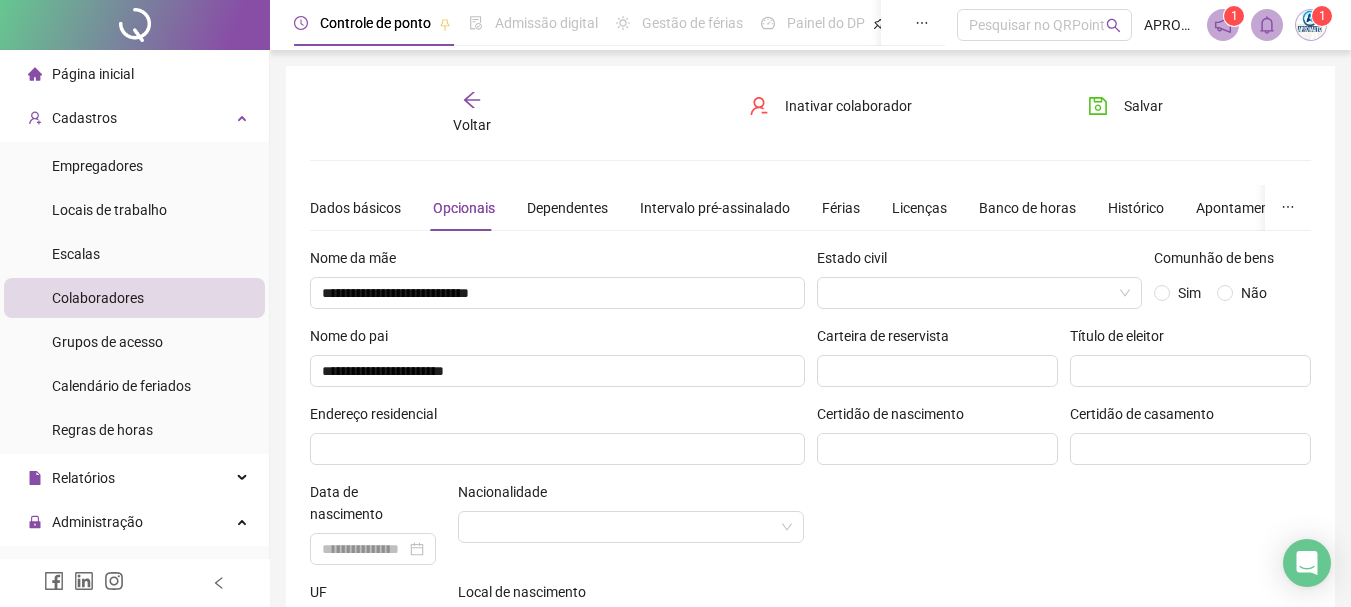 click on "Estado civil Comunhão de bens Sim Não Carteira de reservista Título de eleitor Certidão de nascimento Certidão de casamento" at bounding box center (1064, 492) 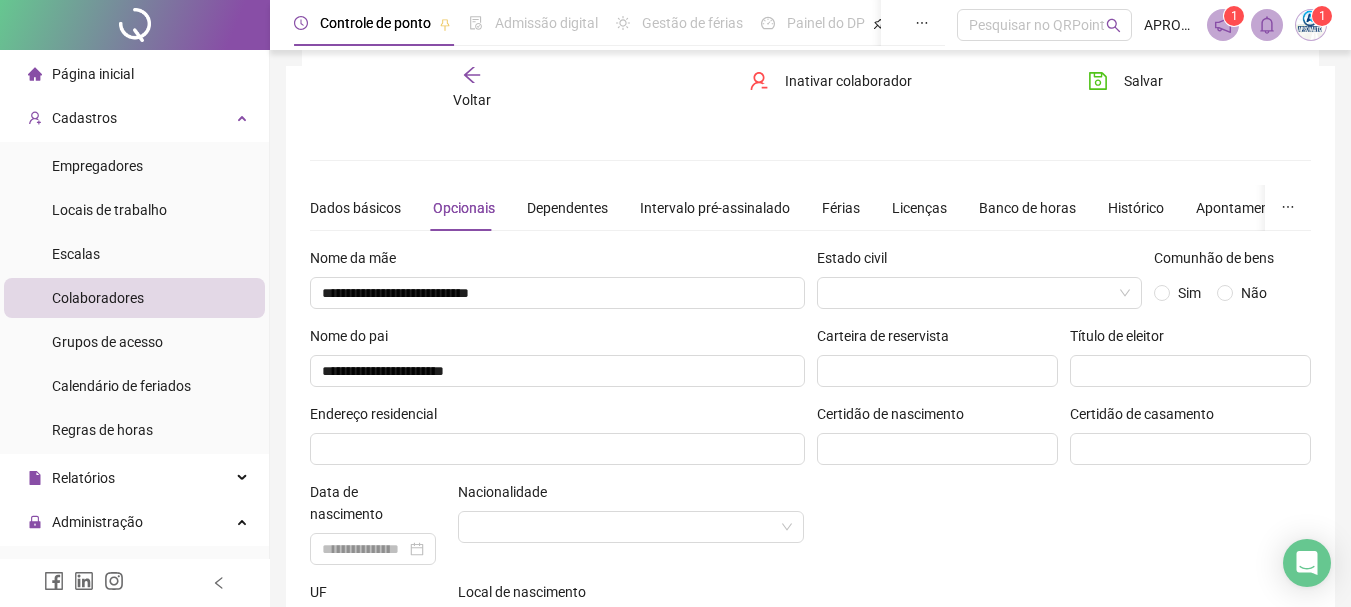 scroll, scrollTop: 200, scrollLeft: 0, axis: vertical 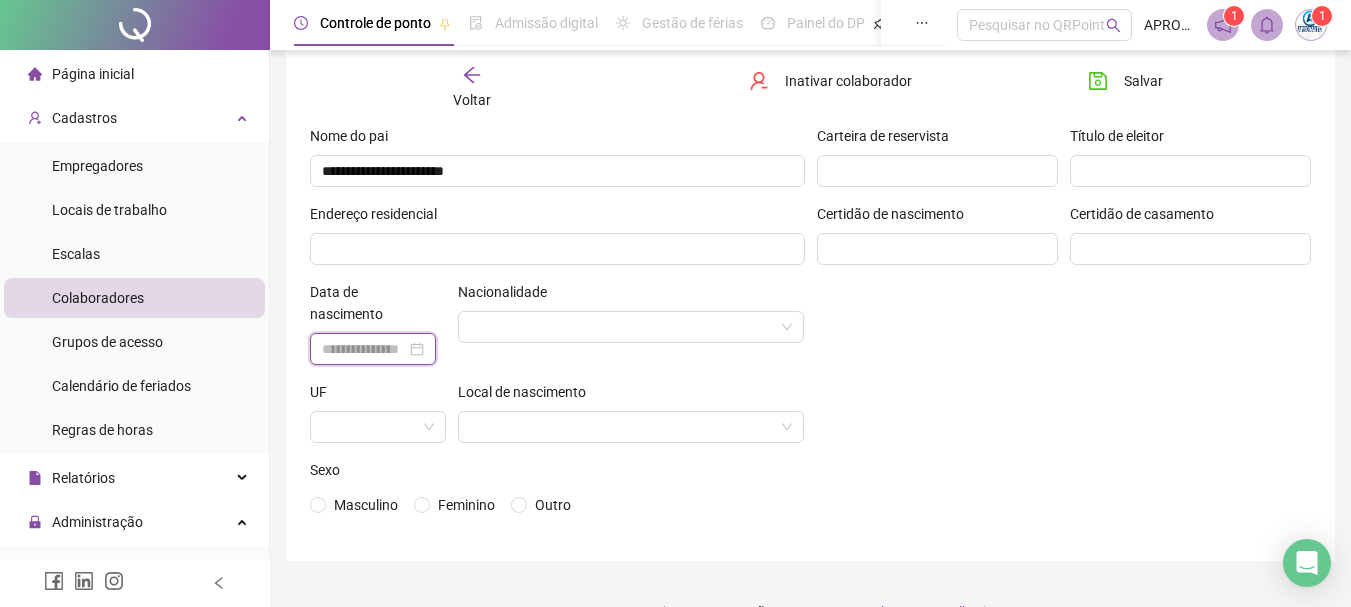 click at bounding box center [364, 349] 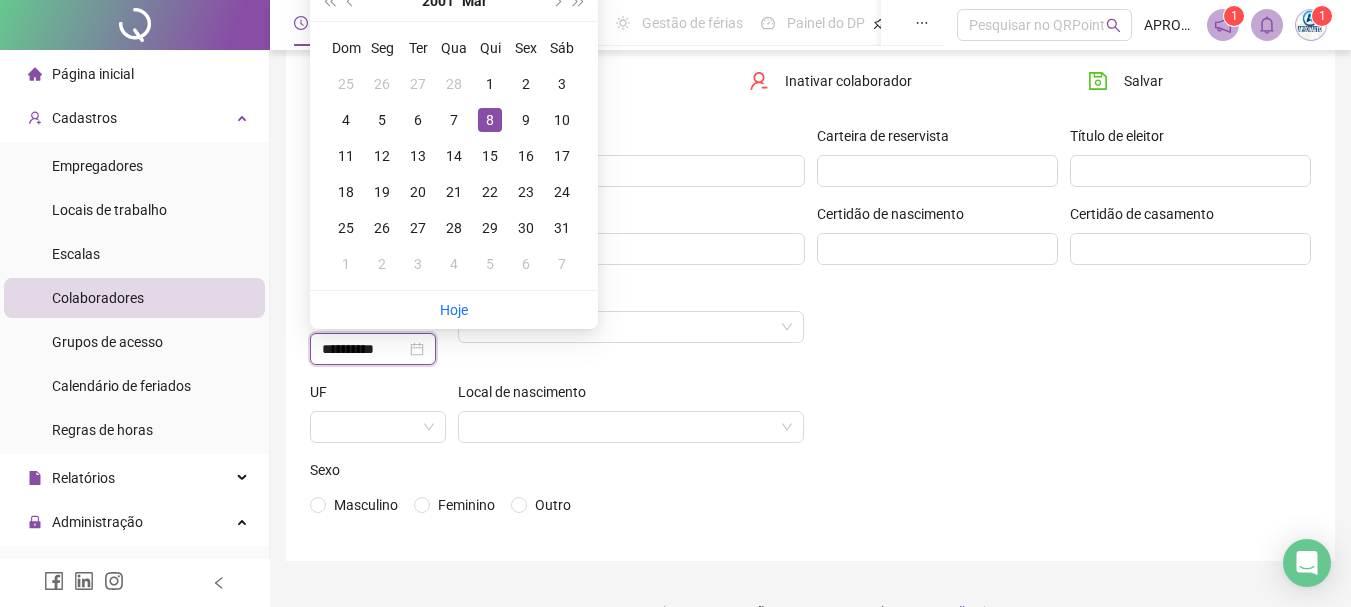 type on "**********" 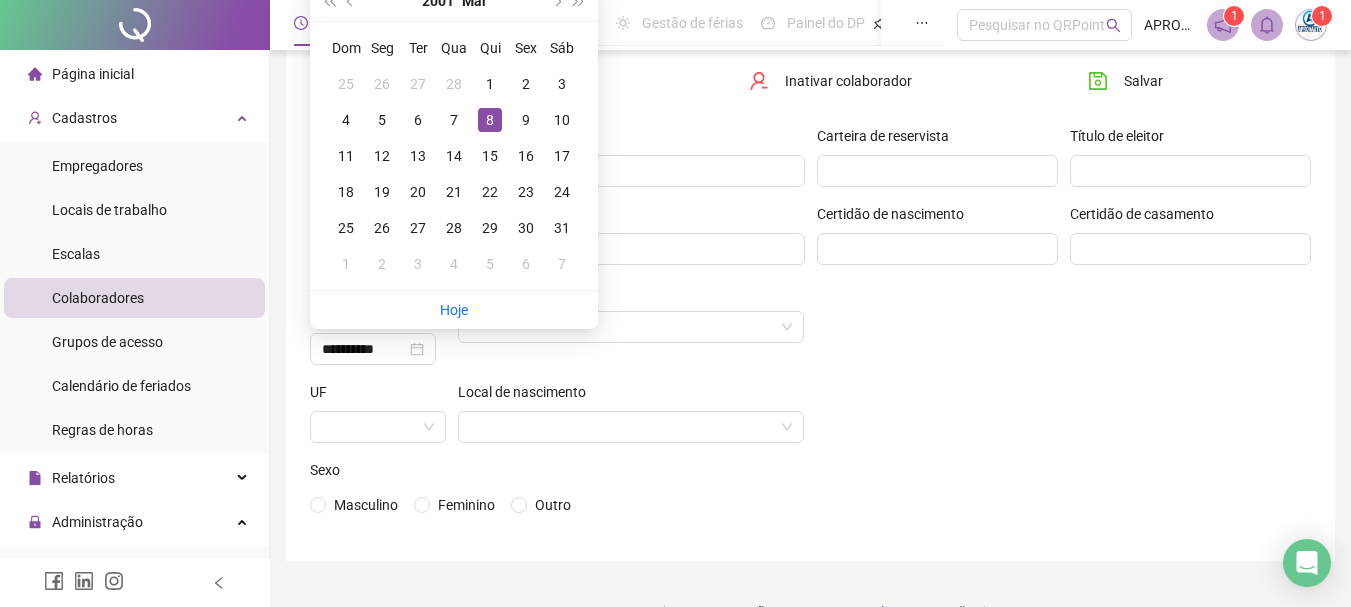 click on "Estado civil Comunhão de bens Sim Não Carteira de reservista Título de eleitor Certidão de nascimento Certidão de casamento" at bounding box center (1064, 292) 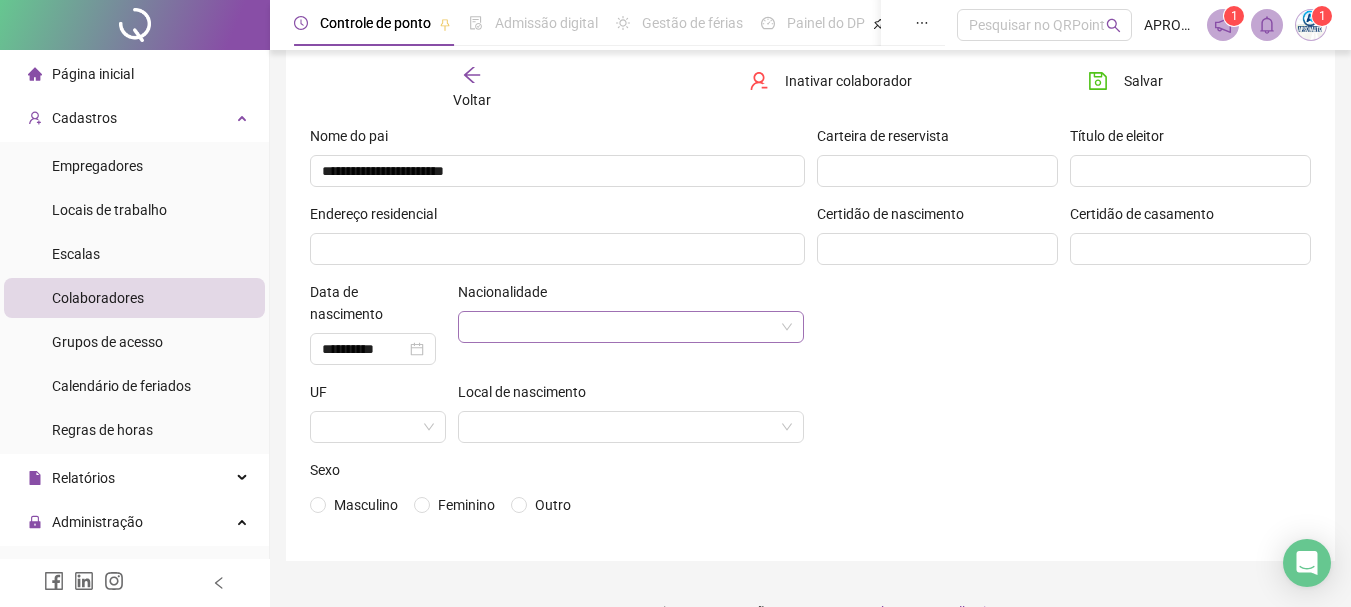 click at bounding box center (625, 327) 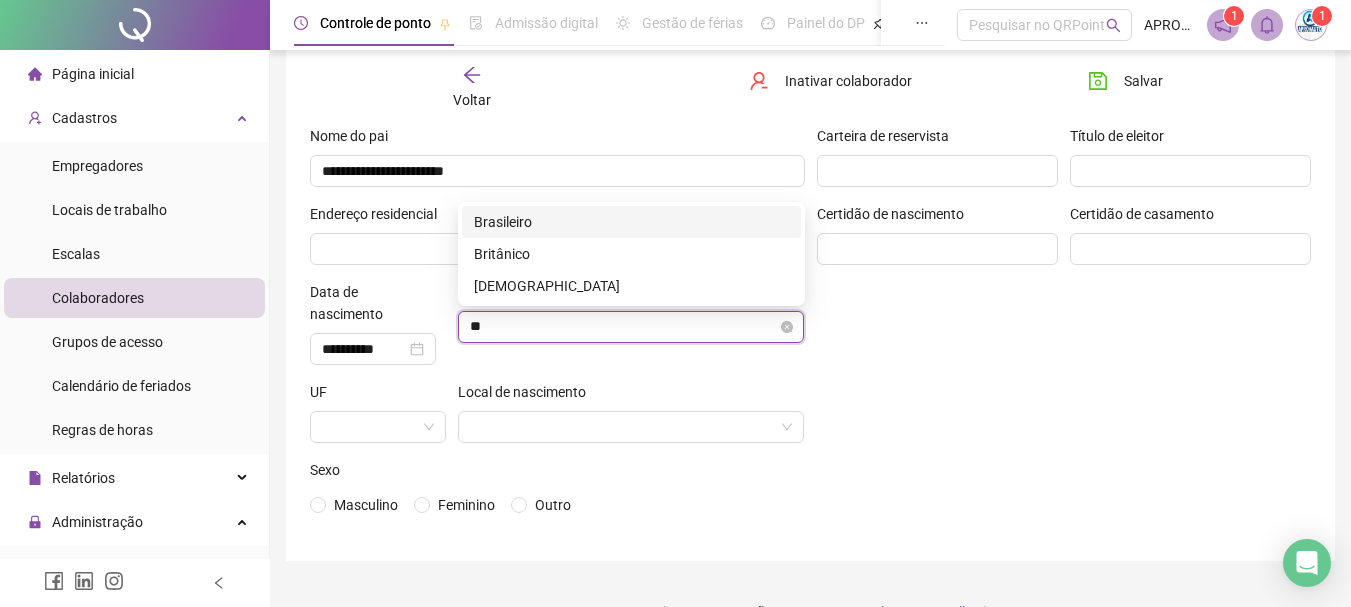 type on "***" 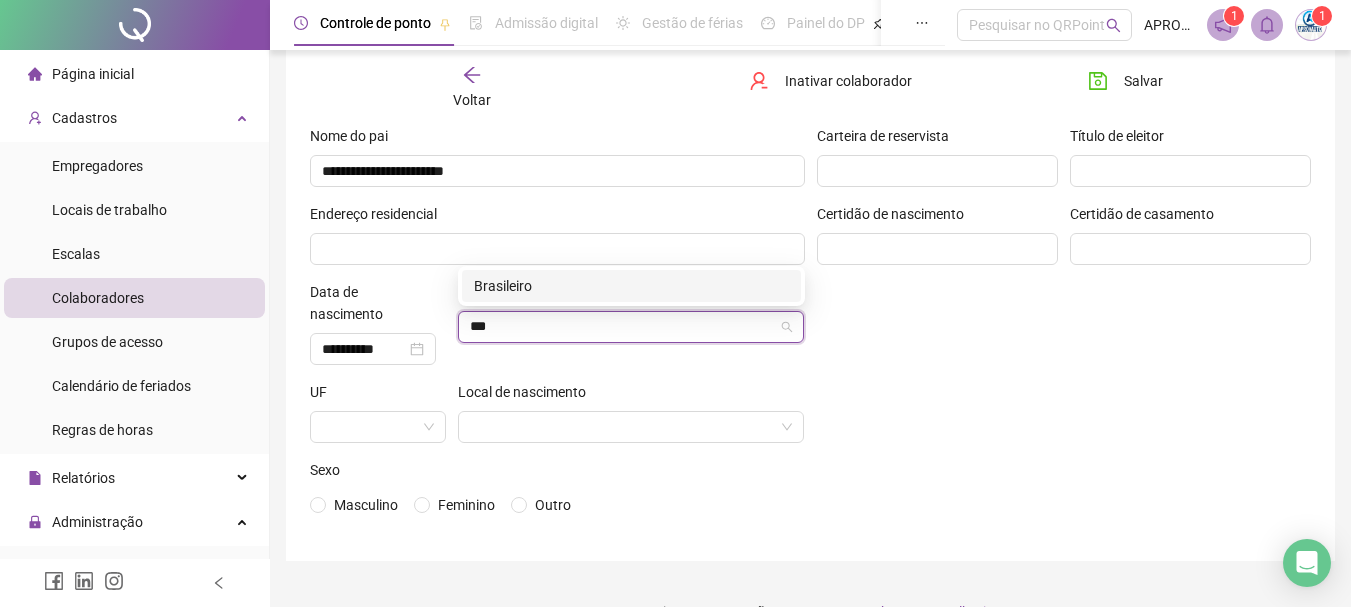 click on "Brasileiro" at bounding box center (631, 286) 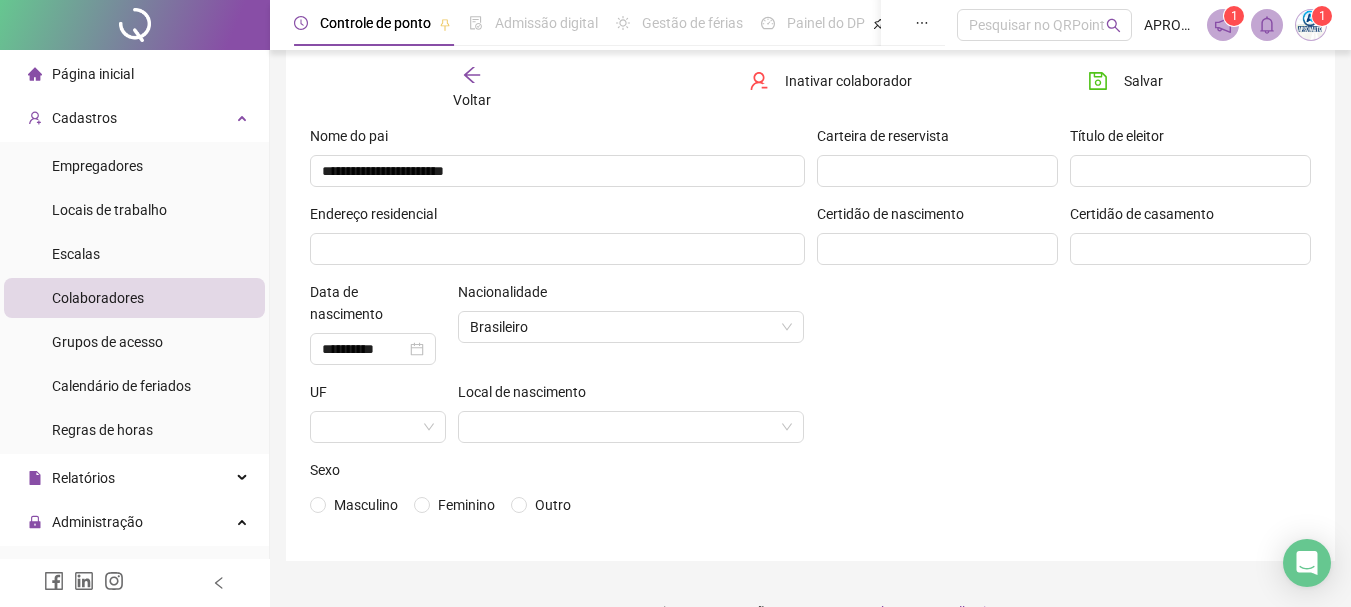 drag, startPoint x: 875, startPoint y: 374, endPoint x: 620, endPoint y: 373, distance: 255.00197 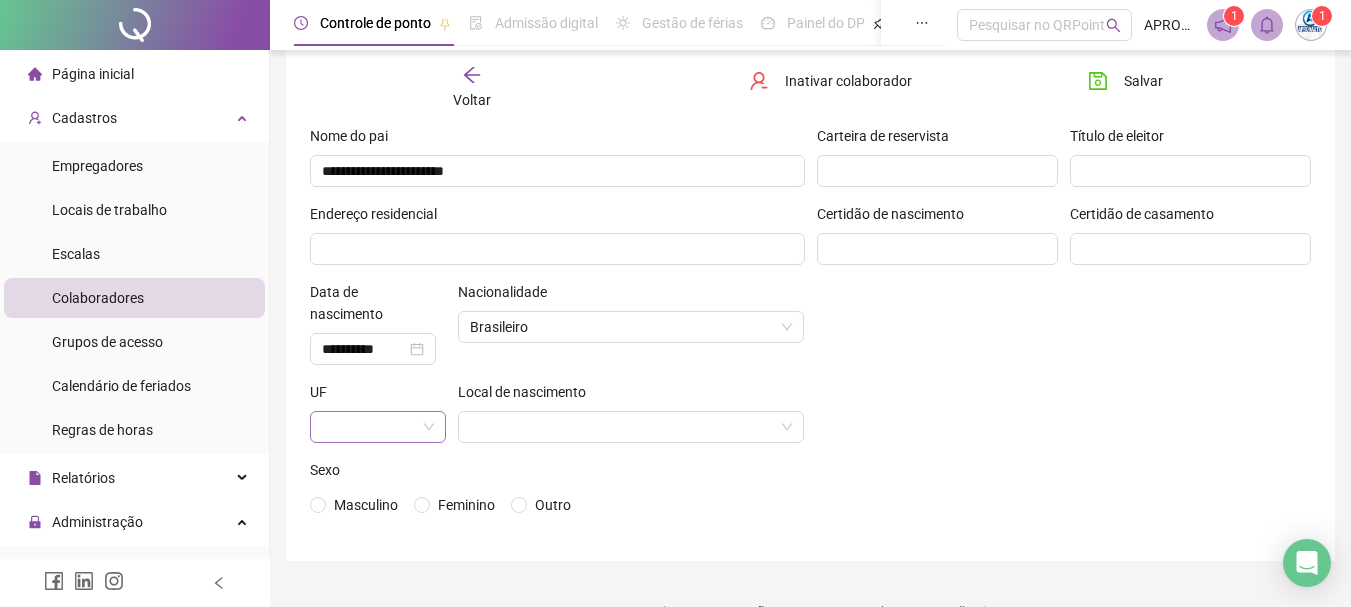 click at bounding box center (372, 427) 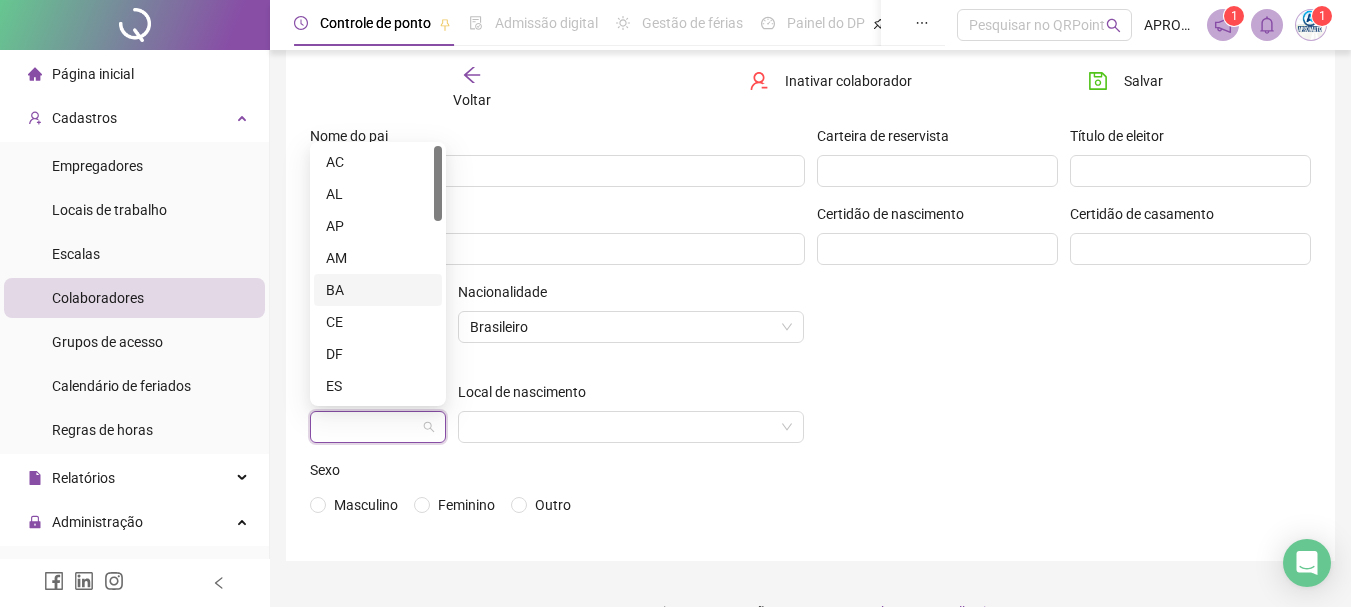 click on "BA" at bounding box center [378, 290] 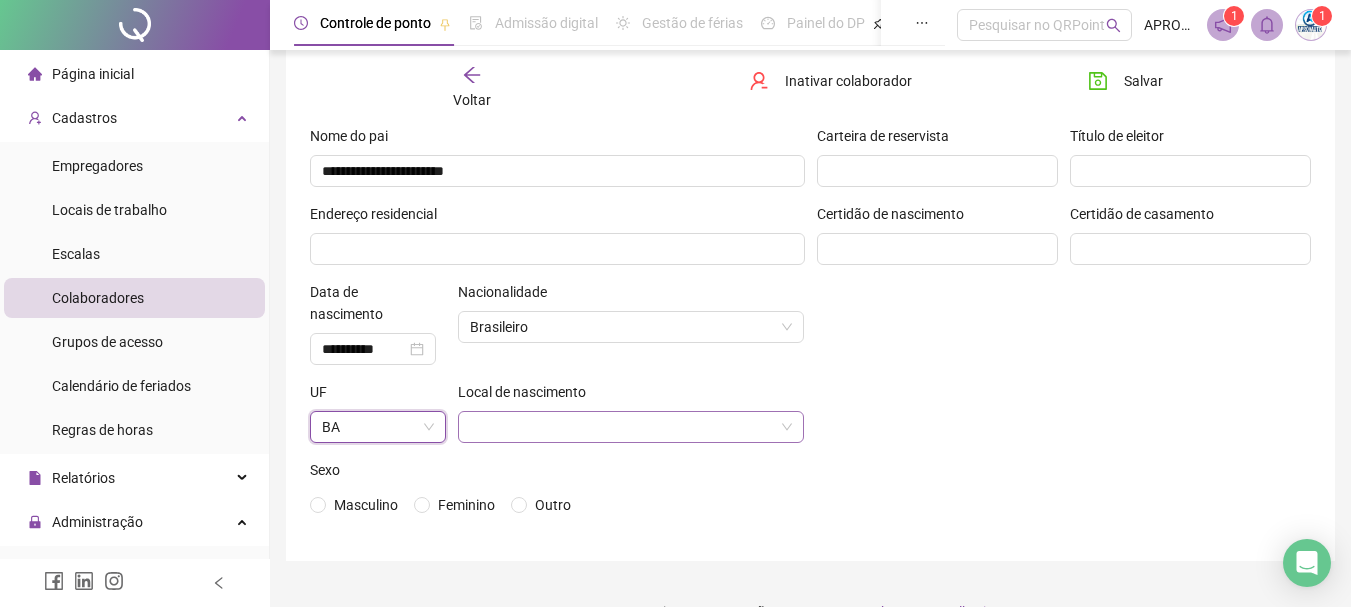 click at bounding box center (625, 427) 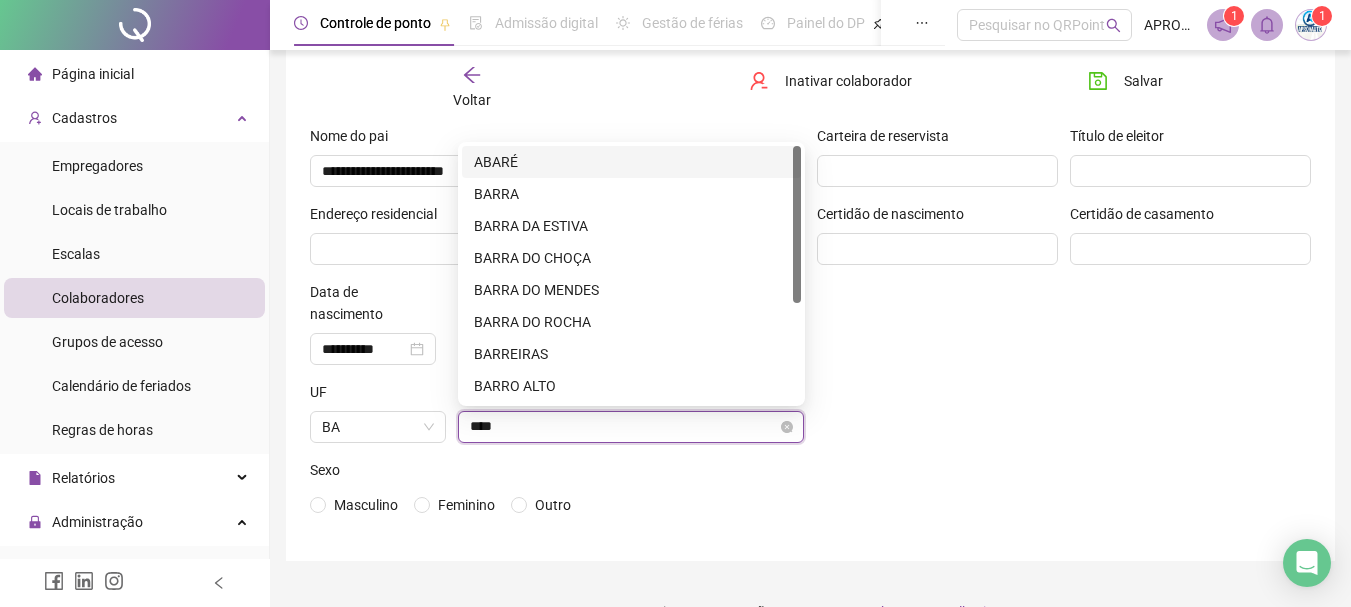 type on "*****" 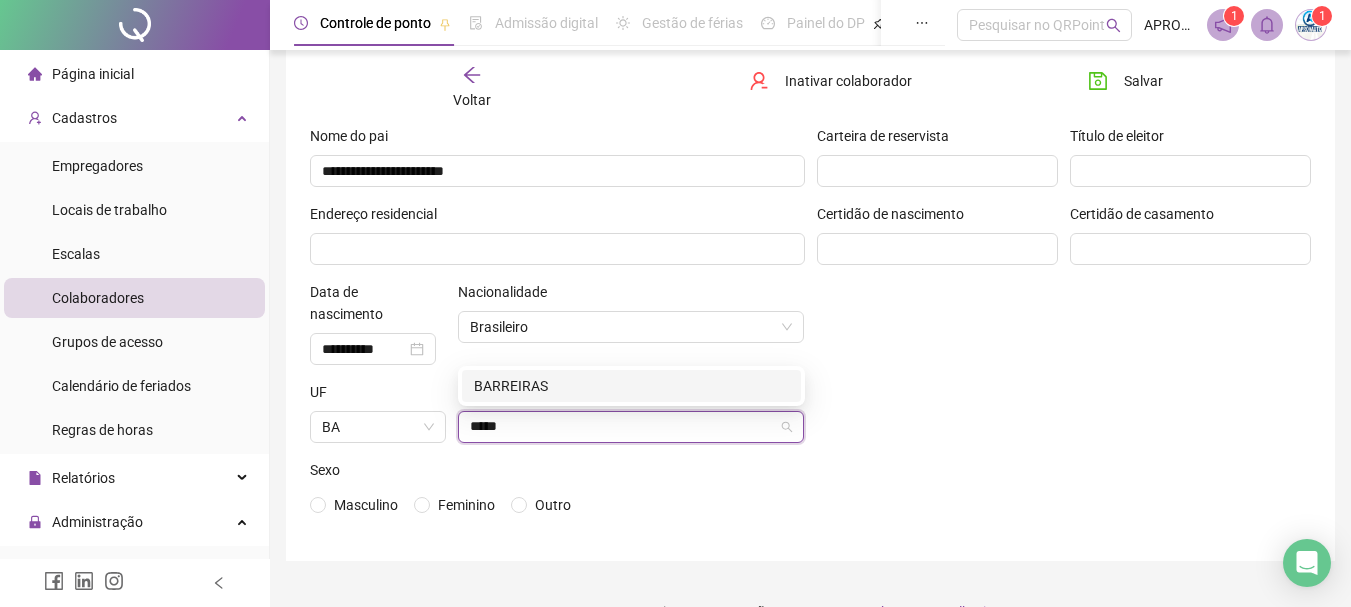 click on "BARREIRAS" at bounding box center (631, 386) 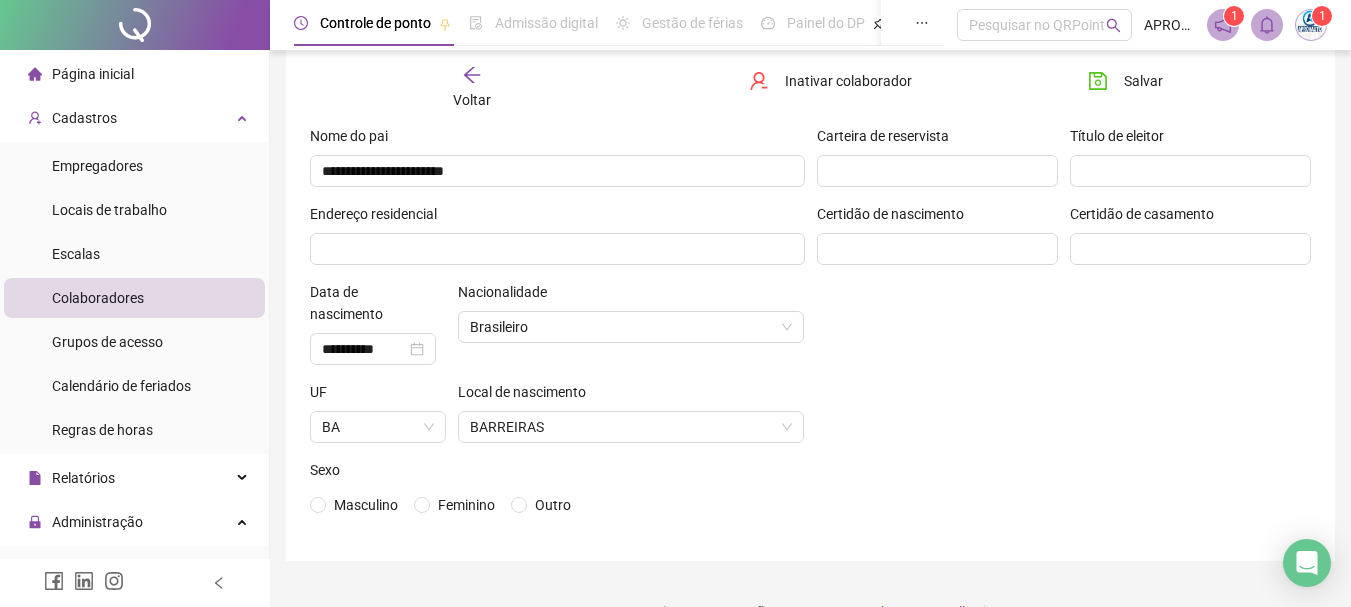 click on "Estado civil Comunhão de bens Sim Não Carteira de reservista Título de eleitor Certidão de nascimento Certidão de casamento" at bounding box center [1064, 292] 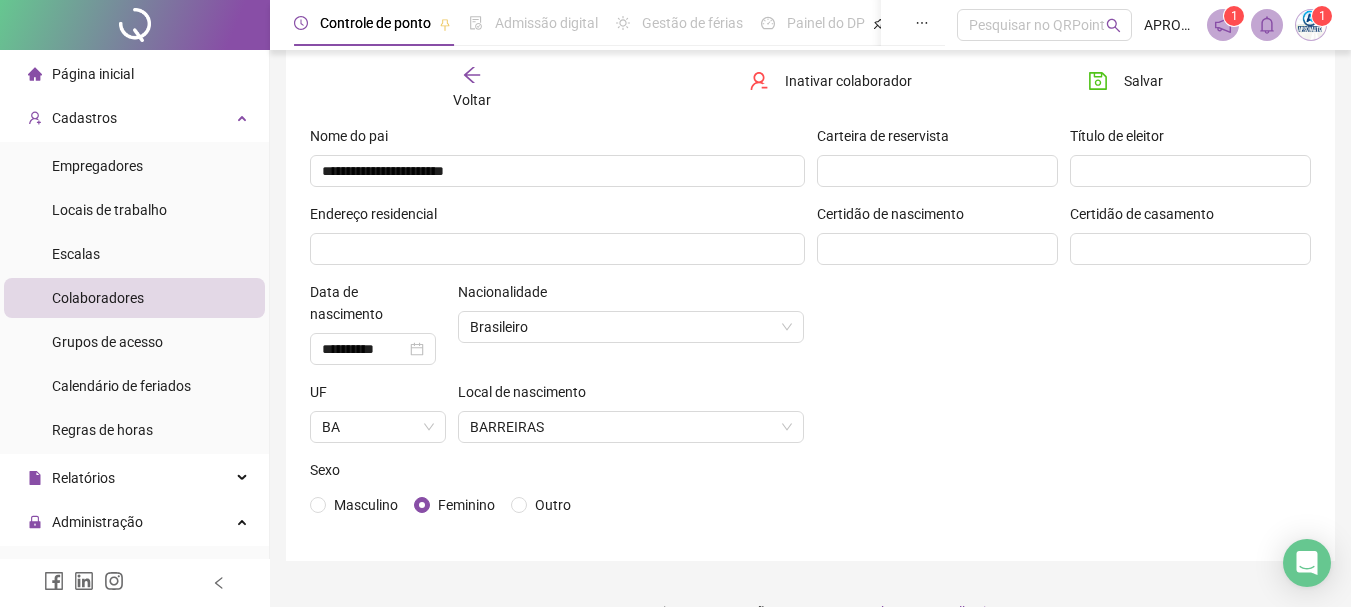 click on "Estado civil Comunhão de bens Sim Não Carteira de reservista Título de eleitor Certidão de nascimento Certidão de casamento" at bounding box center (1064, 292) 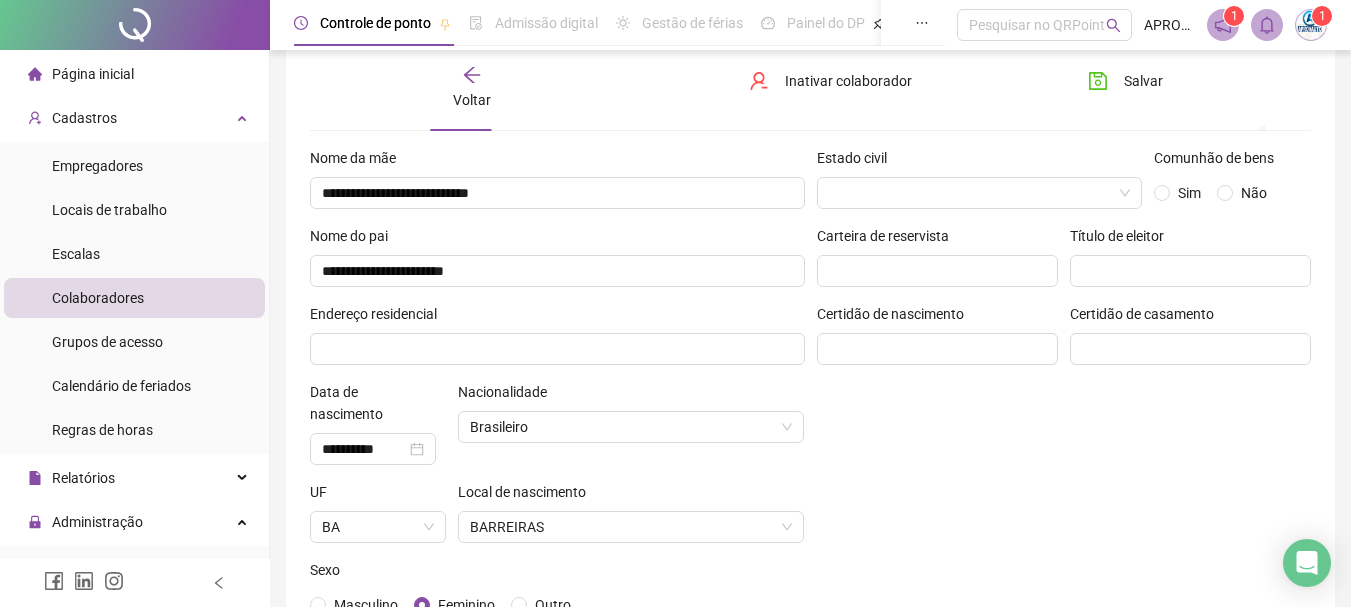 scroll, scrollTop: 0, scrollLeft: 0, axis: both 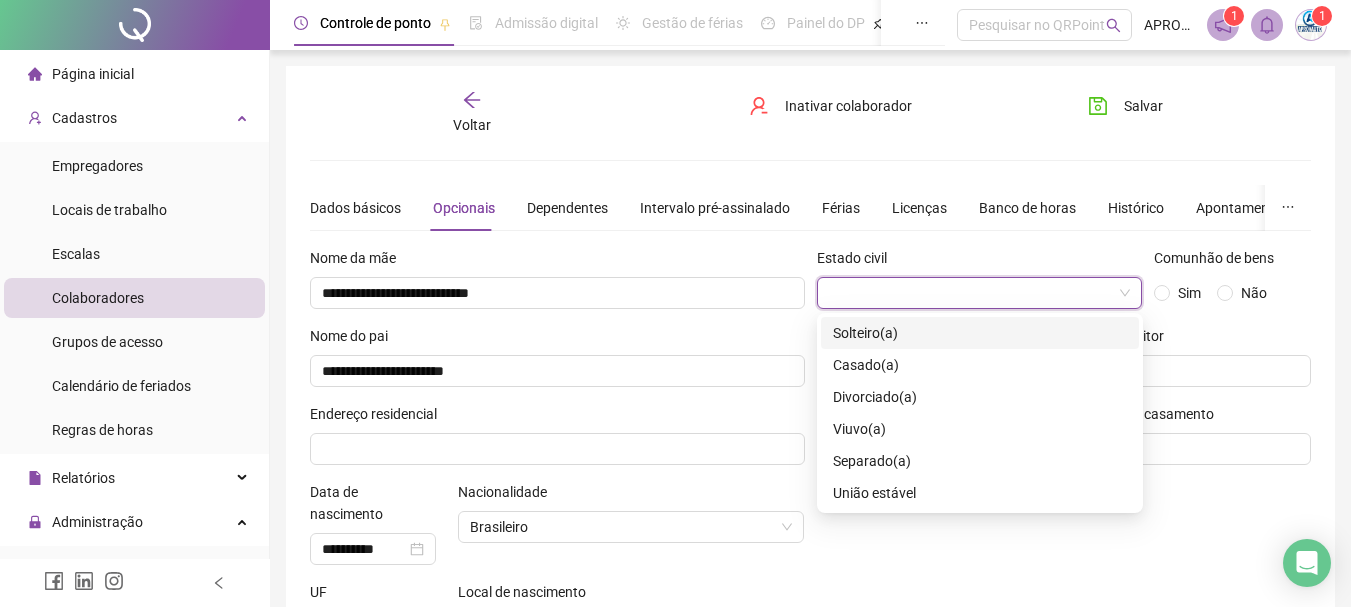 click at bounding box center [974, 293] 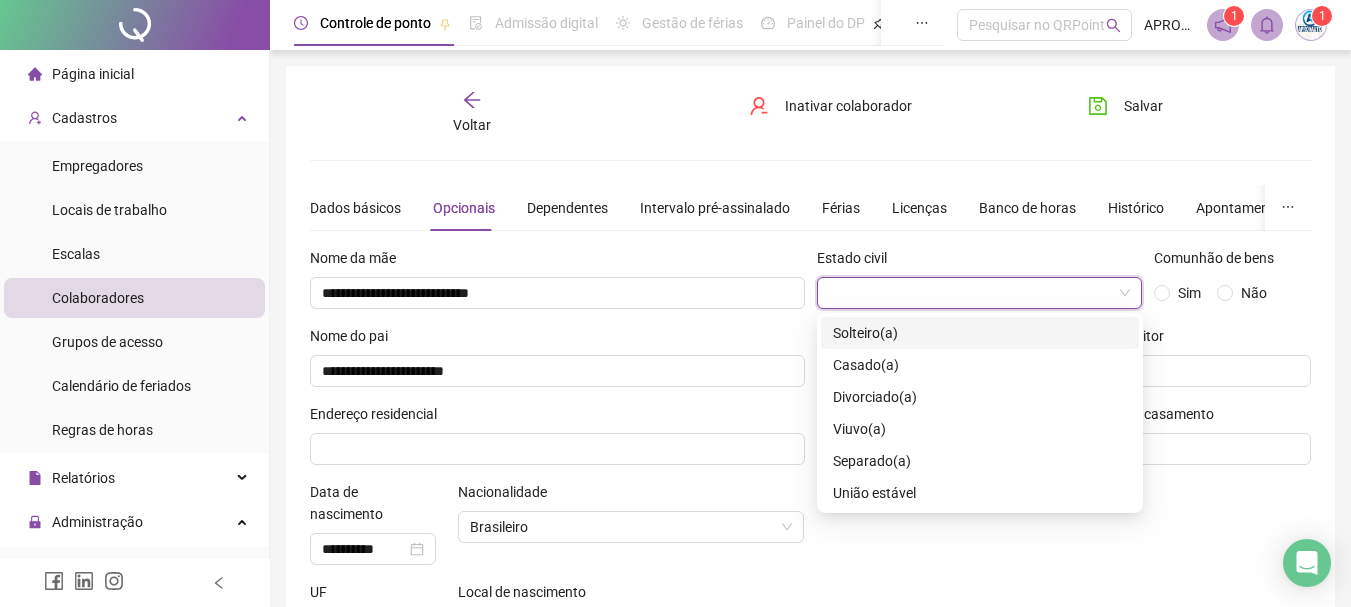 click on "Solteiro(a)" at bounding box center [980, 333] 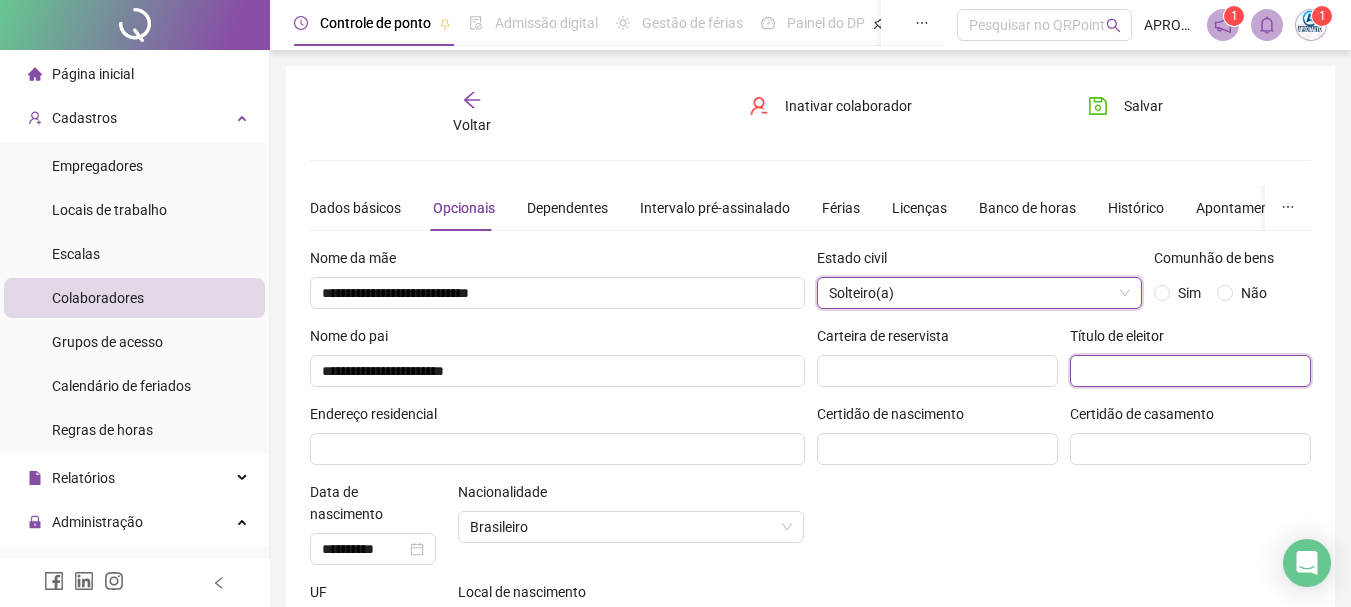click at bounding box center (1190, 371) 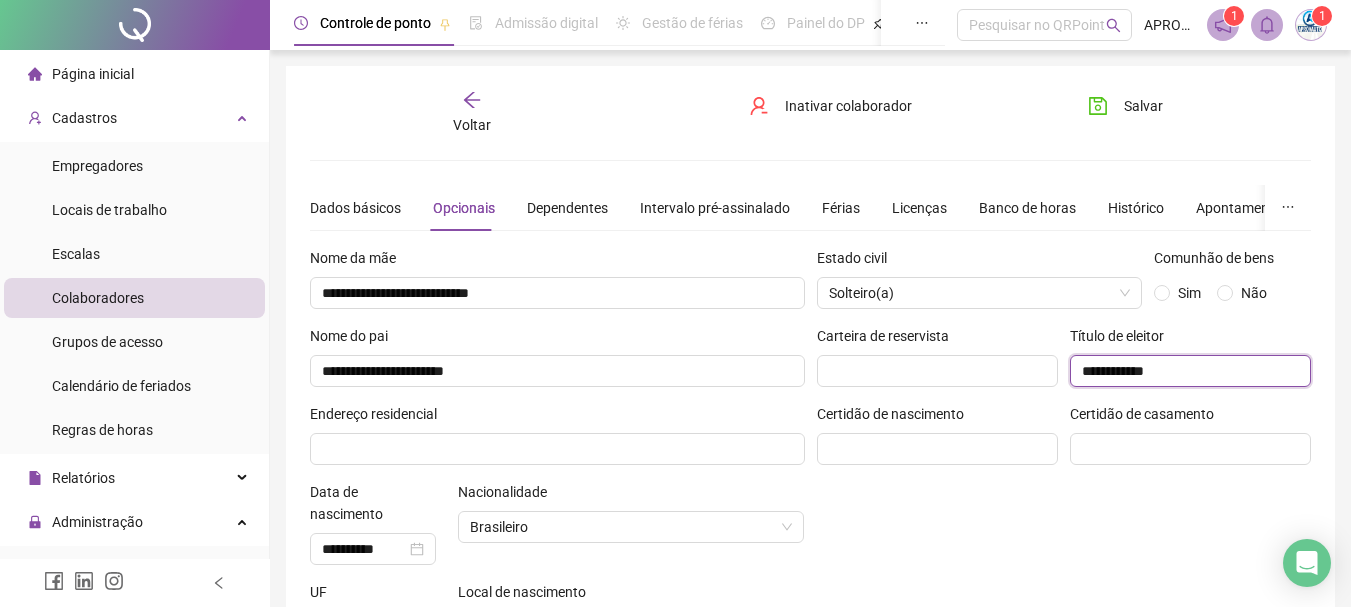 type on "**********" 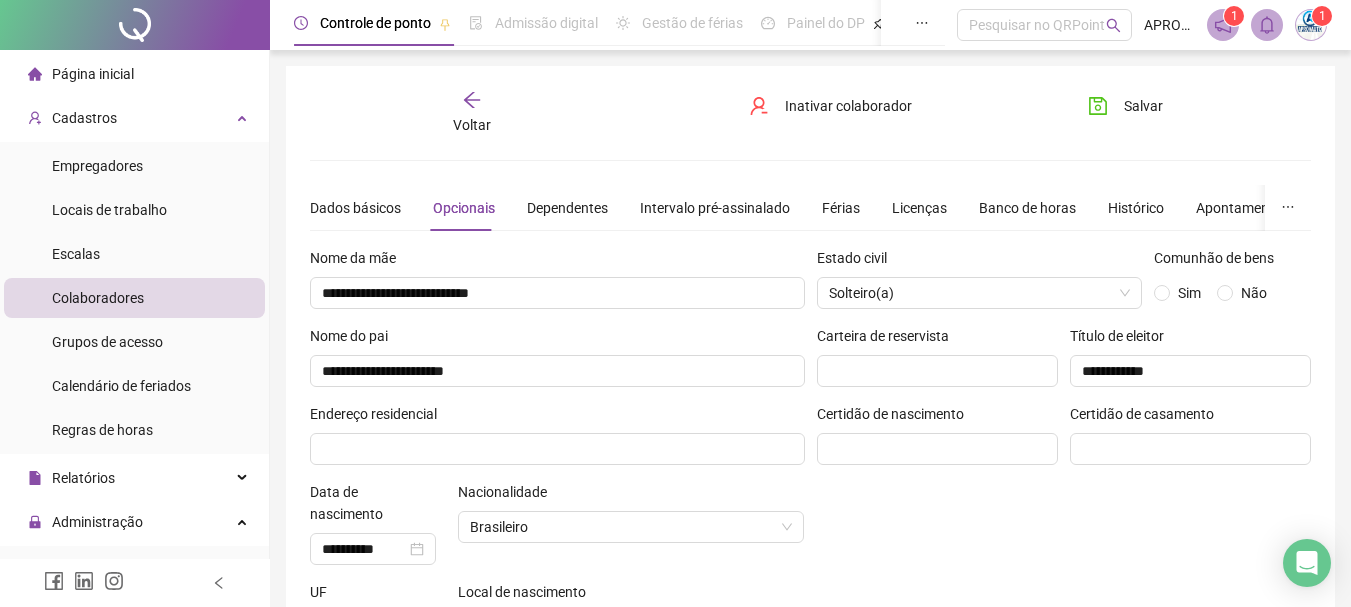 click on "**********" at bounding box center (1064, 492) 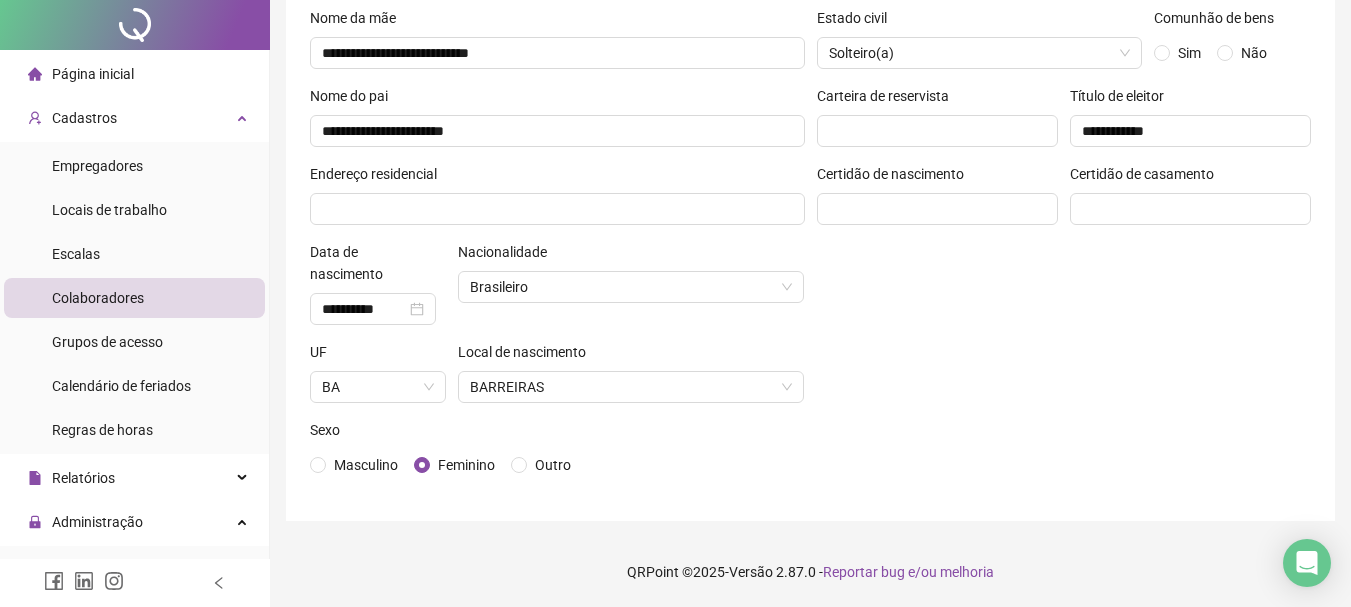 scroll, scrollTop: 0, scrollLeft: 0, axis: both 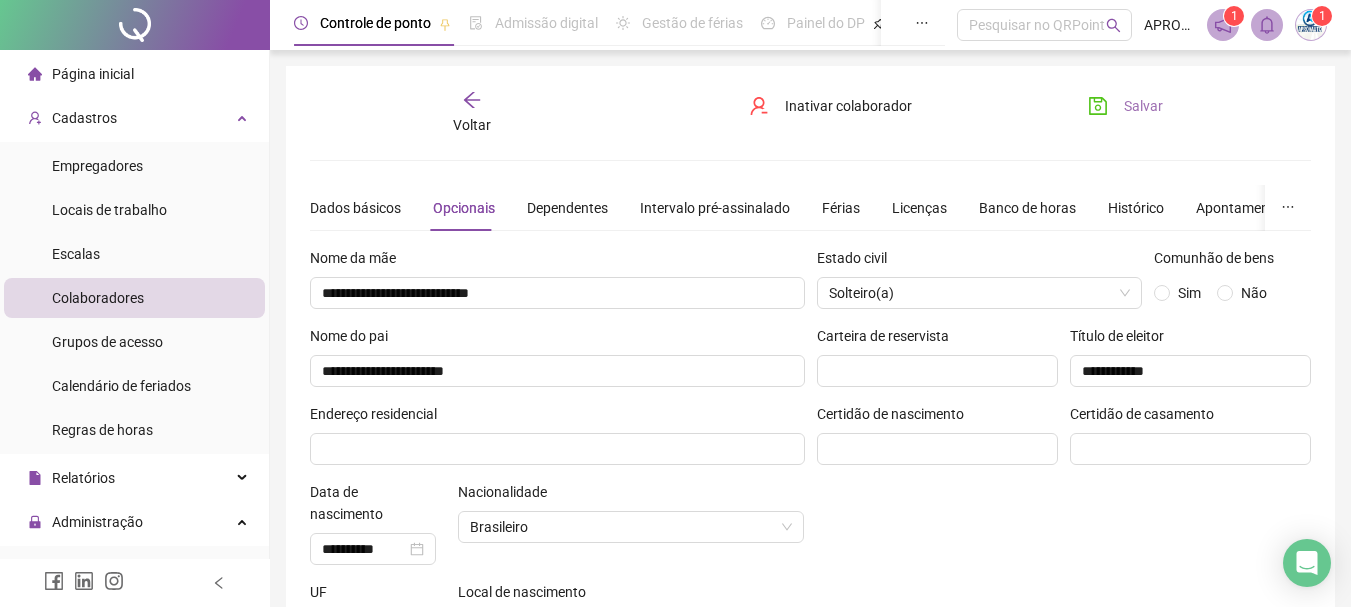 click on "Salvar" at bounding box center [1125, 106] 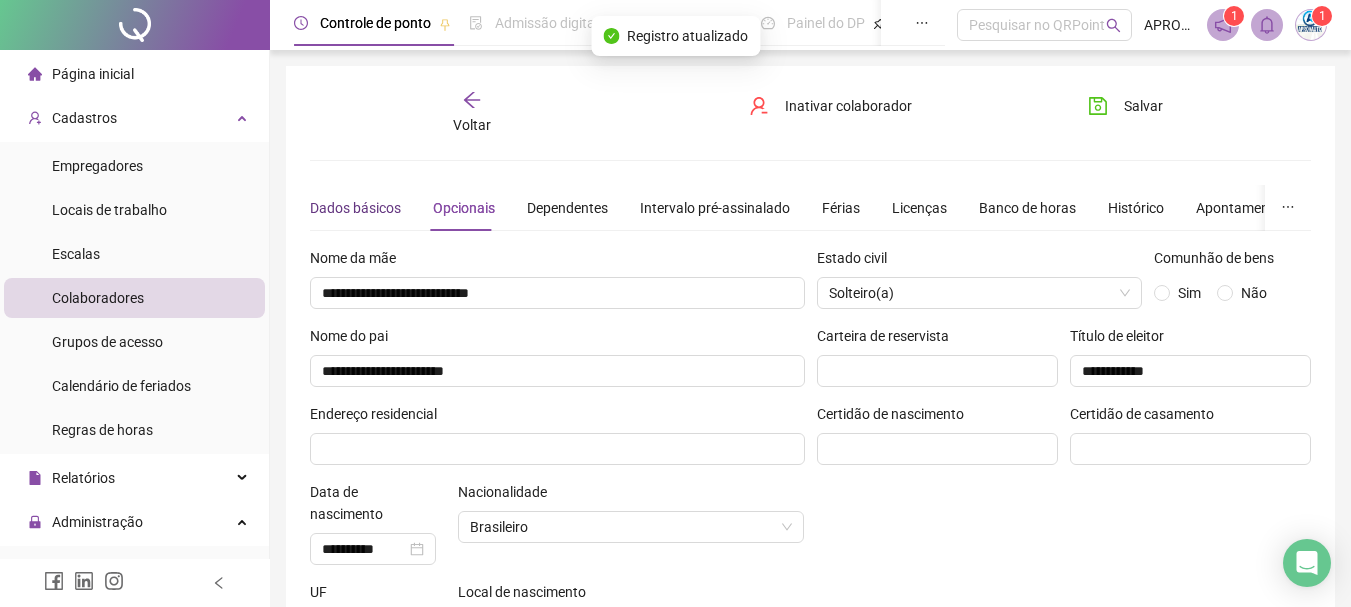 click on "Dados básicos" at bounding box center [355, 208] 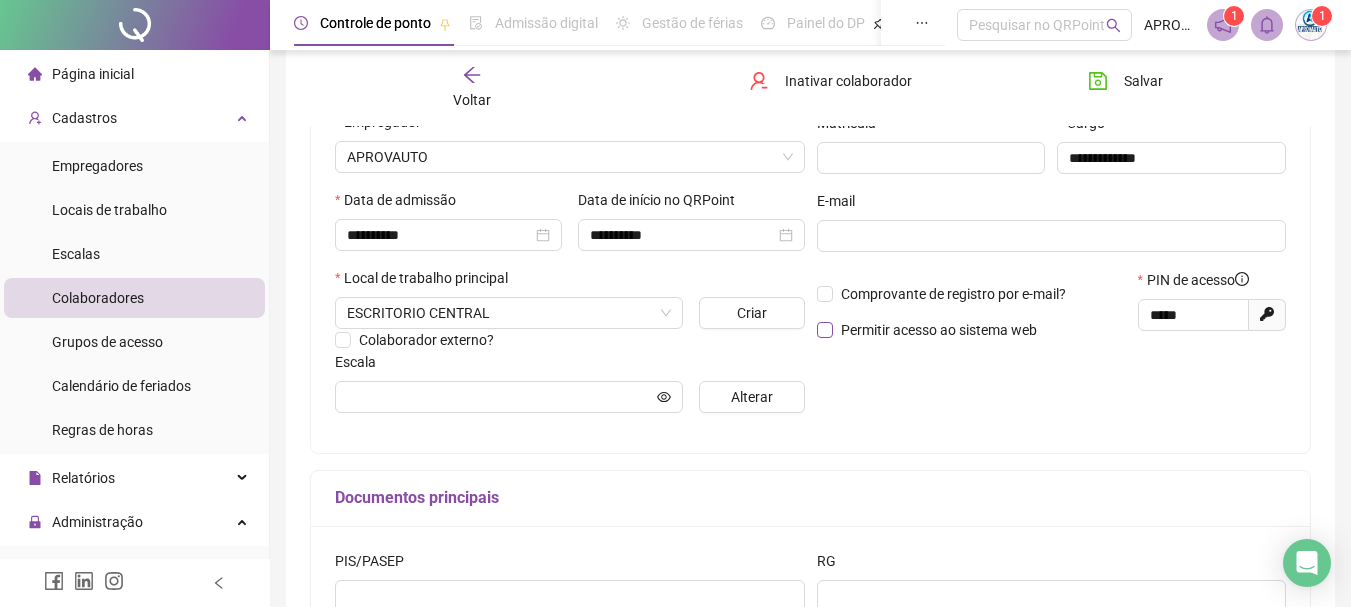 scroll, scrollTop: 400, scrollLeft: 0, axis: vertical 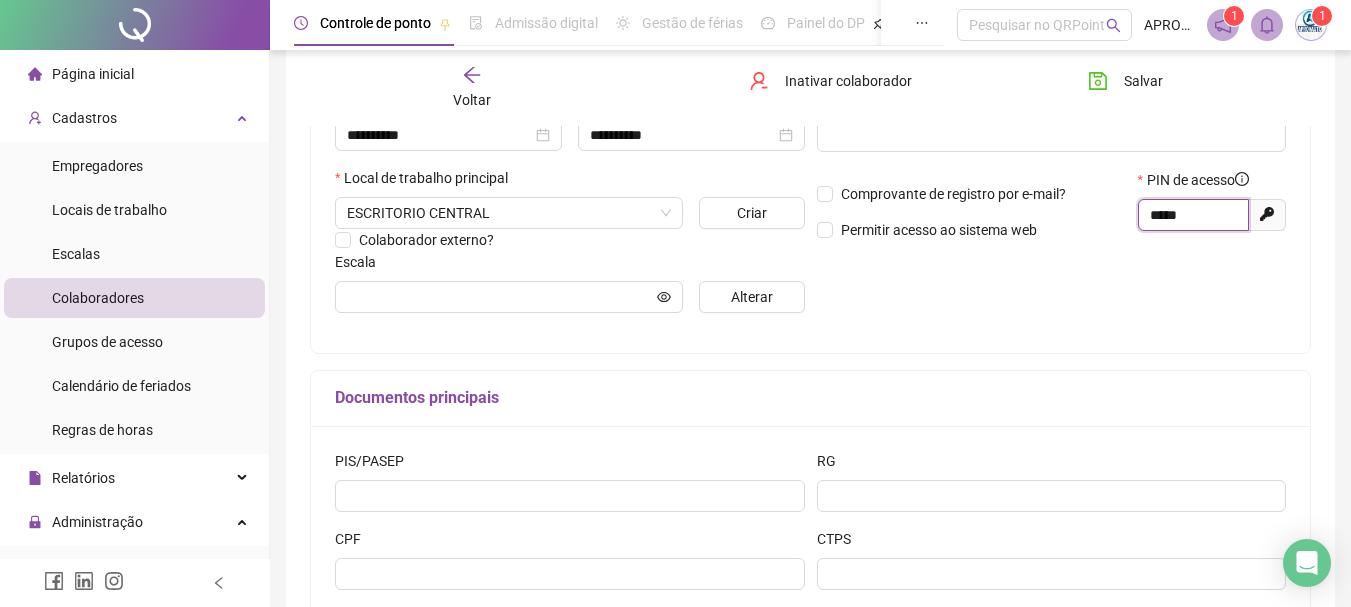 drag, startPoint x: 1198, startPoint y: 212, endPoint x: 1124, endPoint y: 221, distance: 74.54529 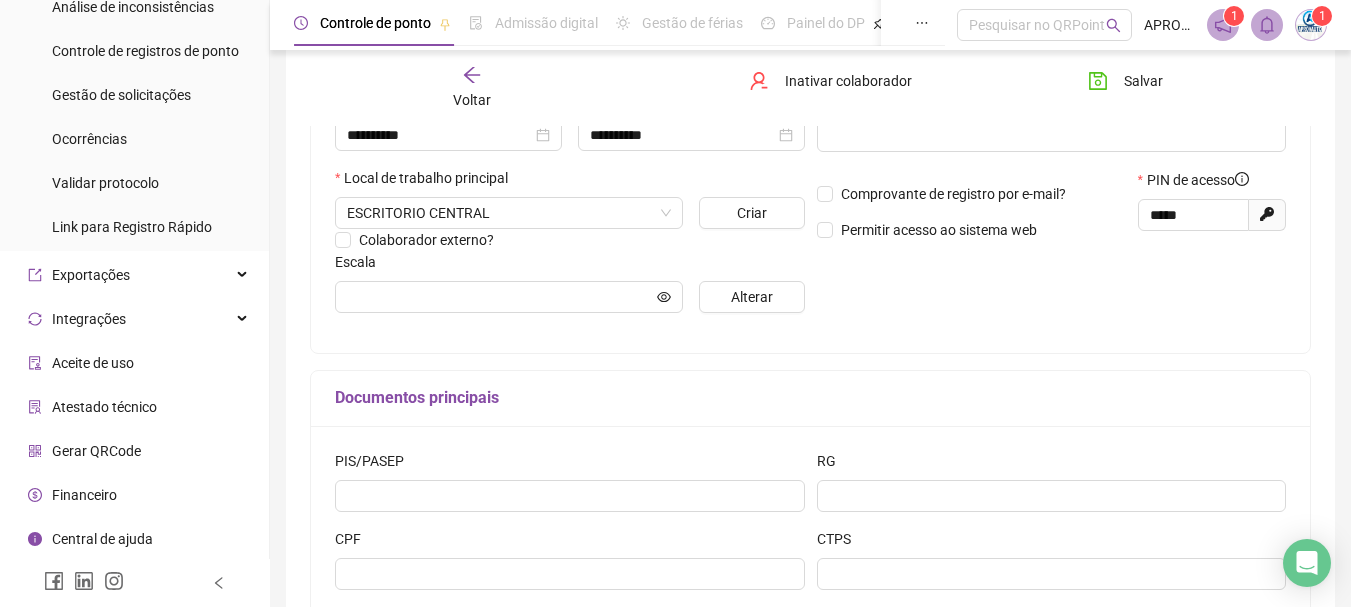 click on "Gerar QRCode" at bounding box center (96, 451) 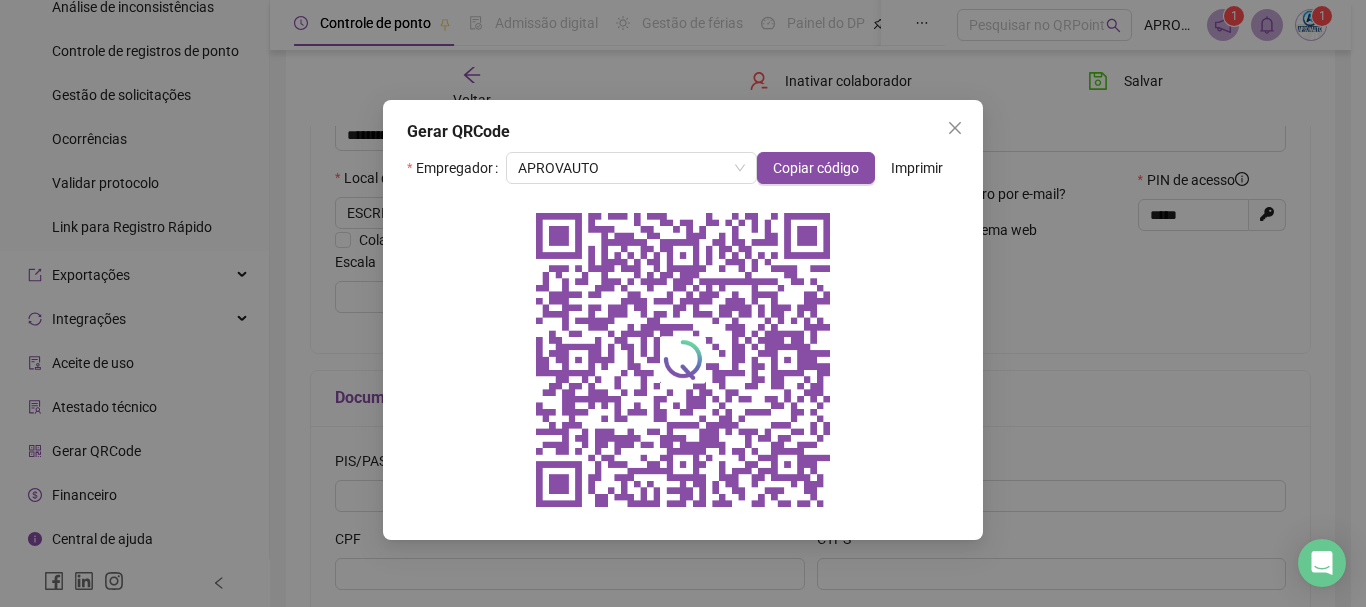 click on "Imprimir" at bounding box center (917, 168) 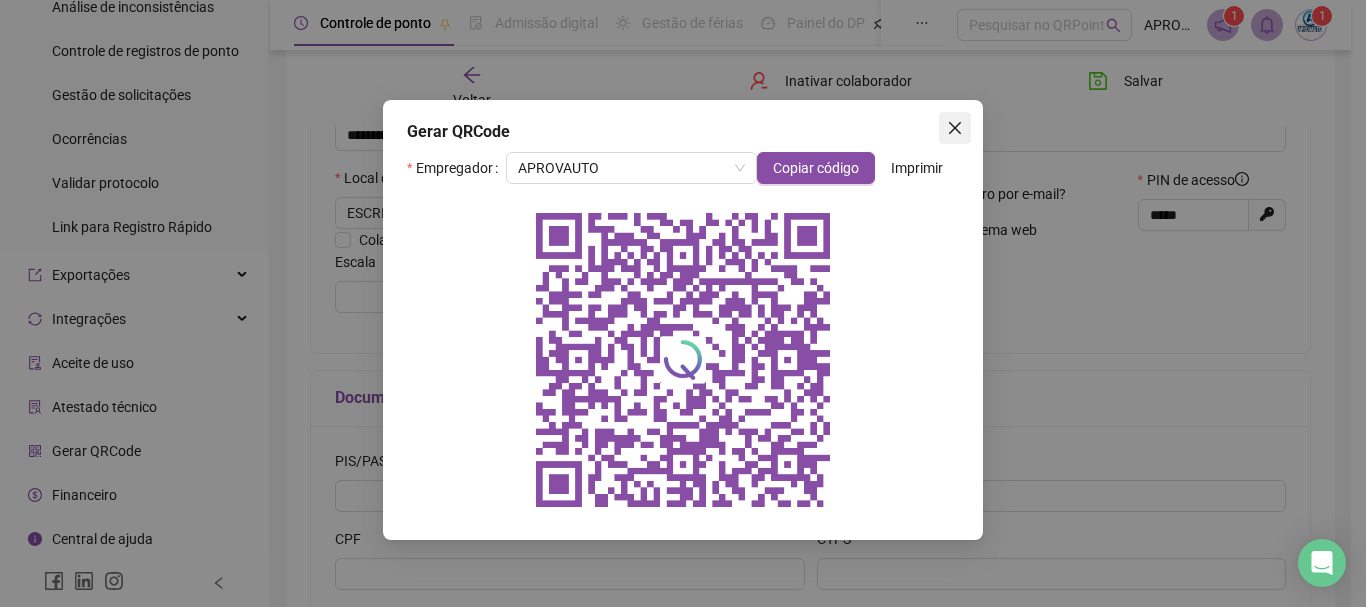 click at bounding box center [955, 128] 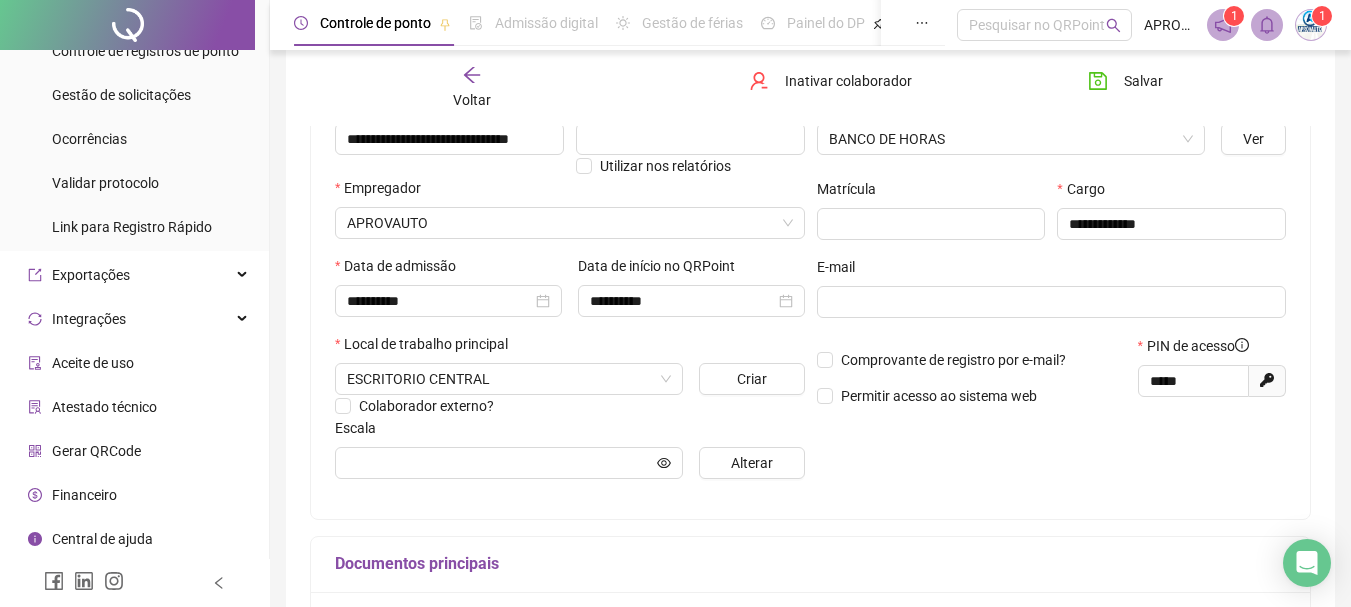 scroll, scrollTop: 334, scrollLeft: 0, axis: vertical 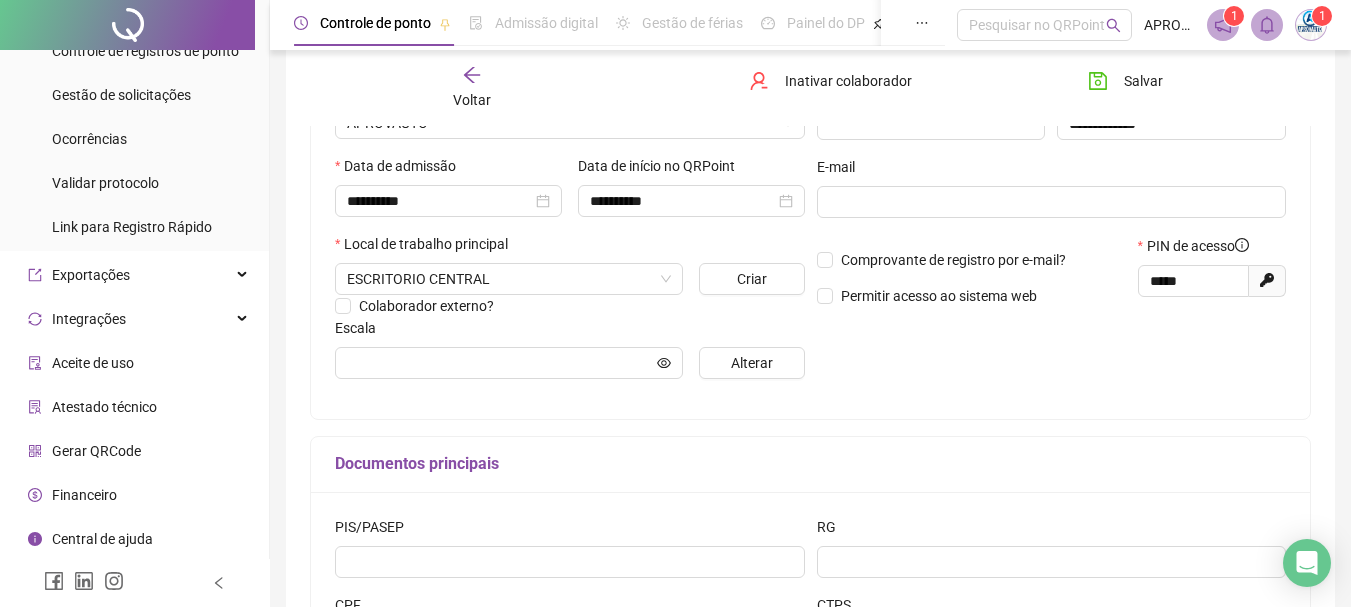 click on "Financeiro" at bounding box center (72, 495) 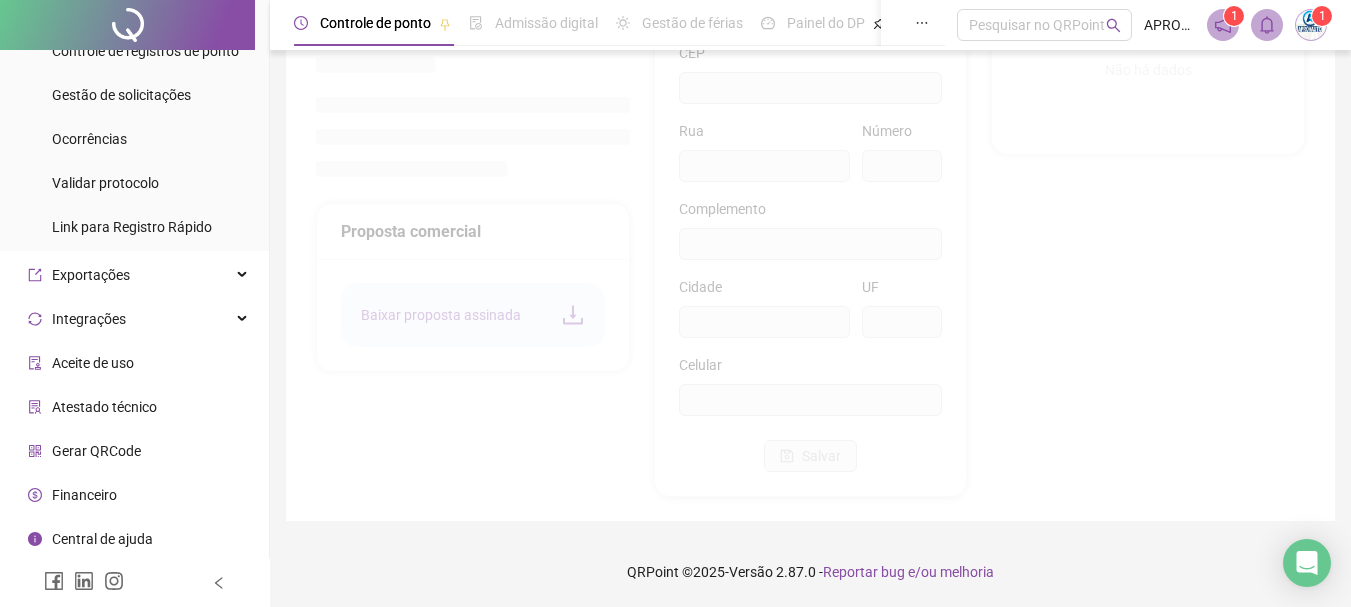 scroll, scrollTop: 284, scrollLeft: 0, axis: vertical 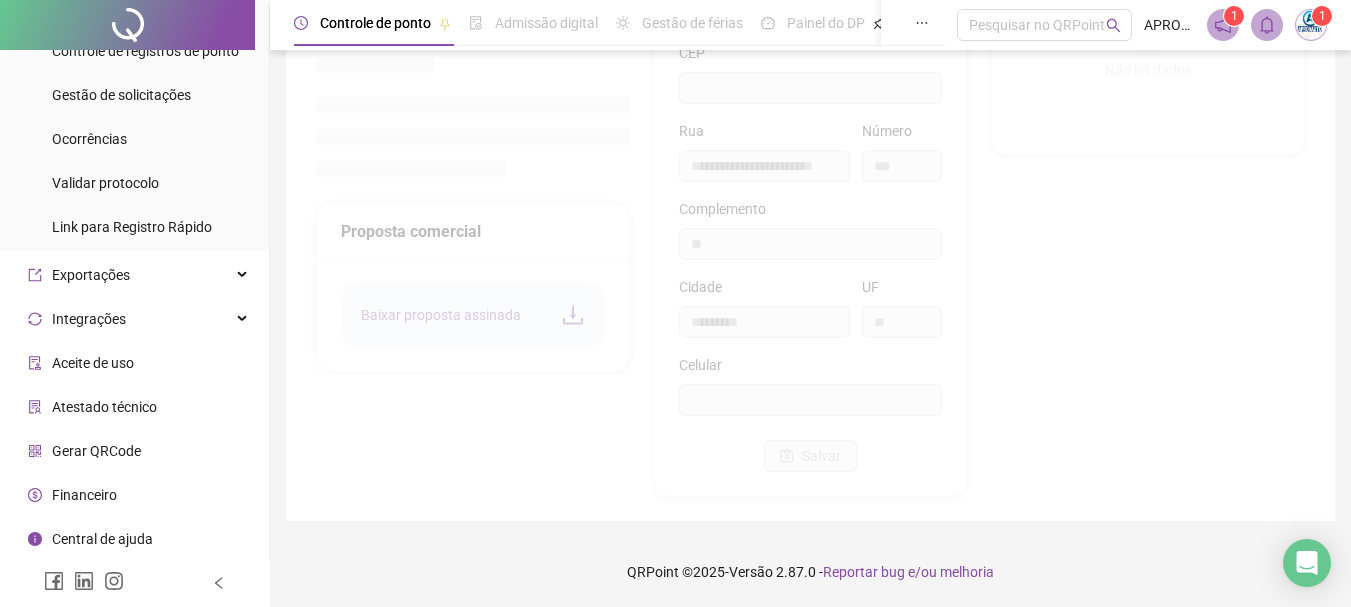 type on "*********" 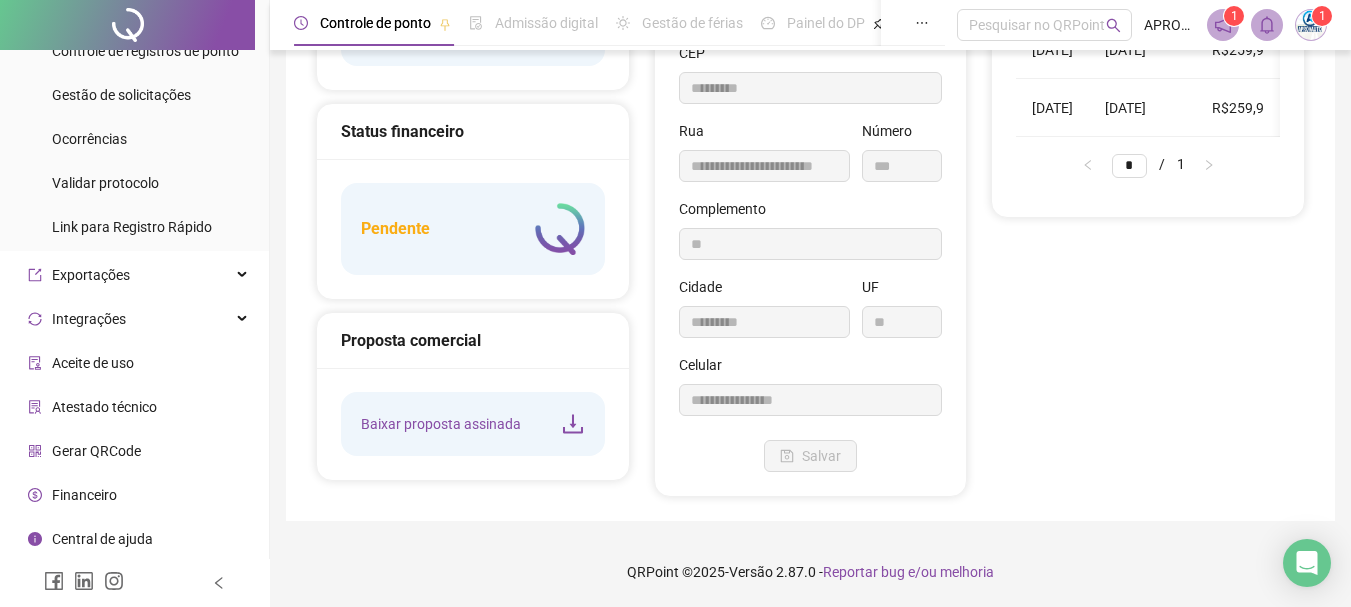 scroll, scrollTop: 184, scrollLeft: 0, axis: vertical 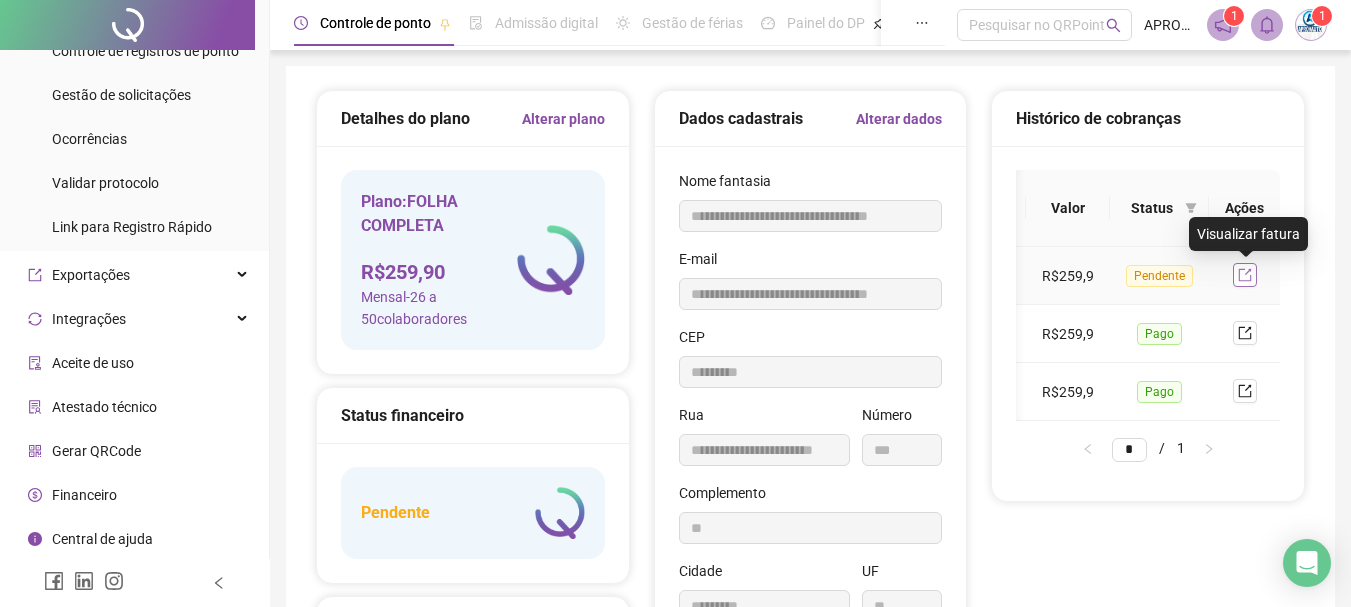 click 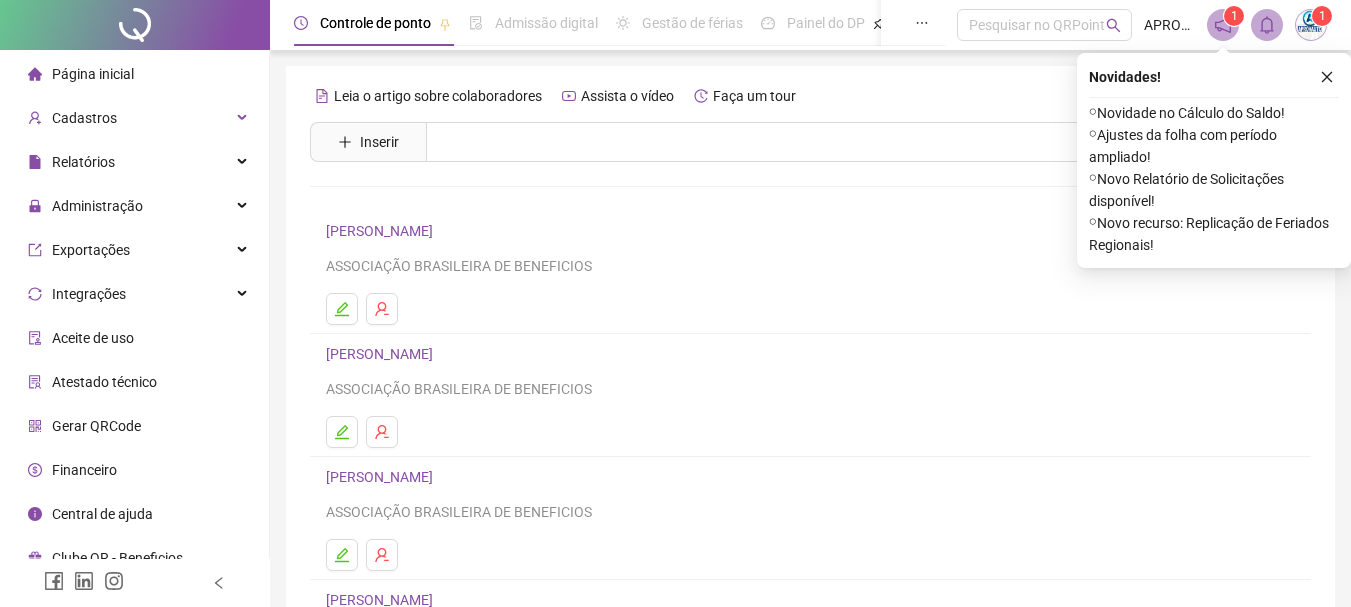 scroll, scrollTop: 0, scrollLeft: 0, axis: both 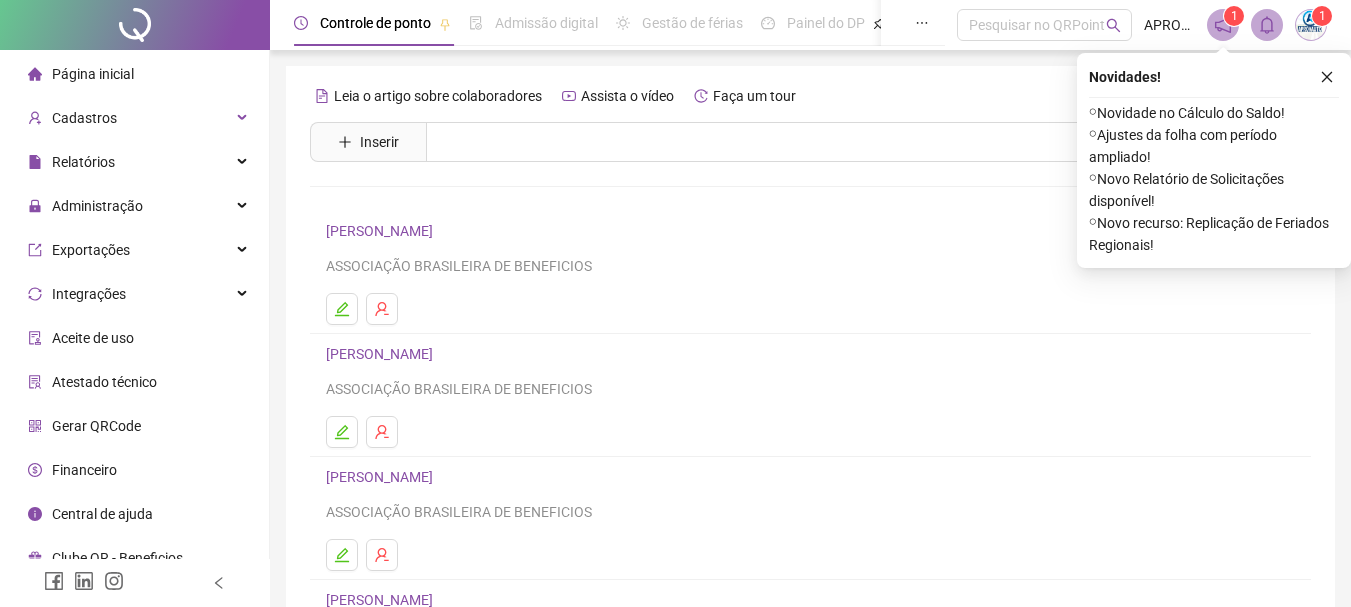 click on "[PERSON_NAME]" at bounding box center (382, 231) 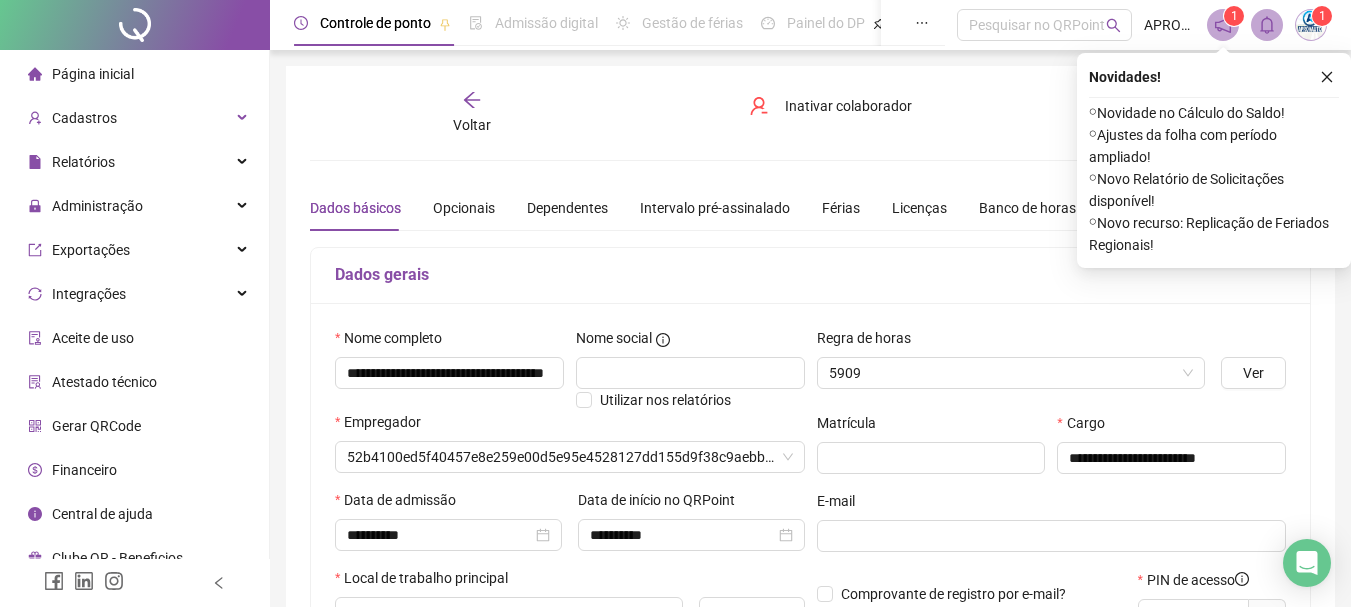 type on "**********" 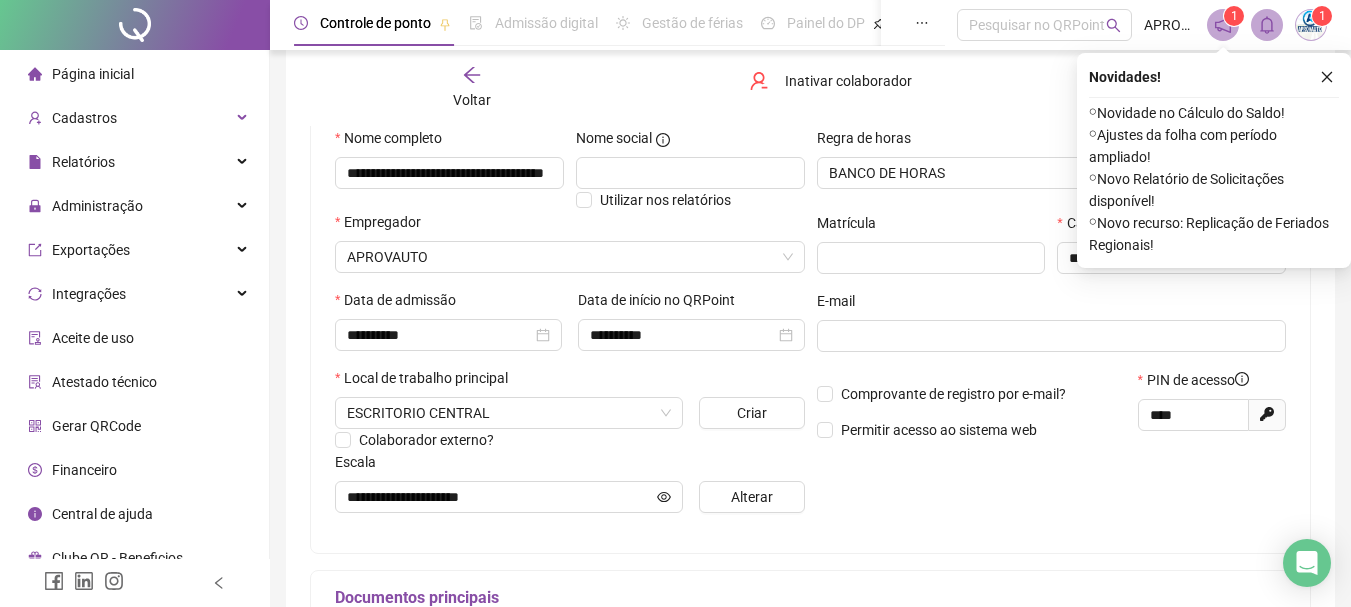 scroll, scrollTop: 0, scrollLeft: 0, axis: both 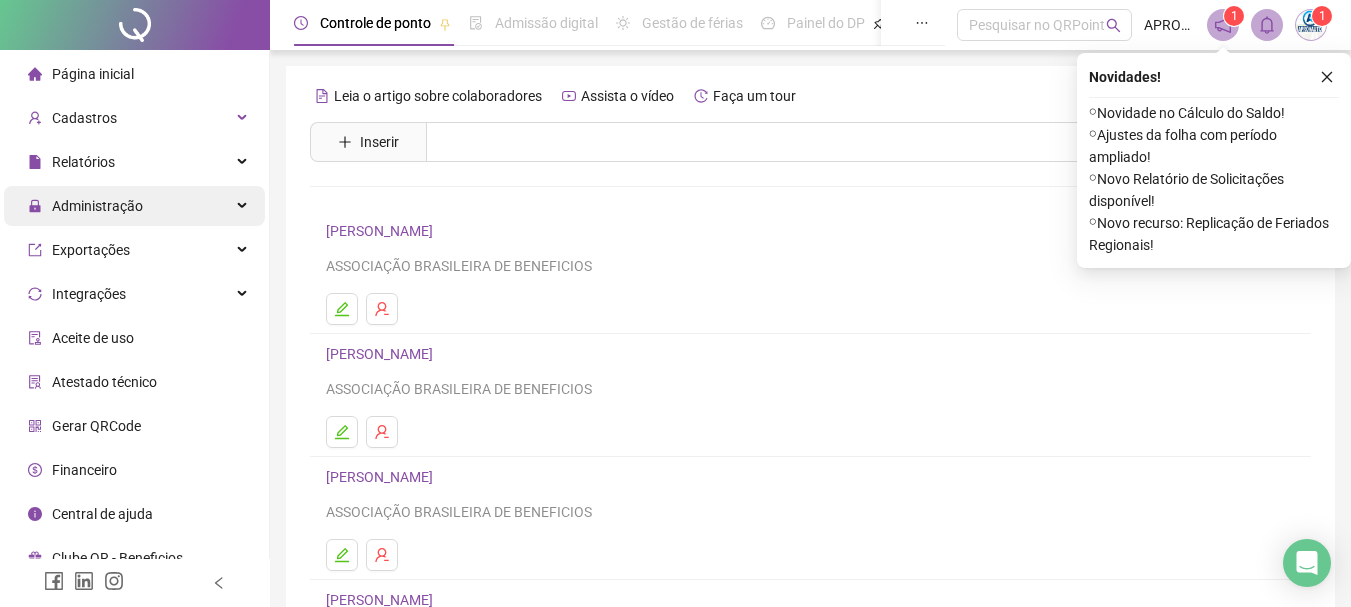click on "Administração" at bounding box center [97, 206] 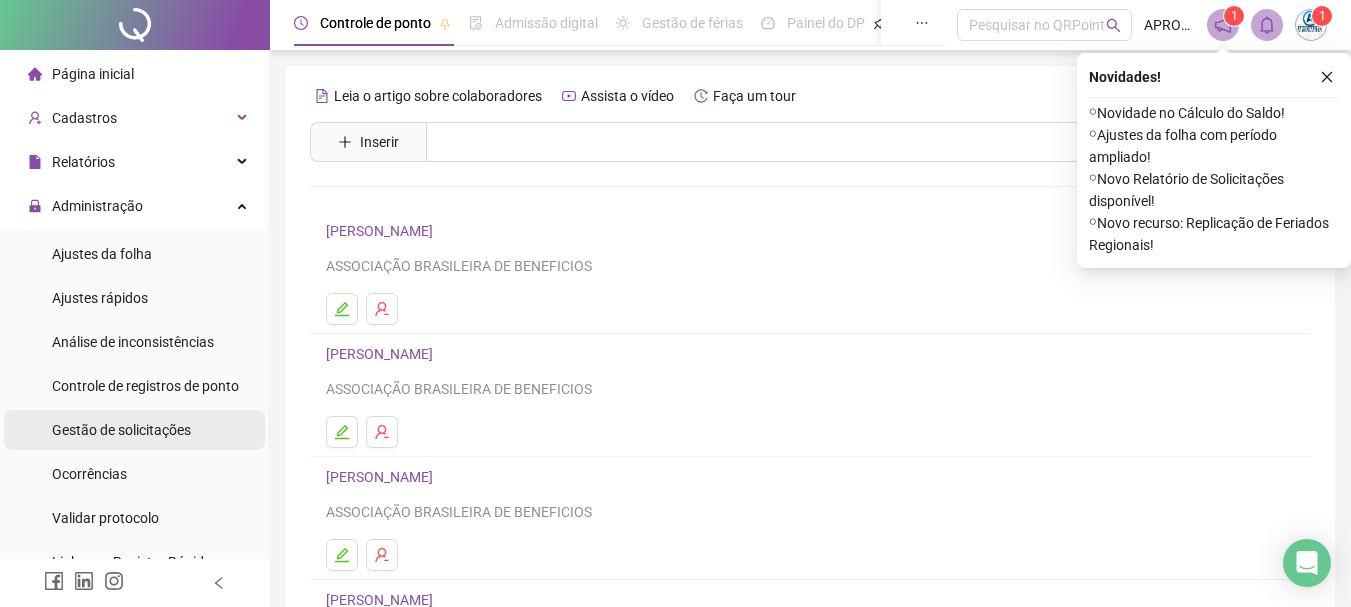 click on "Gestão de solicitações" at bounding box center [121, 430] 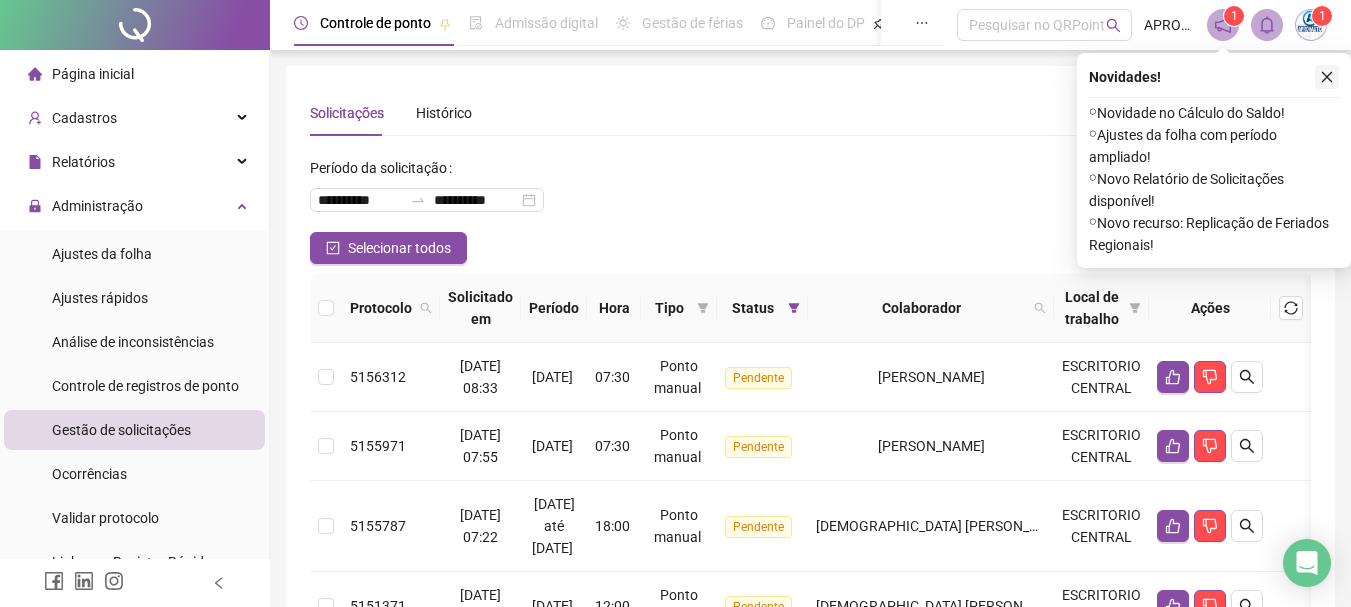 click 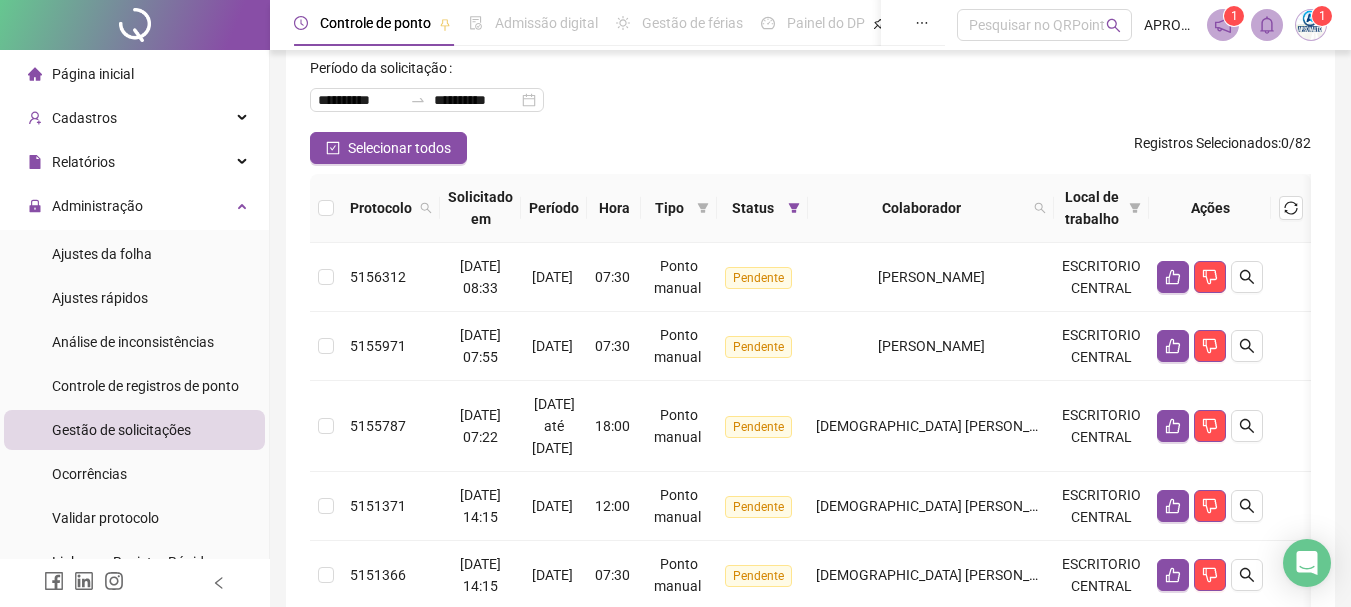 scroll, scrollTop: 0, scrollLeft: 0, axis: both 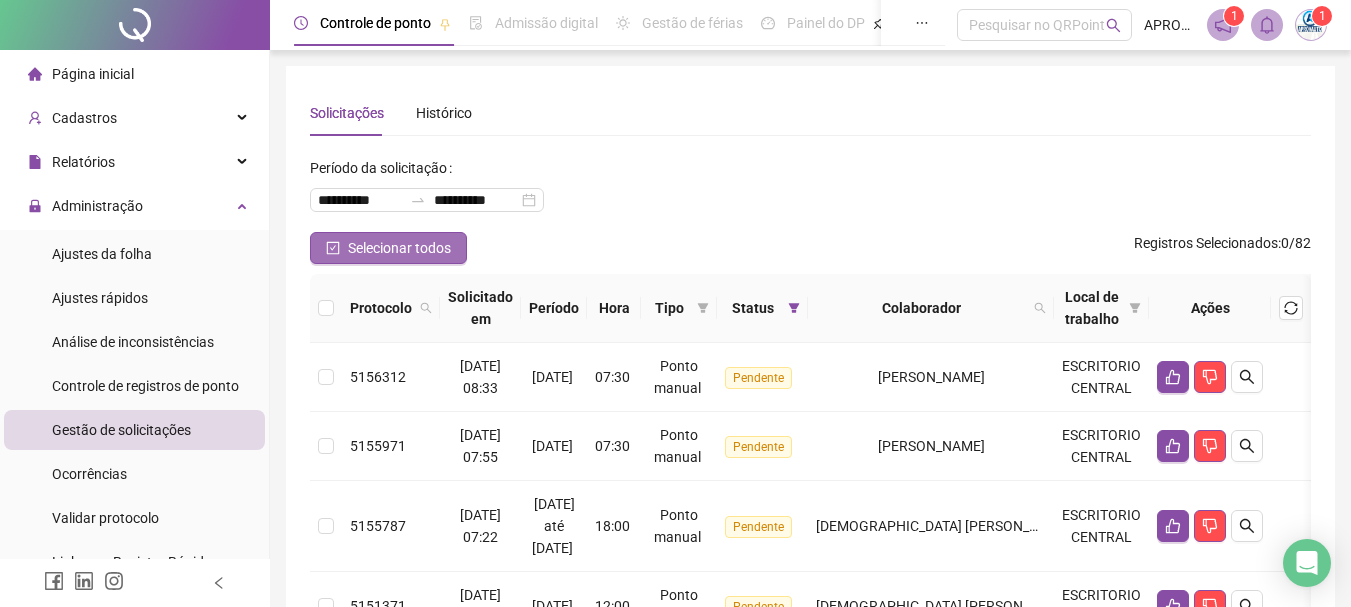click on "Selecionar todos" at bounding box center [399, 248] 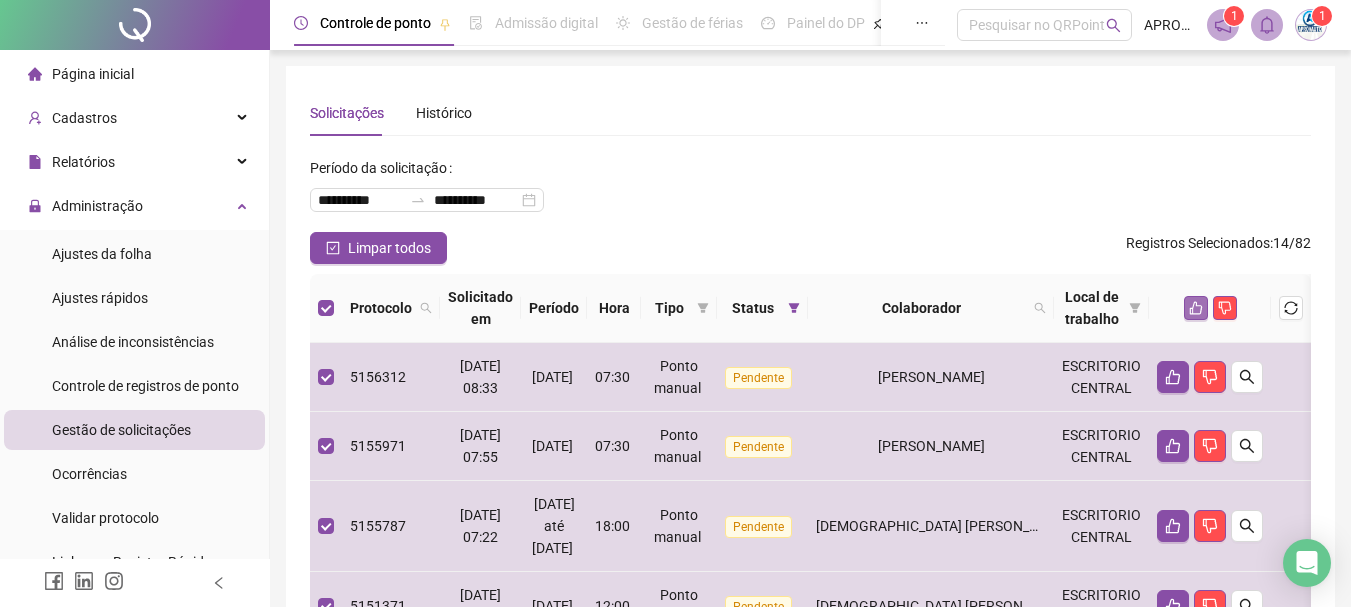 click 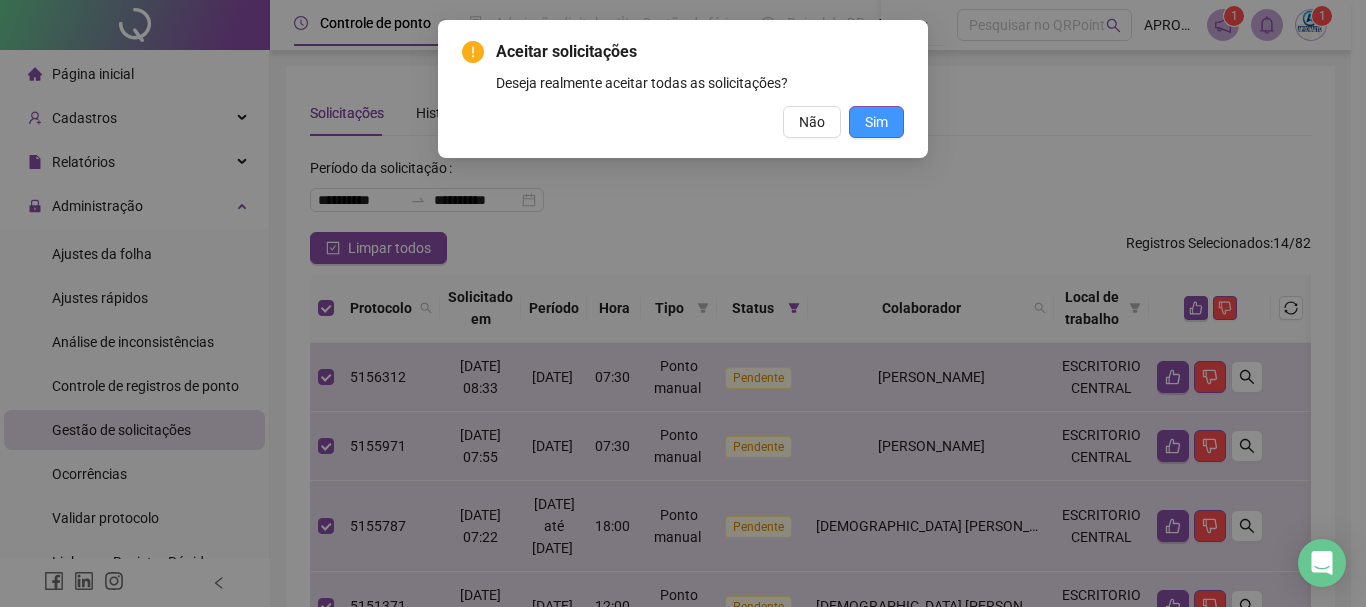 click on "Sim" at bounding box center (876, 122) 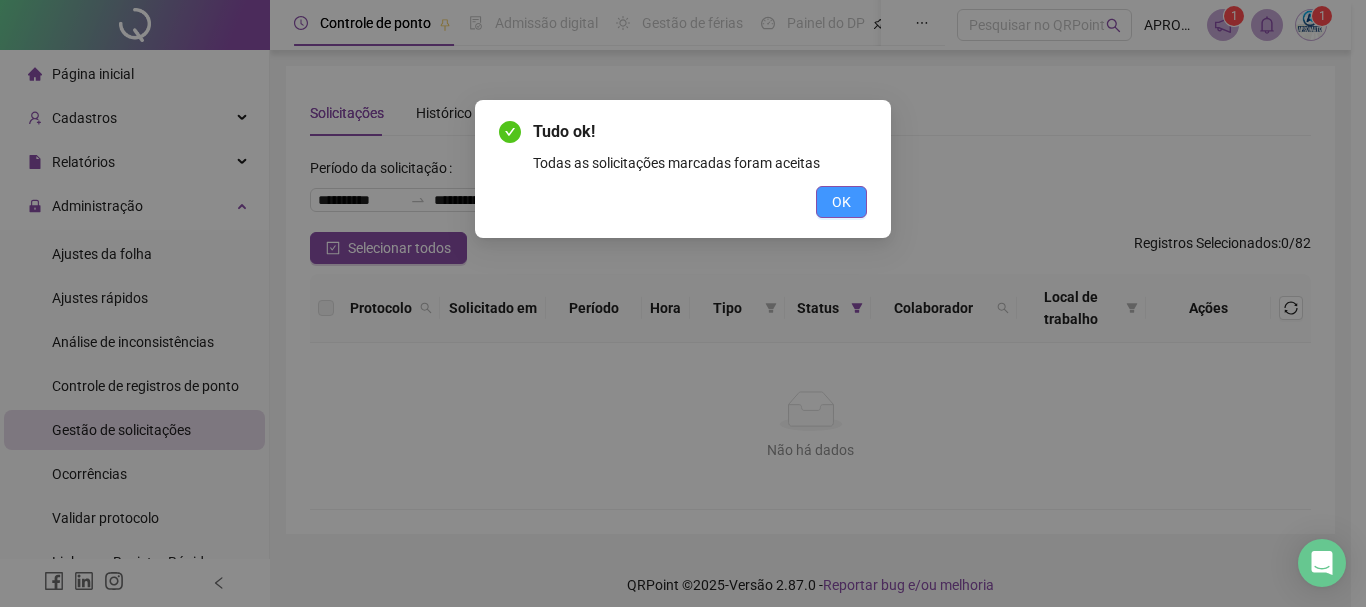 click on "OK" at bounding box center [841, 202] 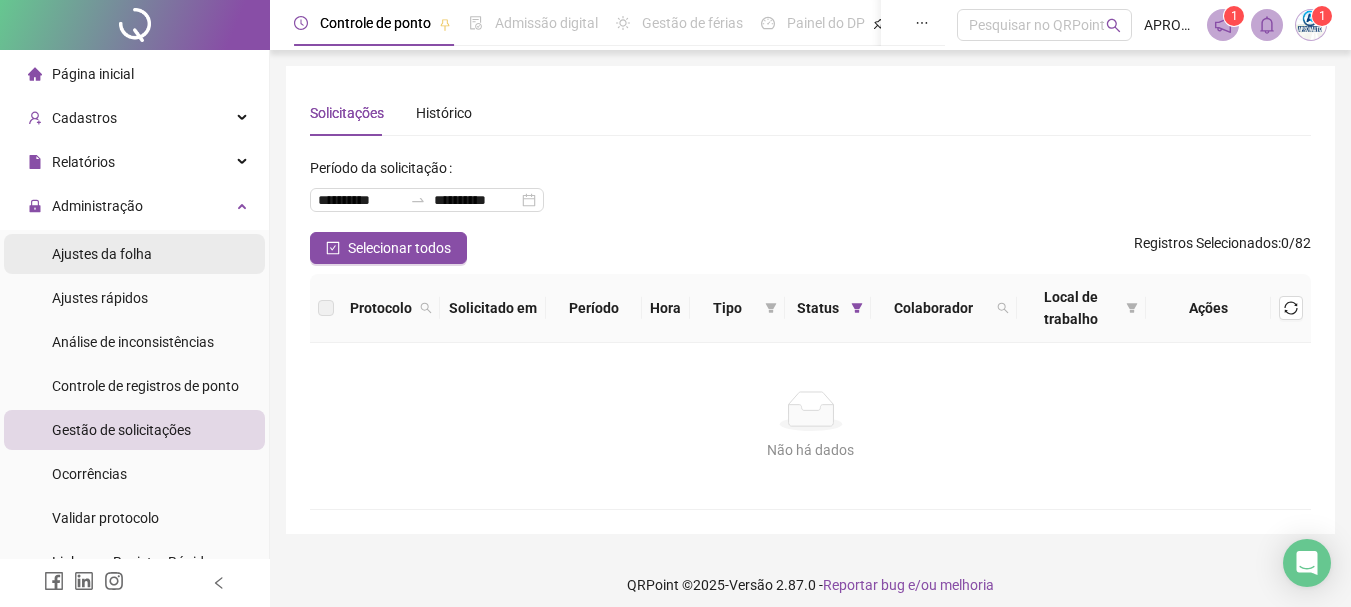 click on "Ajustes da folha" at bounding box center (102, 254) 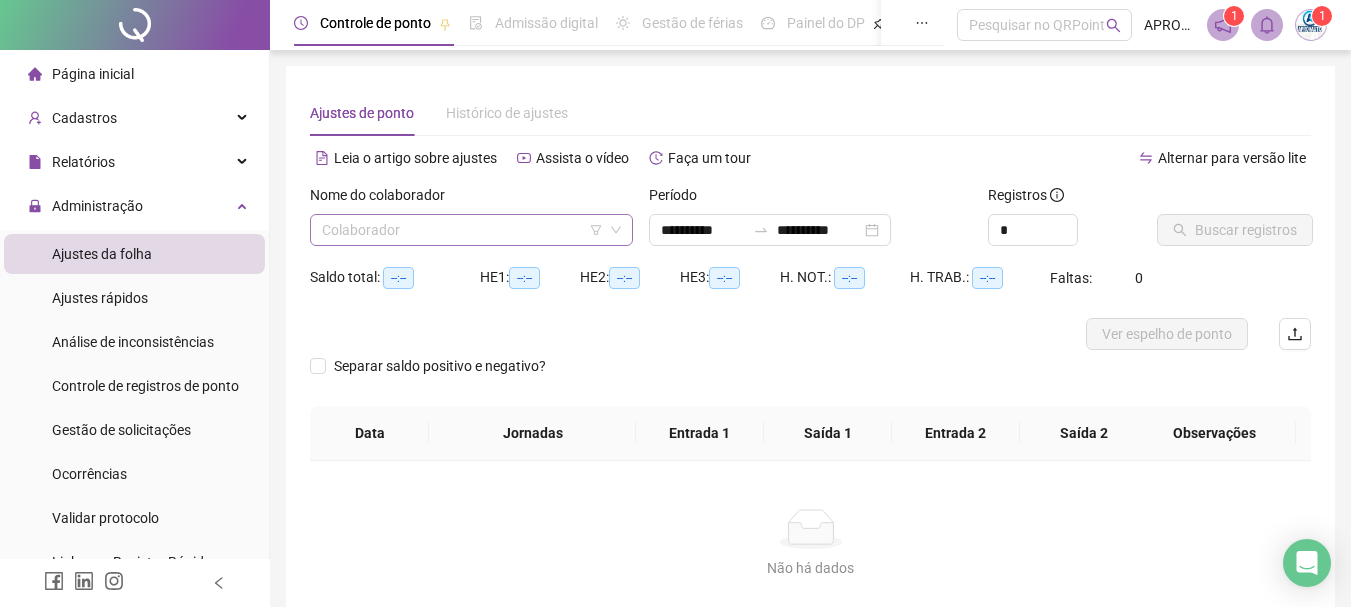 click at bounding box center [465, 230] 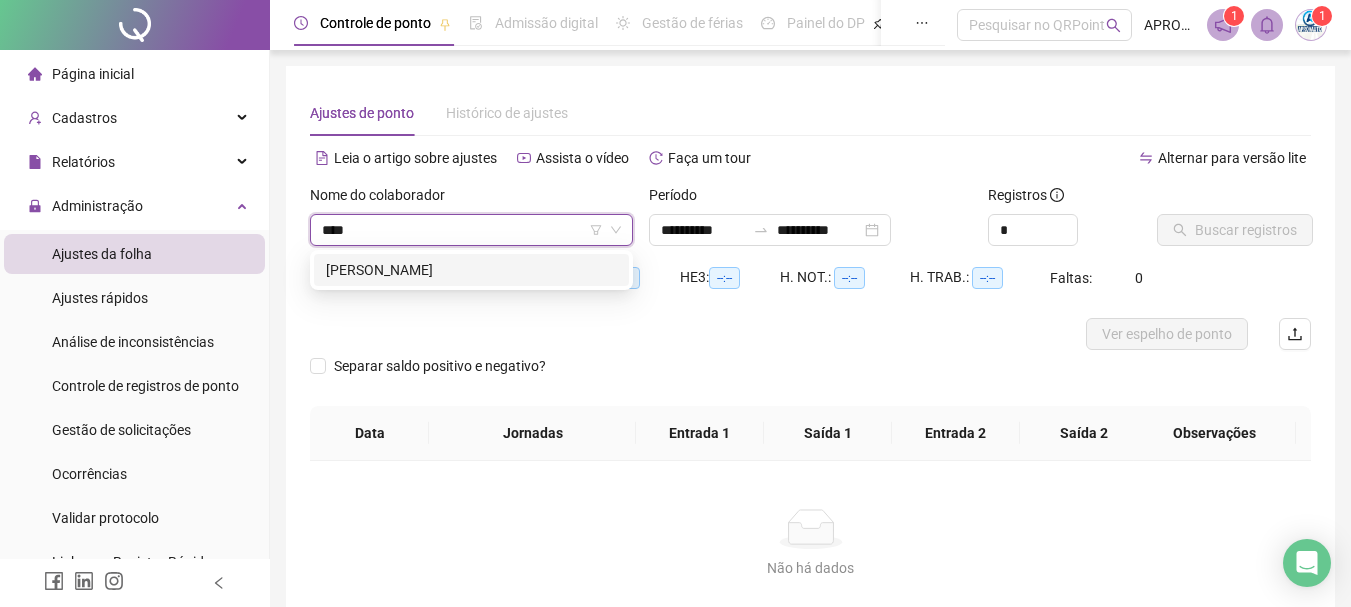 type on "*****" 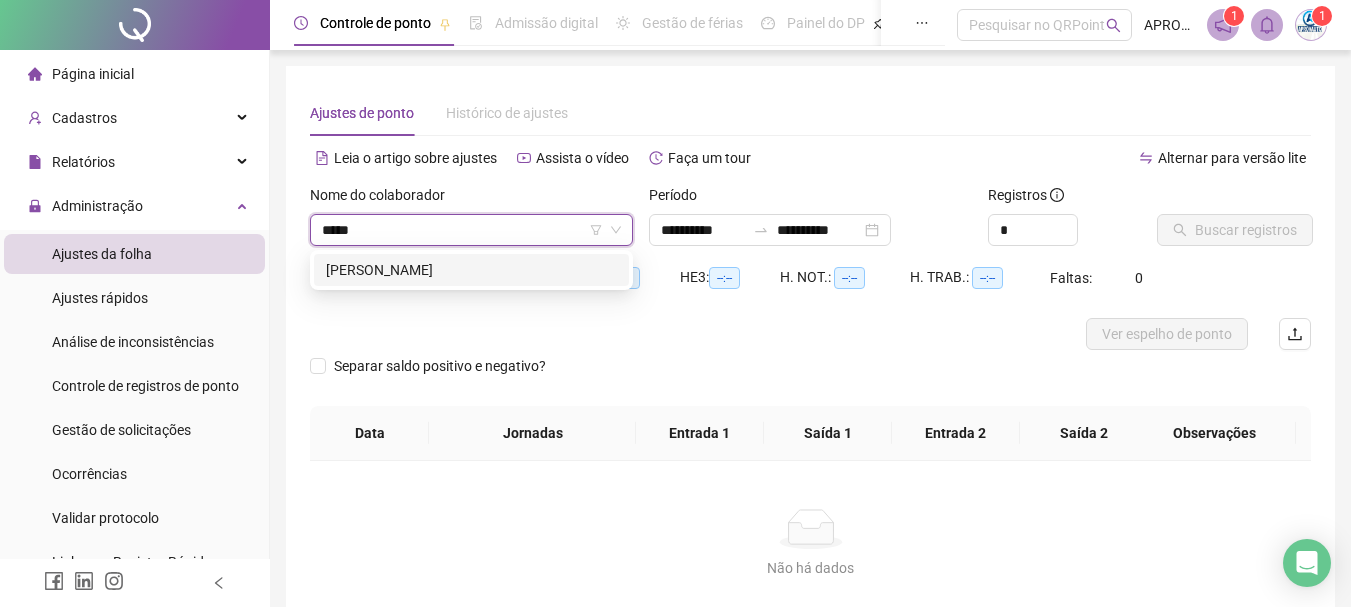 click on "[PERSON_NAME]" at bounding box center (471, 270) 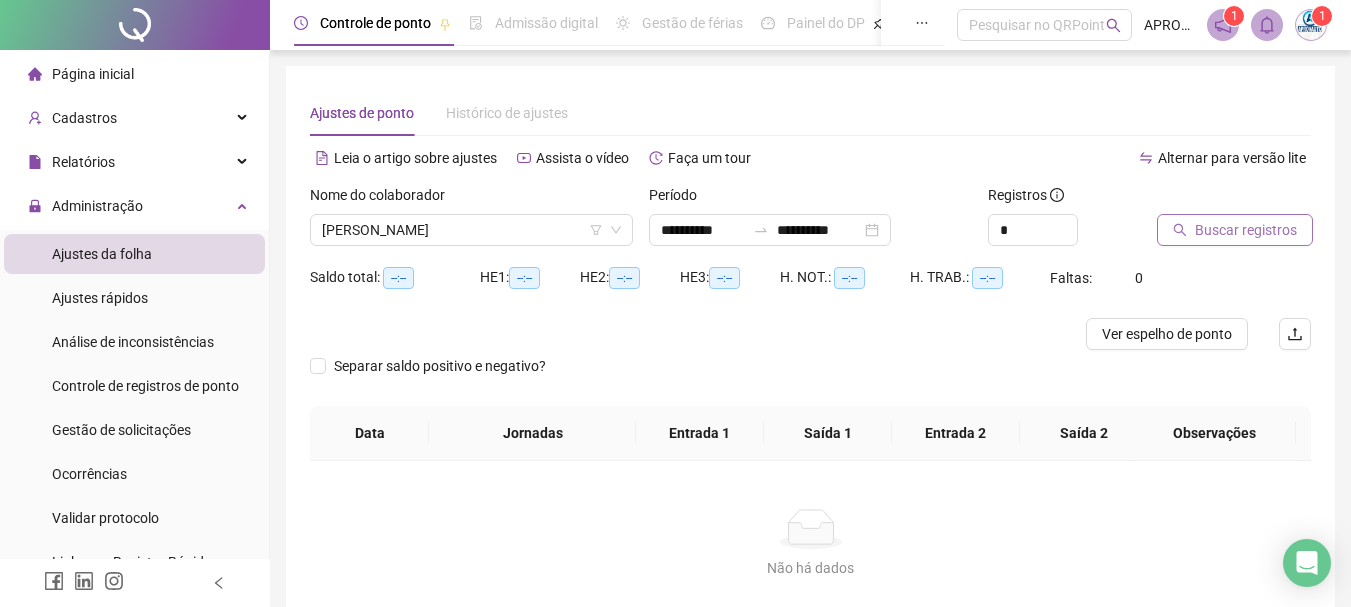 click on "Buscar registros" at bounding box center (1246, 230) 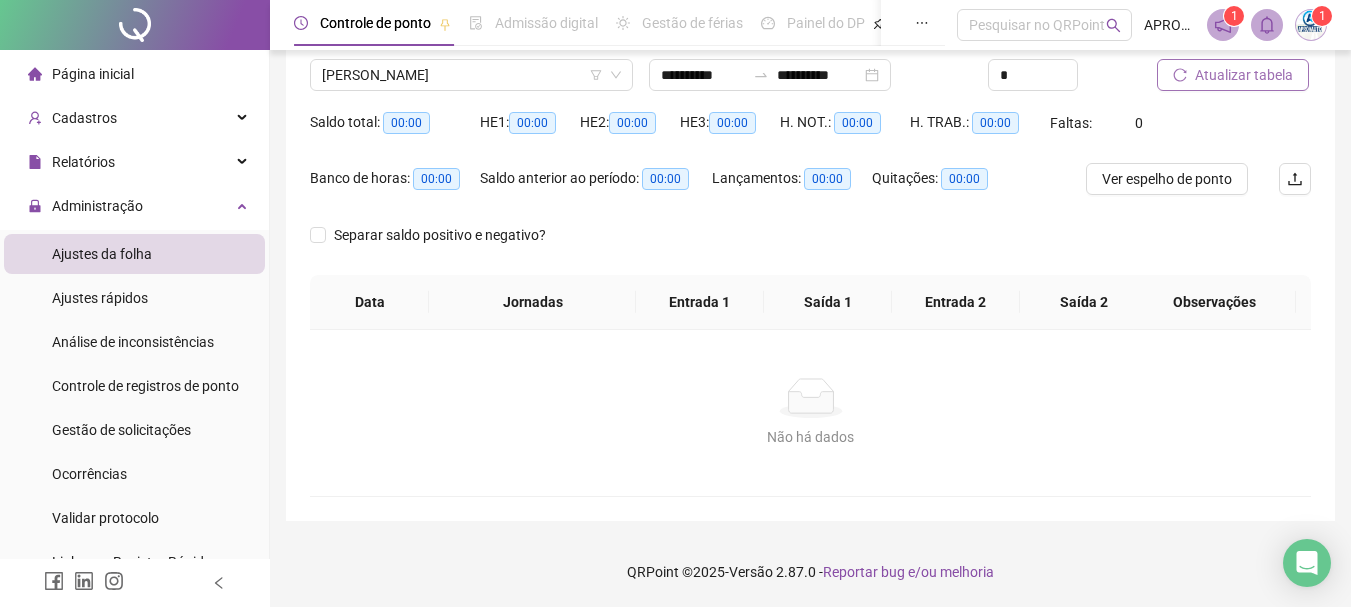 scroll, scrollTop: 0, scrollLeft: 0, axis: both 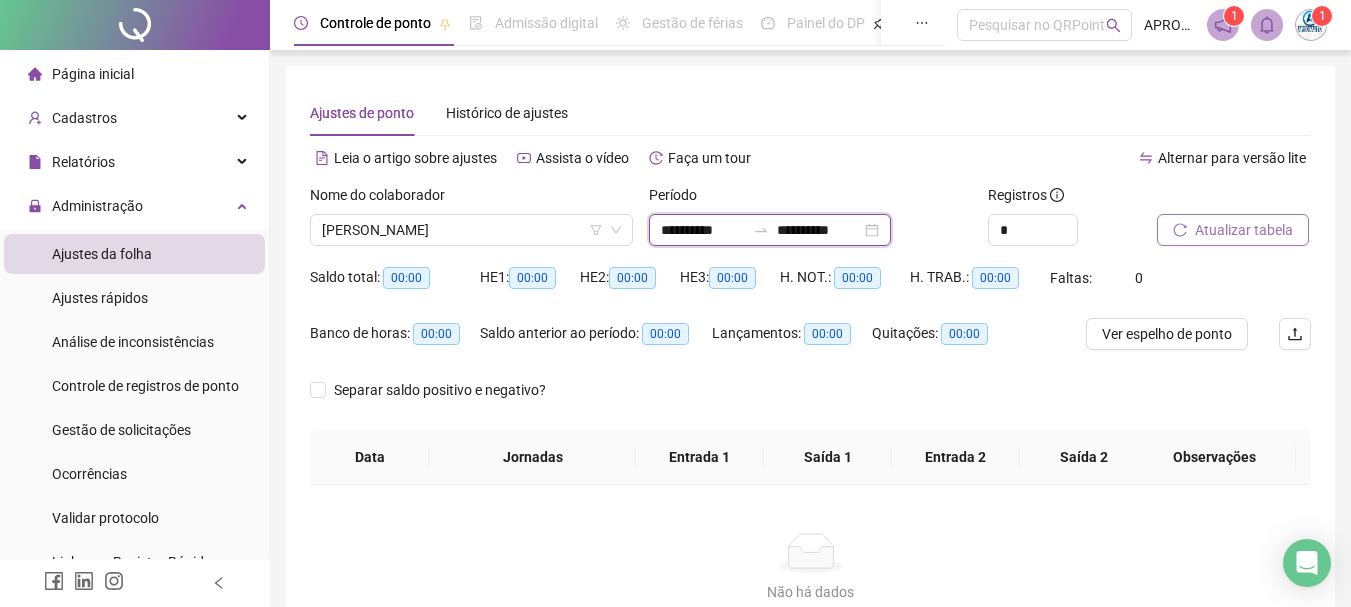 click on "**********" at bounding box center [703, 230] 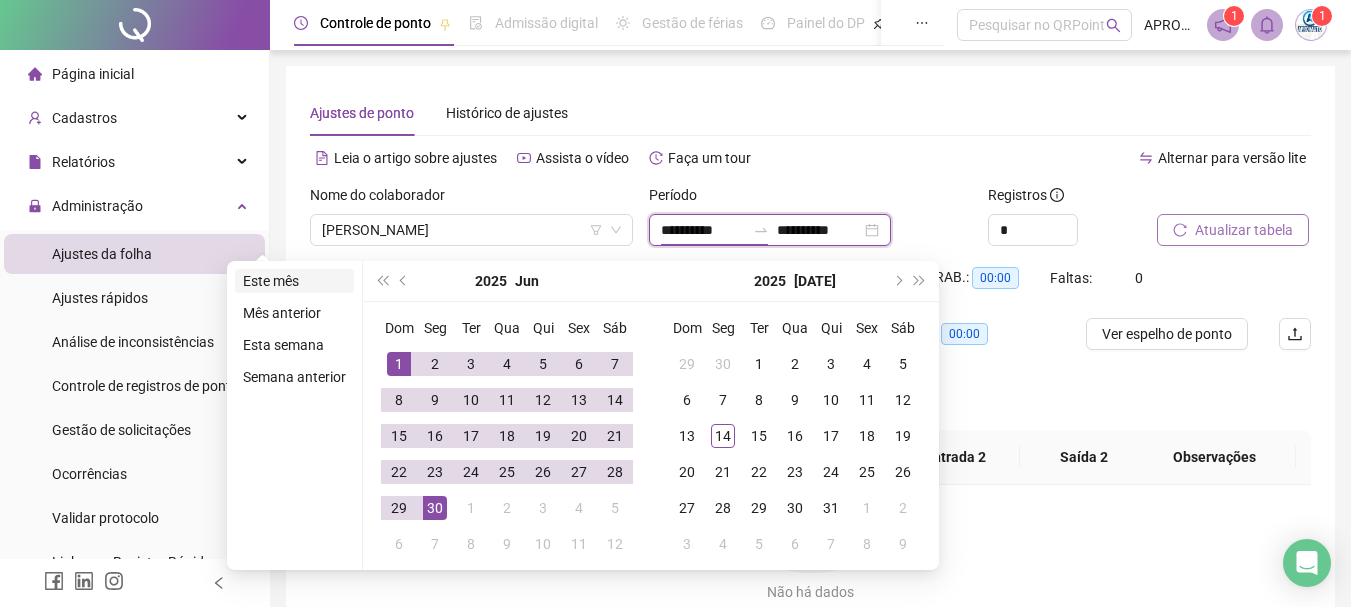 type on "**********" 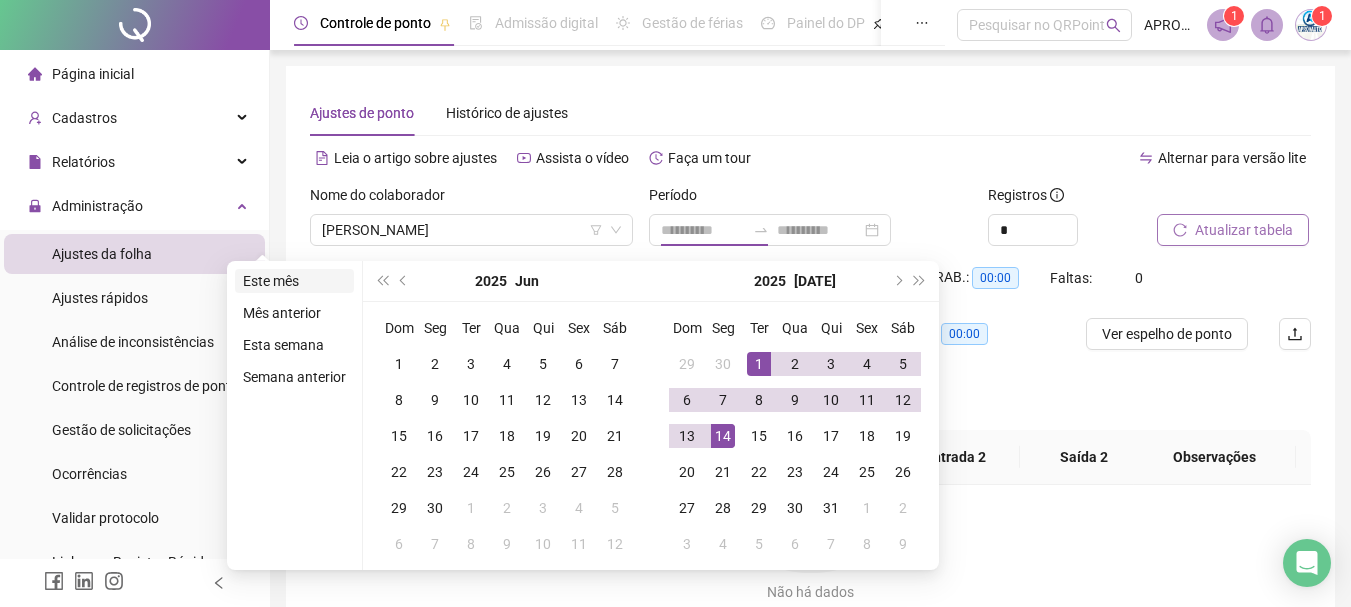 click on "Este mês" at bounding box center [294, 281] 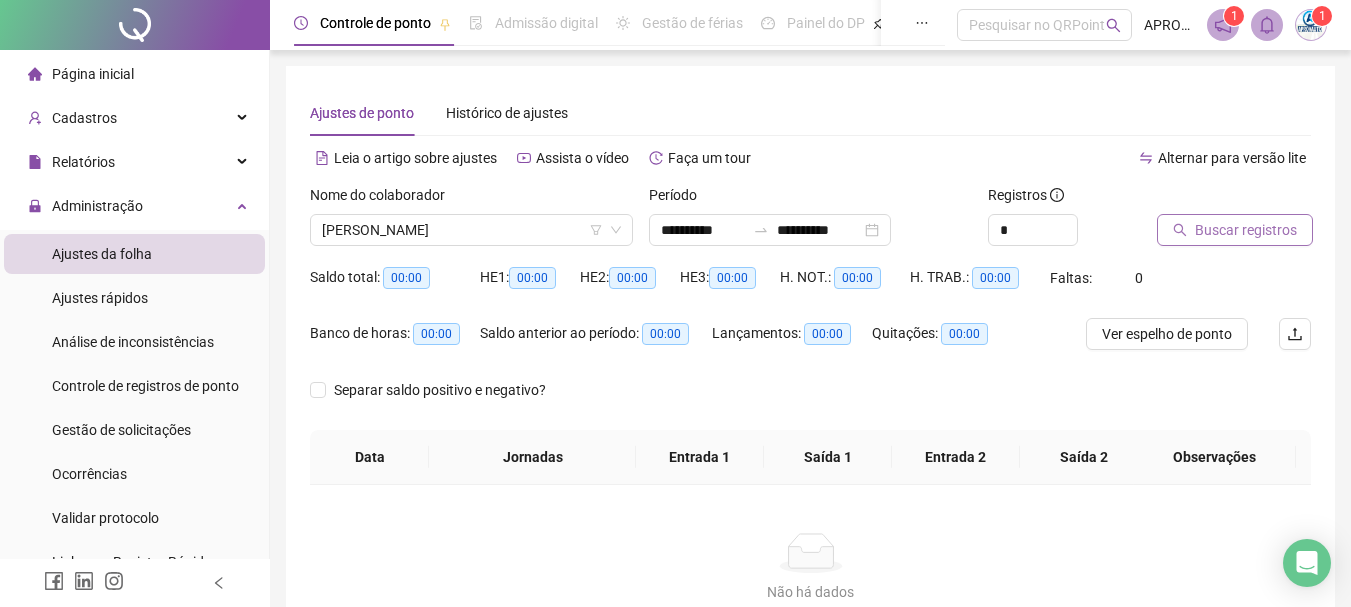 click on "Buscar registros" at bounding box center [1246, 230] 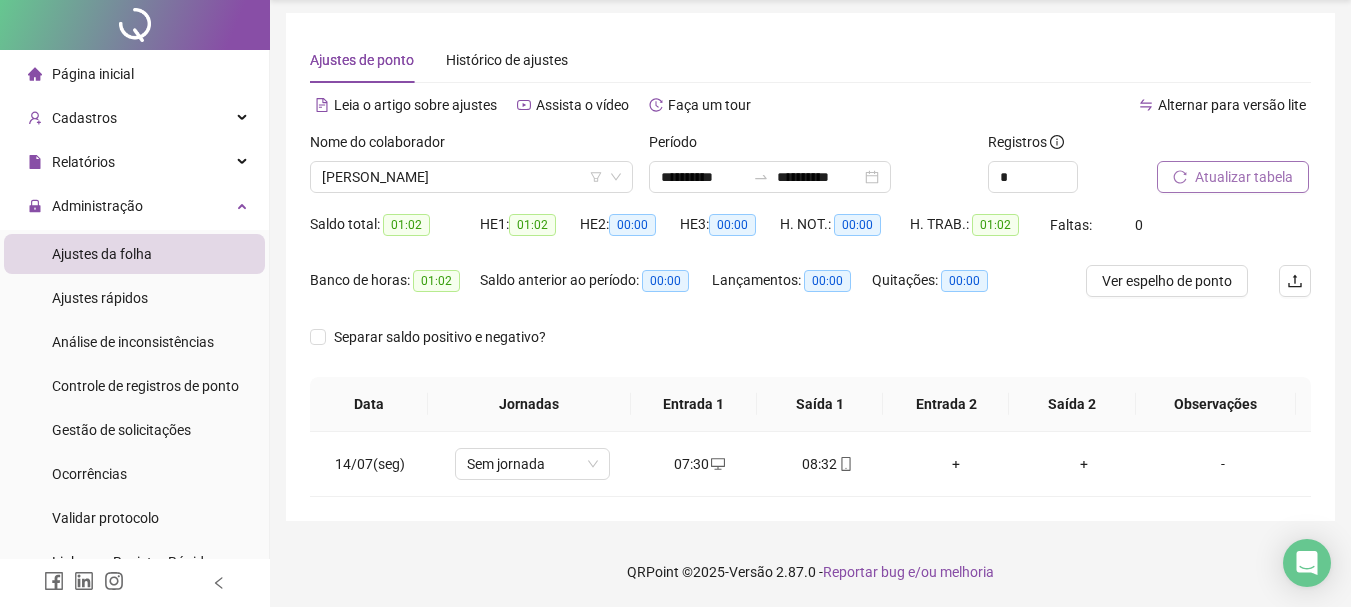 scroll, scrollTop: 0, scrollLeft: 0, axis: both 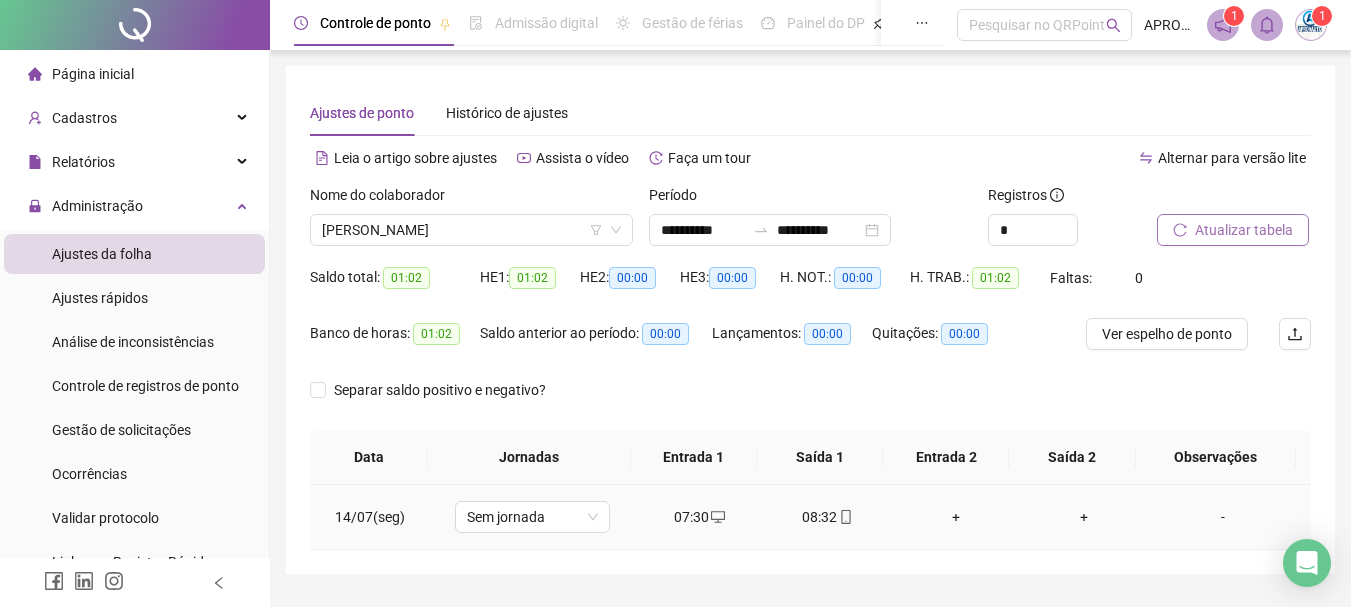 click 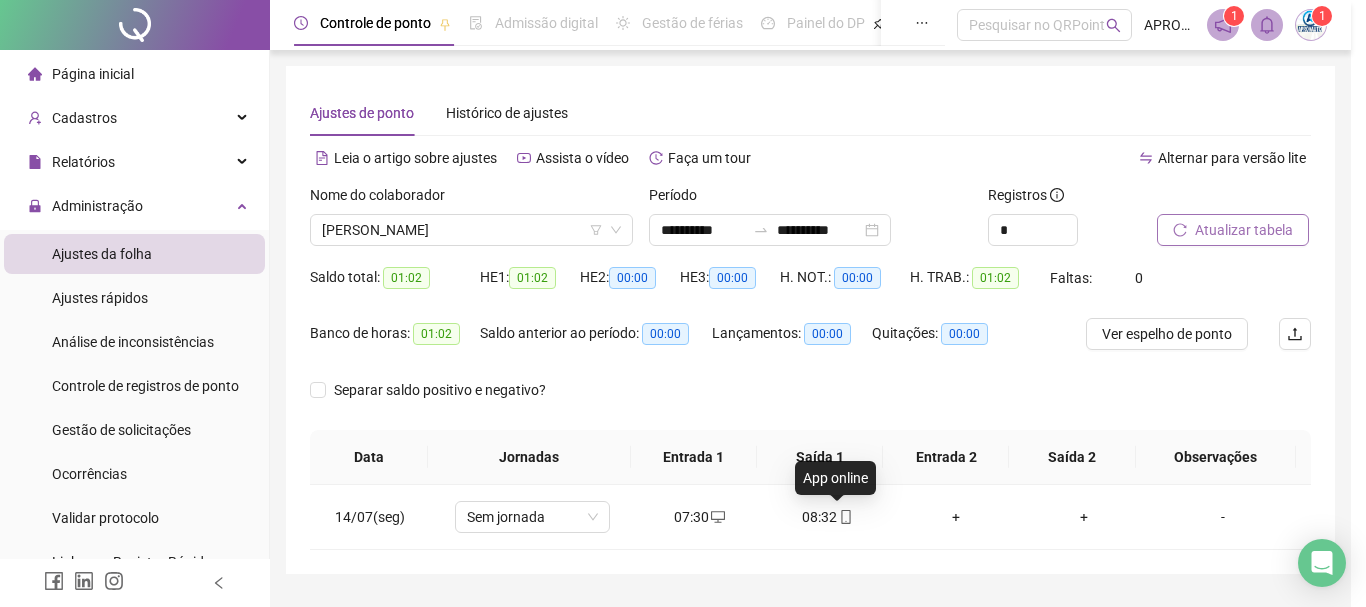 type on "**********" 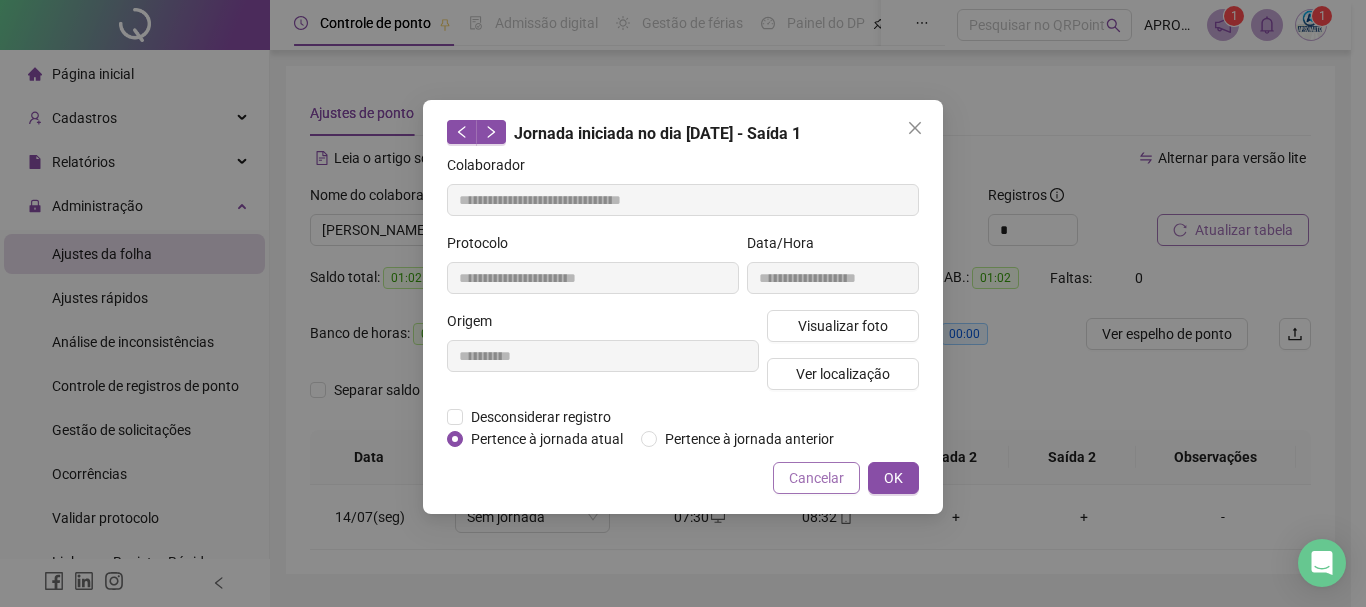 click on "Cancelar" at bounding box center (816, 478) 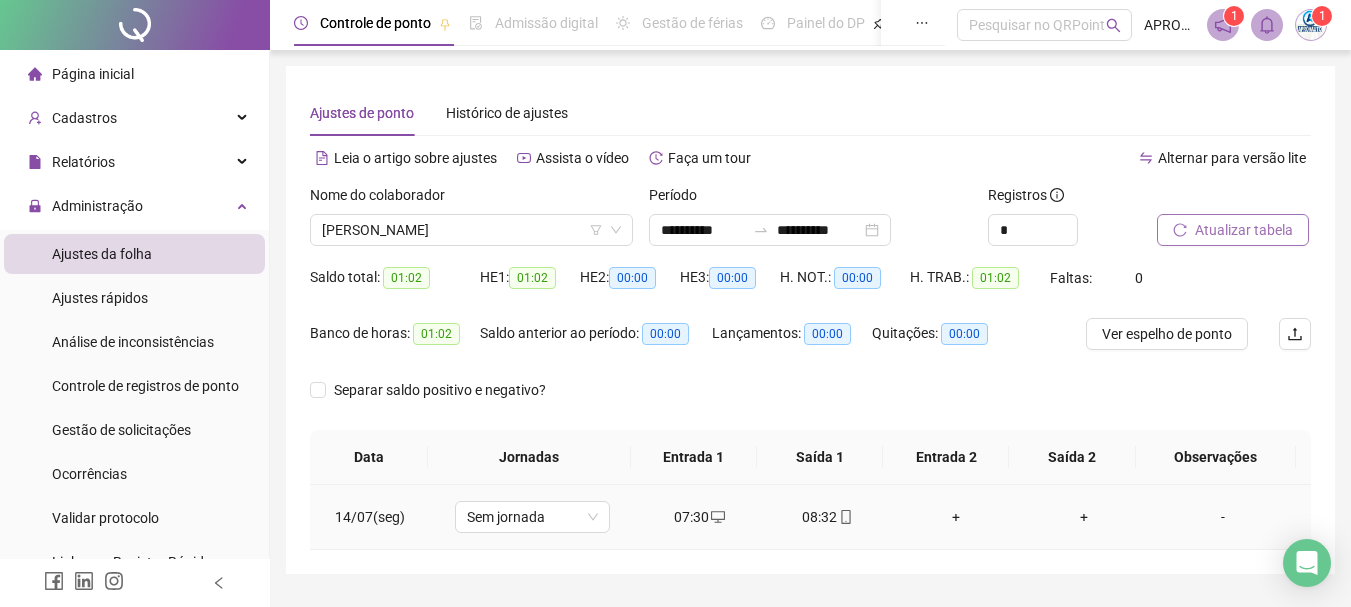 click at bounding box center (845, 517) 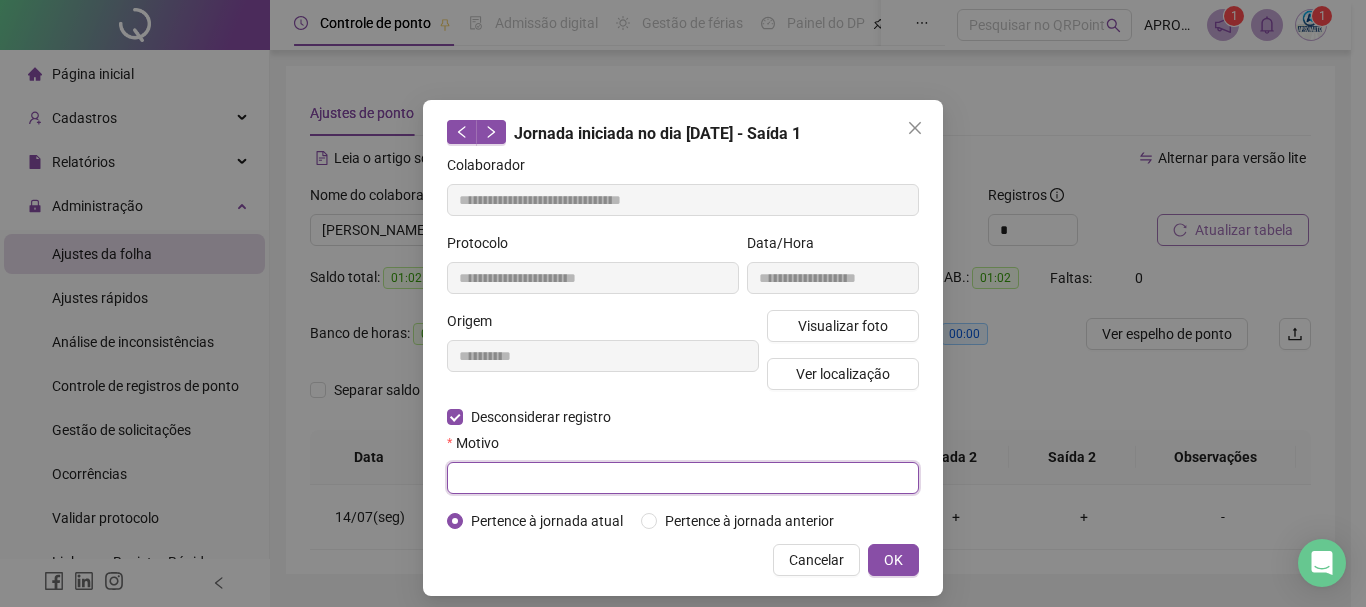 click at bounding box center (683, 478) 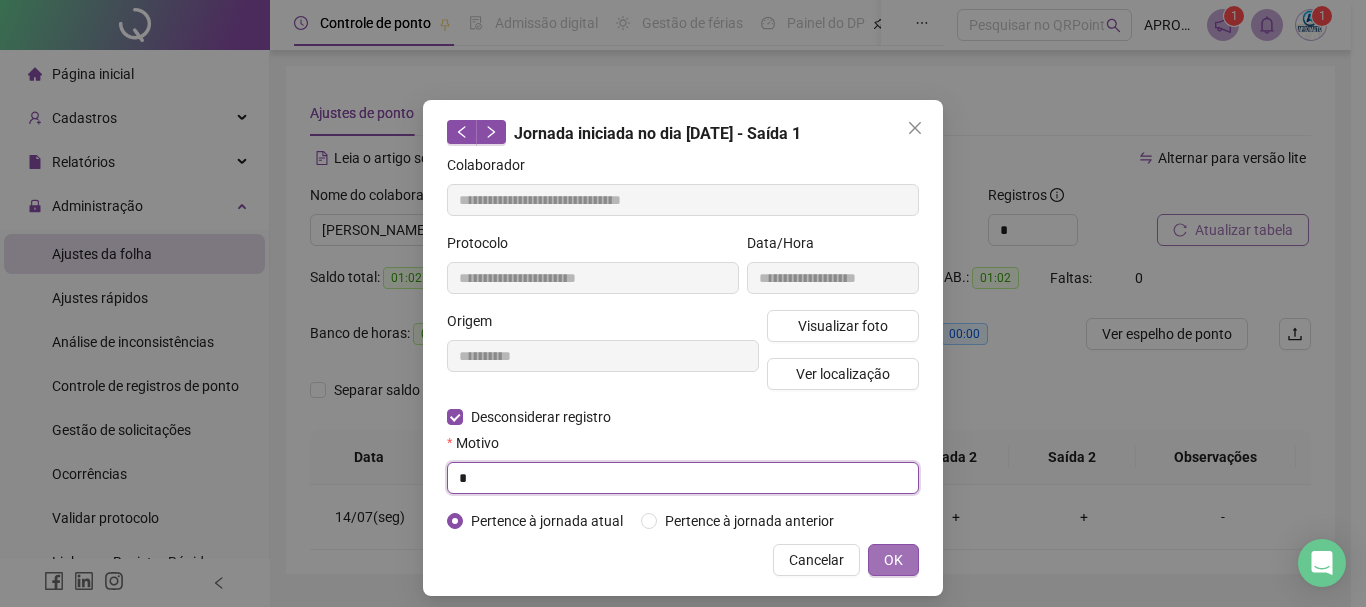 type on "*" 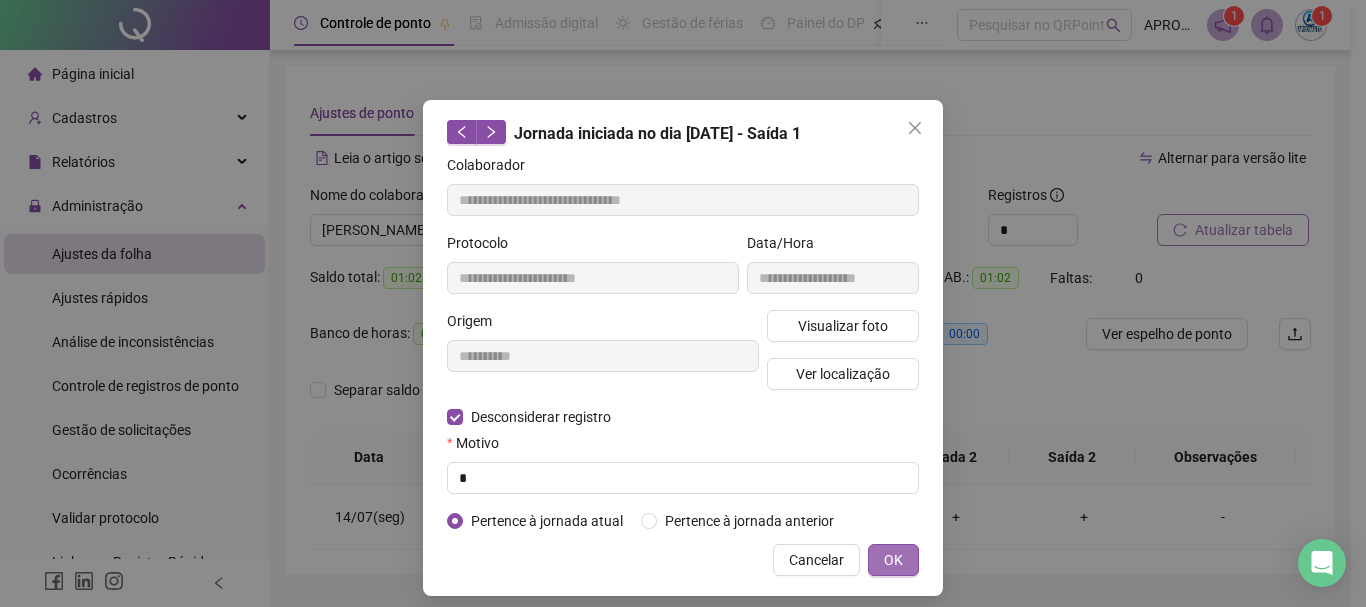 click on "OK" at bounding box center [893, 560] 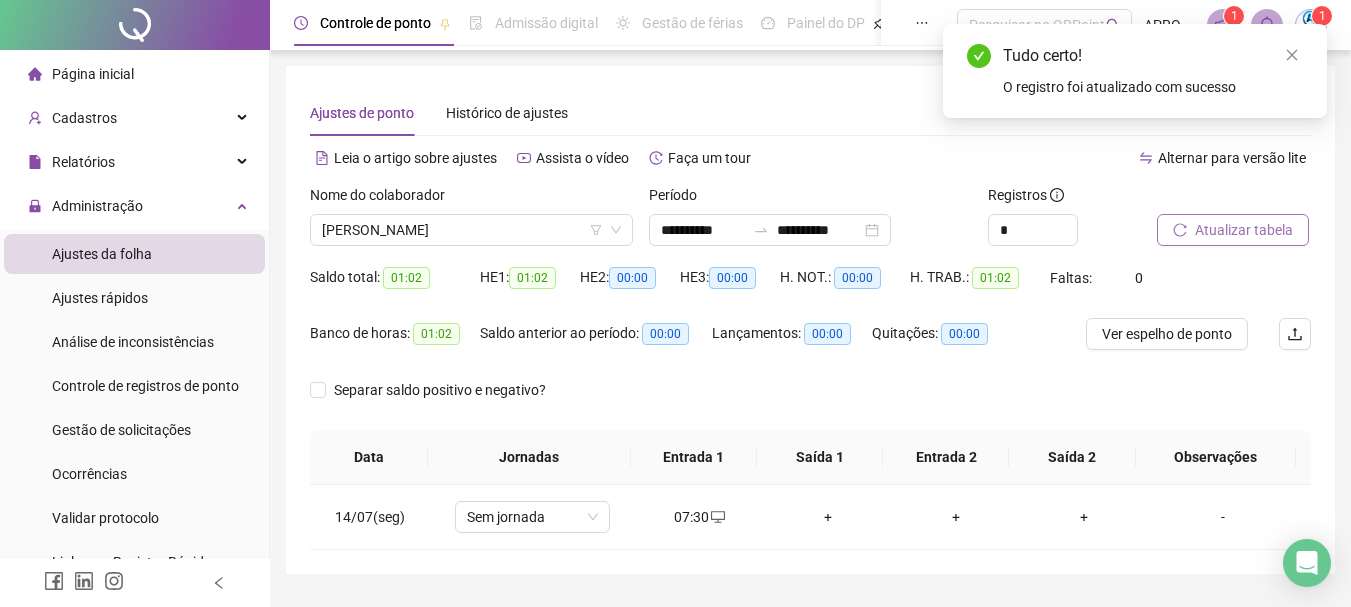 click on "Atualizar tabela" at bounding box center [1233, 230] 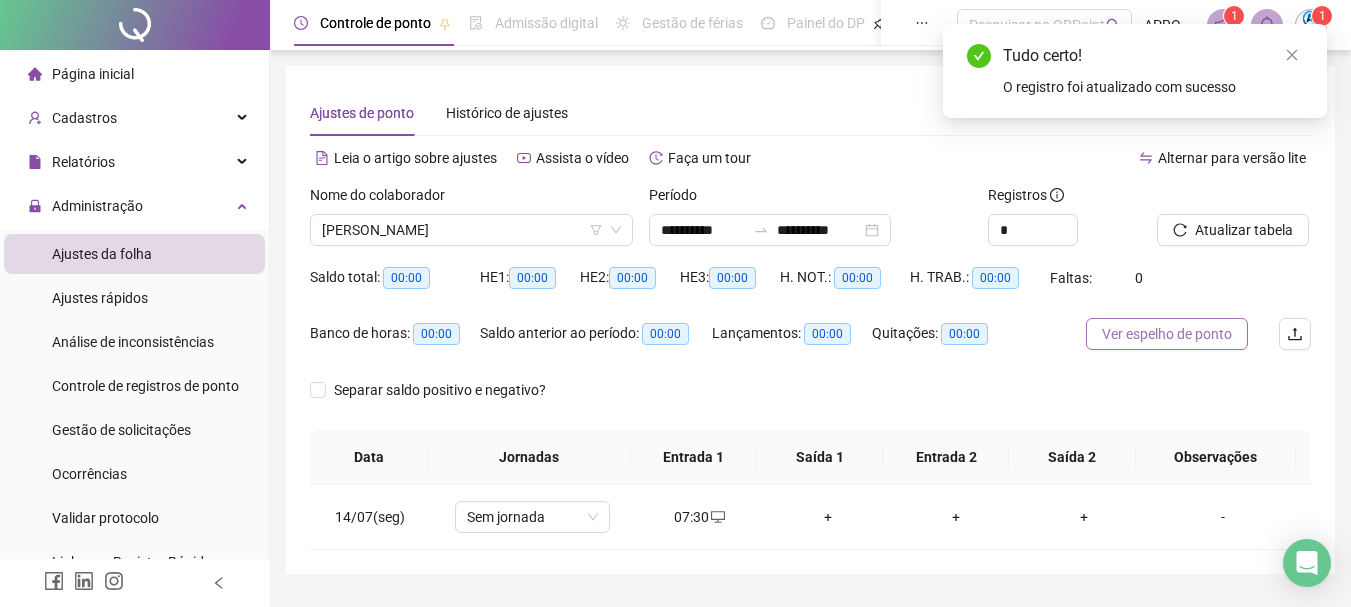 scroll, scrollTop: 53, scrollLeft: 0, axis: vertical 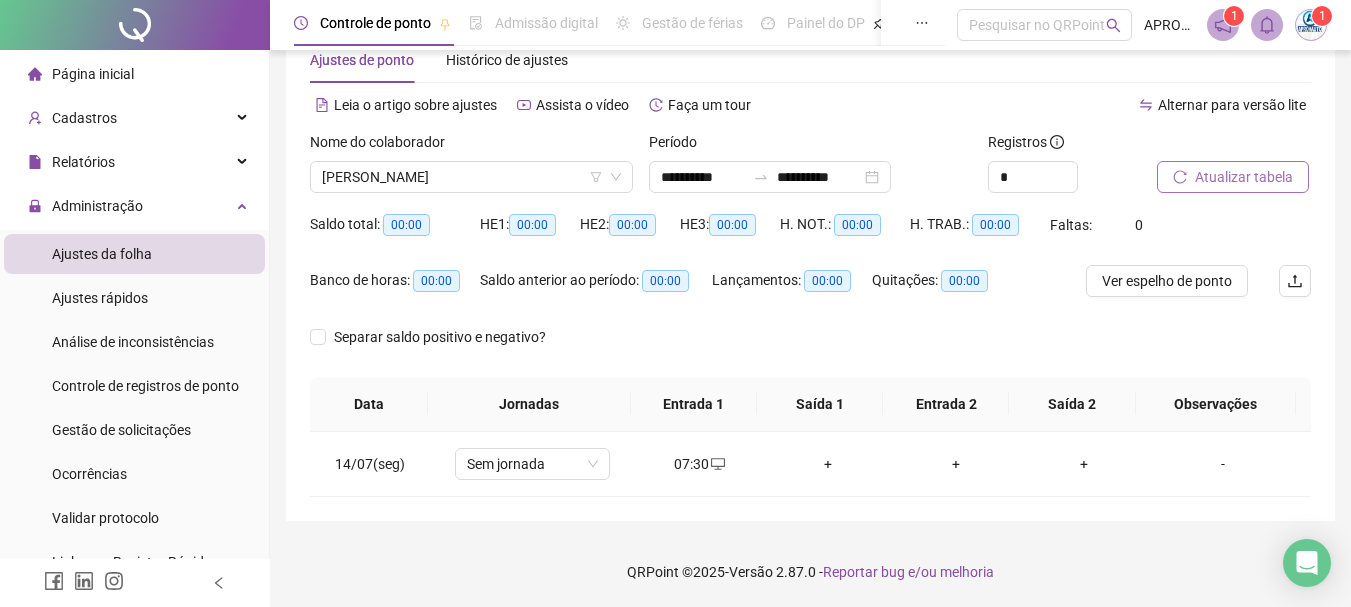 click on "Atualizar tabela" at bounding box center [1244, 177] 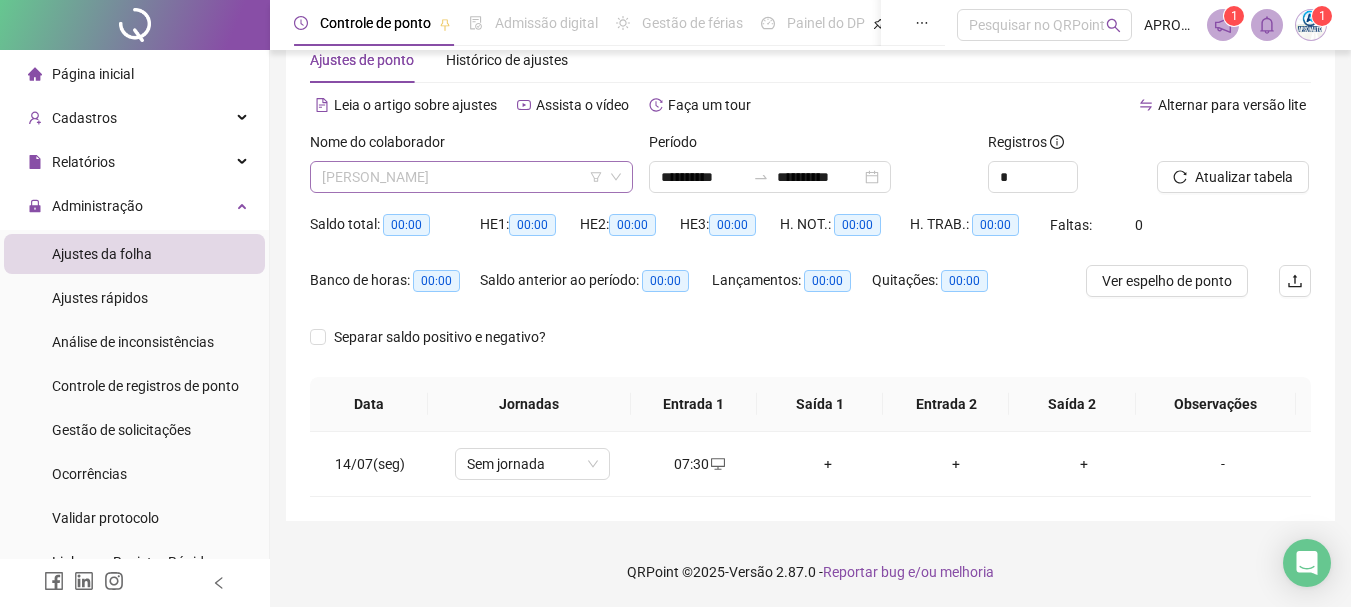 click on "[PERSON_NAME]" at bounding box center [471, 177] 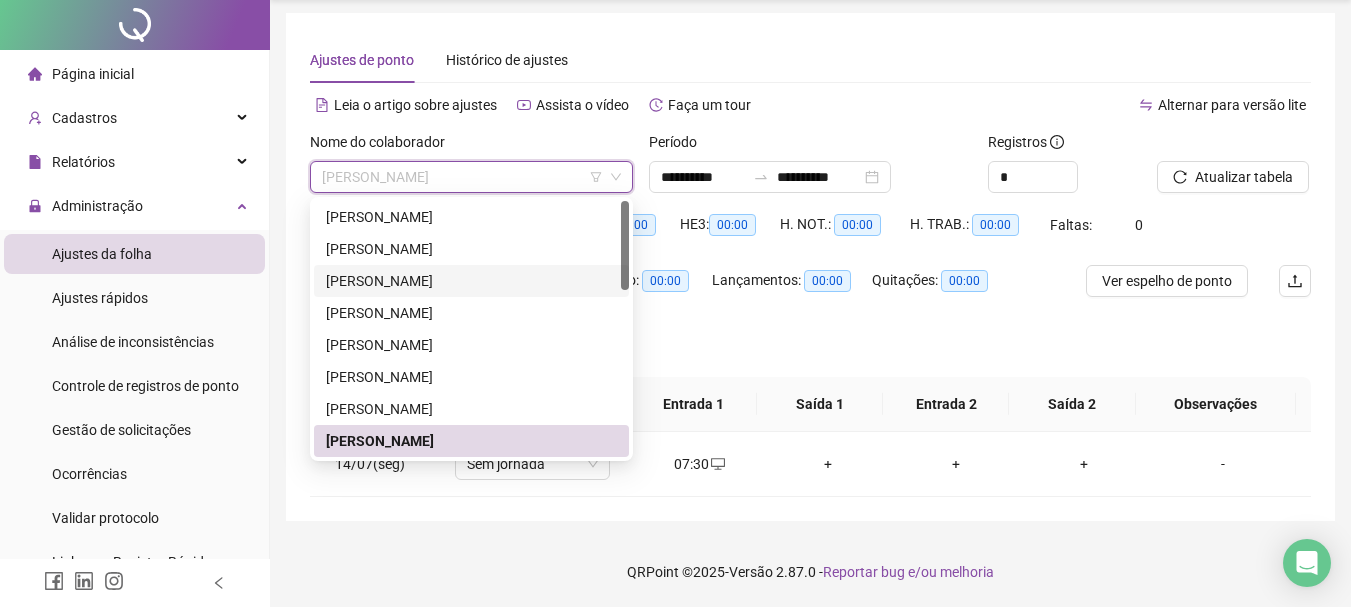 scroll, scrollTop: 0, scrollLeft: 0, axis: both 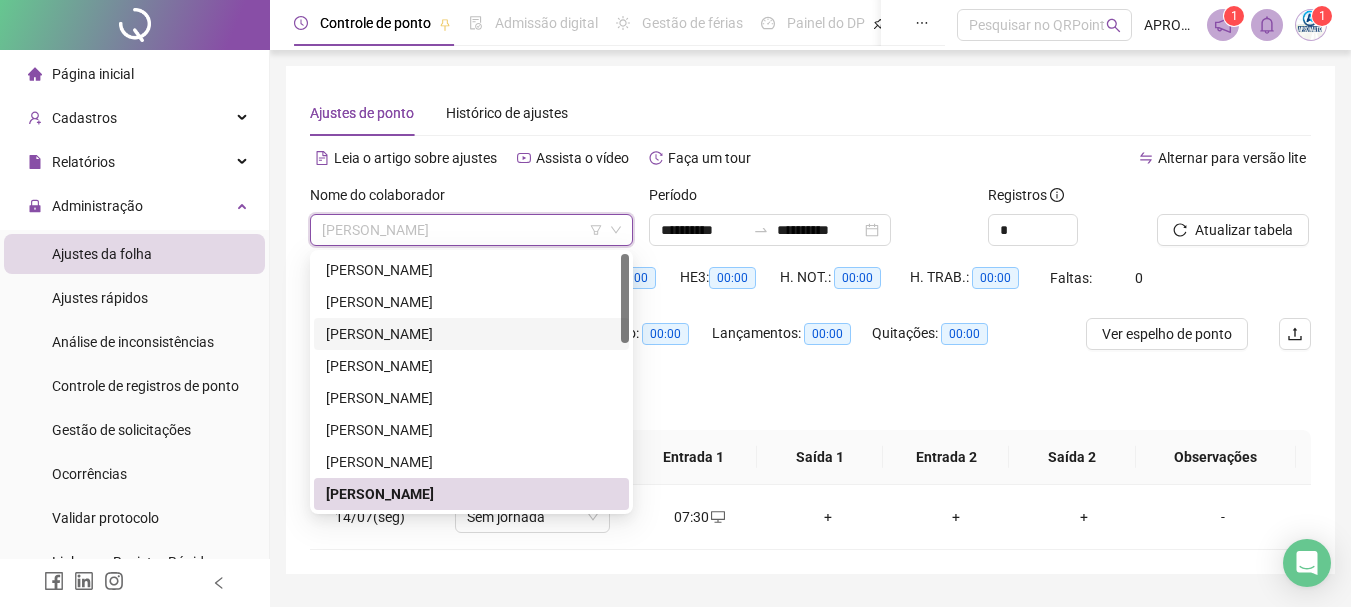 click on "[PERSON_NAME]" at bounding box center (471, 270) 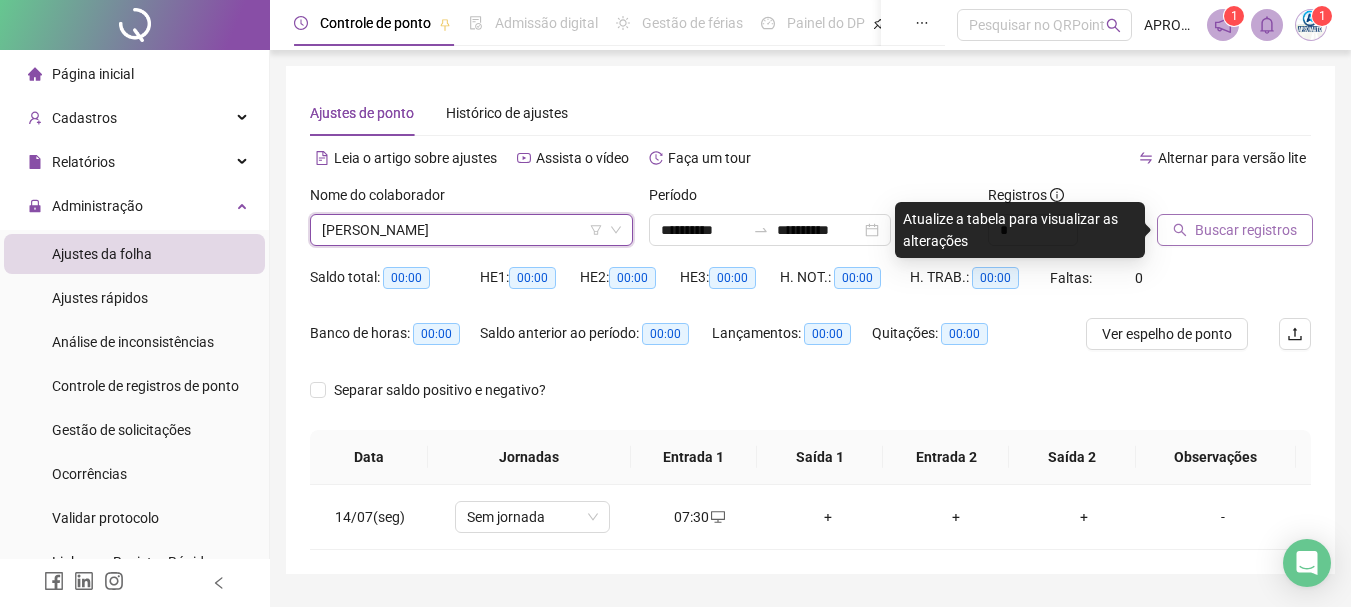 click on "Buscar registros" at bounding box center [1246, 230] 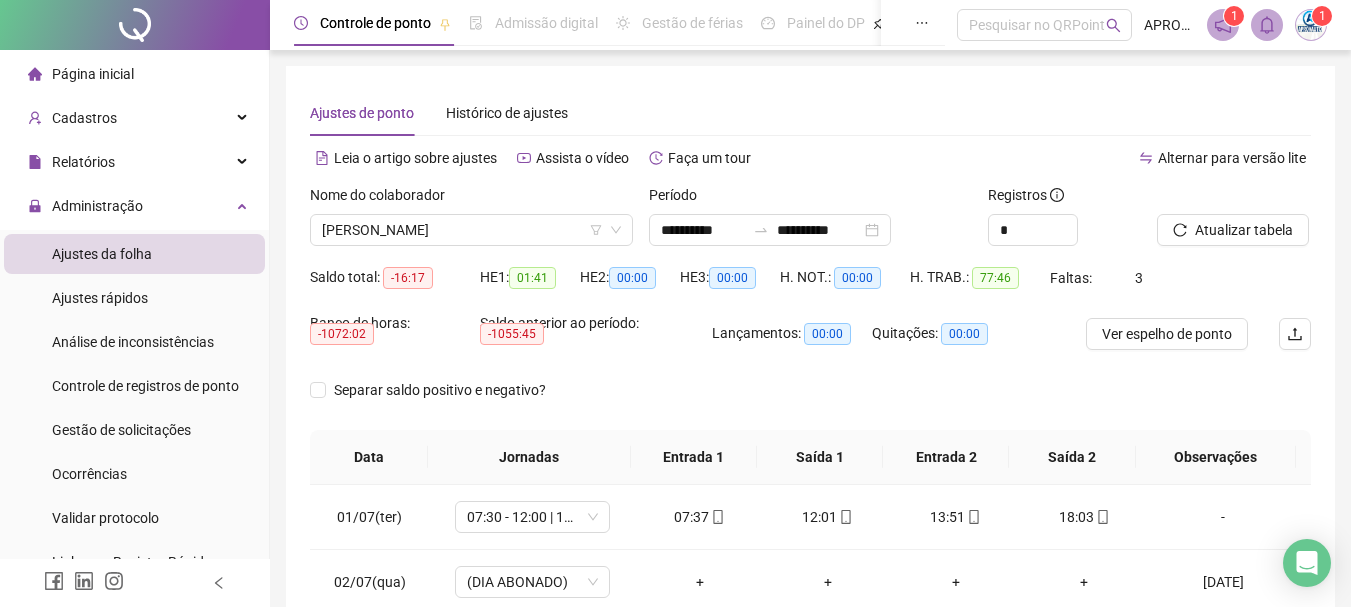scroll, scrollTop: 415, scrollLeft: 0, axis: vertical 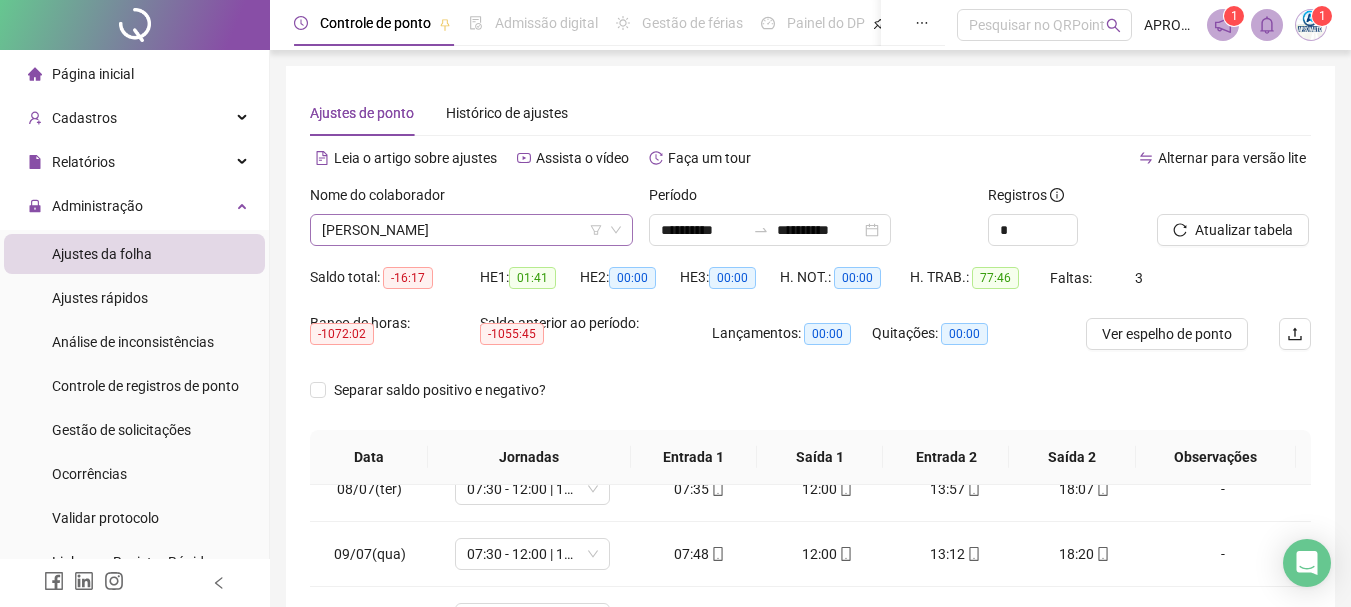 click on "[PERSON_NAME]" at bounding box center [471, 230] 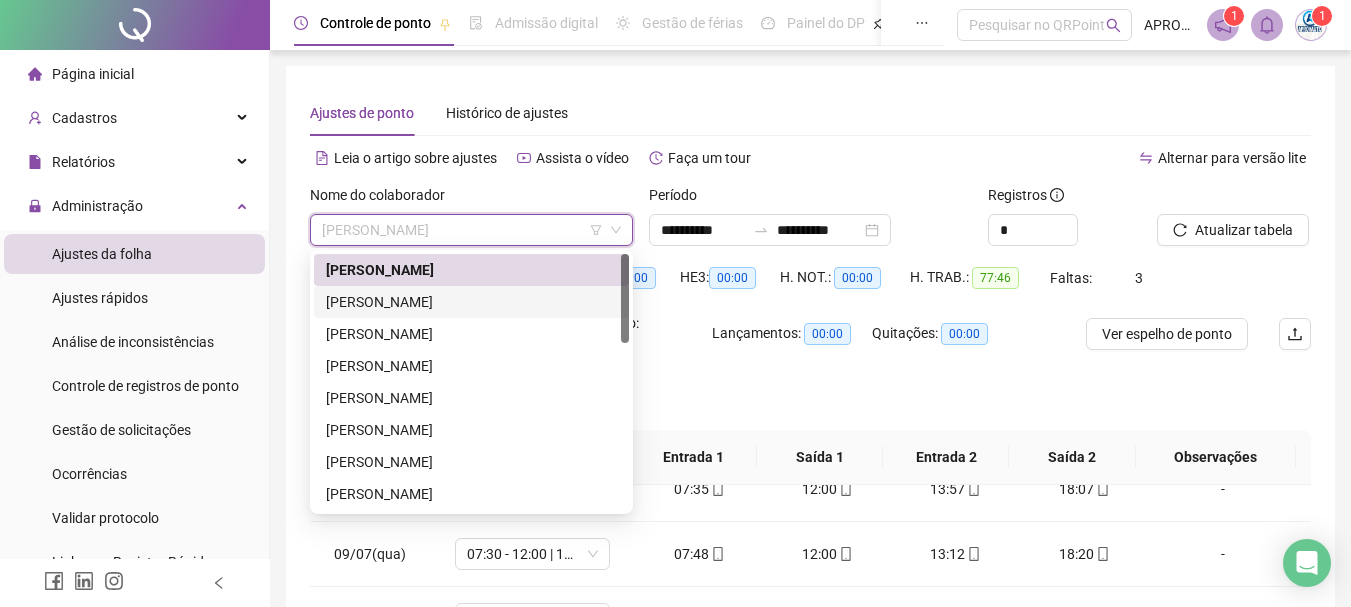 click on "[PERSON_NAME]" at bounding box center [471, 302] 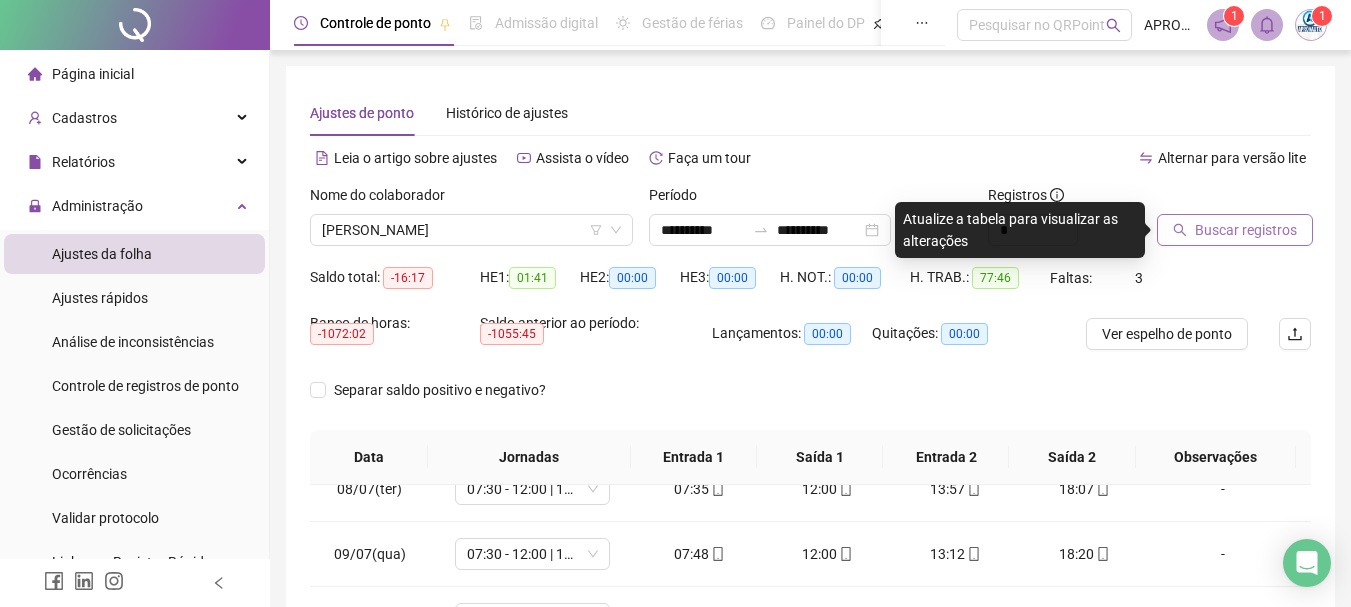 click on "Buscar registros" at bounding box center [1246, 230] 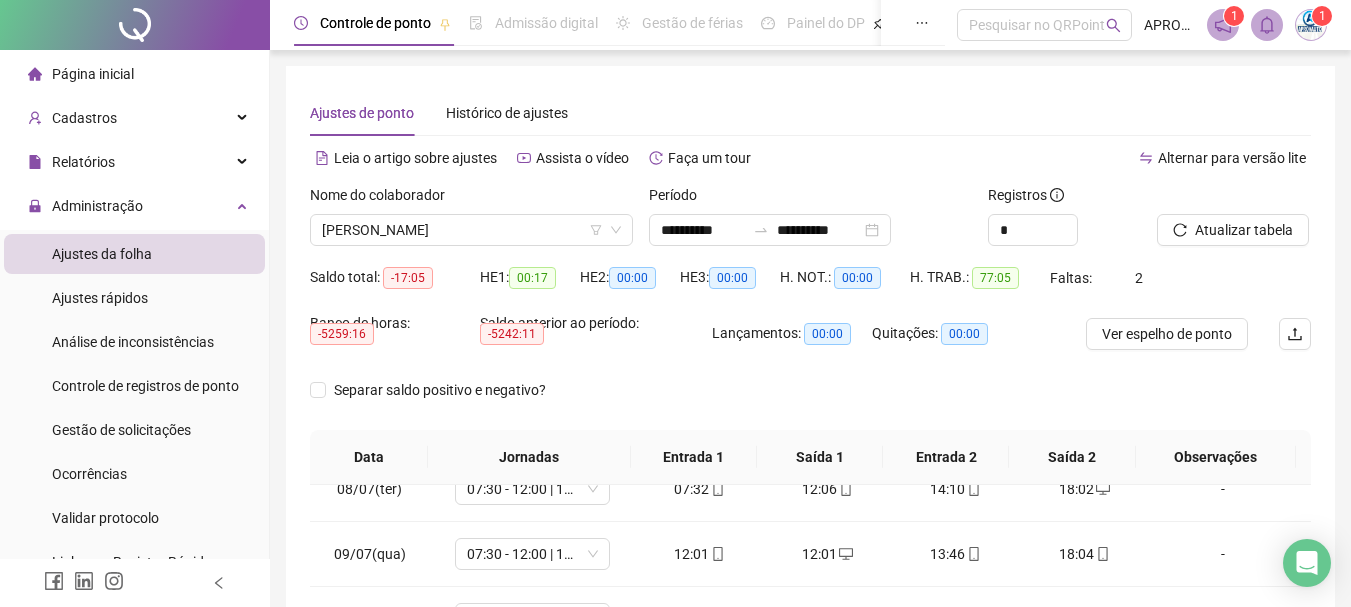 scroll, scrollTop: 415, scrollLeft: 0, axis: vertical 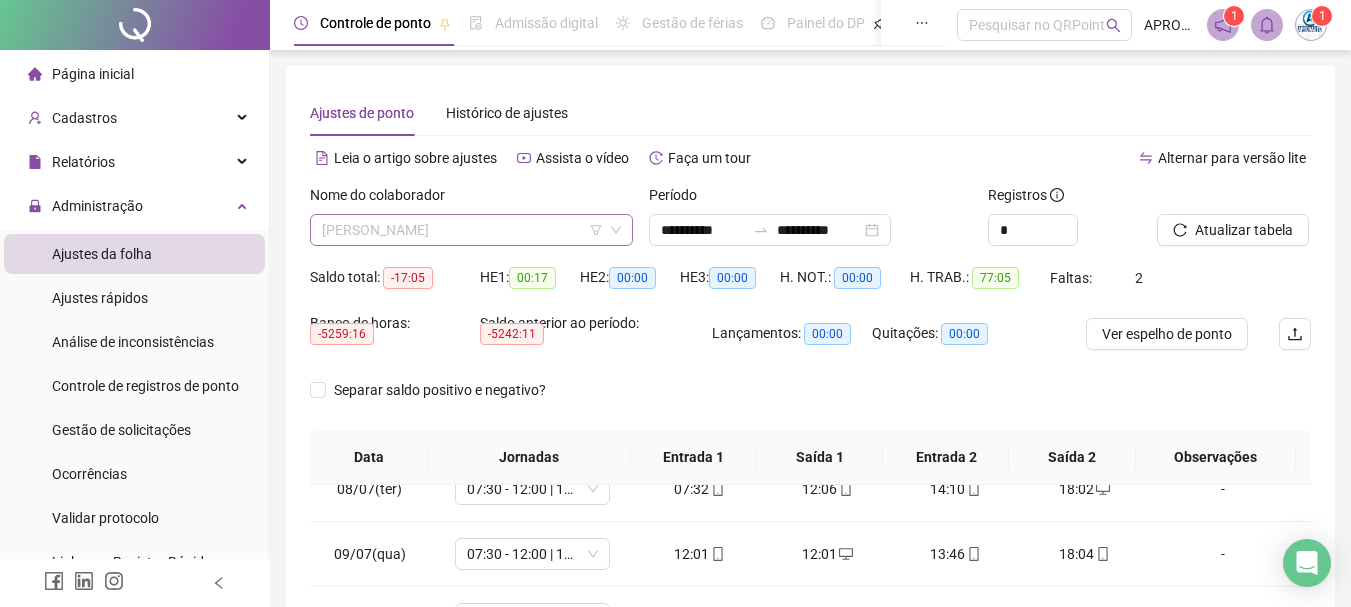 click on "[PERSON_NAME]" at bounding box center (471, 230) 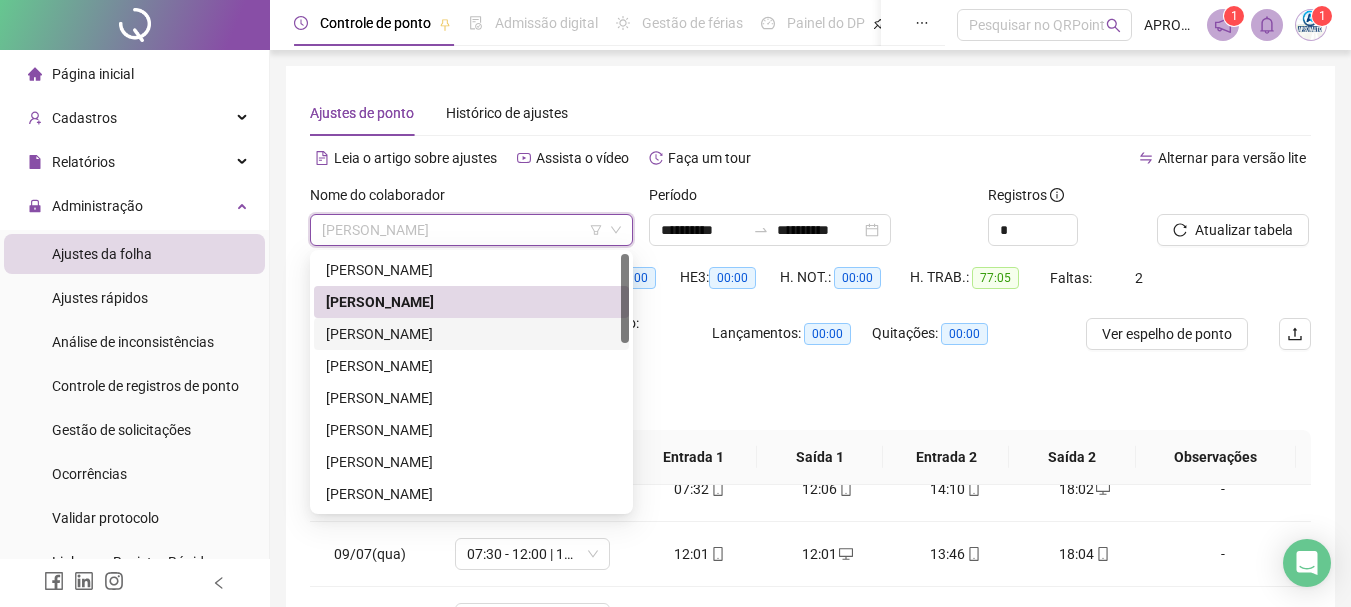 click on "[PERSON_NAME]" at bounding box center [471, 334] 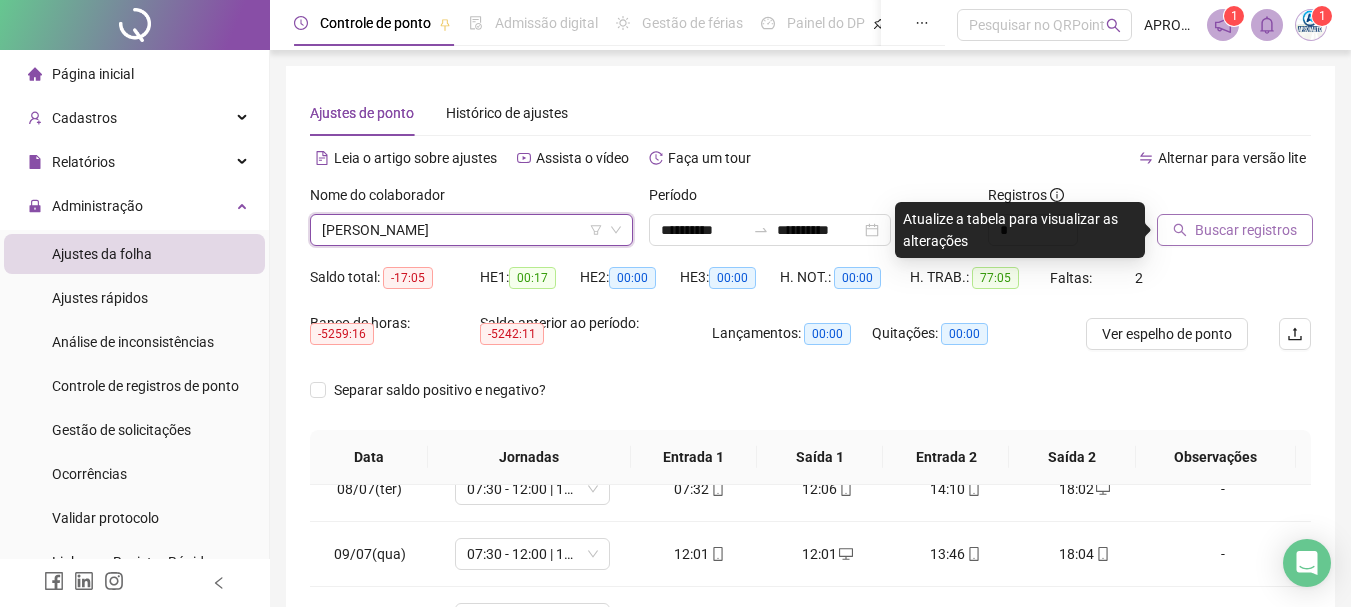 click on "Buscar registros" at bounding box center [1246, 230] 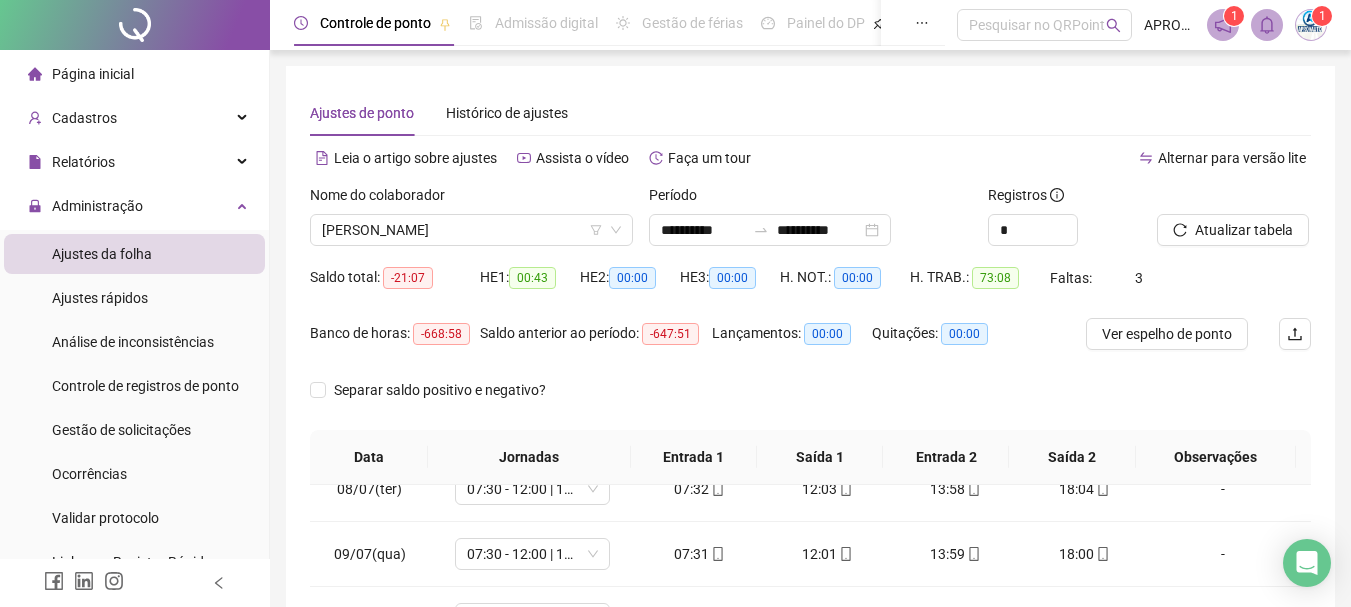 scroll, scrollTop: 415, scrollLeft: 0, axis: vertical 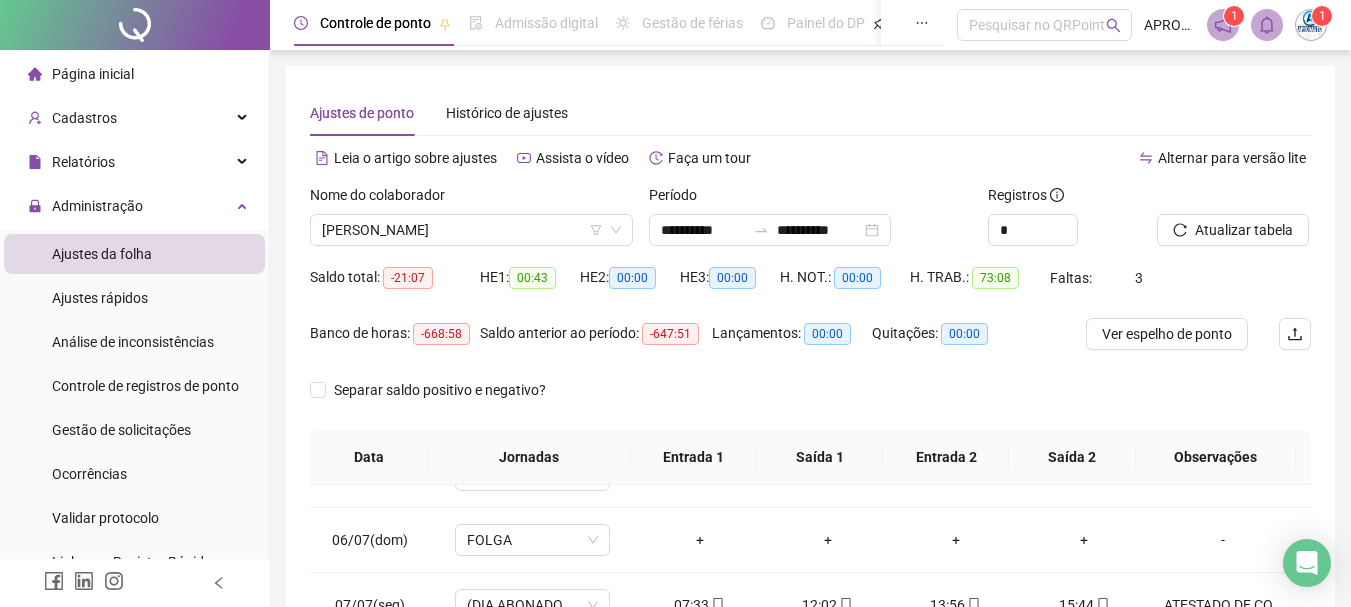 click on "Nome do colaborador" at bounding box center [384, 195] 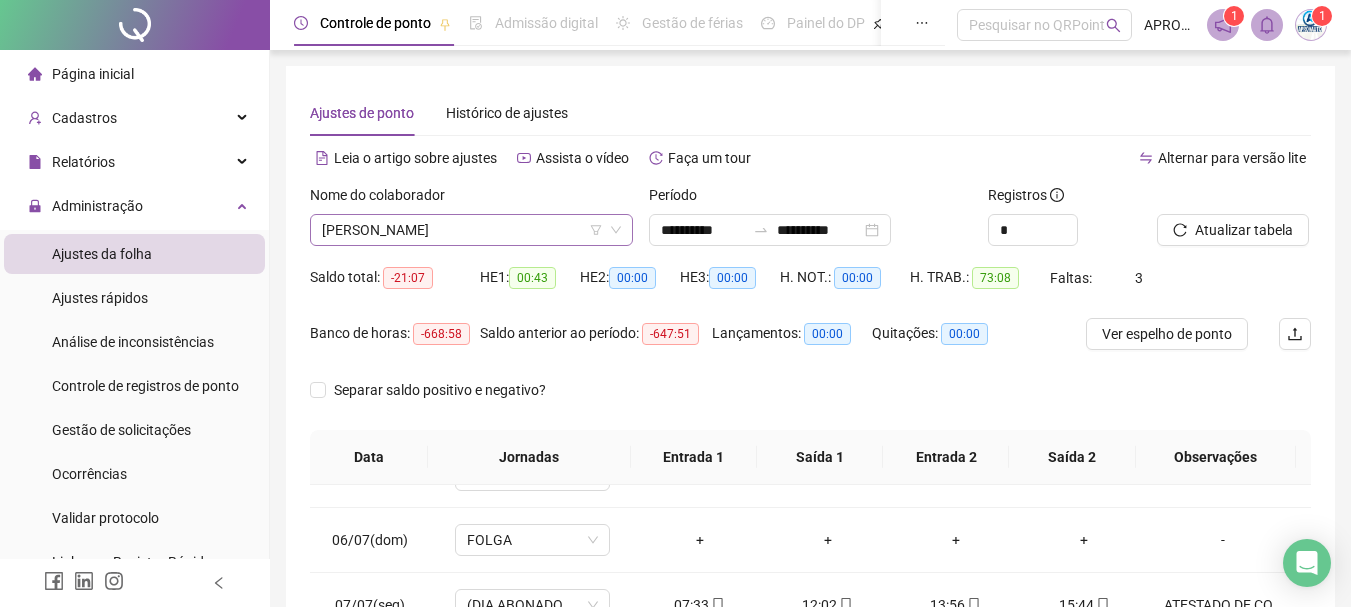 click on "[PERSON_NAME]" at bounding box center [471, 230] 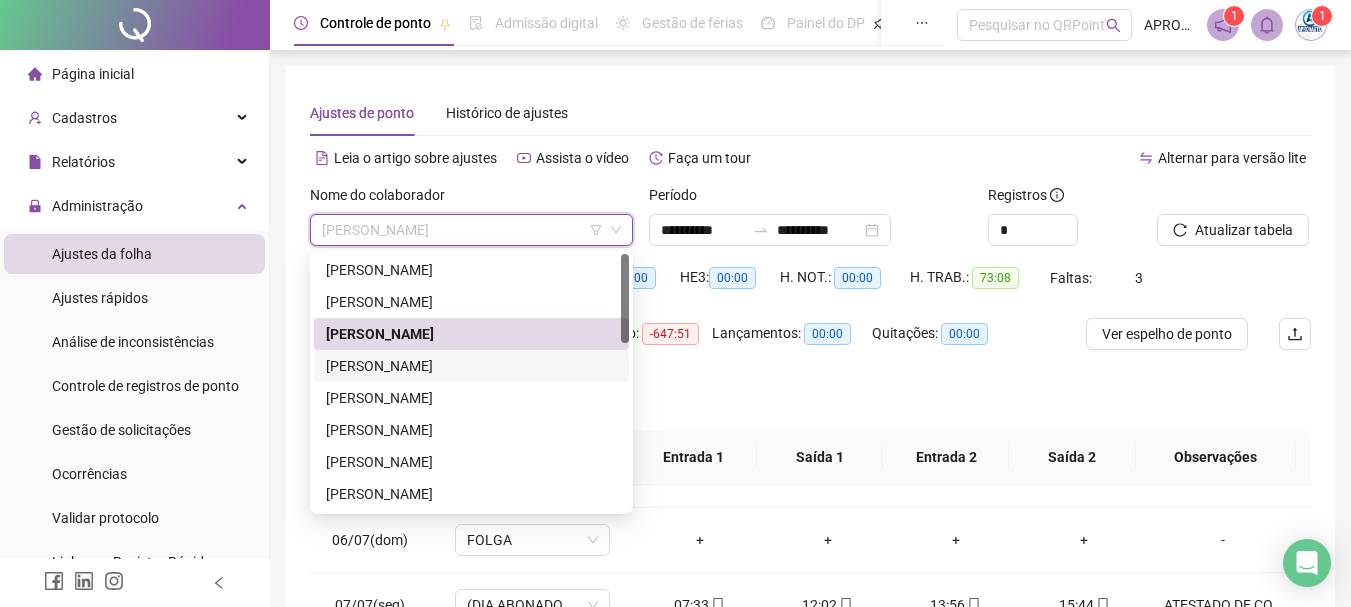 click on "[PERSON_NAME]" at bounding box center [471, 366] 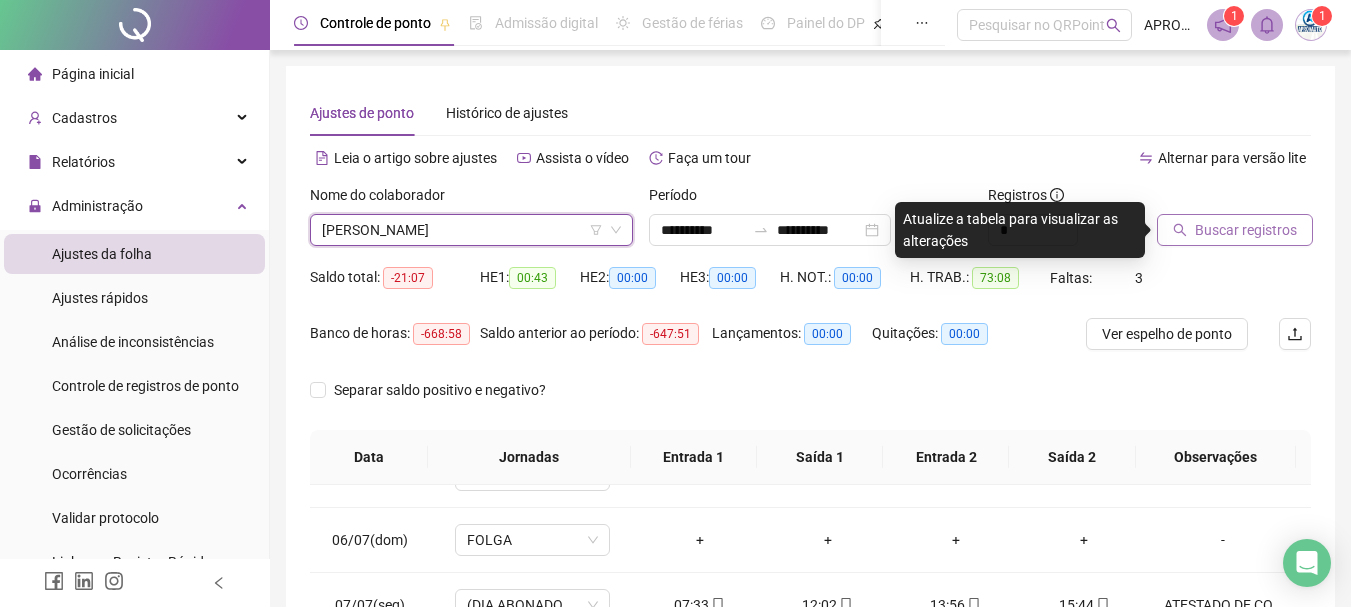 click on "Buscar registros" at bounding box center [1246, 230] 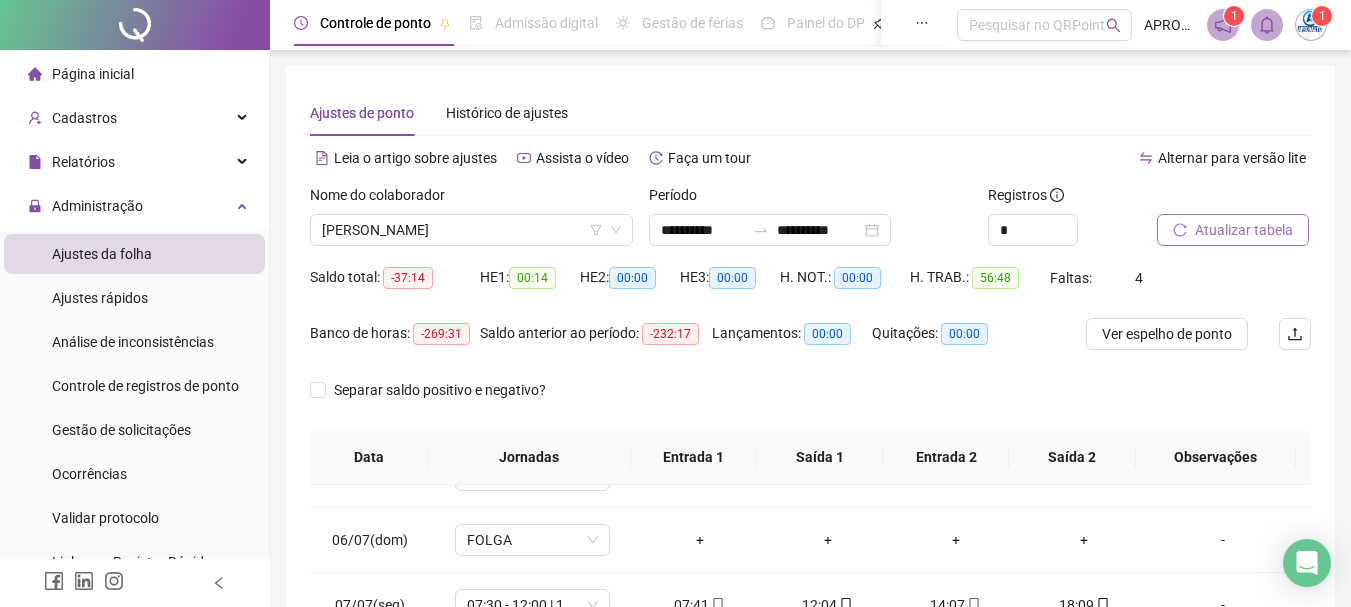scroll, scrollTop: 415, scrollLeft: 0, axis: vertical 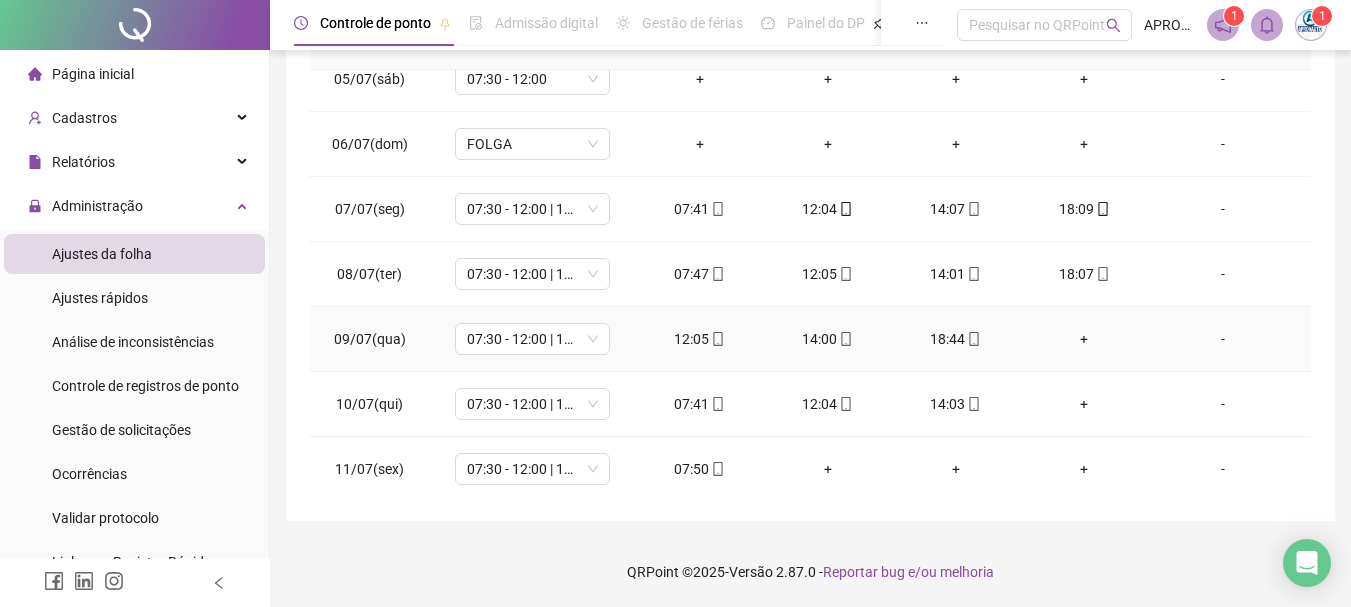 click on "+" at bounding box center [1084, 339] 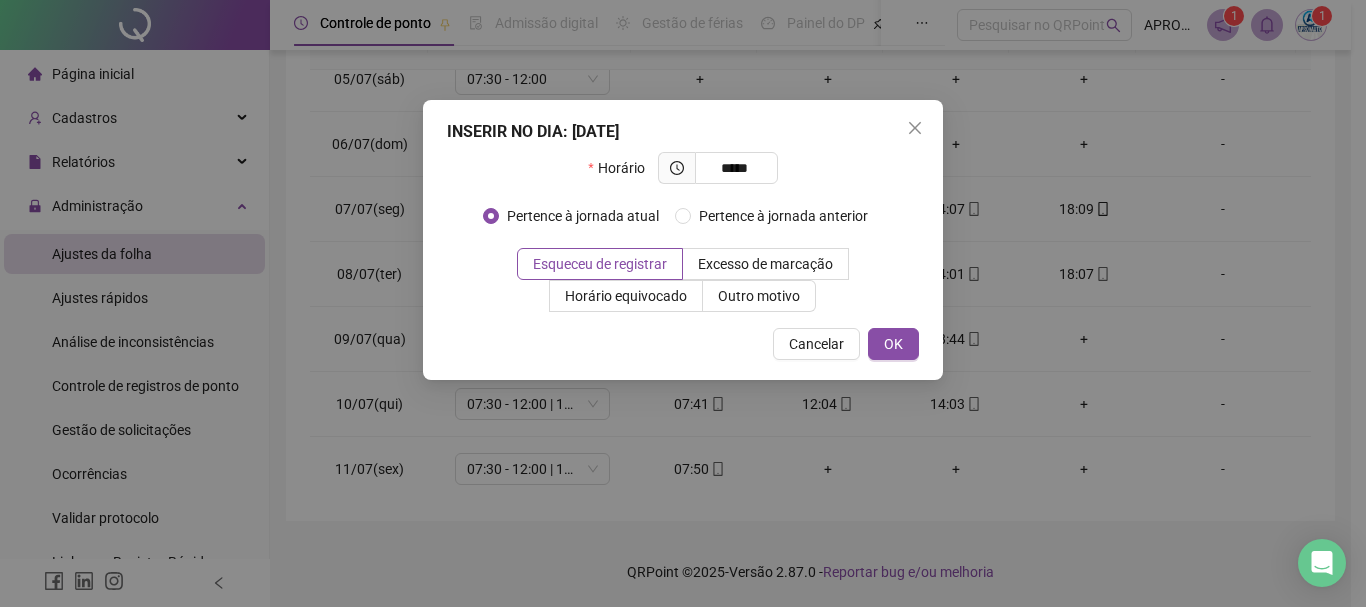 type on "*****" 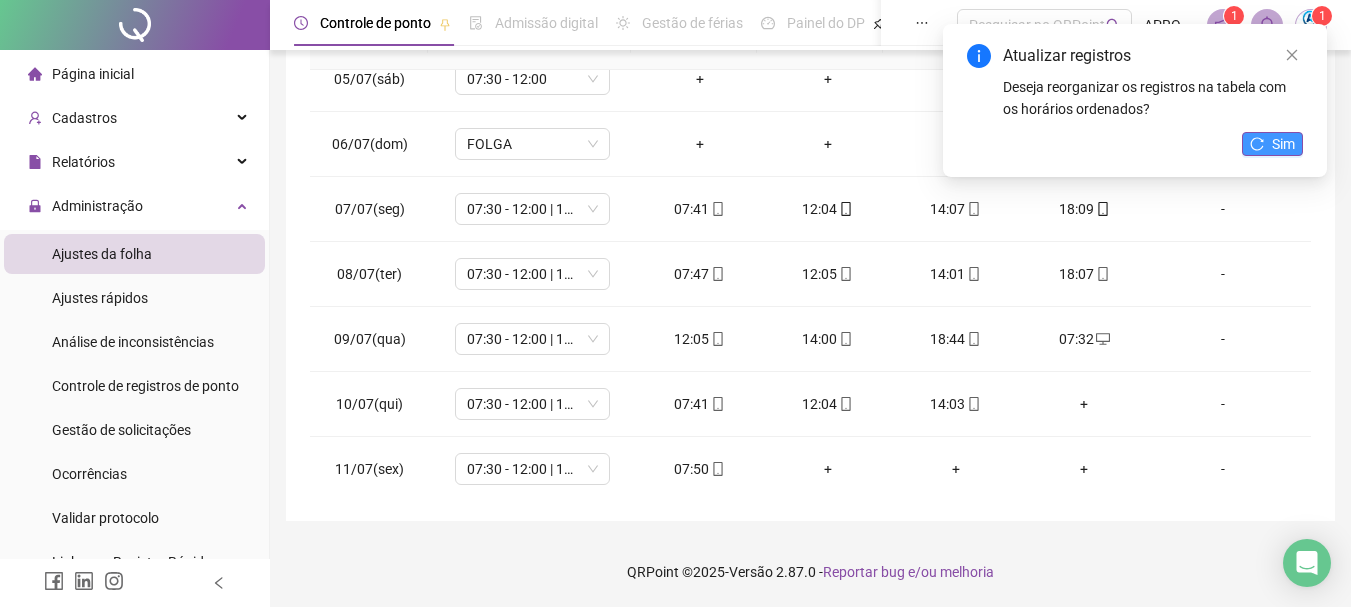 click on "Sim" at bounding box center (1283, 144) 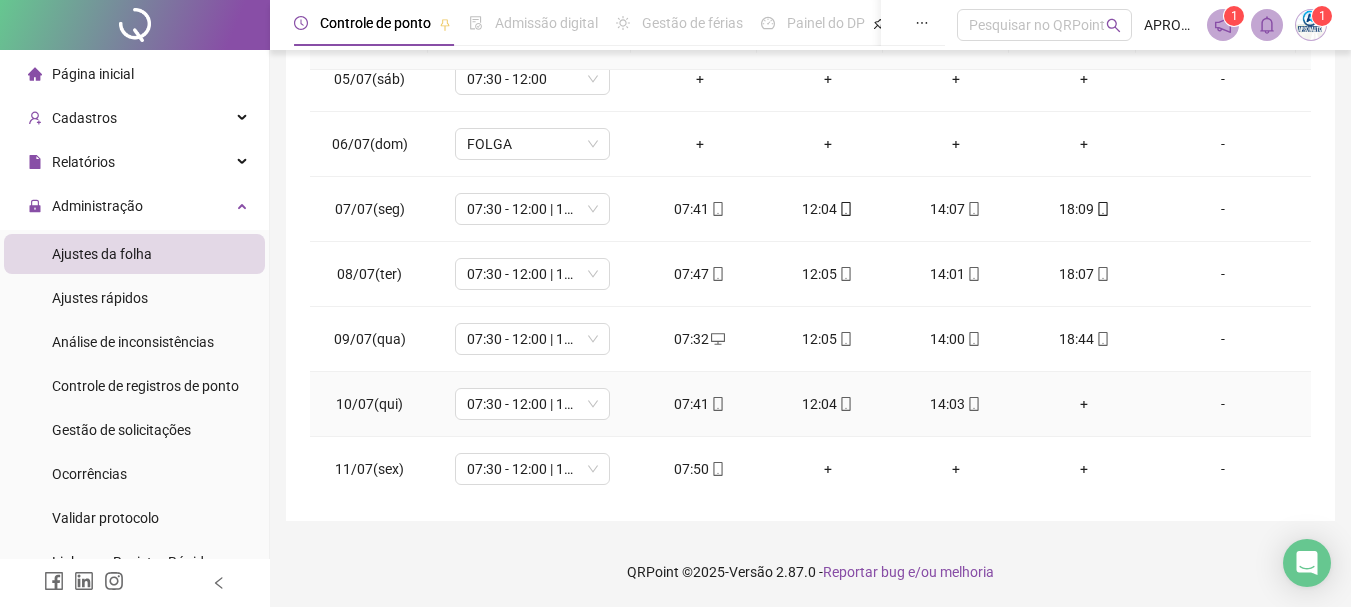 click on "+" at bounding box center (1084, 404) 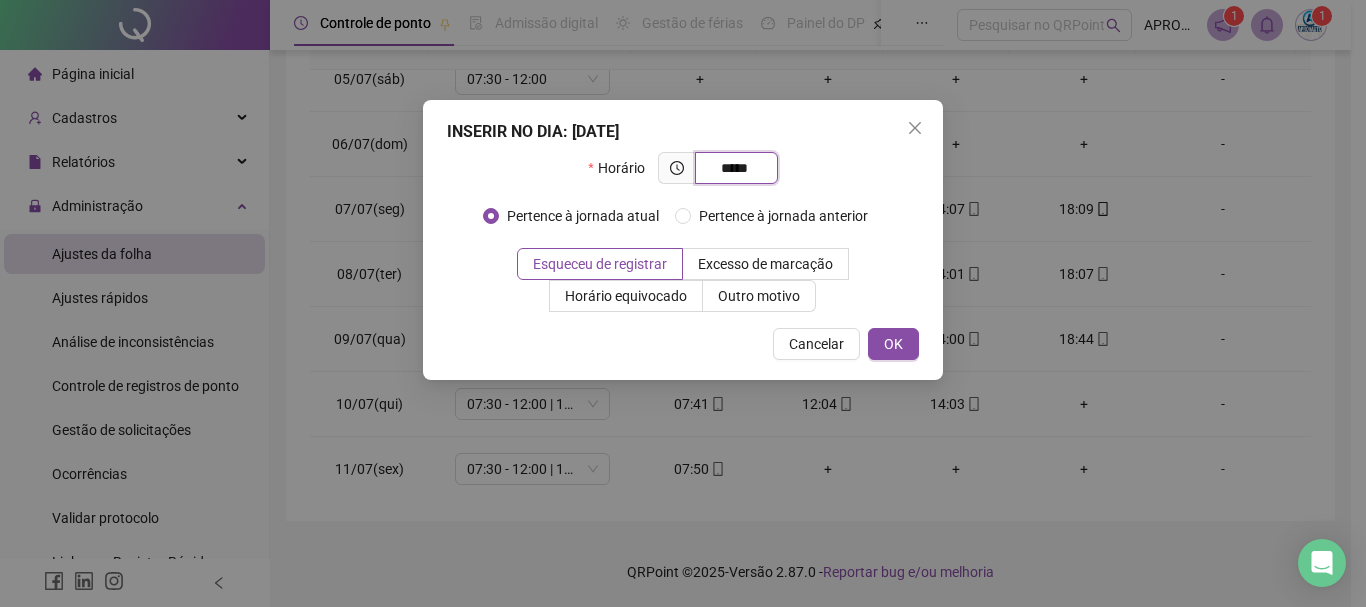 type on "*****" 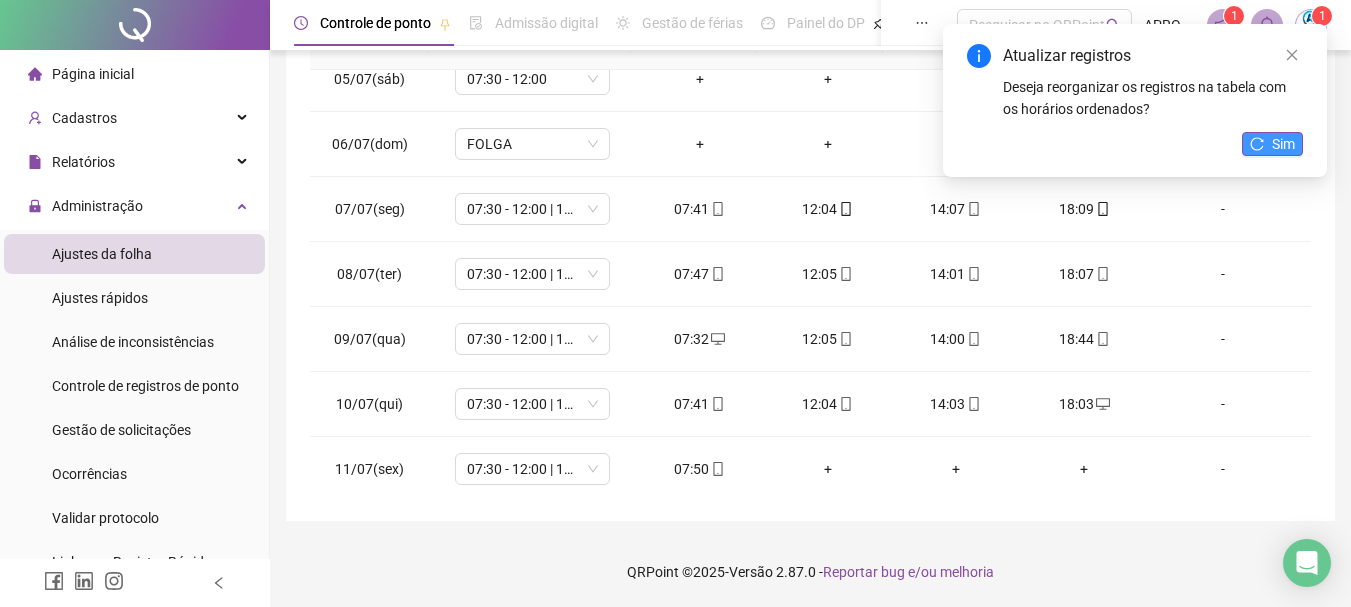 click on "Sim" at bounding box center (1272, 144) 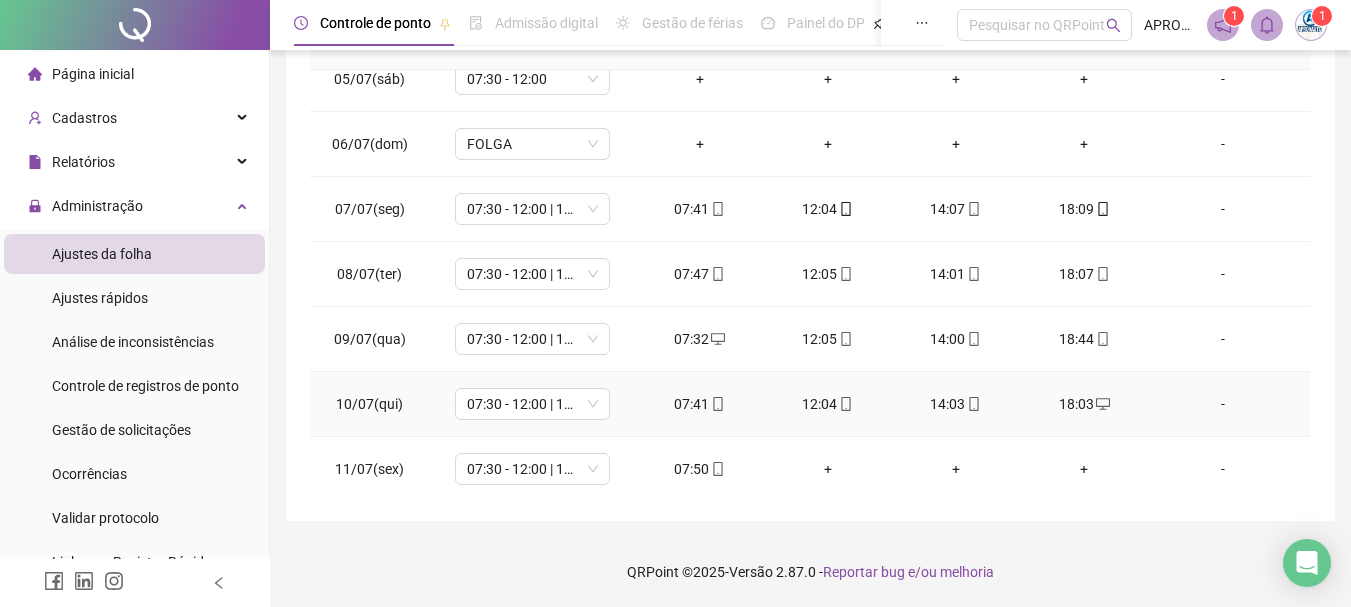 scroll, scrollTop: 383, scrollLeft: 0, axis: vertical 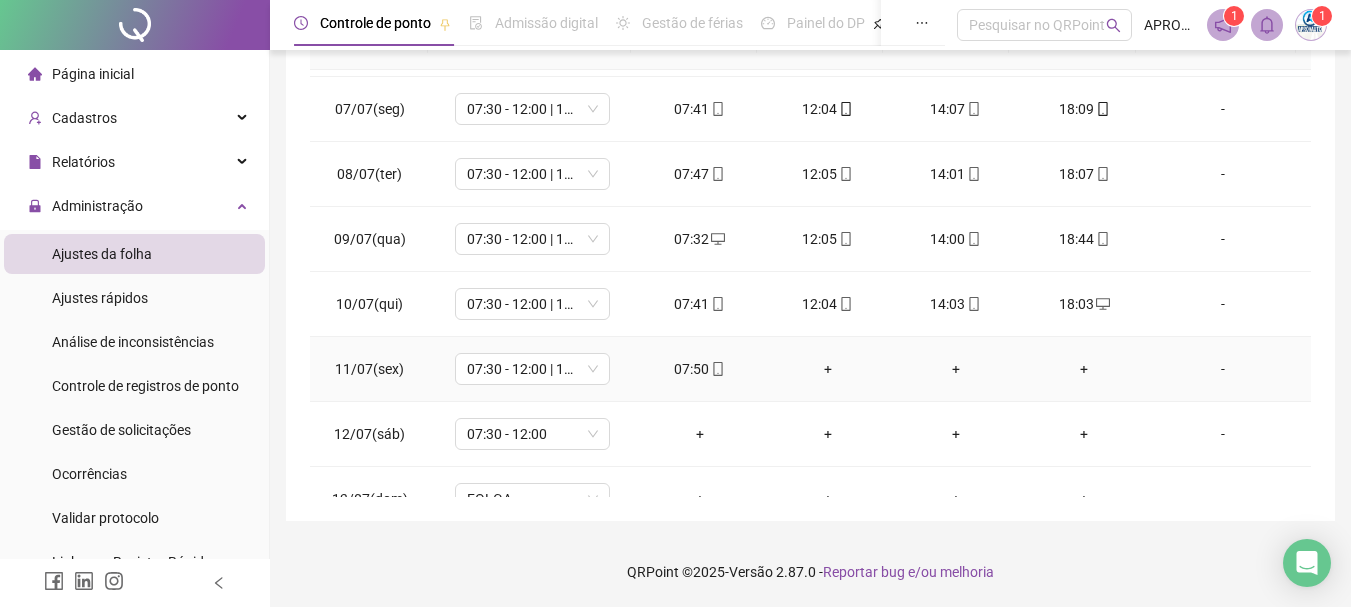 click on "+" at bounding box center (828, 369) 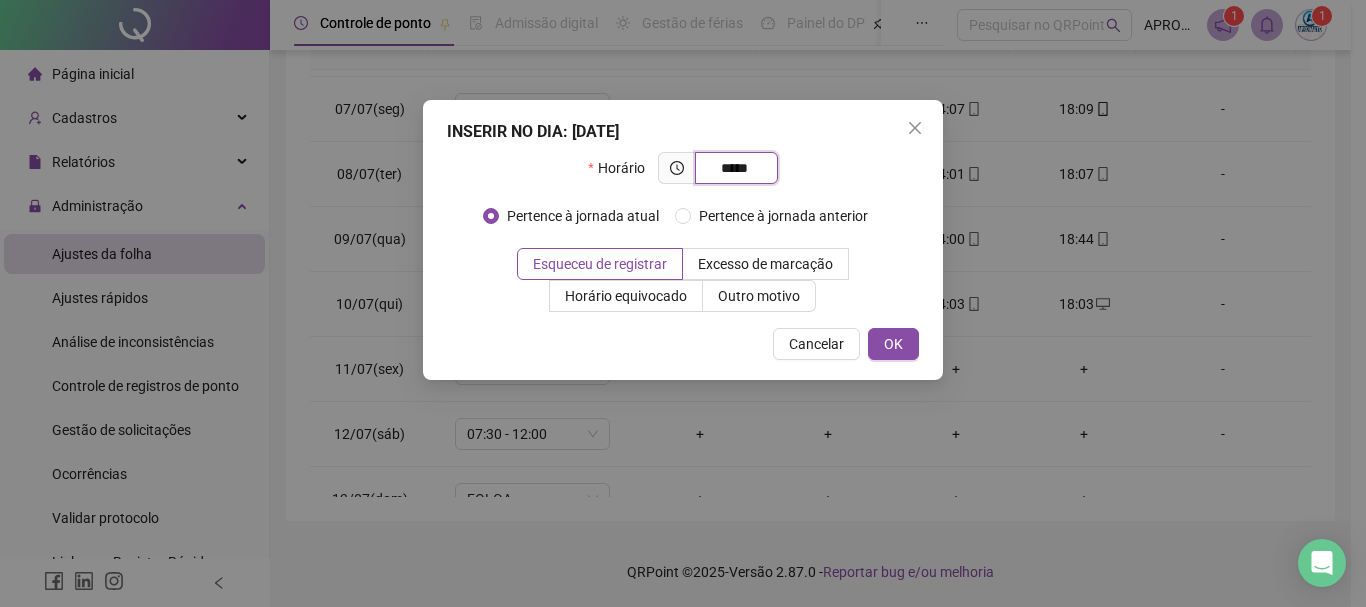 type on "*****" 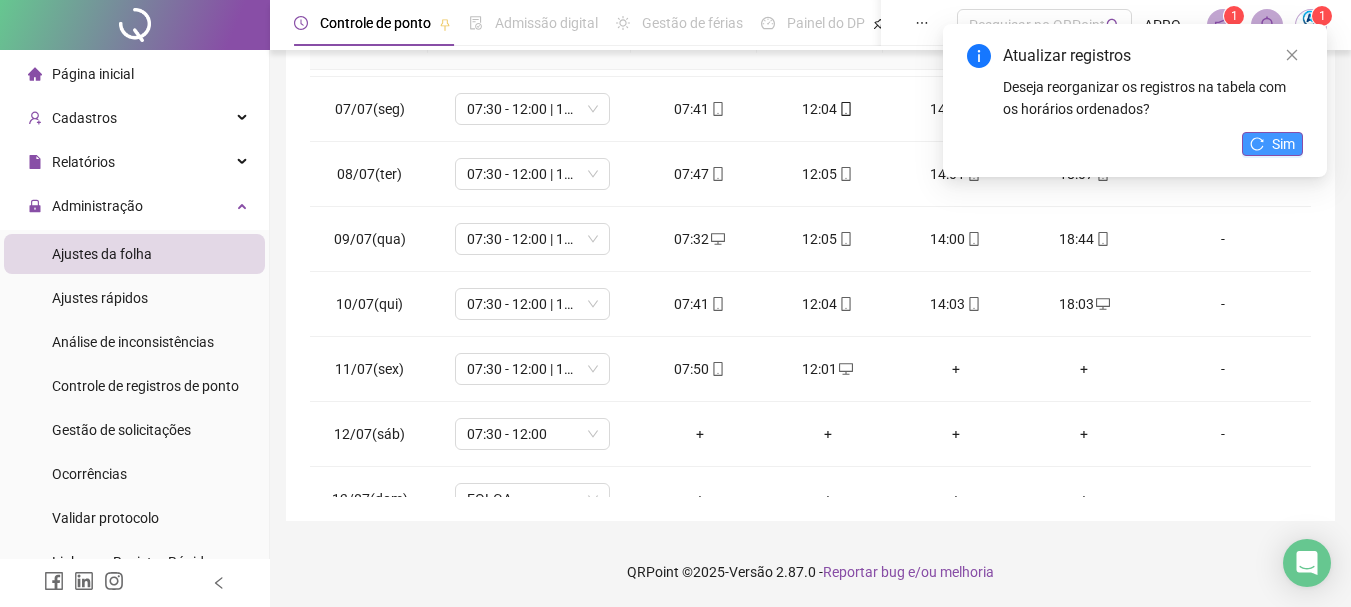 click 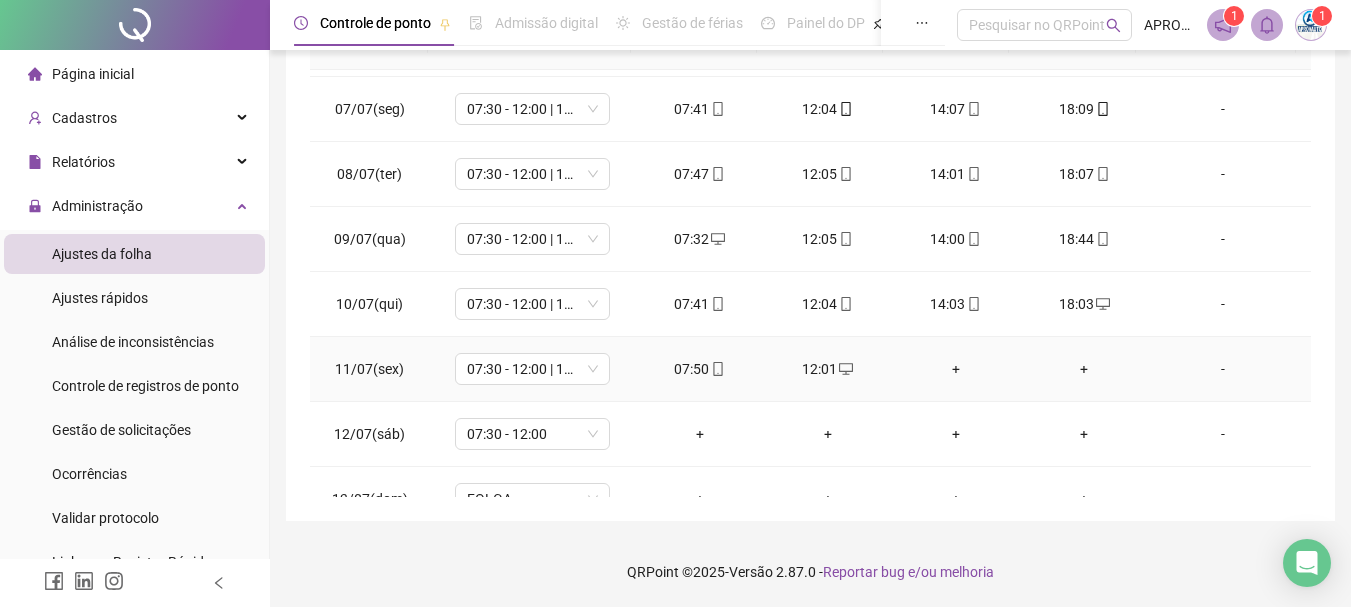 click on "+" at bounding box center [956, 369] 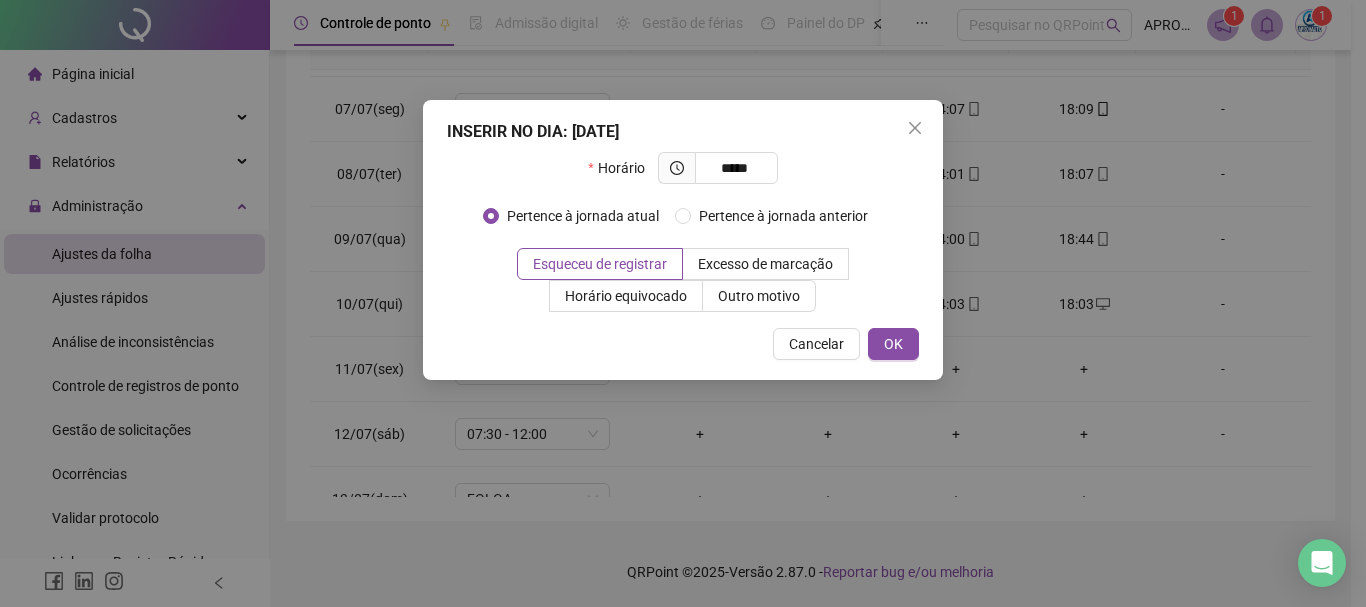 type on "*****" 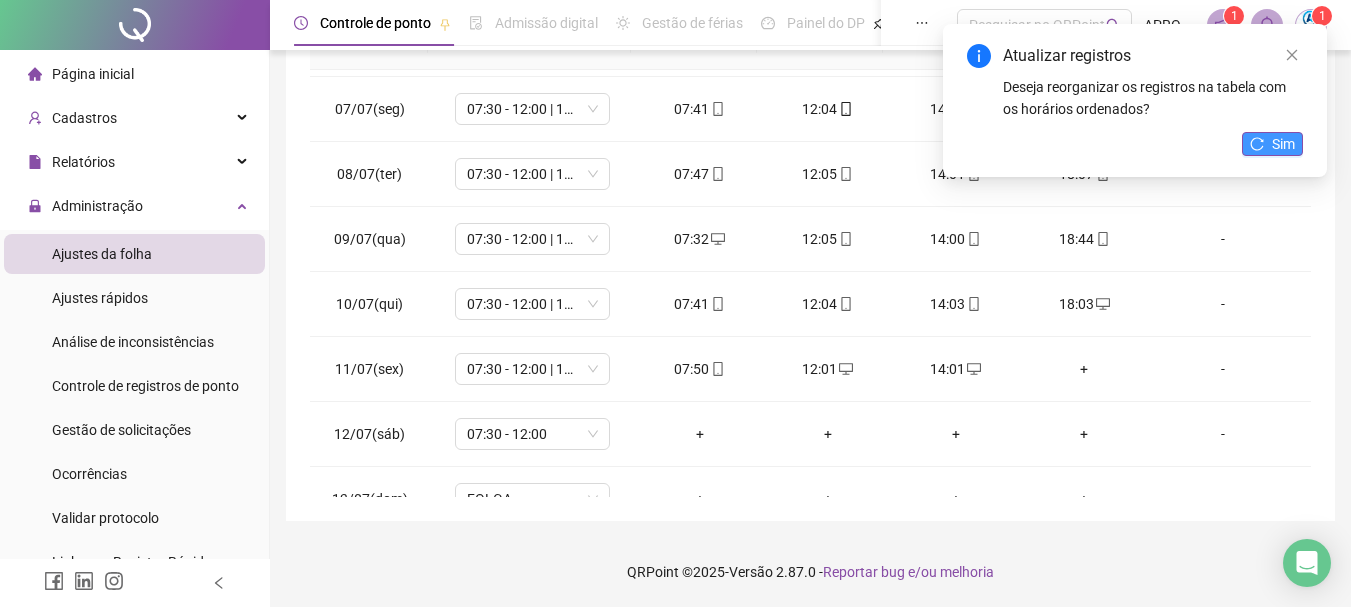 click on "Sim" at bounding box center (1272, 144) 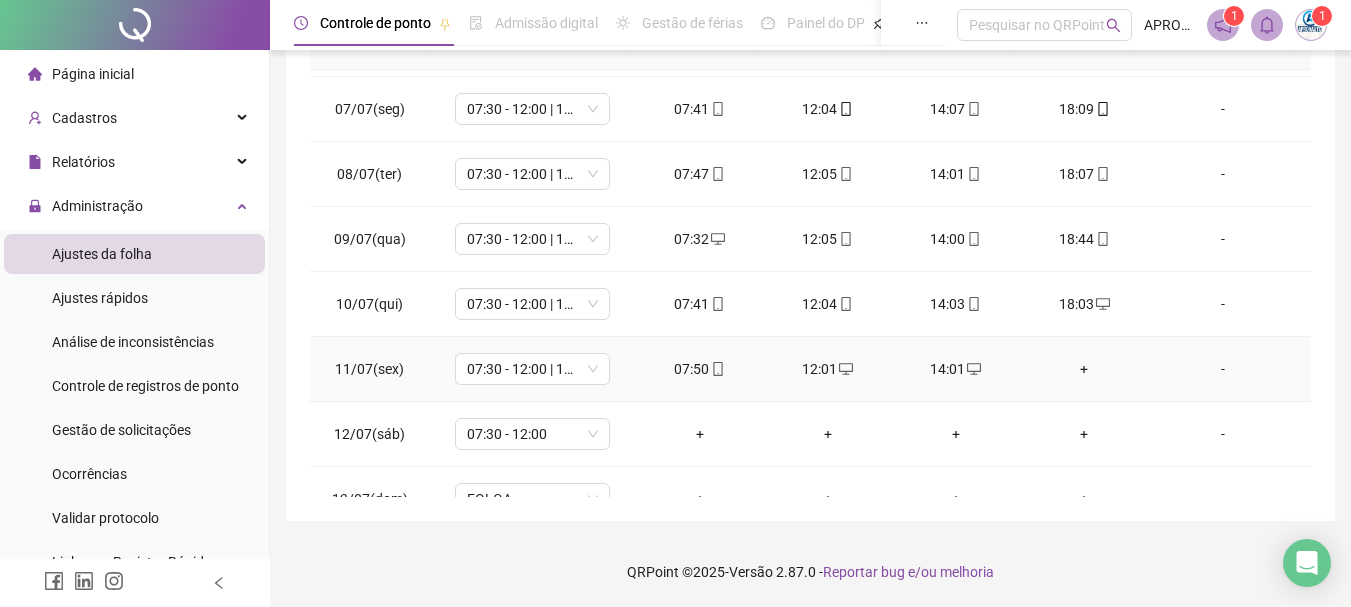 click on "+" at bounding box center (1084, 369) 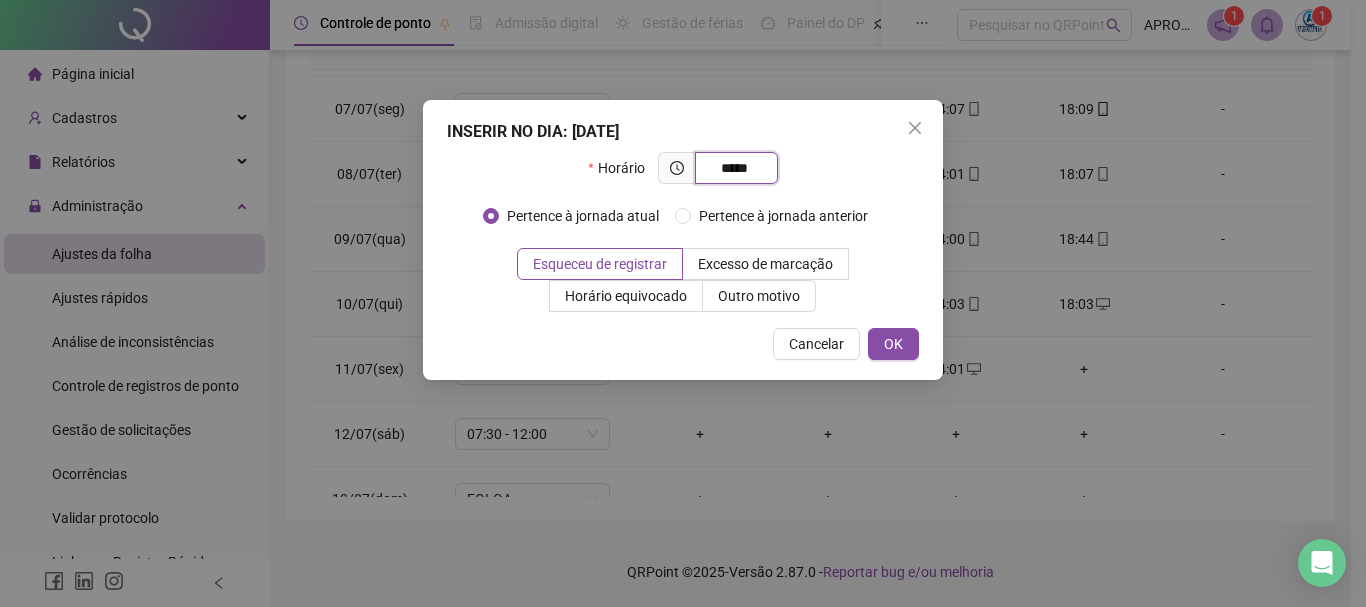 type on "*****" 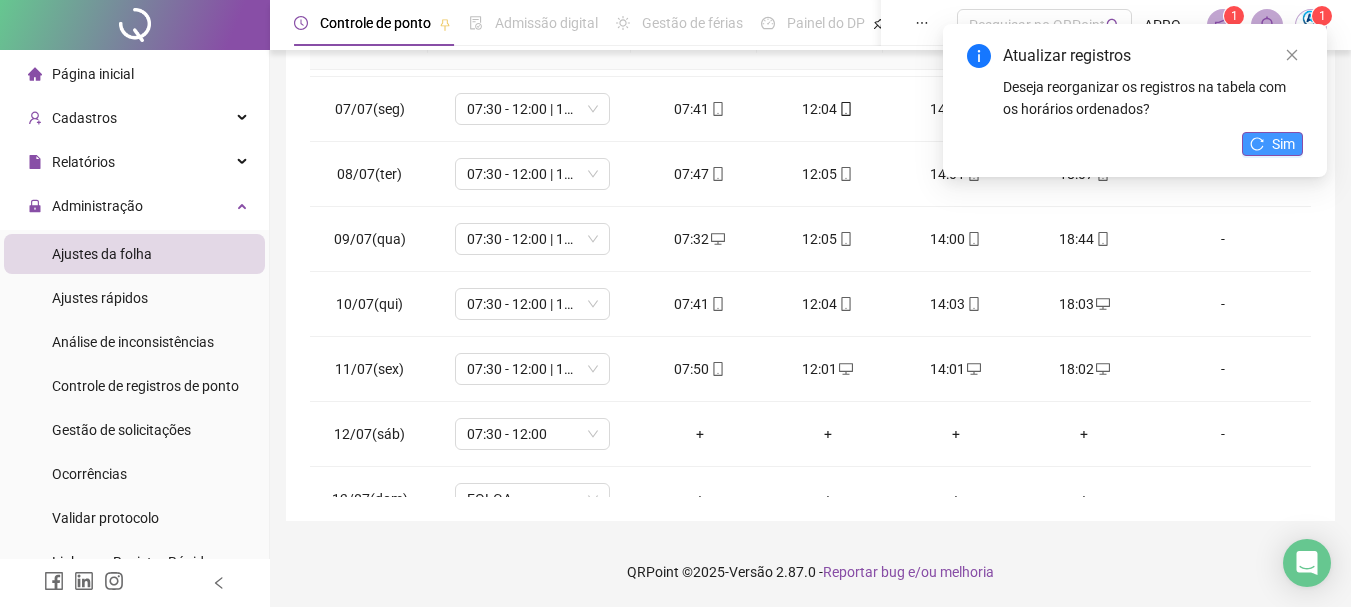 click on "Sim" at bounding box center [1283, 144] 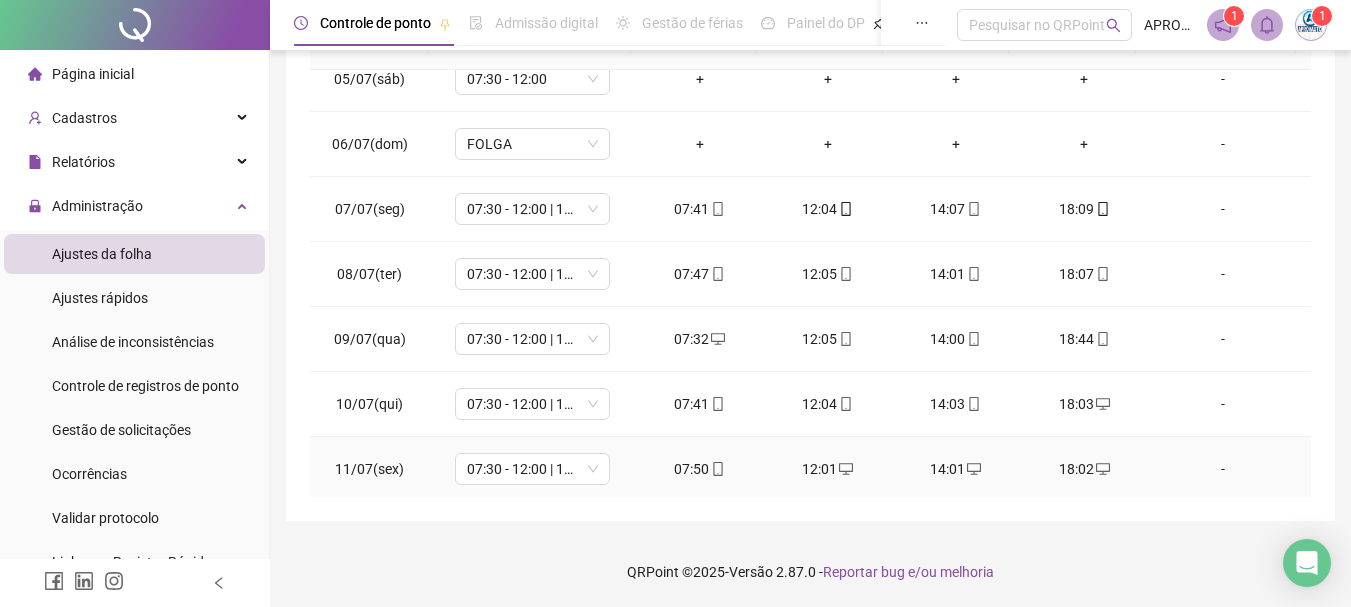 scroll, scrollTop: 483, scrollLeft: 0, axis: vertical 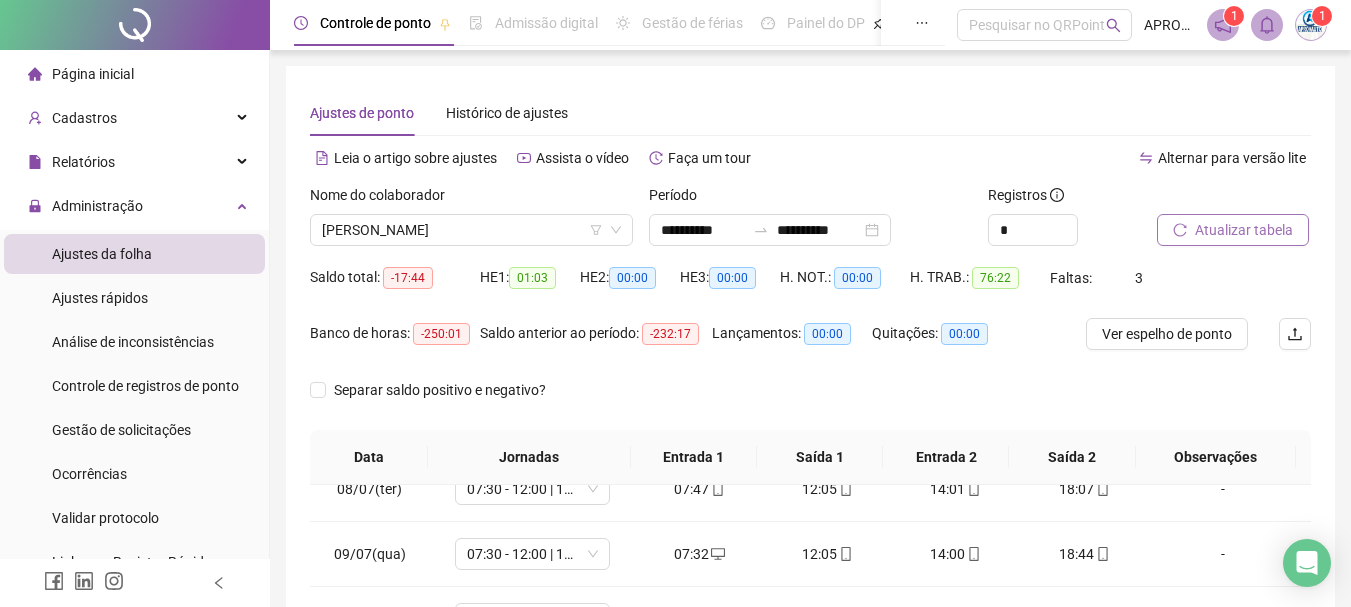 click on "Nome do colaborador" at bounding box center [384, 195] 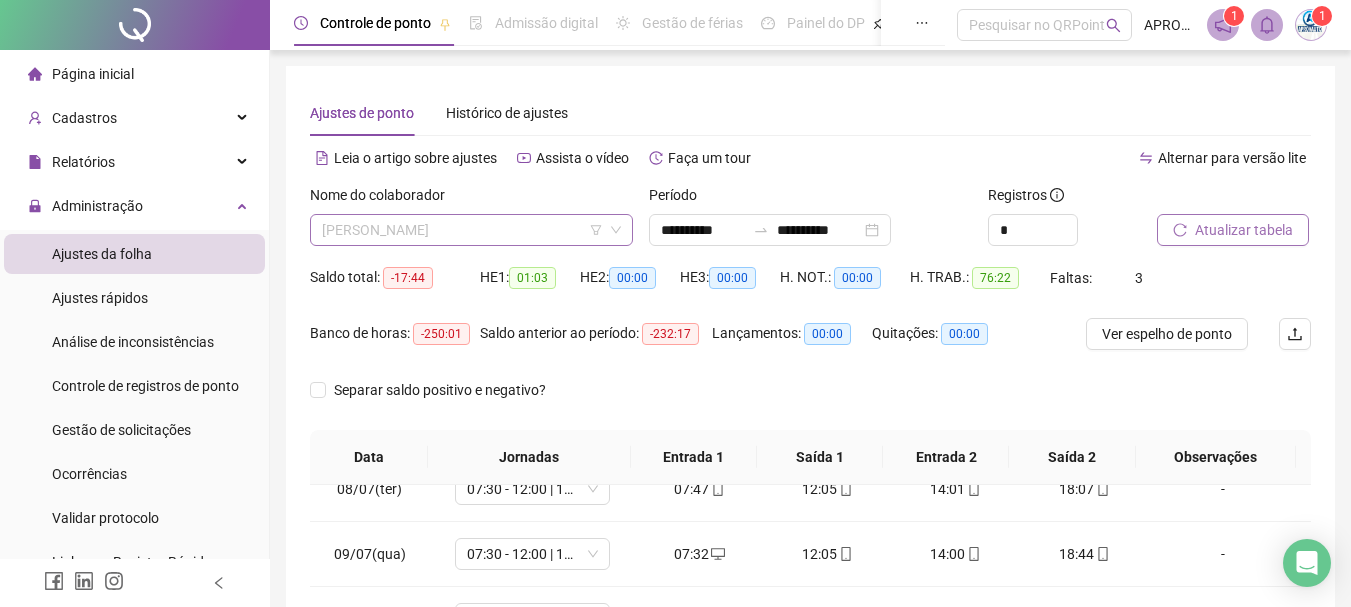 click on "[PERSON_NAME]" at bounding box center (471, 230) 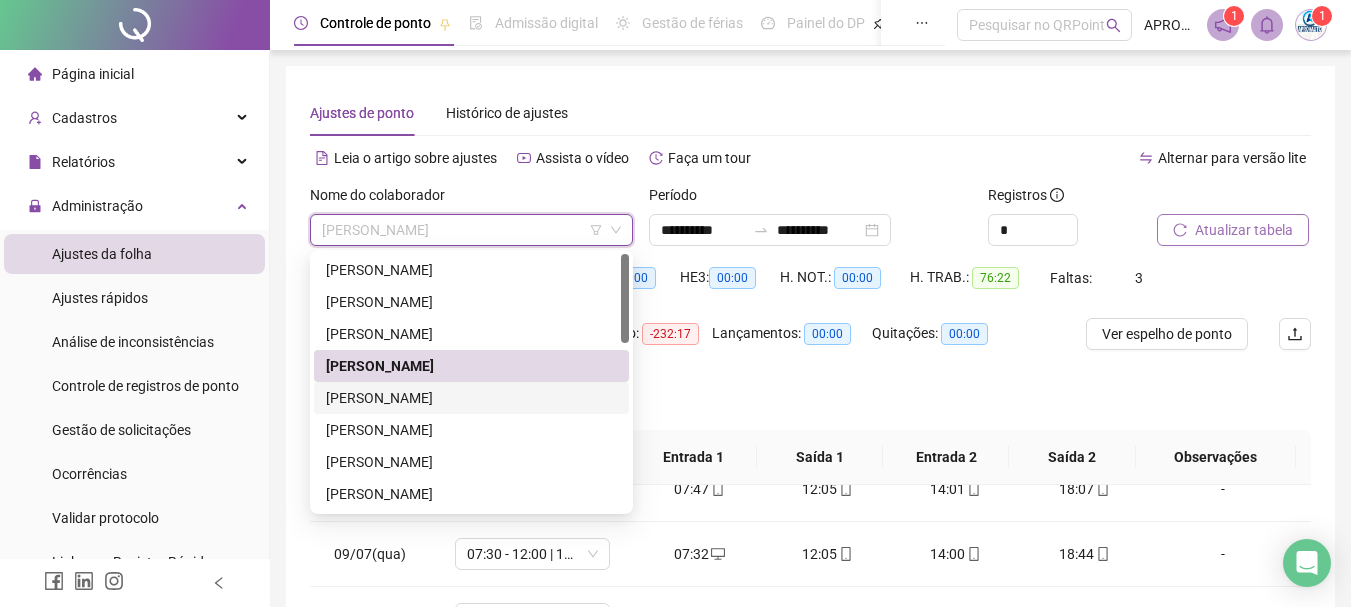 click on "[PERSON_NAME]" at bounding box center [471, 398] 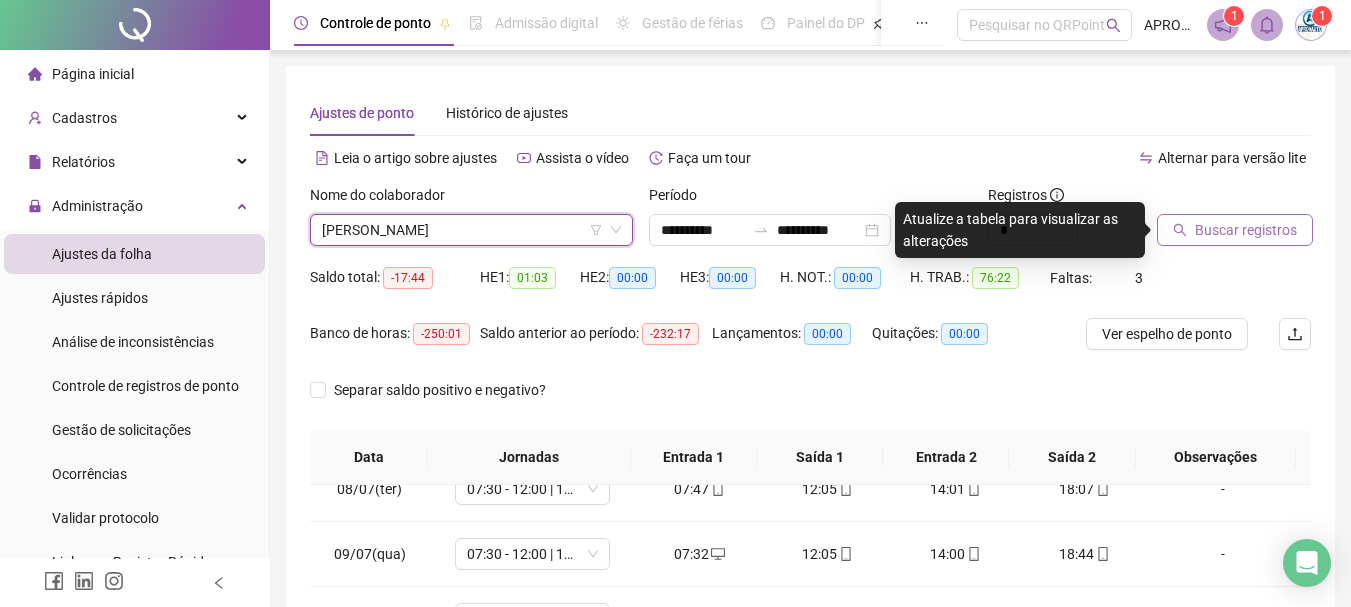 click on "Buscar registros" at bounding box center [1235, 230] 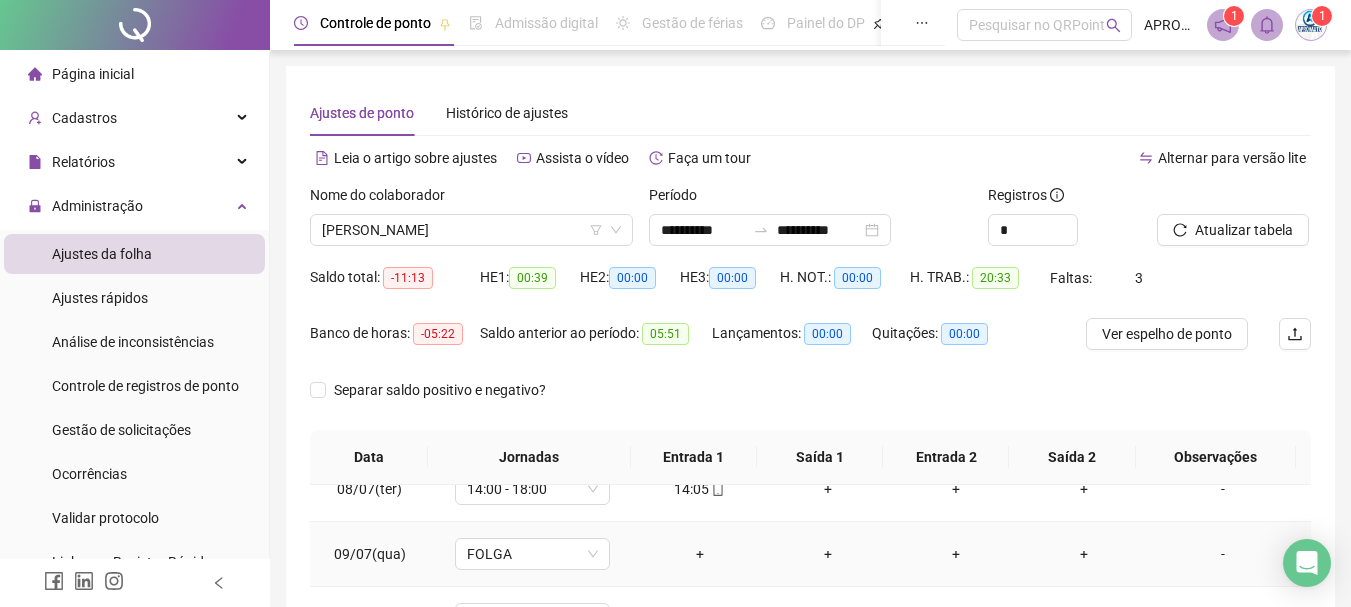 scroll, scrollTop: 415, scrollLeft: 0, axis: vertical 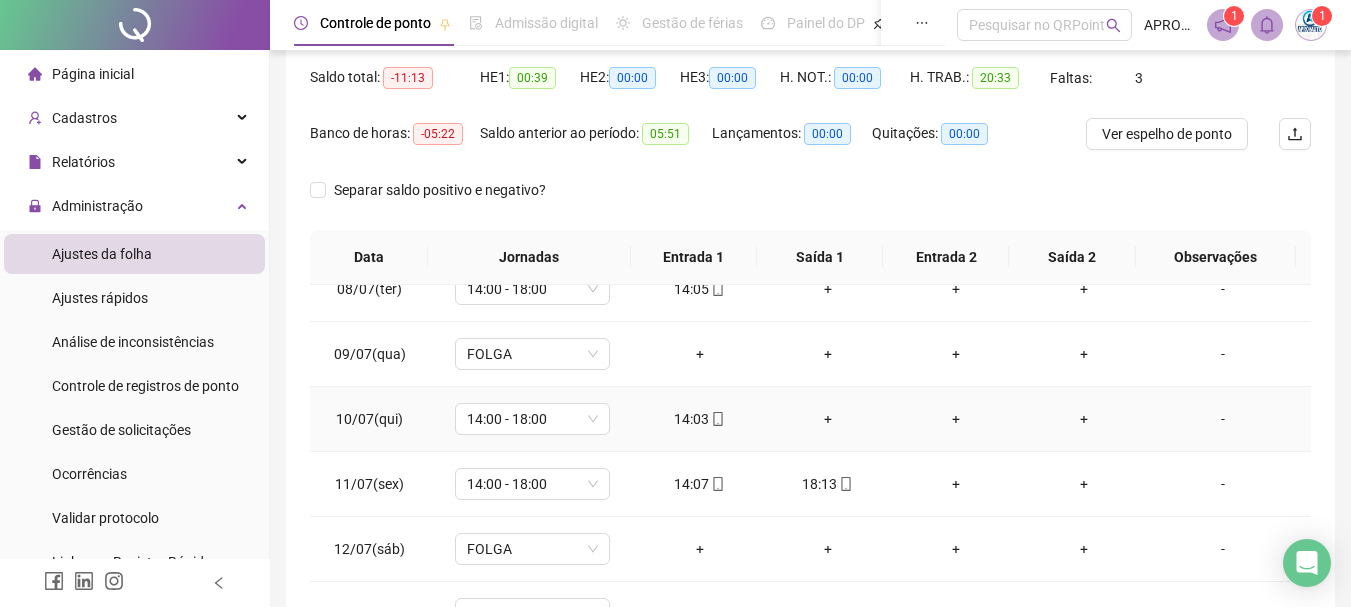 click on "+" at bounding box center (828, 419) 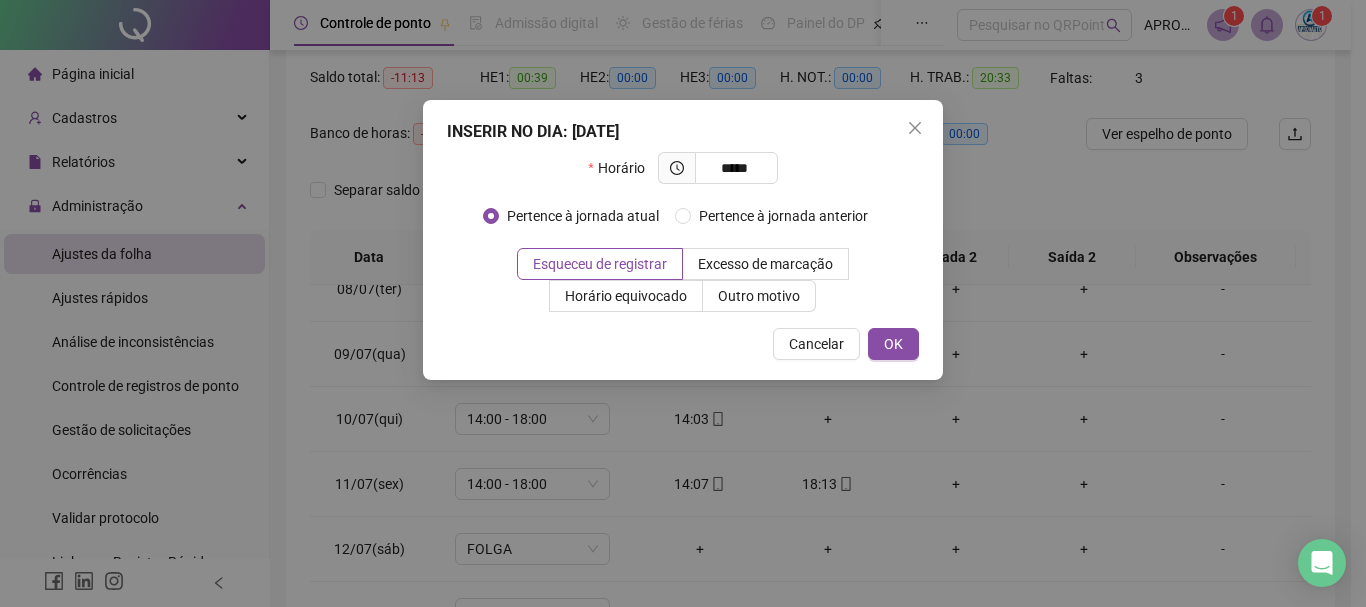 type on "*****" 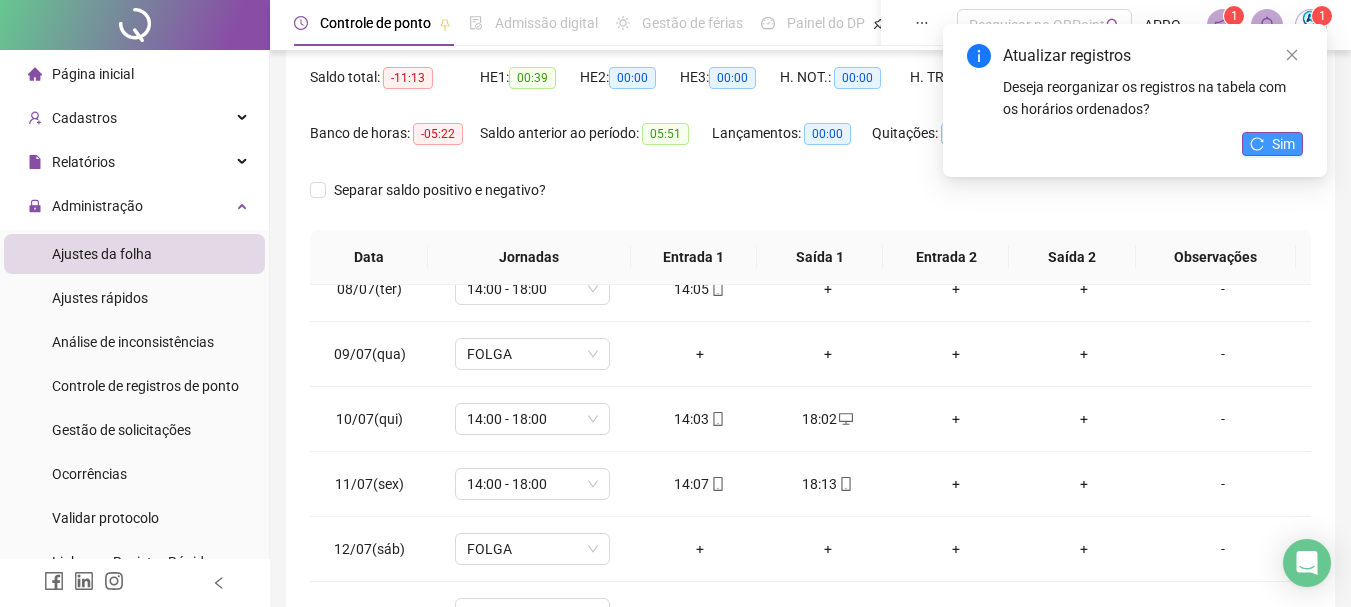 click on "Sim" at bounding box center (1283, 144) 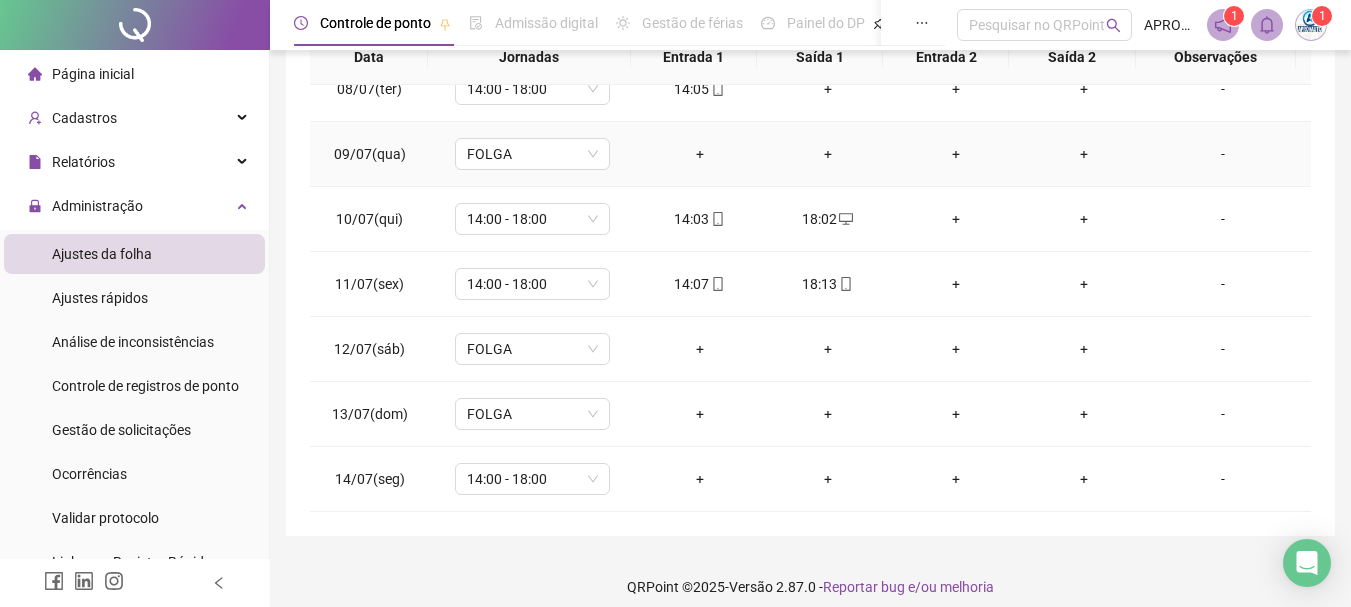 scroll, scrollTop: 415, scrollLeft: 0, axis: vertical 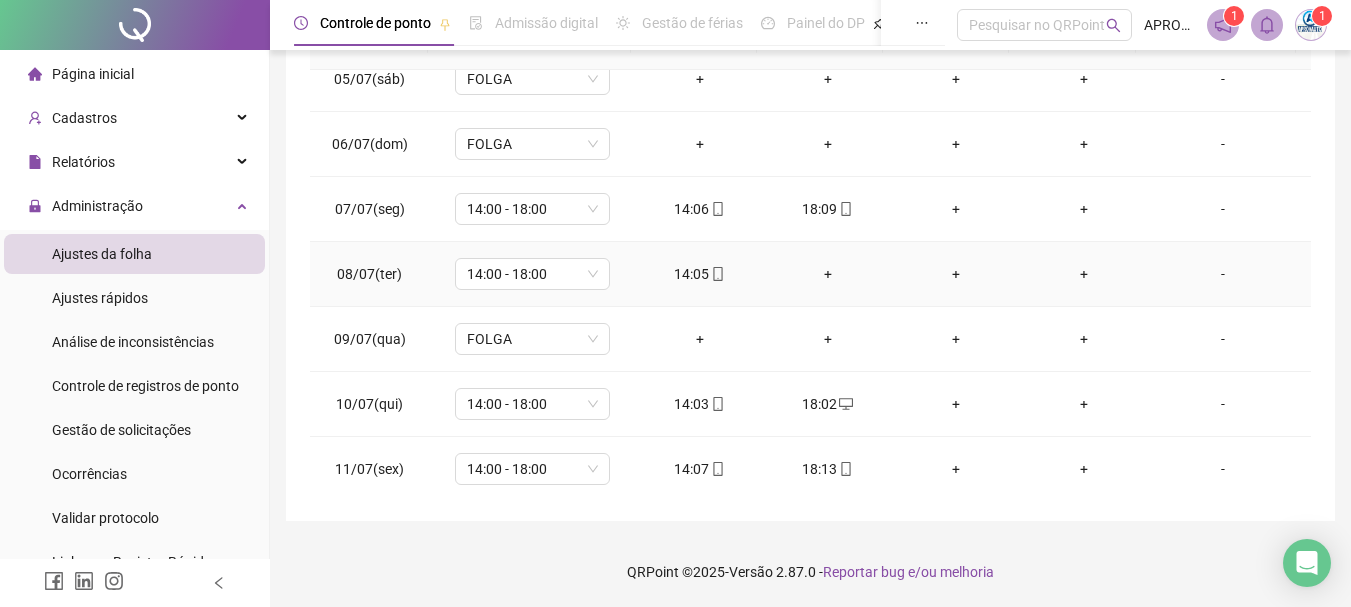 click on "+" at bounding box center (828, 274) 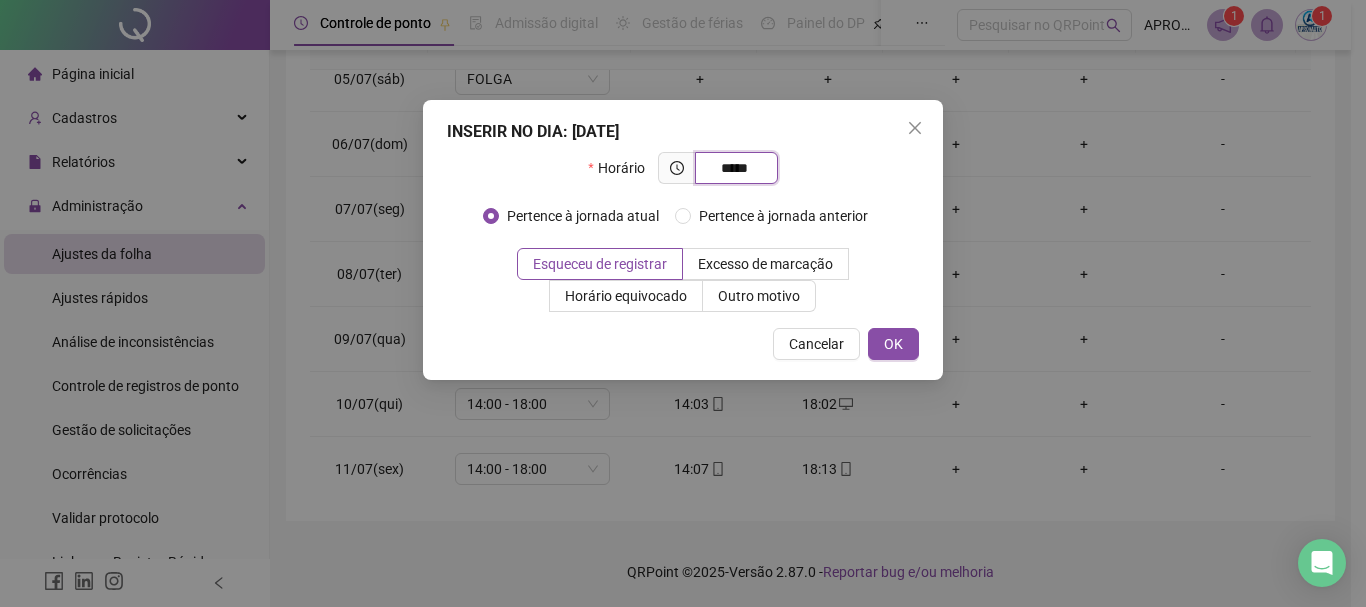 type on "*****" 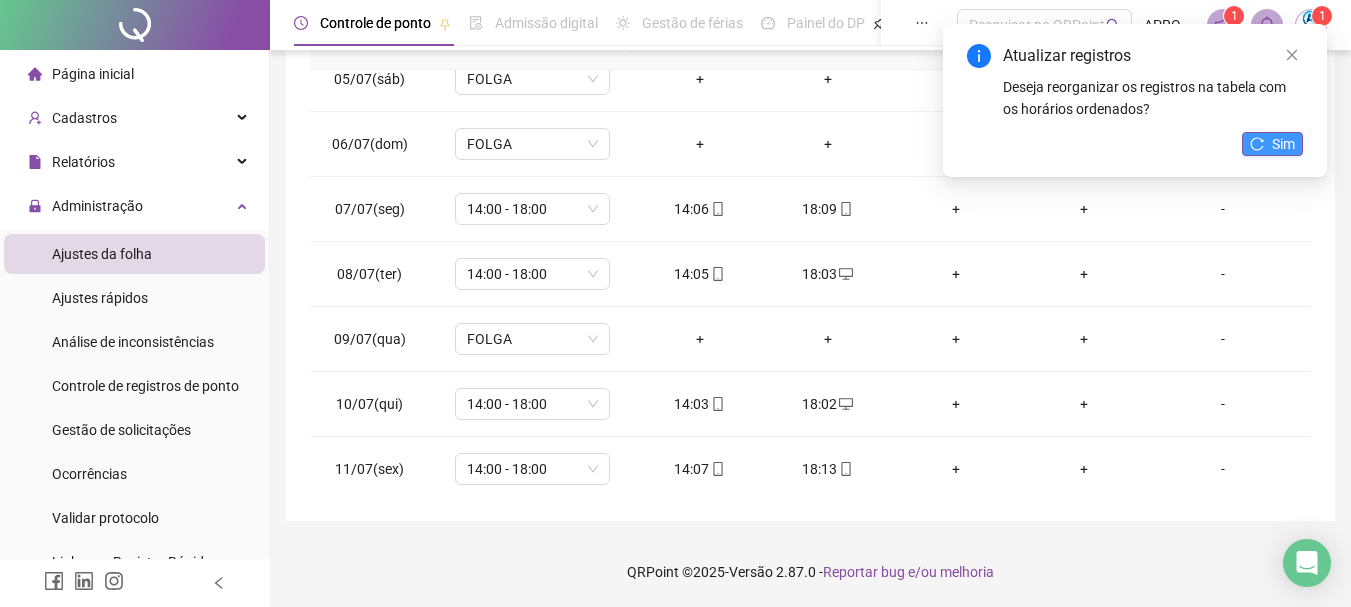 click on "Sim" at bounding box center [1272, 144] 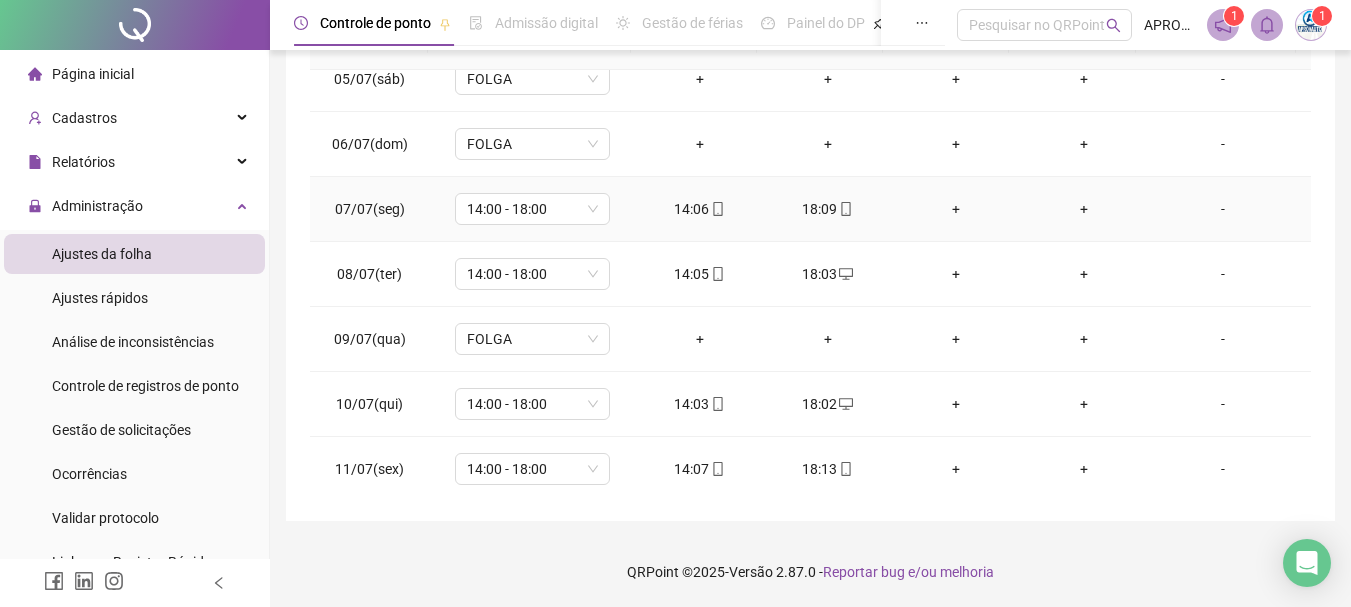 click on "18:09" at bounding box center (828, 209) 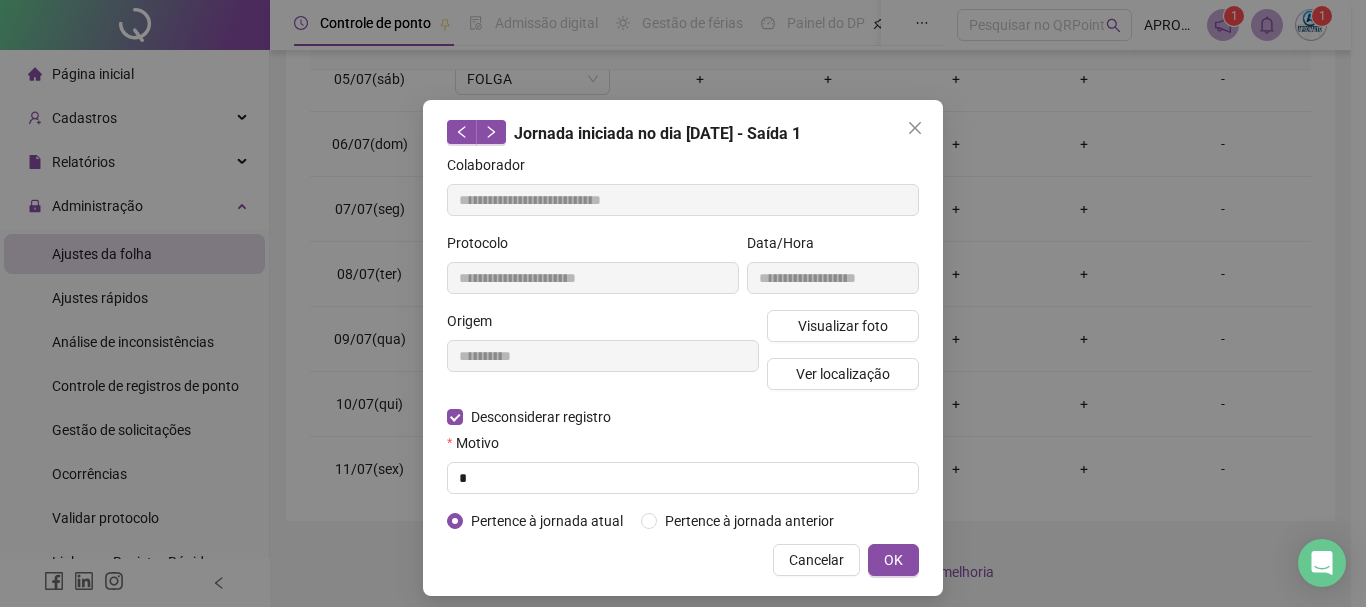 type on "**********" 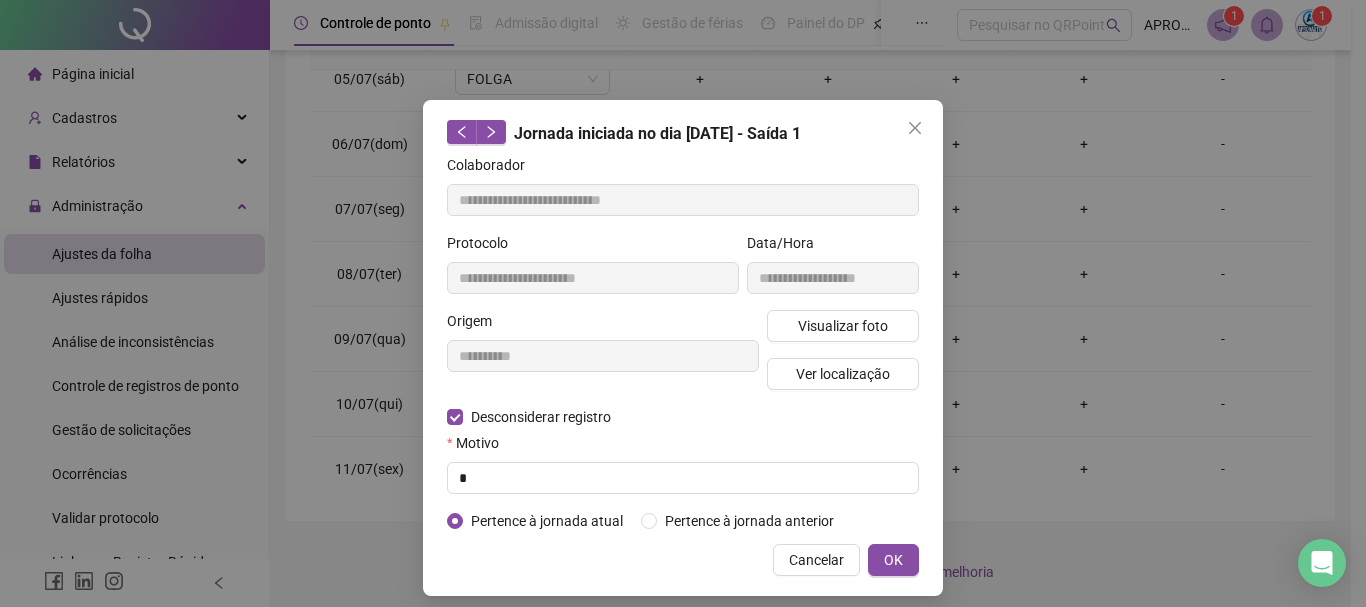 type on "**********" 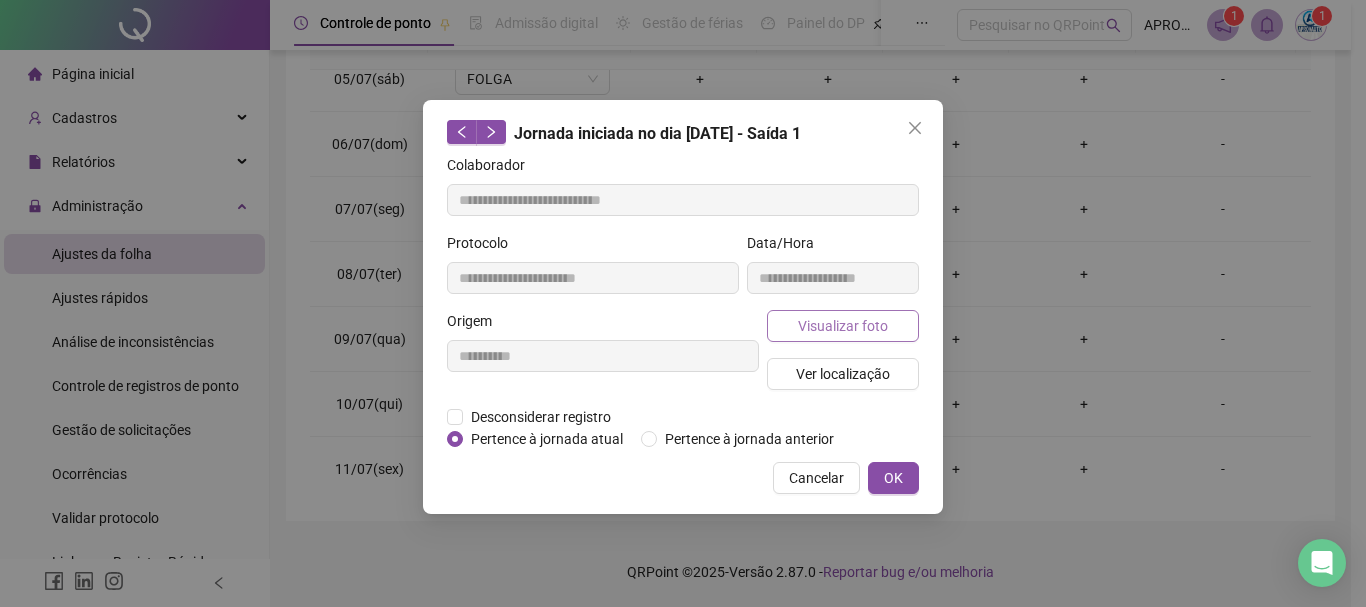 click on "Visualizar foto" at bounding box center (843, 326) 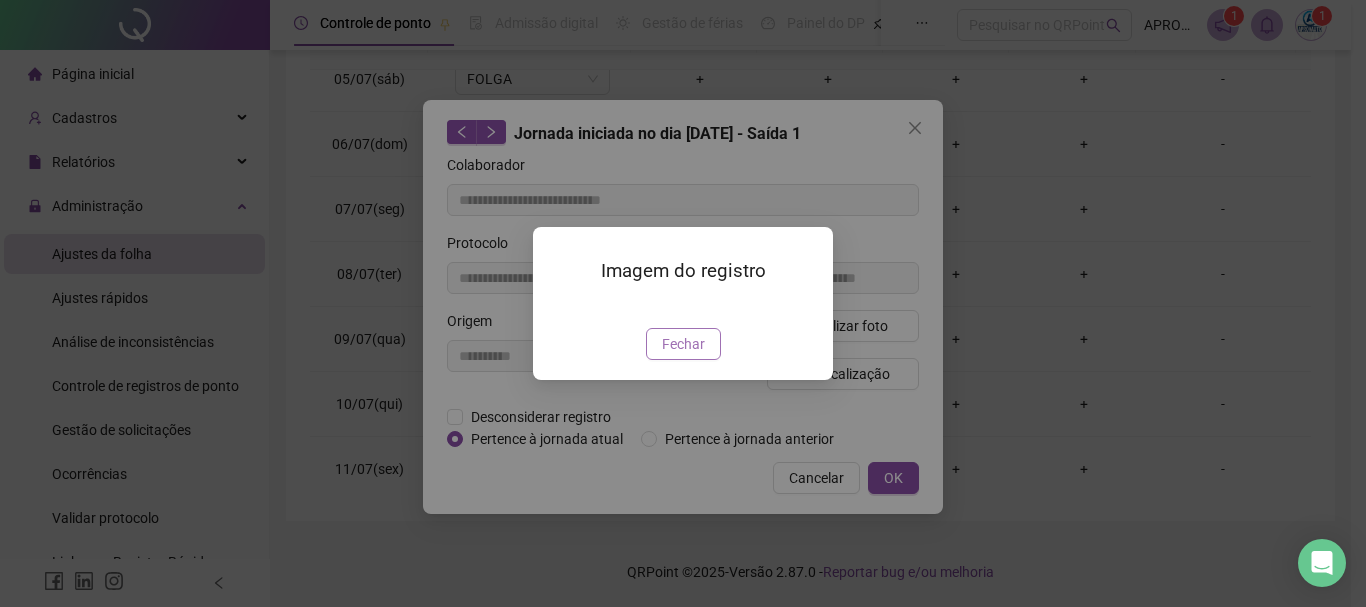 click on "Fechar" at bounding box center (683, 344) 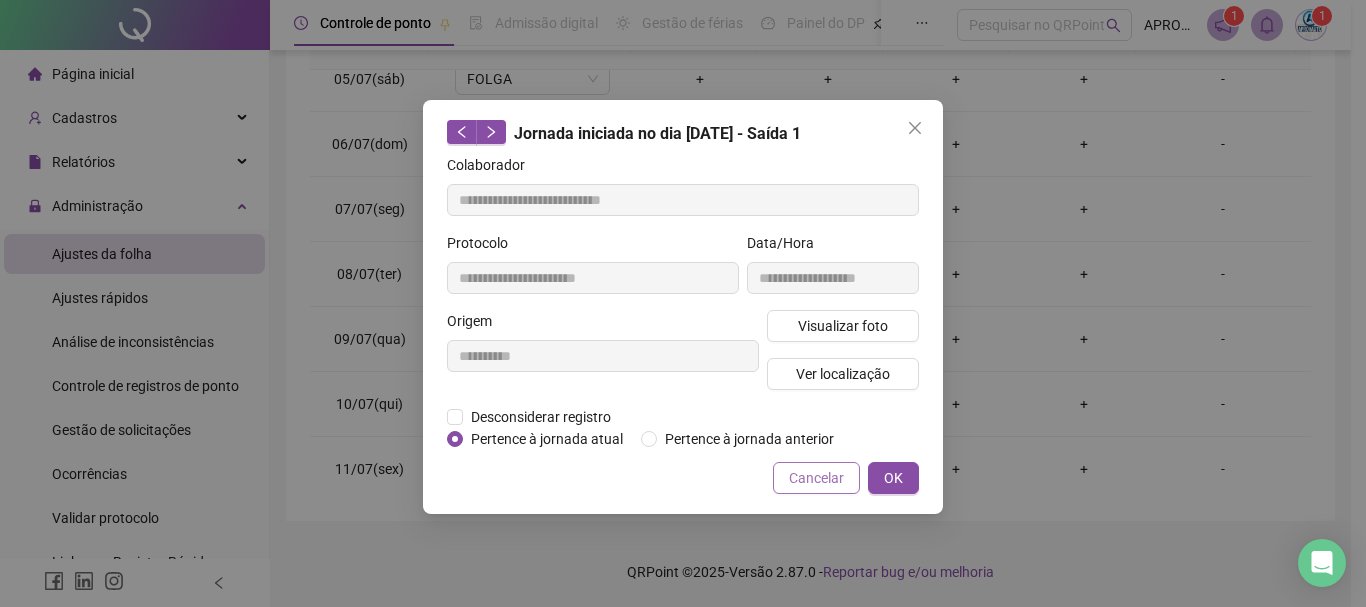 click on "Cancelar" at bounding box center [816, 478] 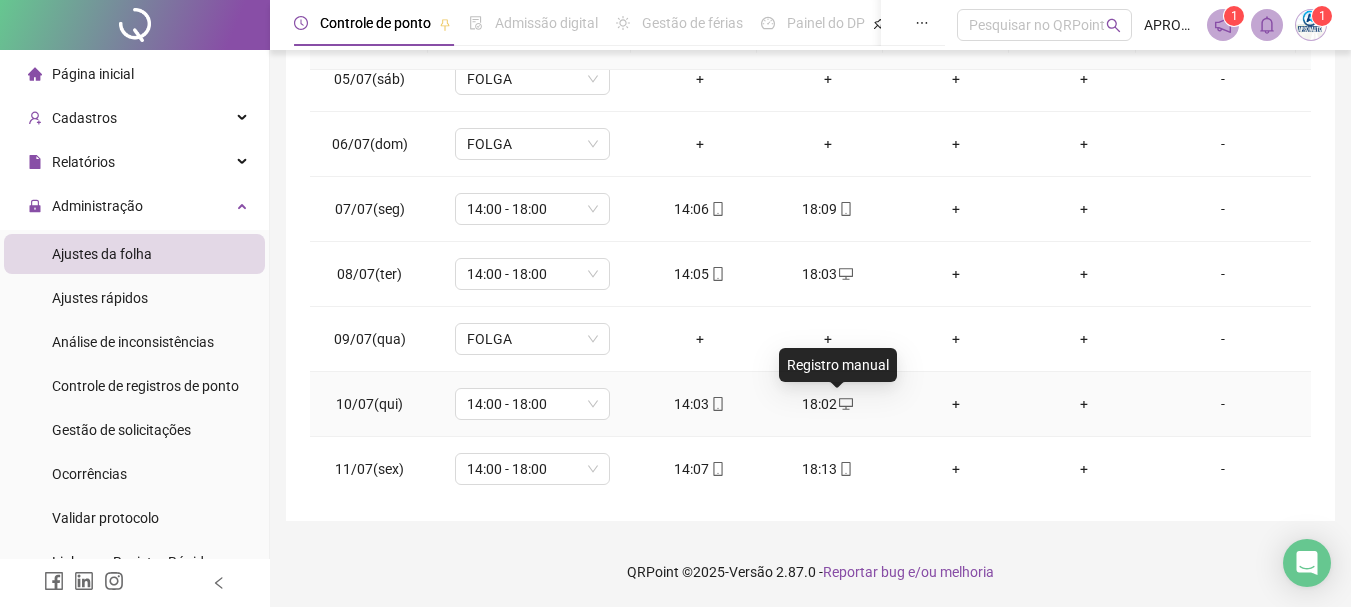 click 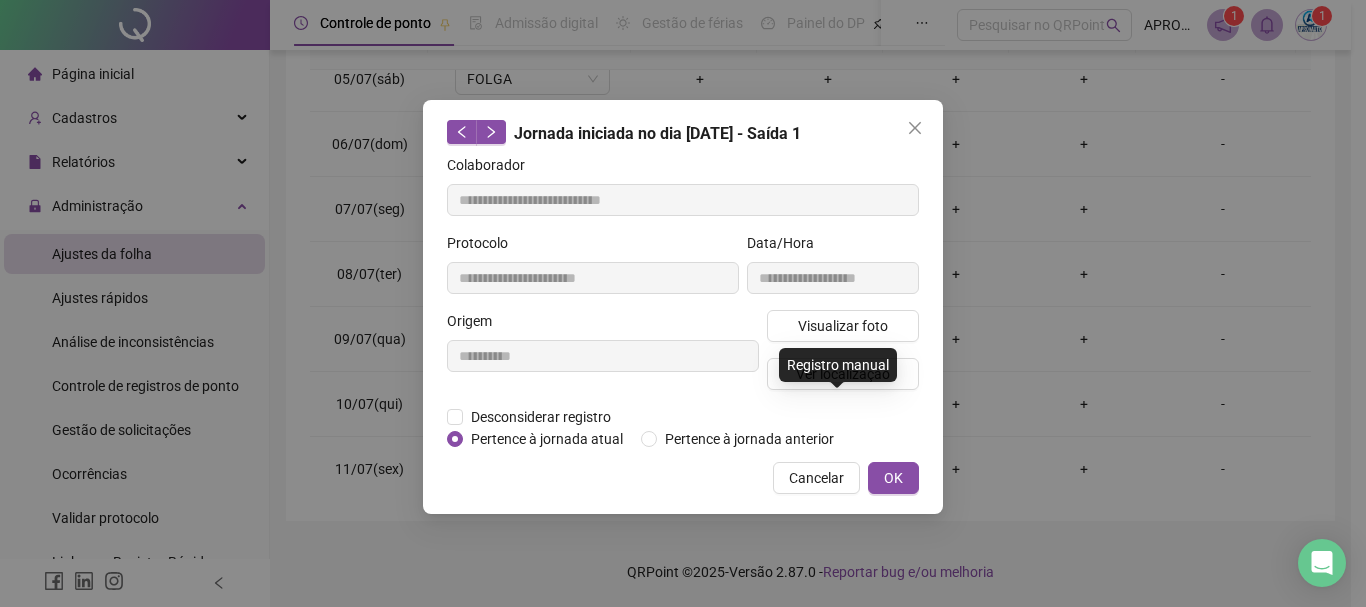 type on "**********" 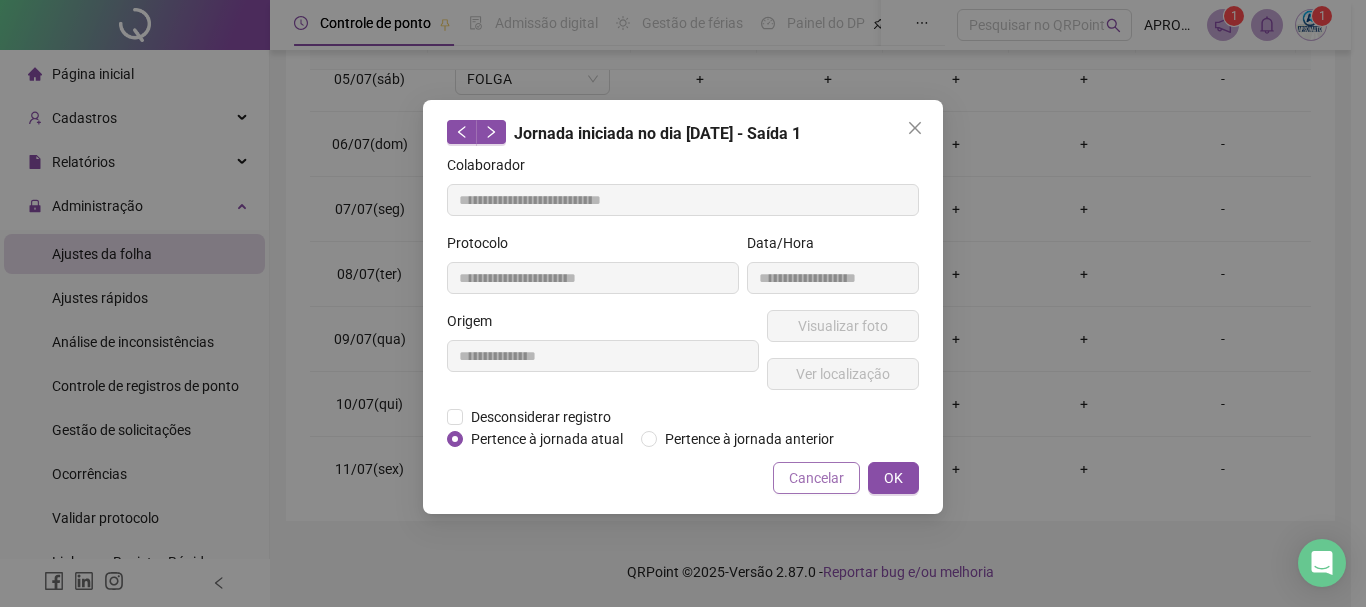 click on "Cancelar" at bounding box center (816, 478) 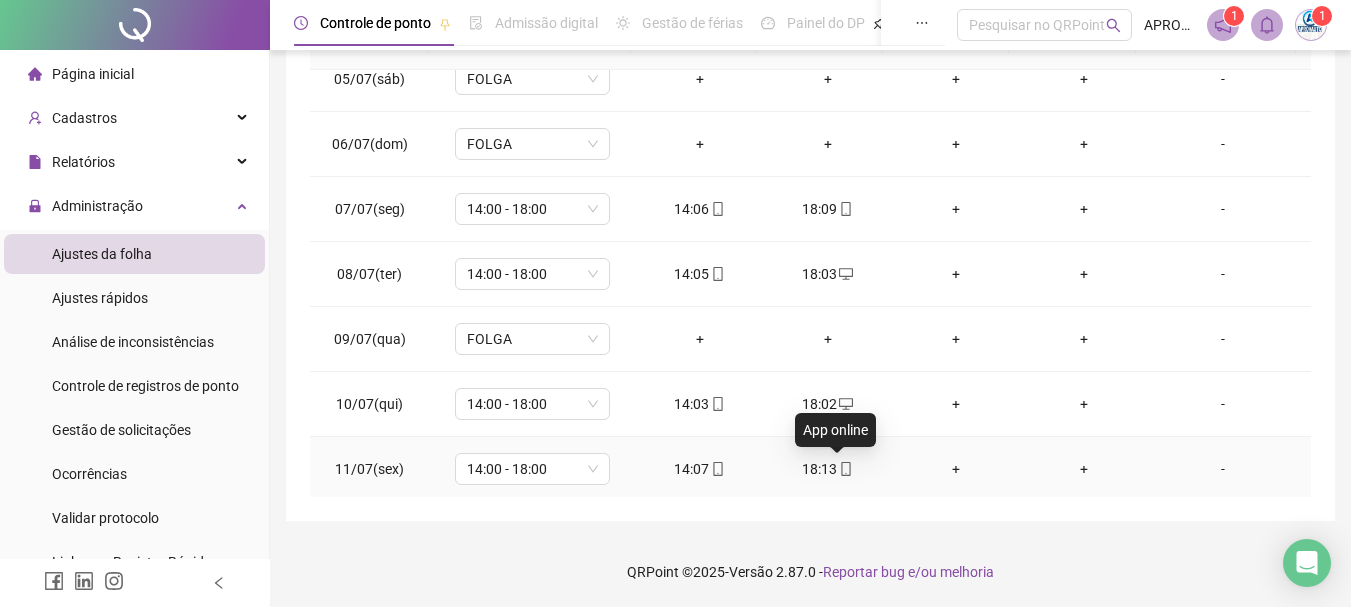 click 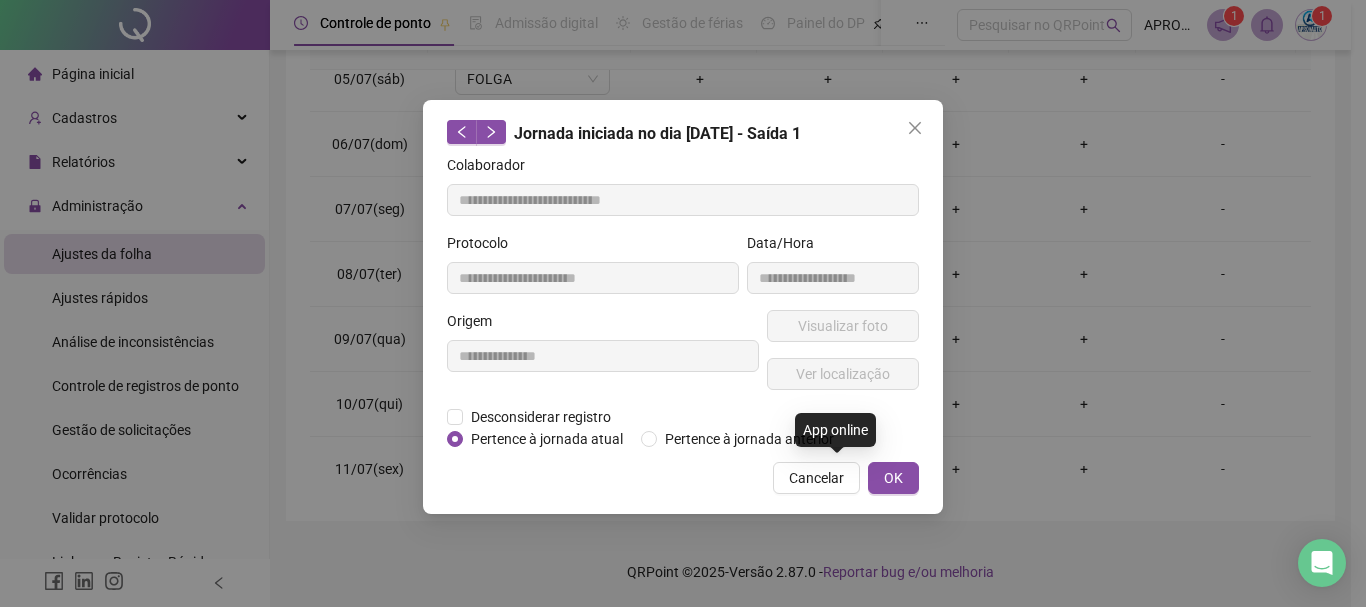 type on "**********" 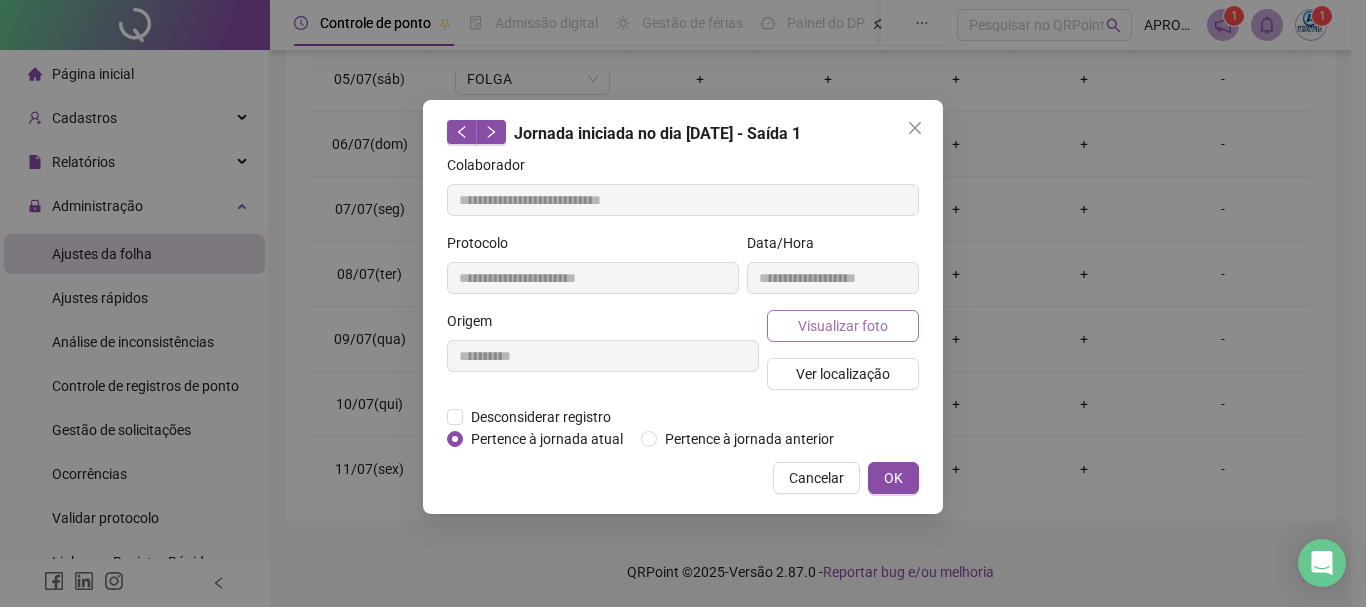 click on "Visualizar foto" at bounding box center (843, 326) 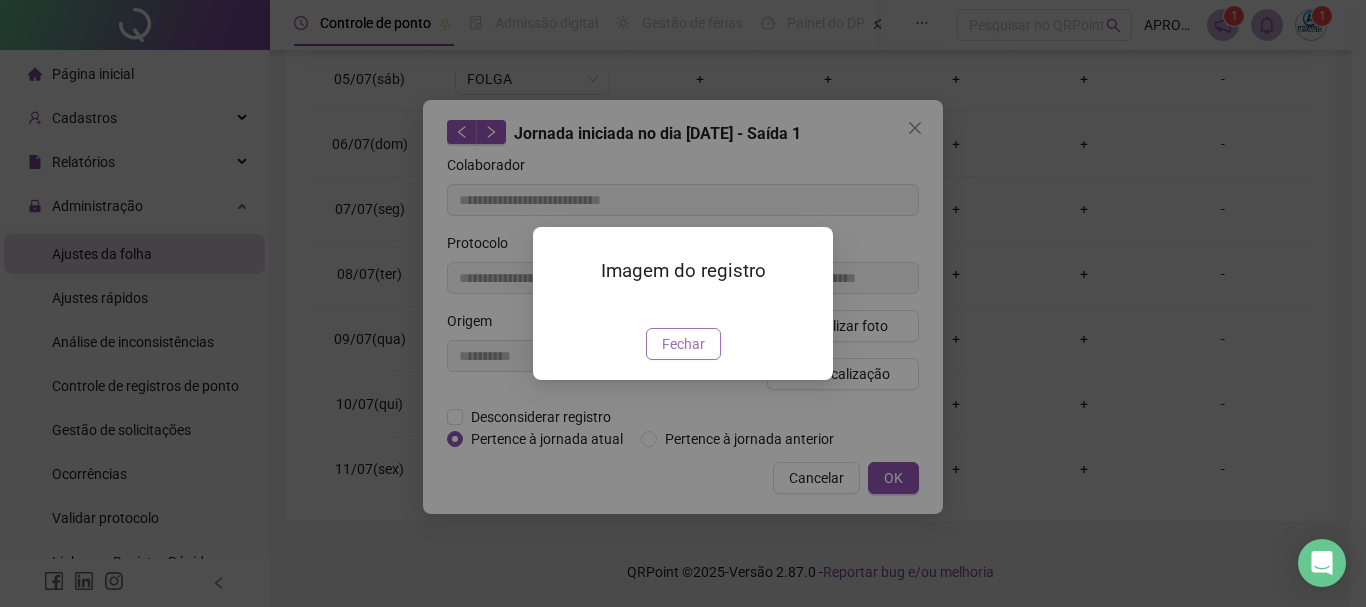 click on "Fechar" at bounding box center (683, 344) 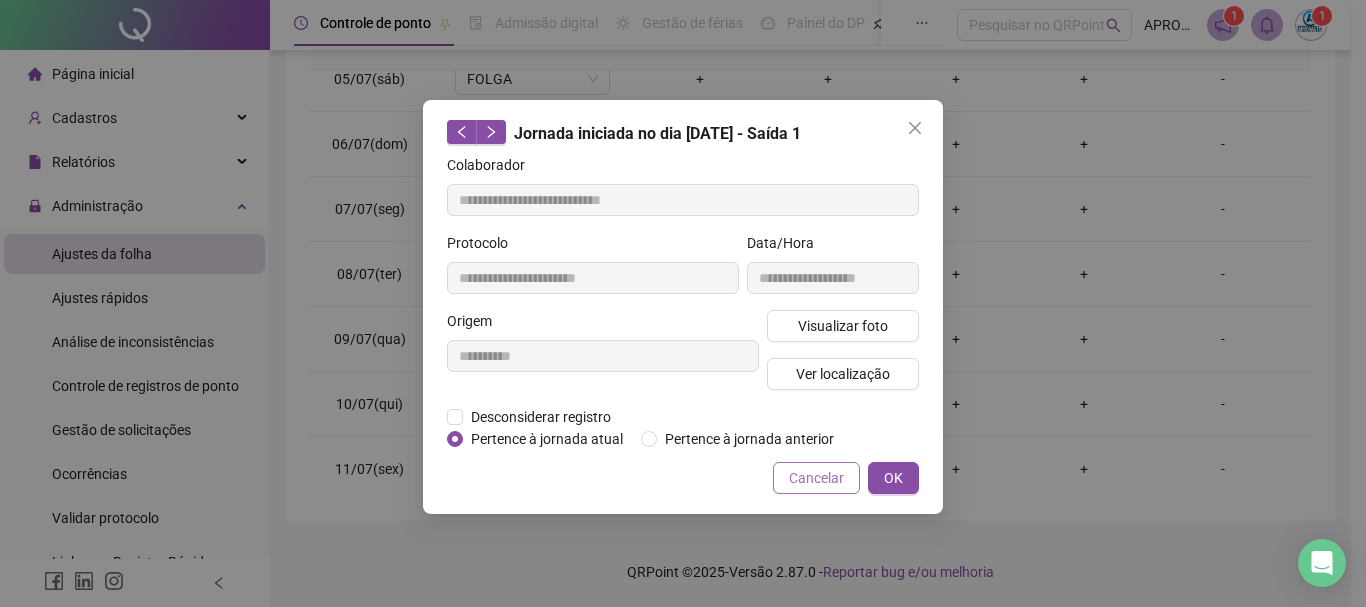 click on "Cancelar" at bounding box center (816, 478) 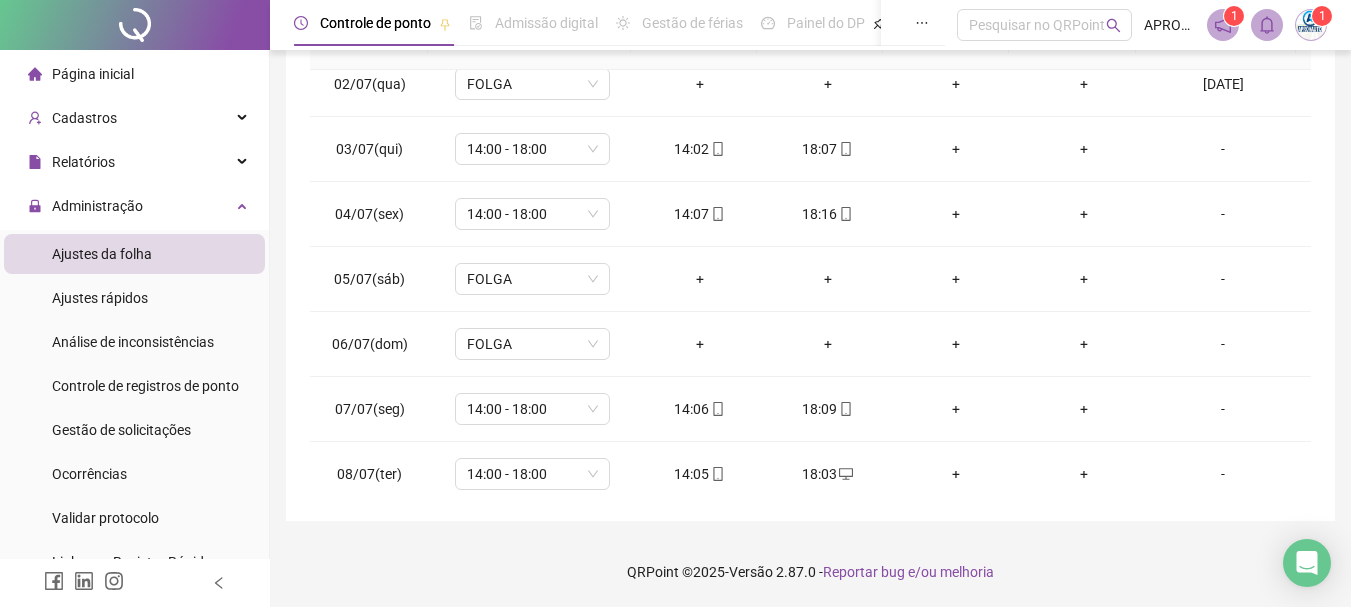 scroll, scrollTop: 0, scrollLeft: 0, axis: both 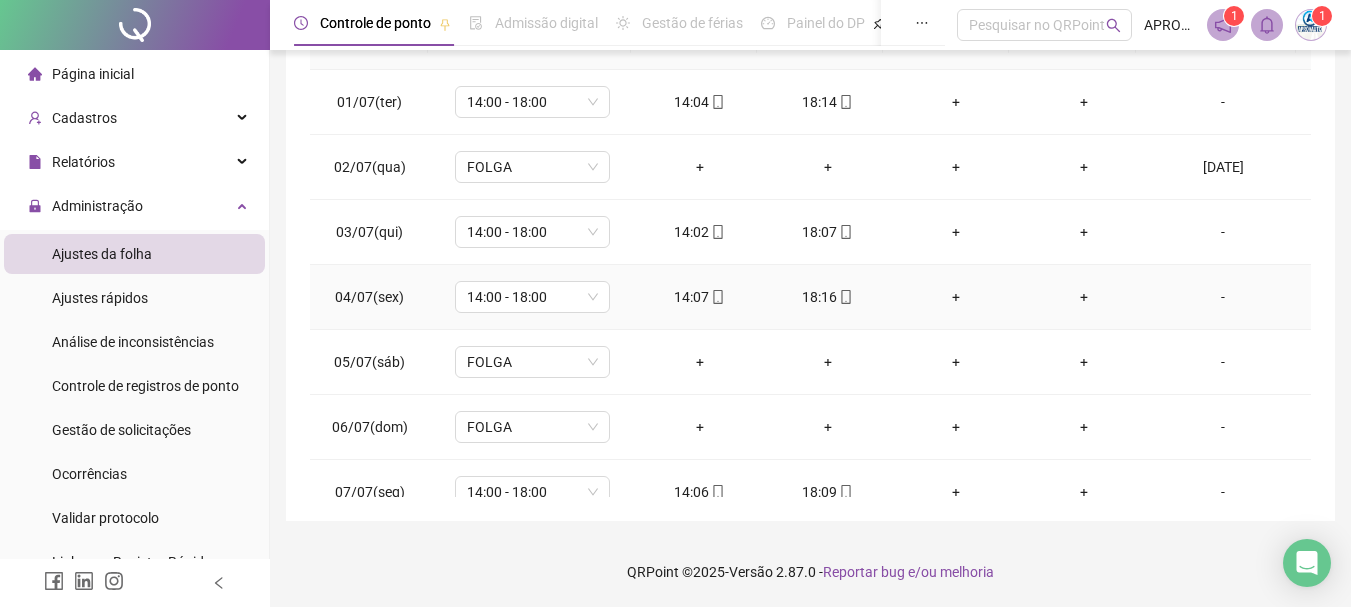 click 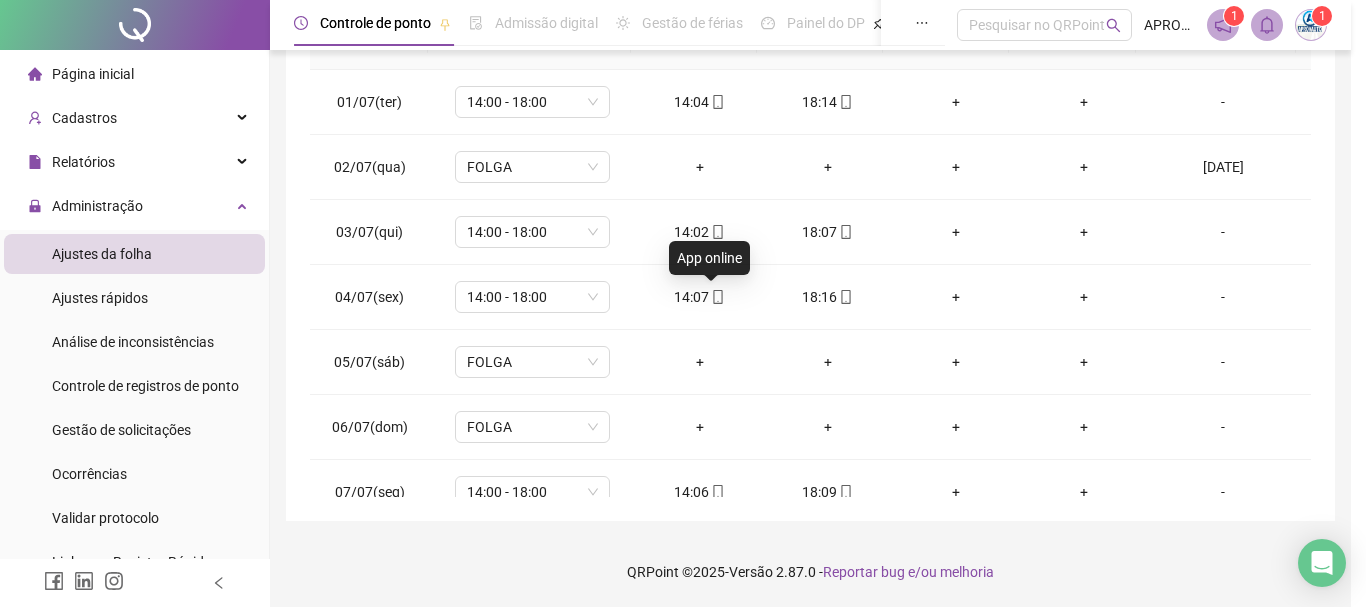 type on "**********" 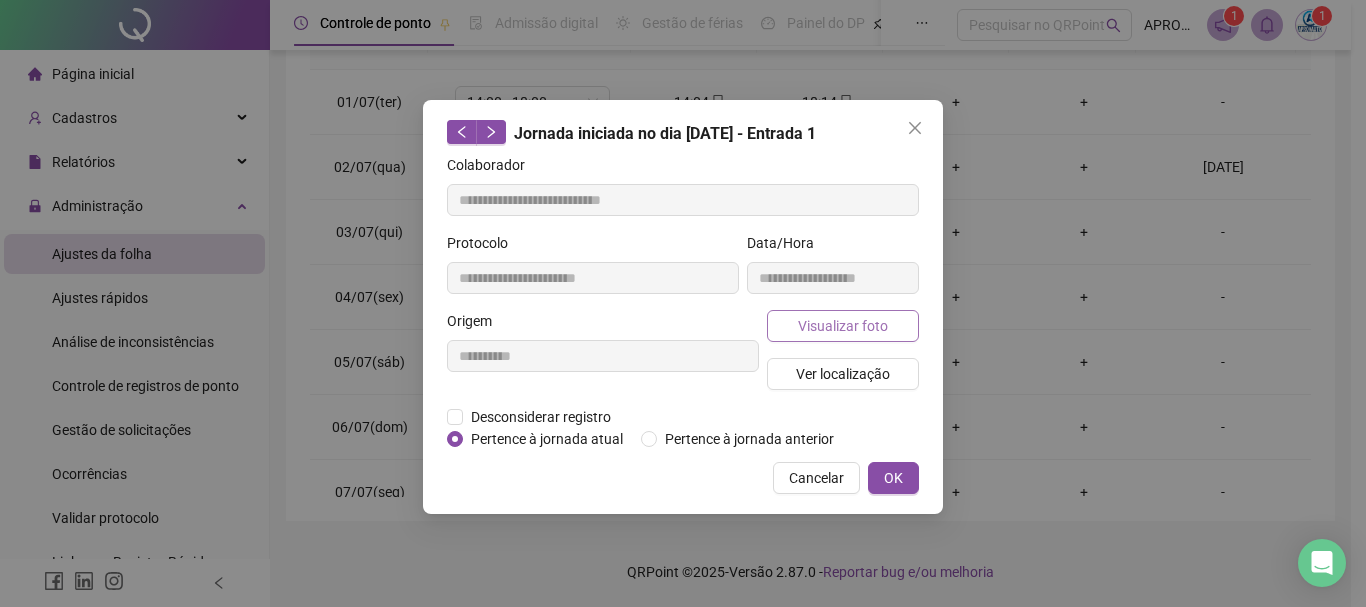 click on "Visualizar foto" at bounding box center (843, 326) 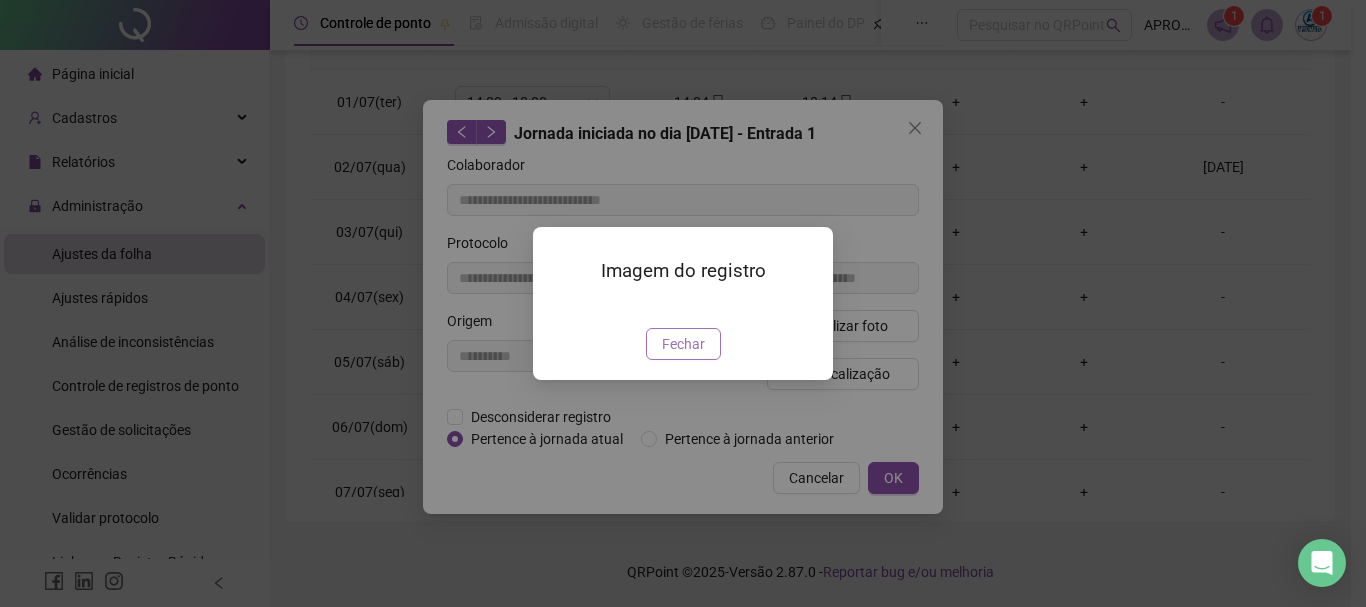 click on "Fechar" at bounding box center [683, 344] 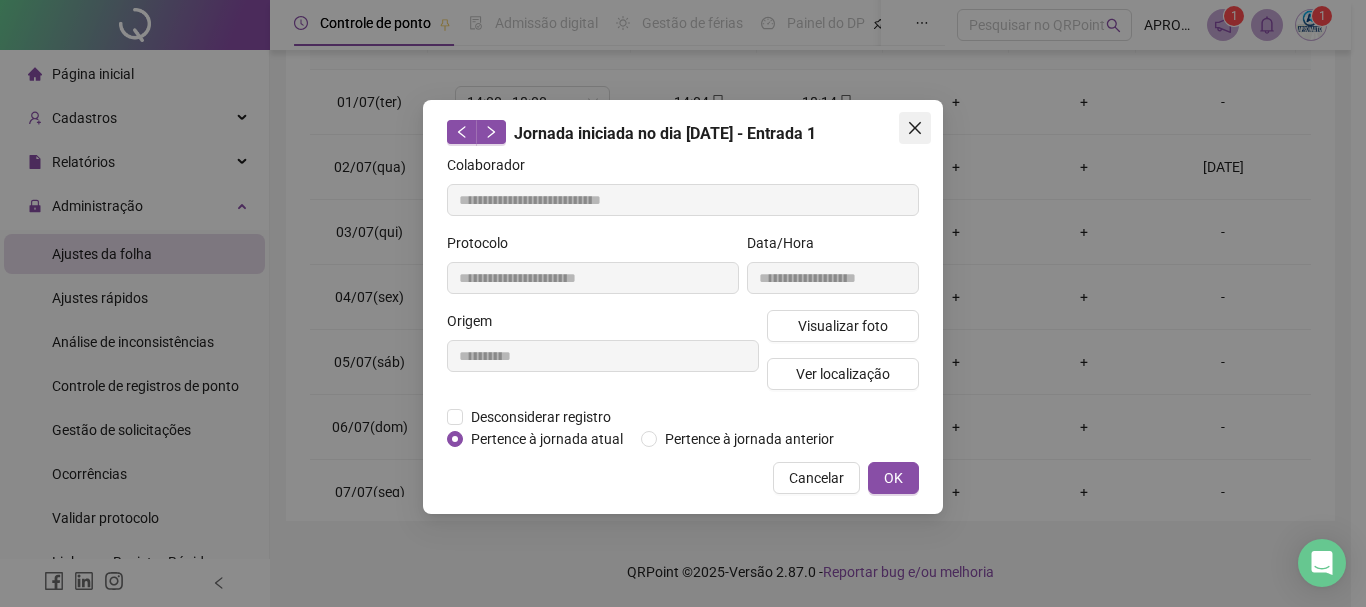 click at bounding box center (915, 128) 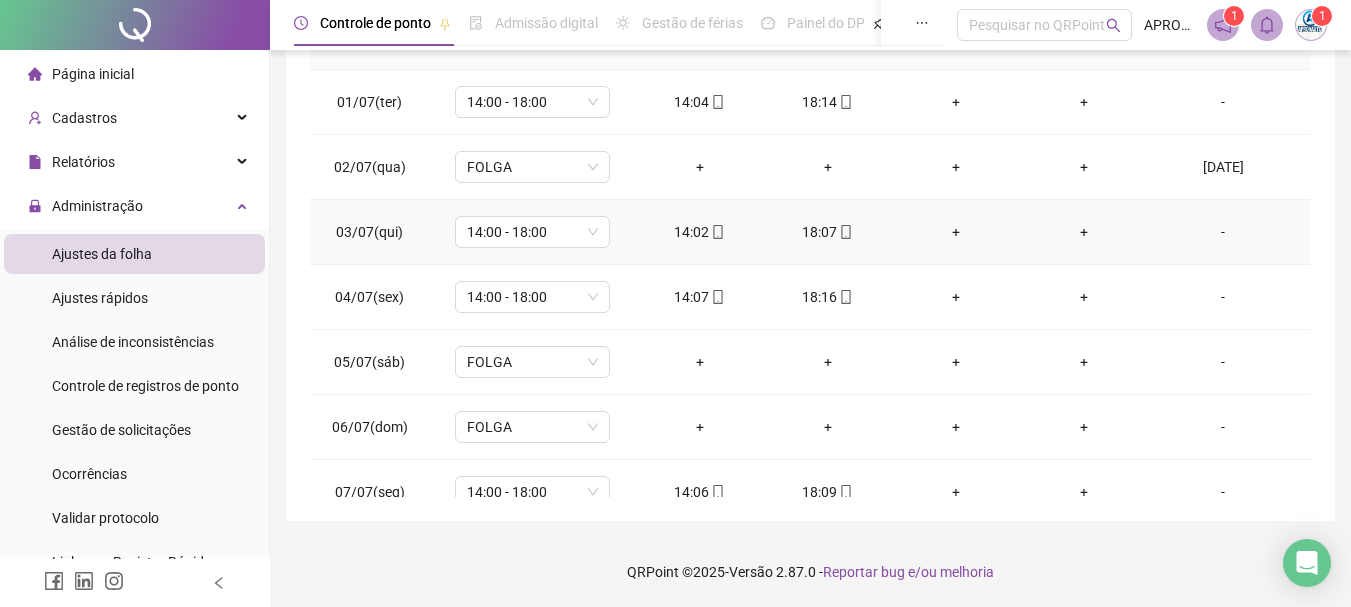 click on "18:07" at bounding box center (828, 232) 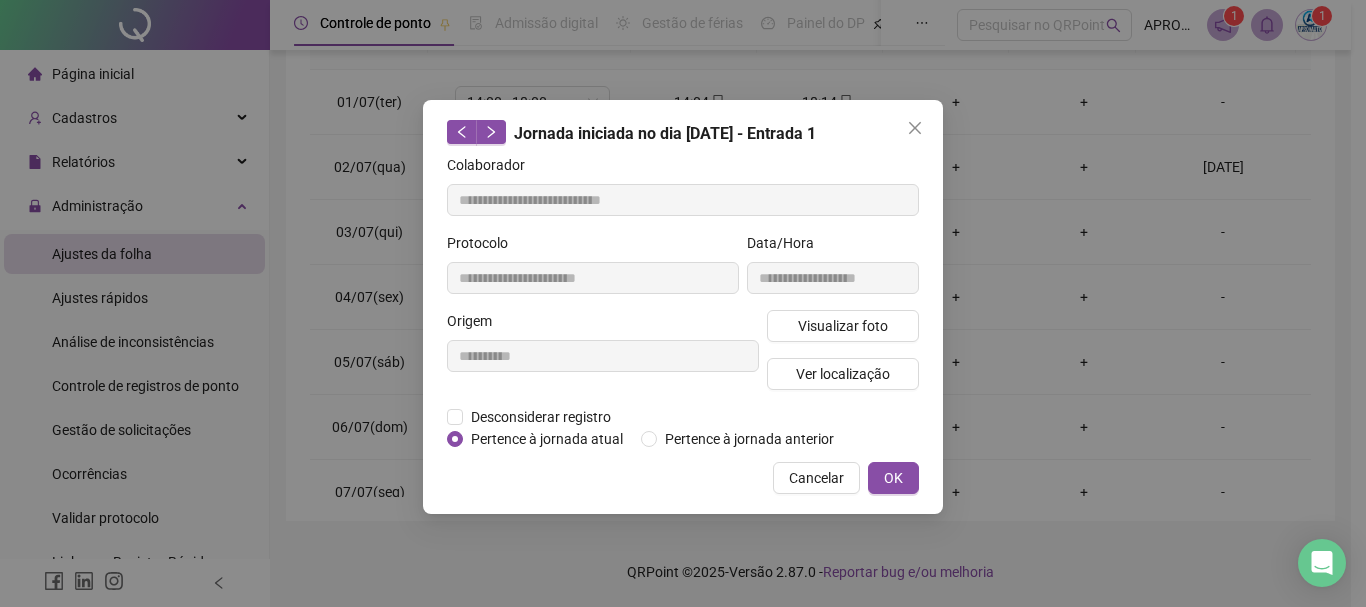 type on "**********" 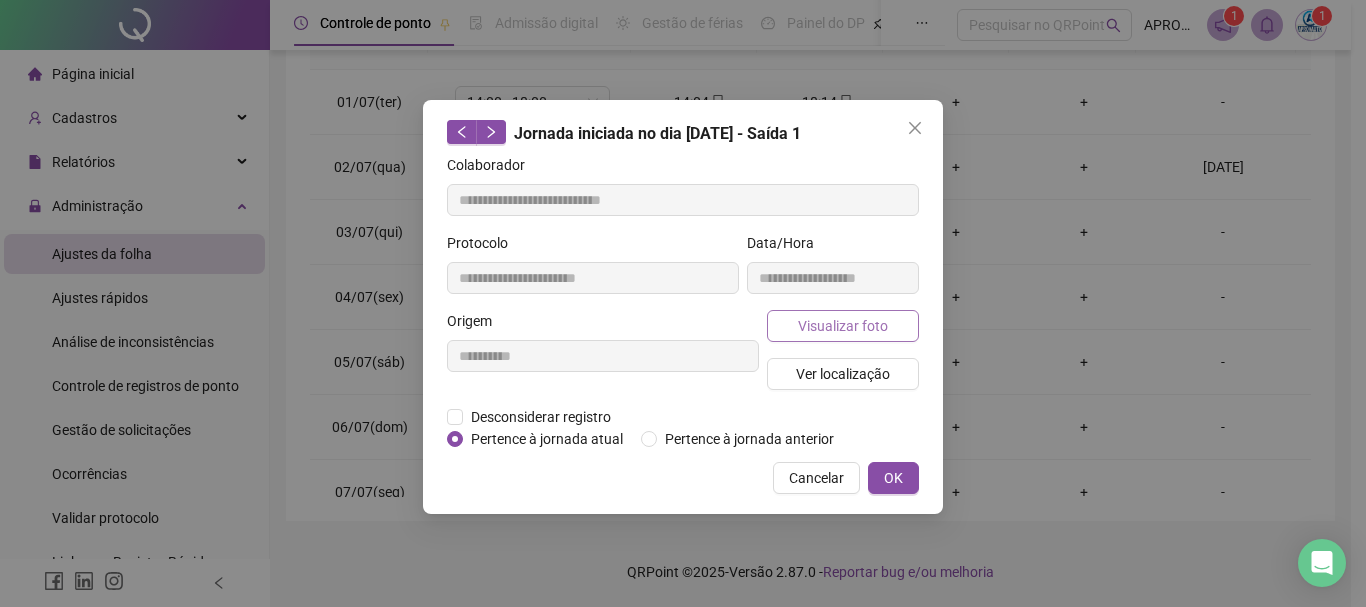click on "Visualizar foto" at bounding box center [843, 326] 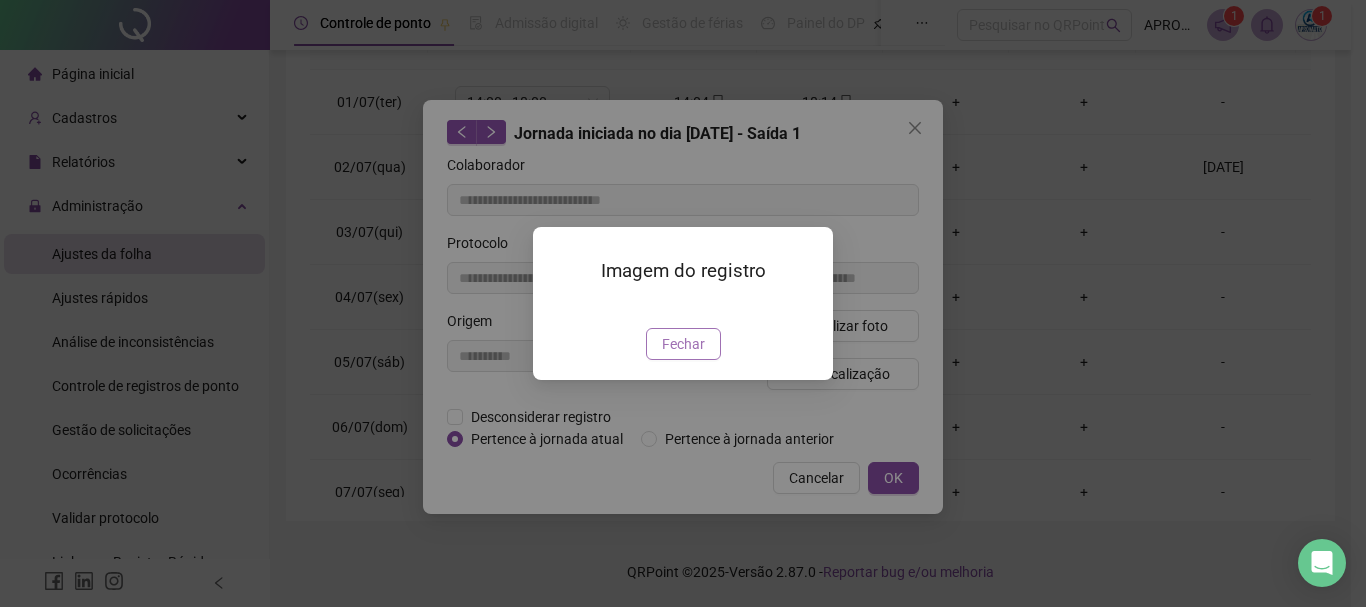 click on "Fechar" at bounding box center (683, 344) 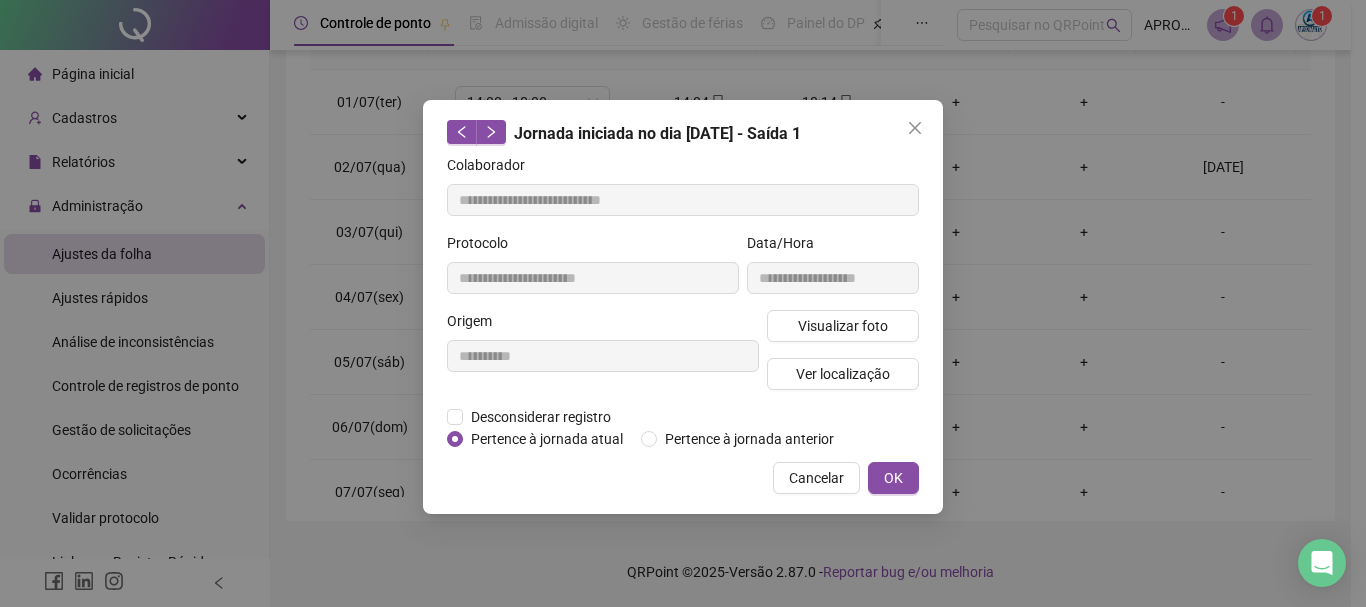 click on "Cancelar" at bounding box center (816, 478) 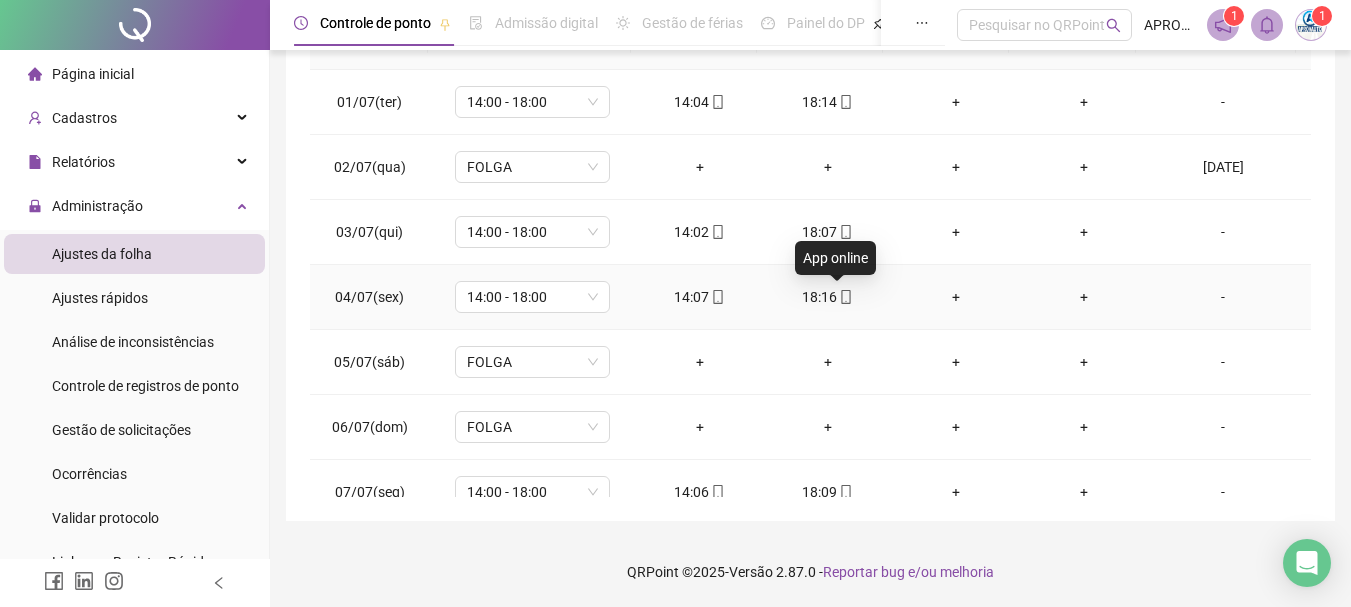 click 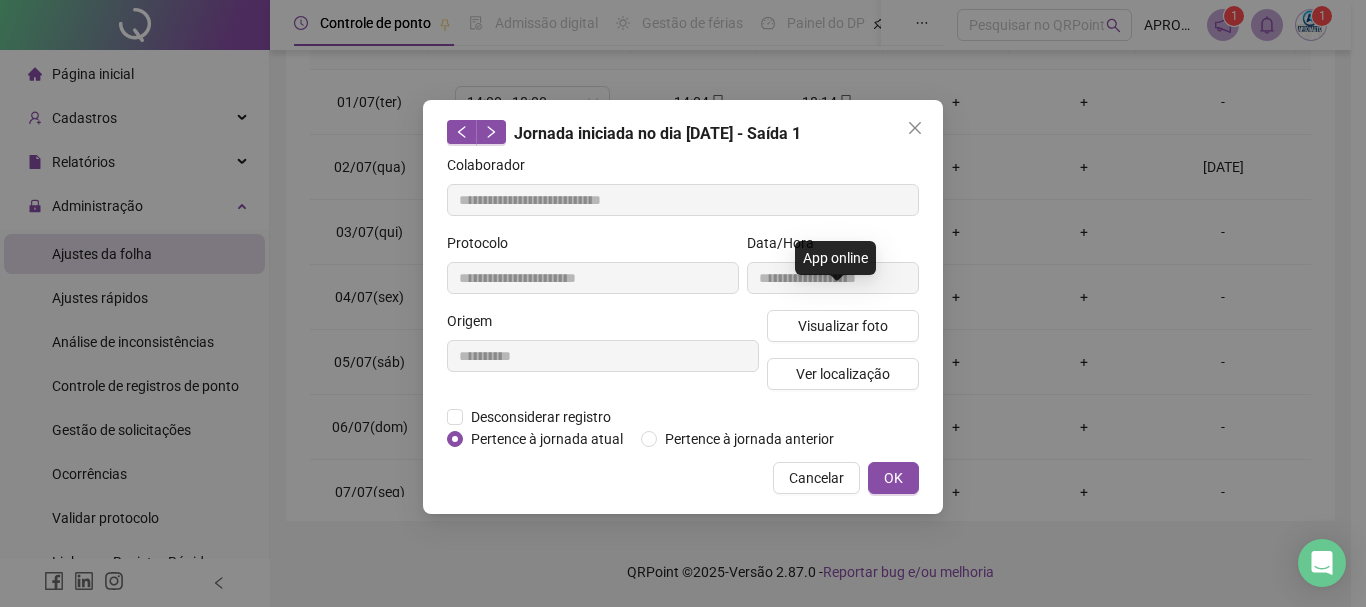 type on "**********" 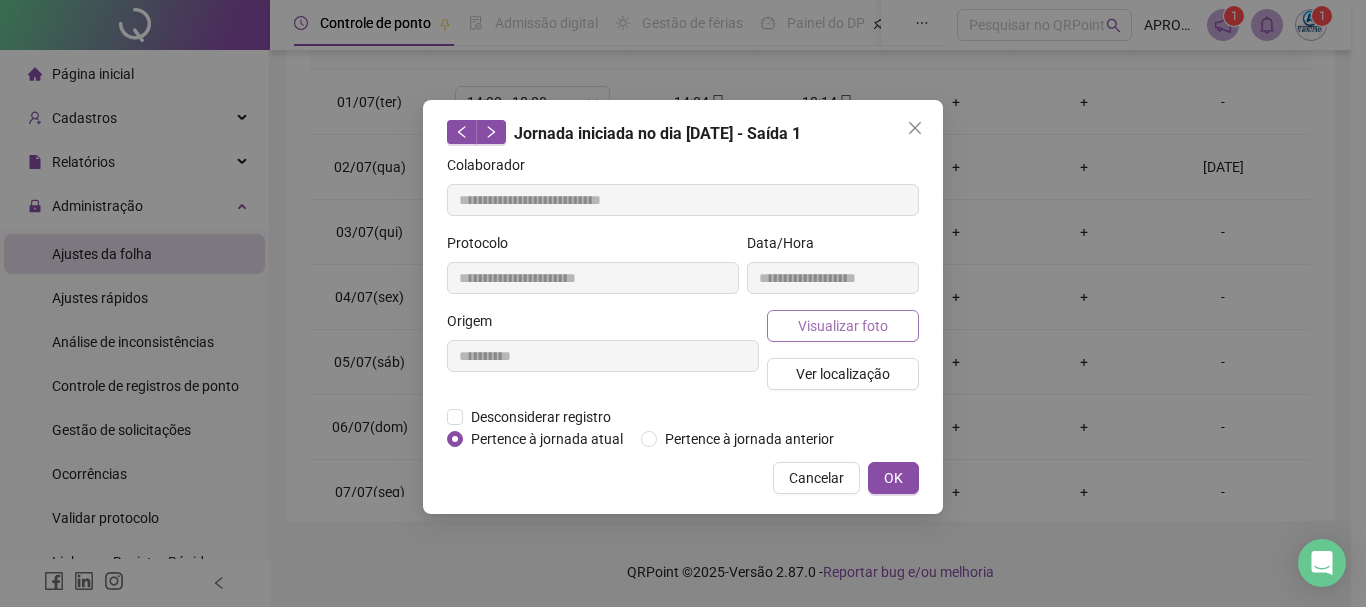 click on "Visualizar foto" at bounding box center (843, 326) 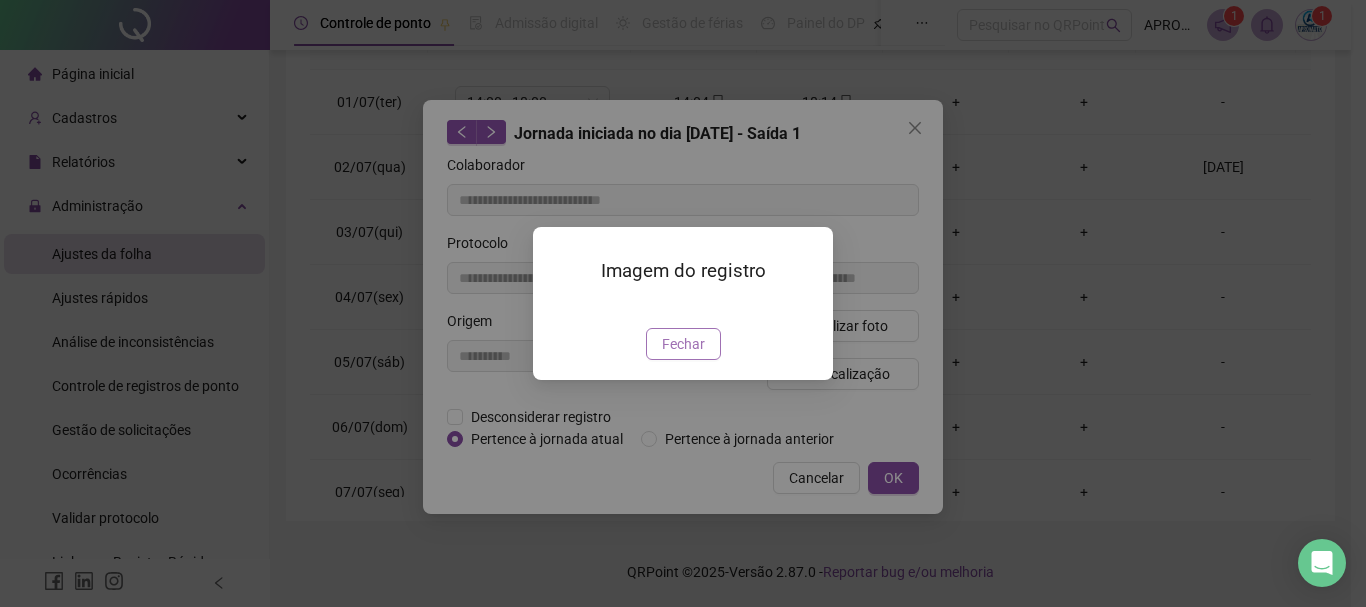 click on "Fechar" at bounding box center (683, 344) 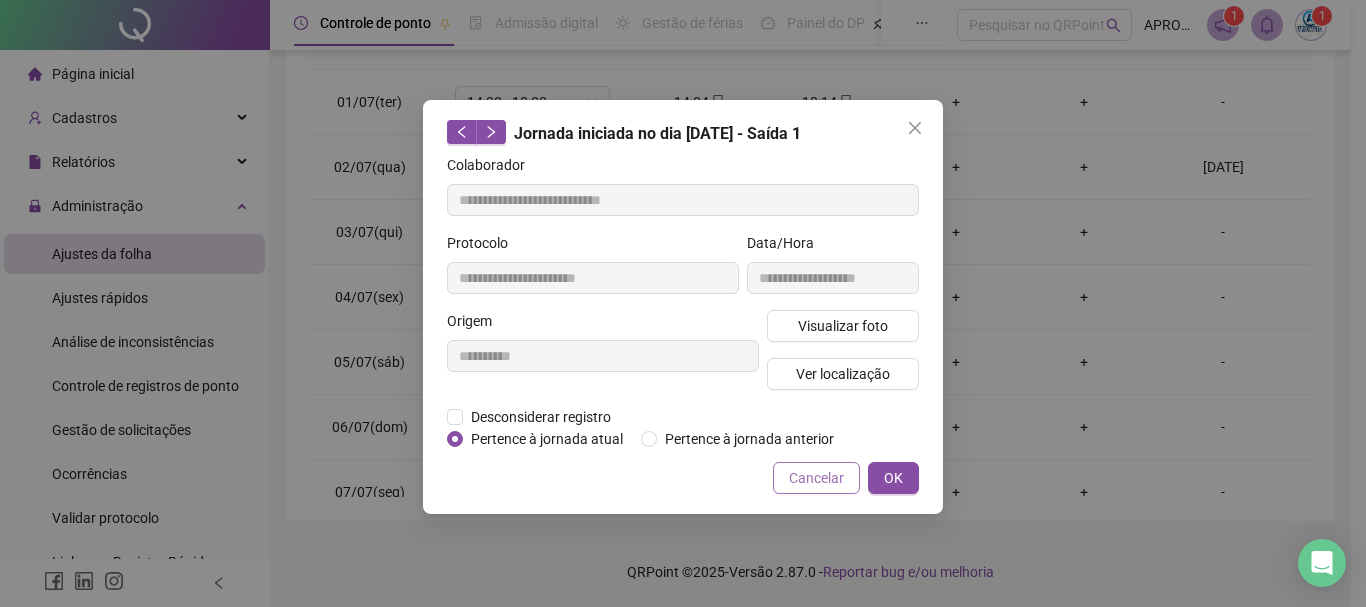 click on "Cancelar" at bounding box center (816, 478) 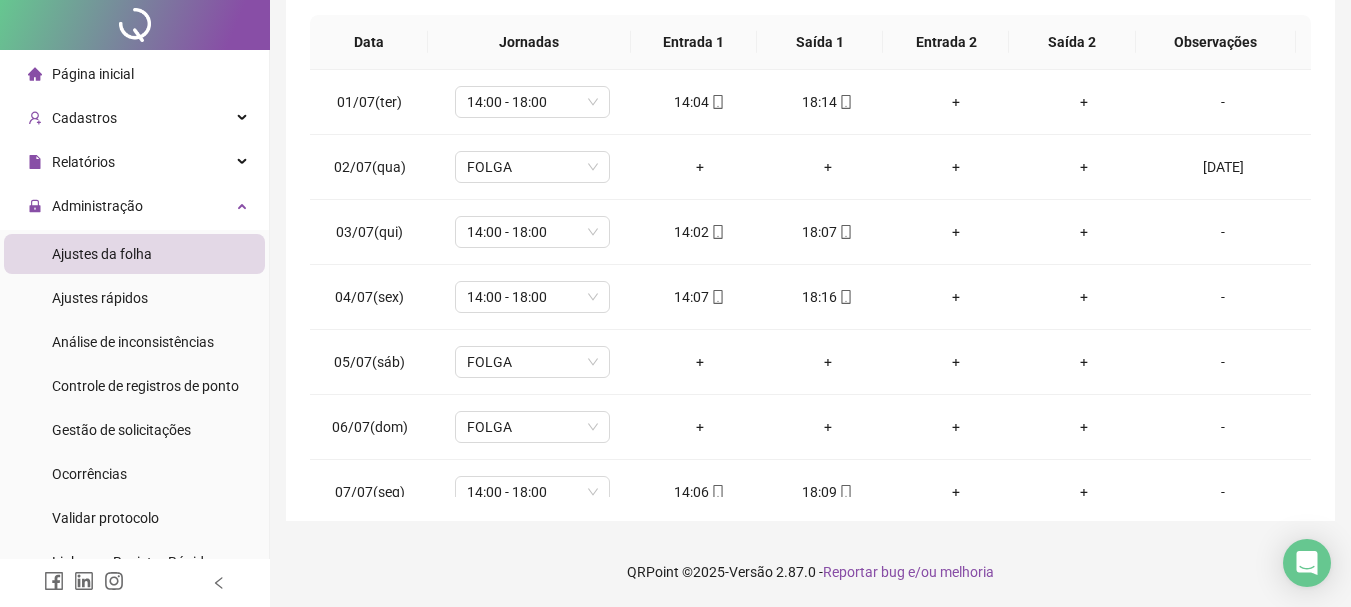 scroll, scrollTop: 0, scrollLeft: 0, axis: both 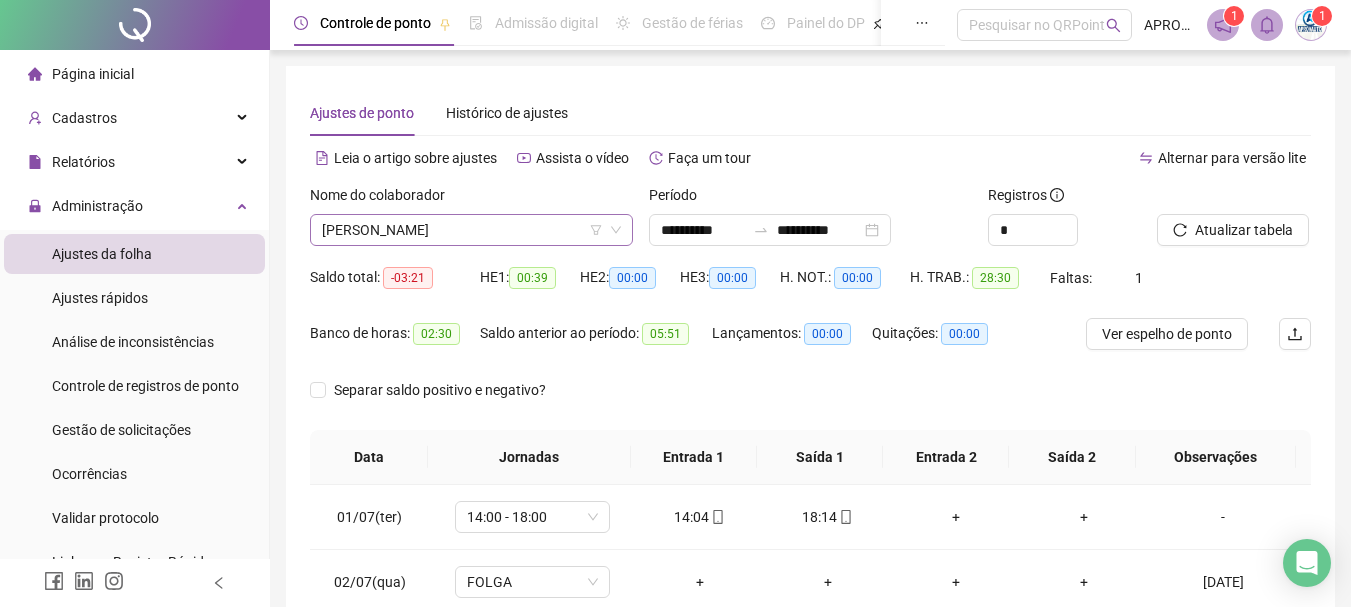 click on "[PERSON_NAME]" at bounding box center [471, 230] 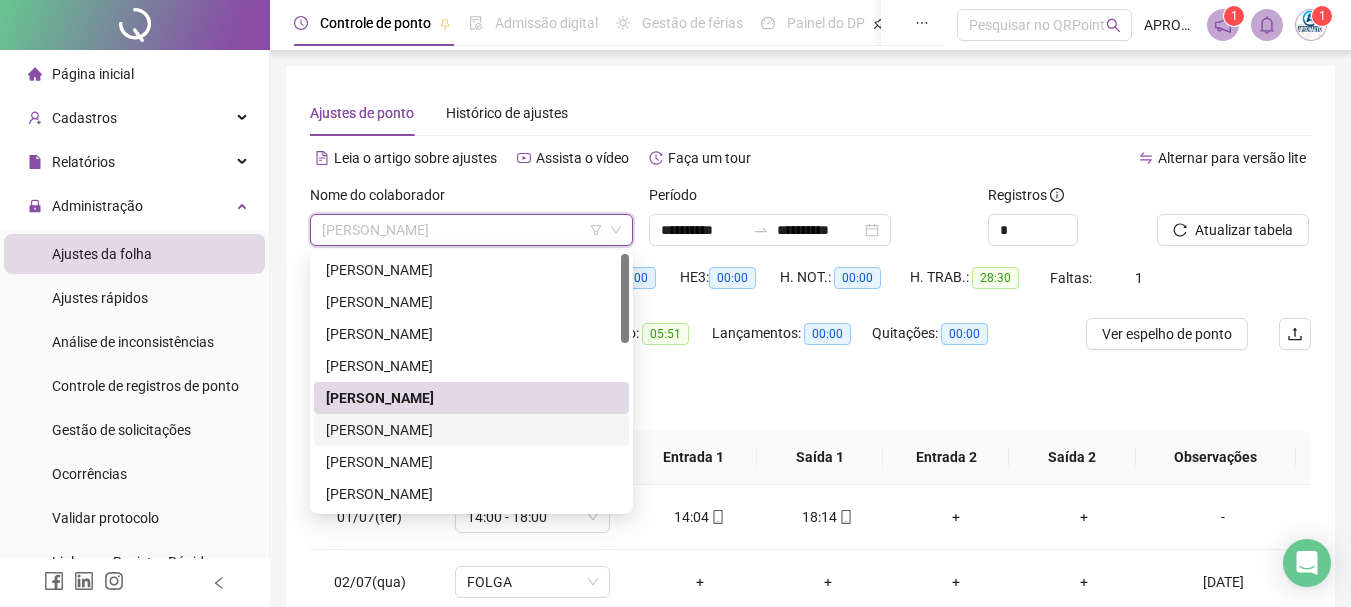 click on "[PERSON_NAME]" at bounding box center (471, 430) 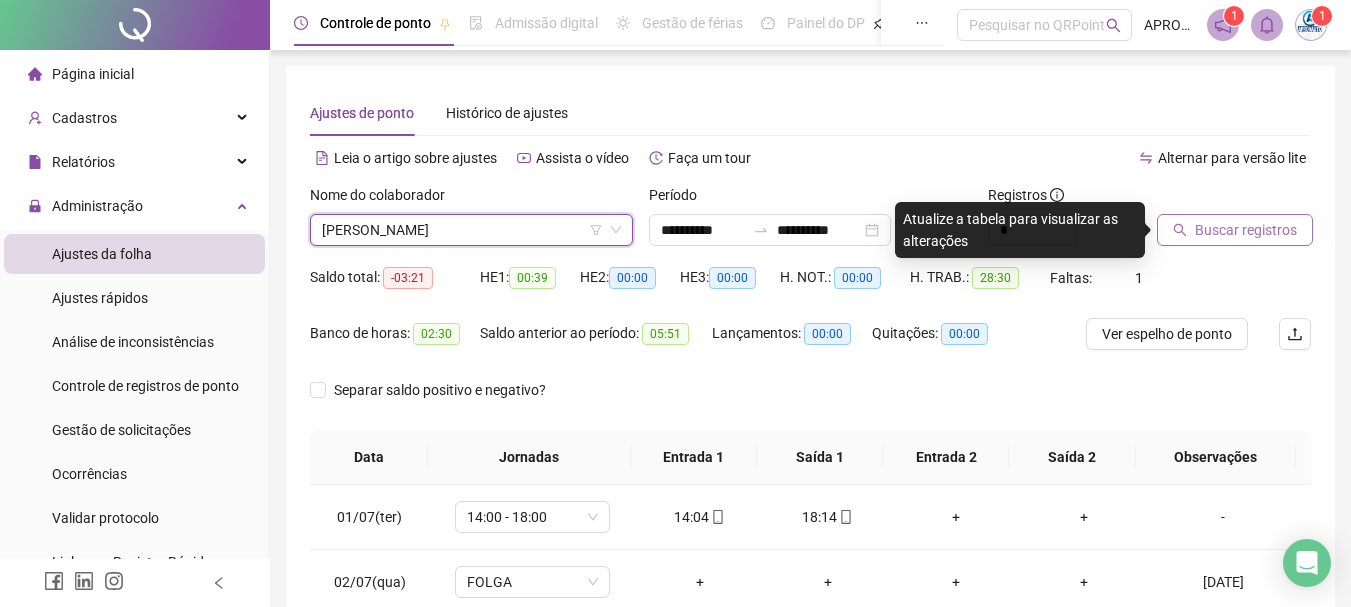 click on "Buscar registros" at bounding box center [1235, 230] 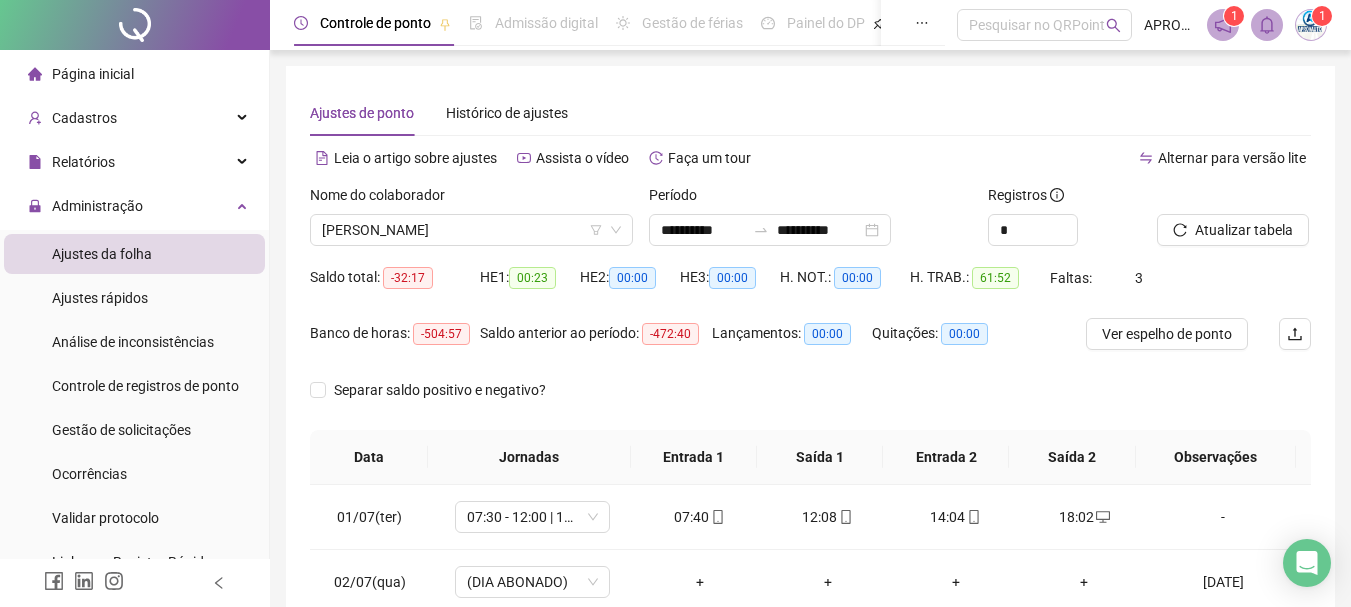 scroll, scrollTop: 300, scrollLeft: 0, axis: vertical 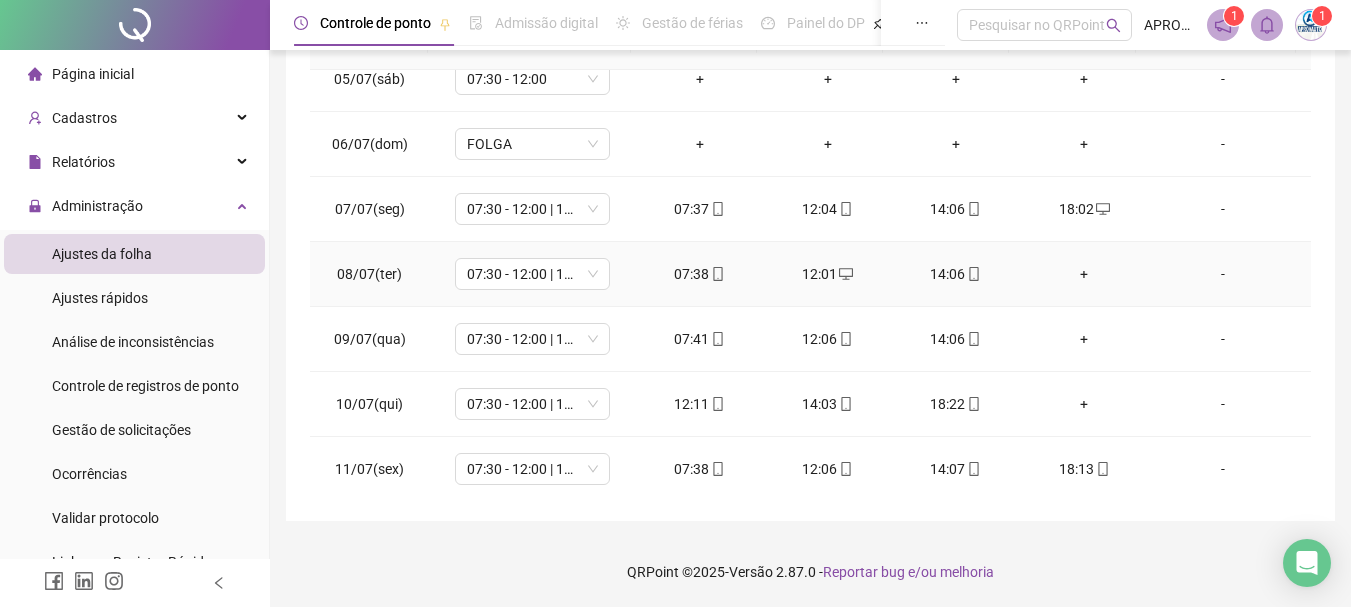 click on "+" at bounding box center [1084, 274] 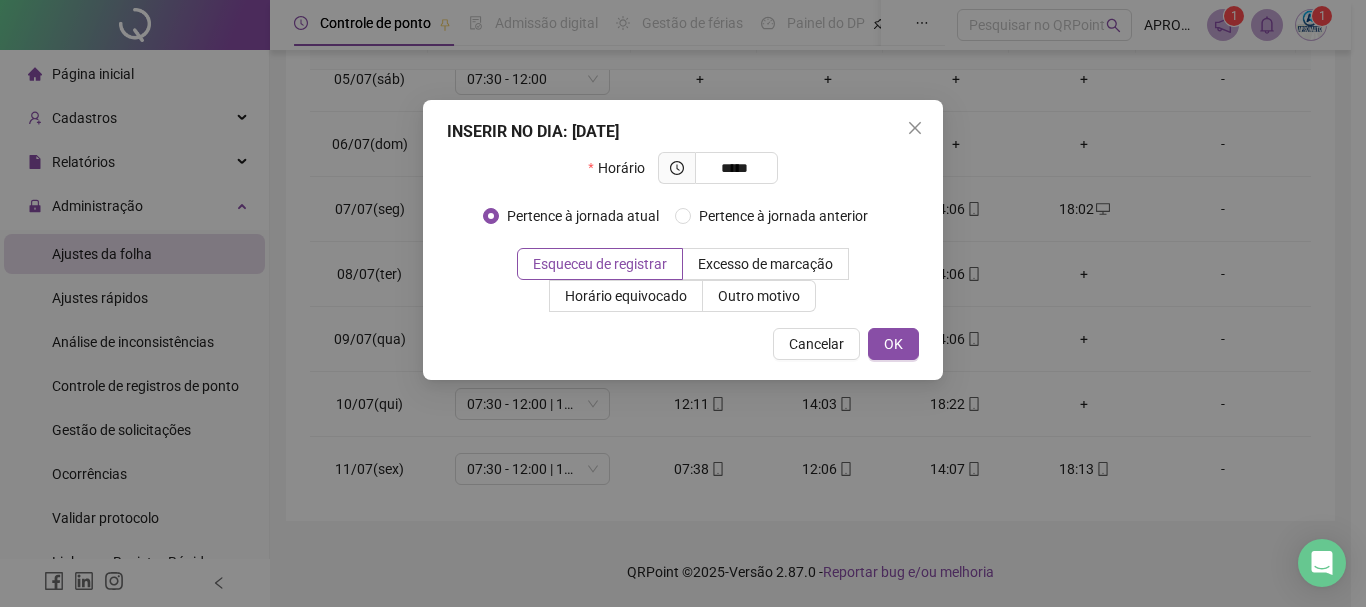 type on "*****" 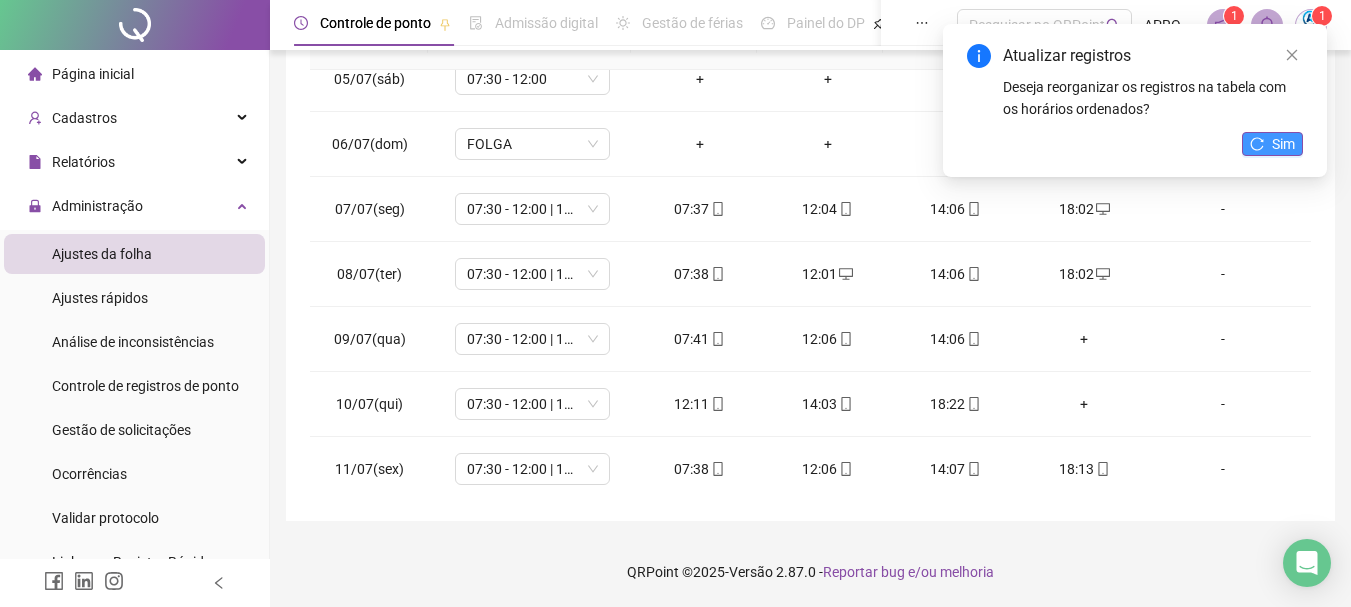 click on "Sim" at bounding box center [1272, 144] 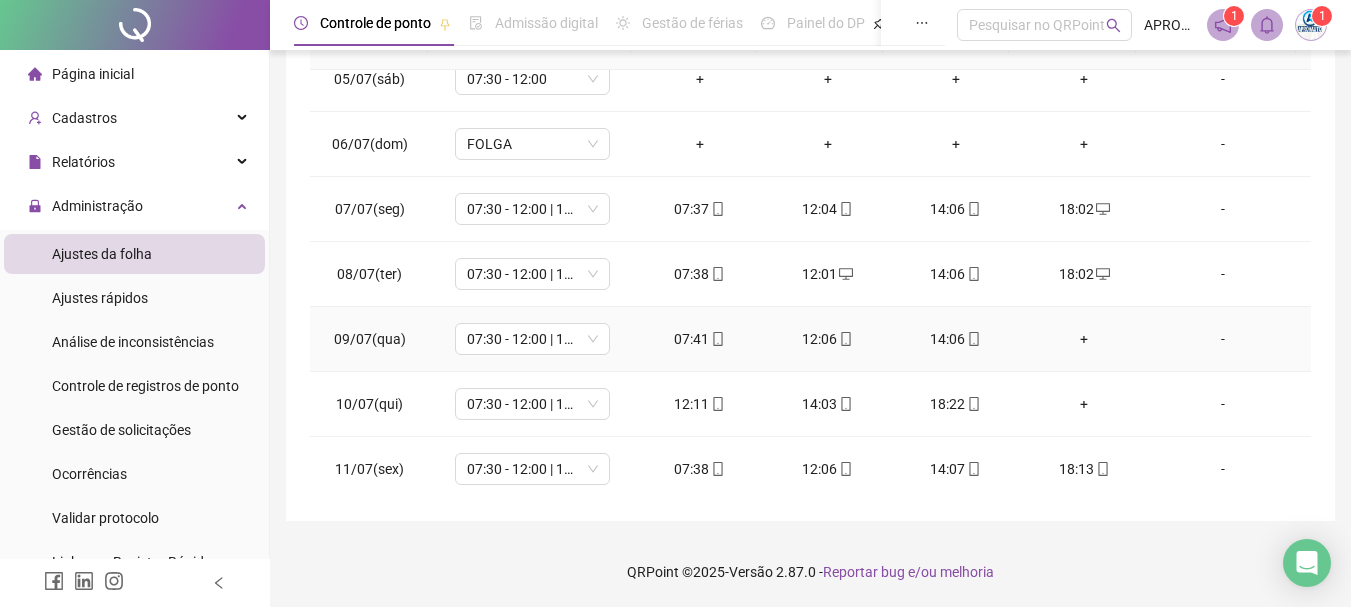 click on "+" at bounding box center (1084, 339) 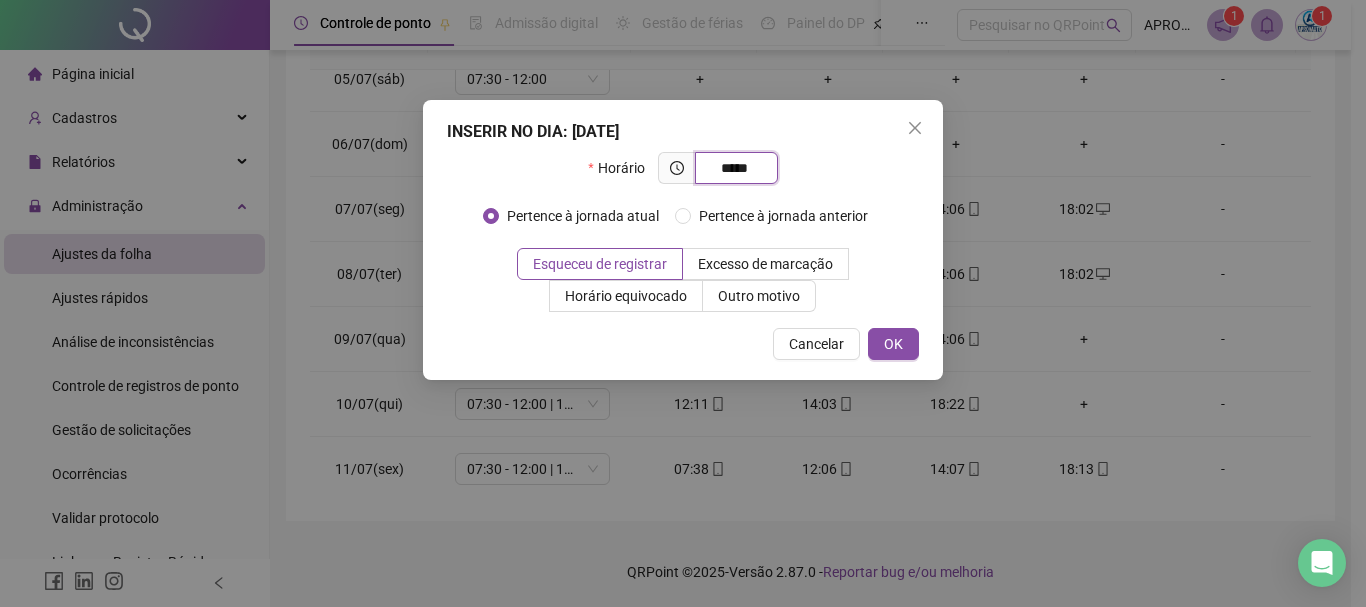 type on "*****" 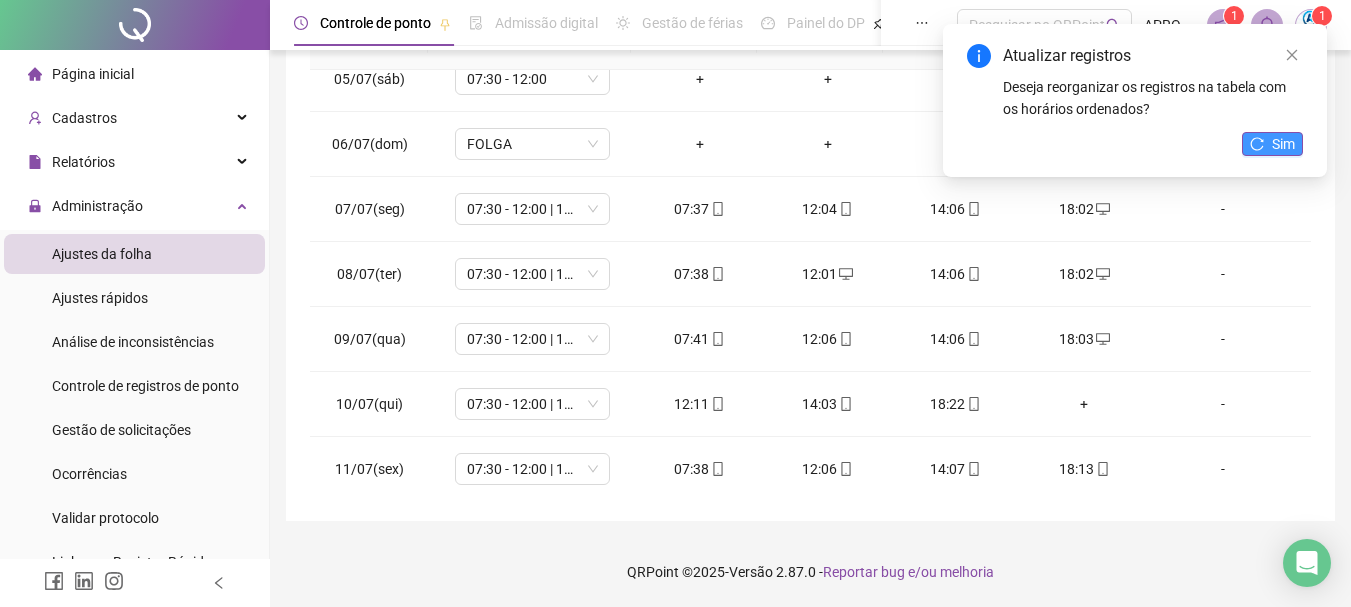 click on "Atualizar registros Deseja reorganizar os registros na tabela com os horários ordenados? Sim" at bounding box center (1135, 100) 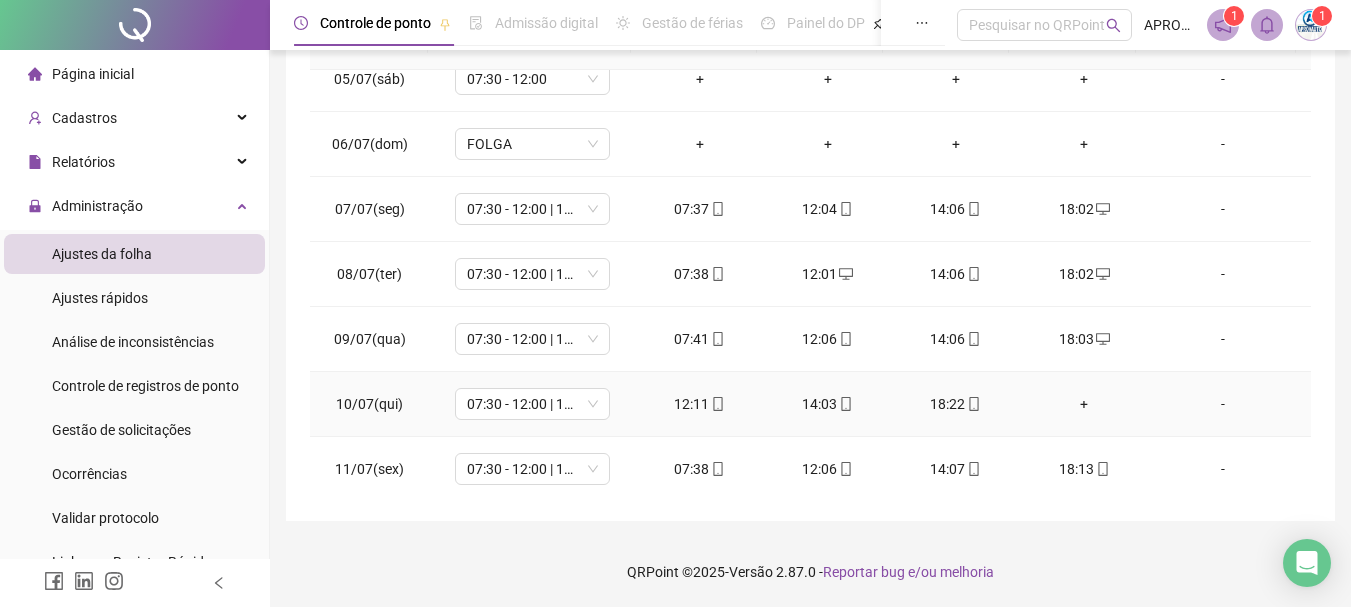 click on "+" at bounding box center (1084, 404) 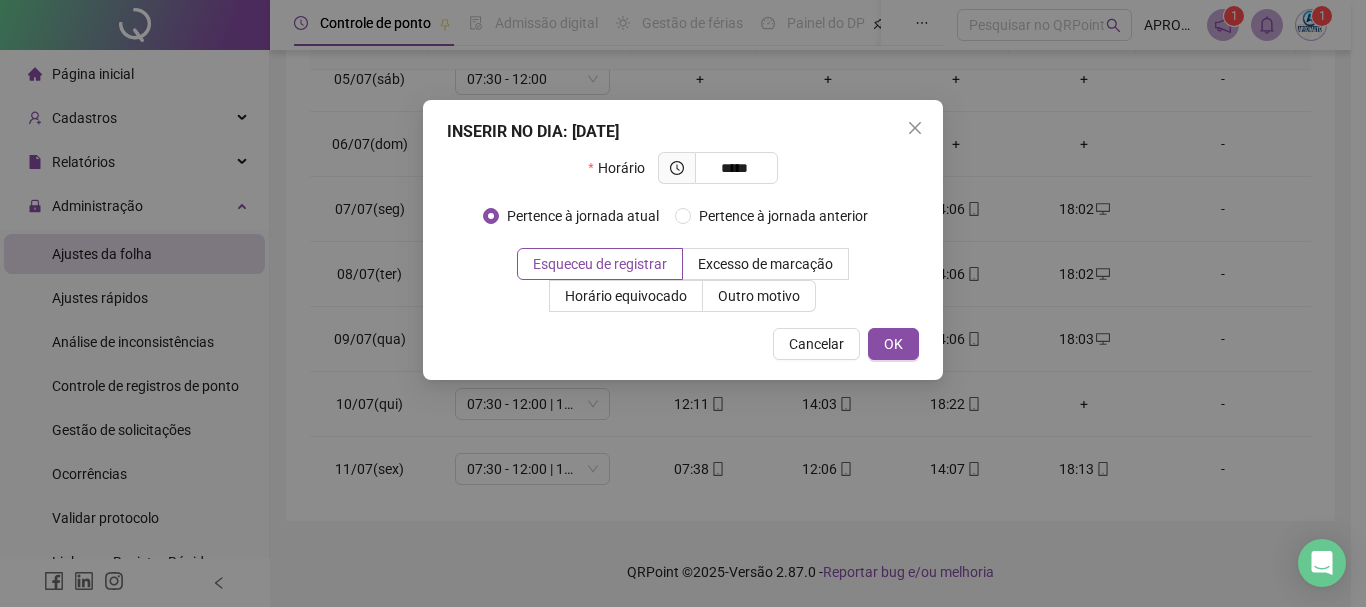 type on "*****" 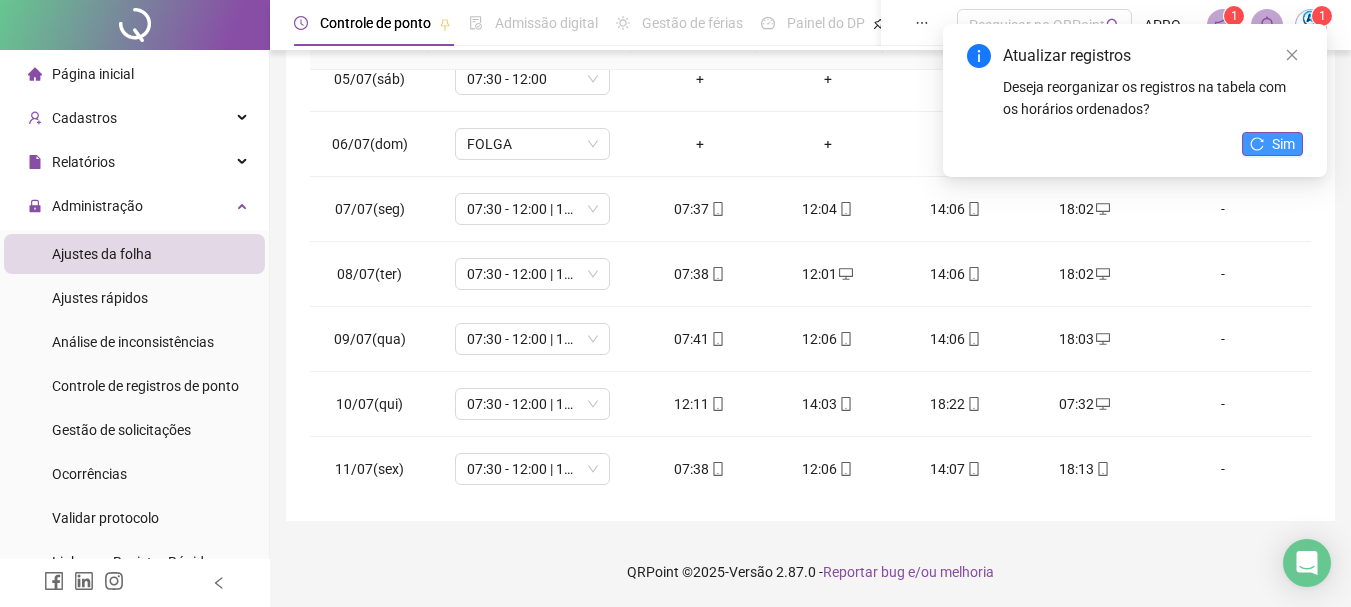 click on "Sim" at bounding box center [1283, 144] 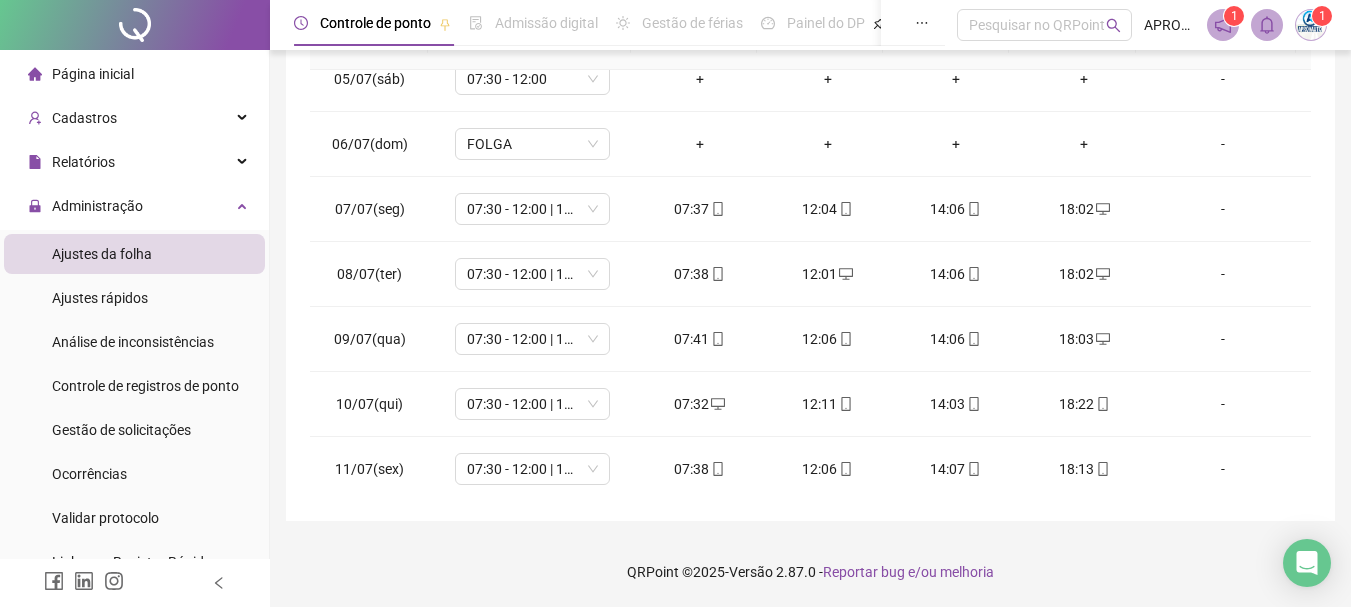 scroll, scrollTop: 483, scrollLeft: 0, axis: vertical 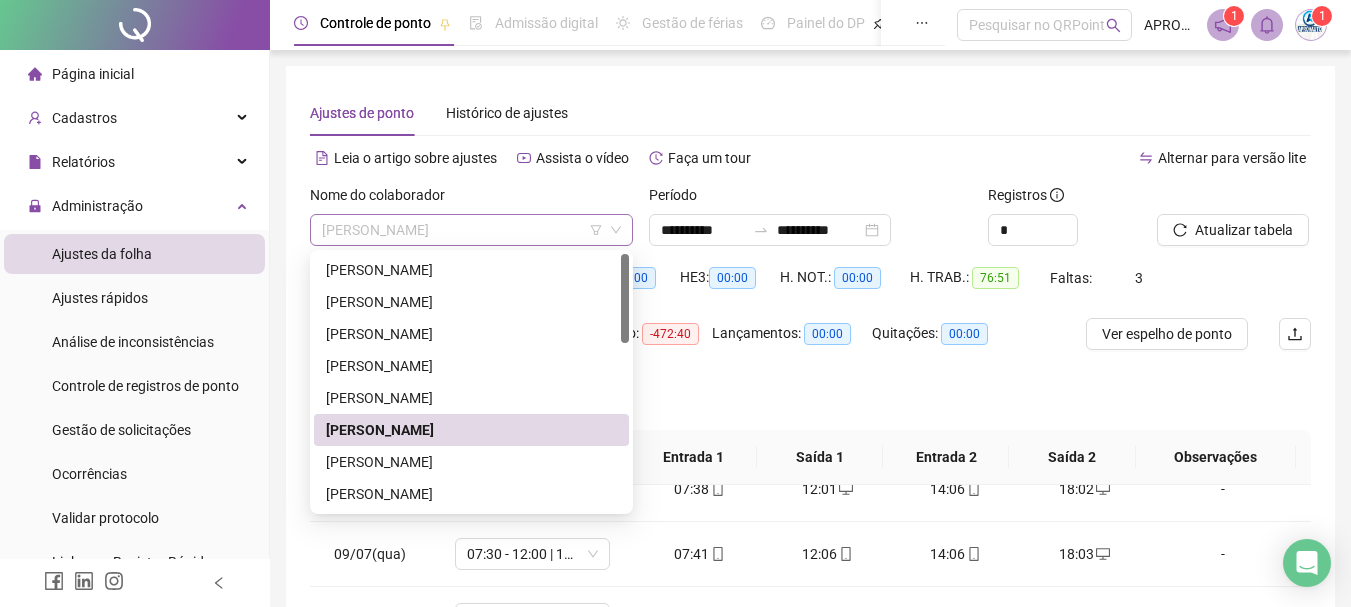 click on "[PERSON_NAME]" at bounding box center [471, 230] 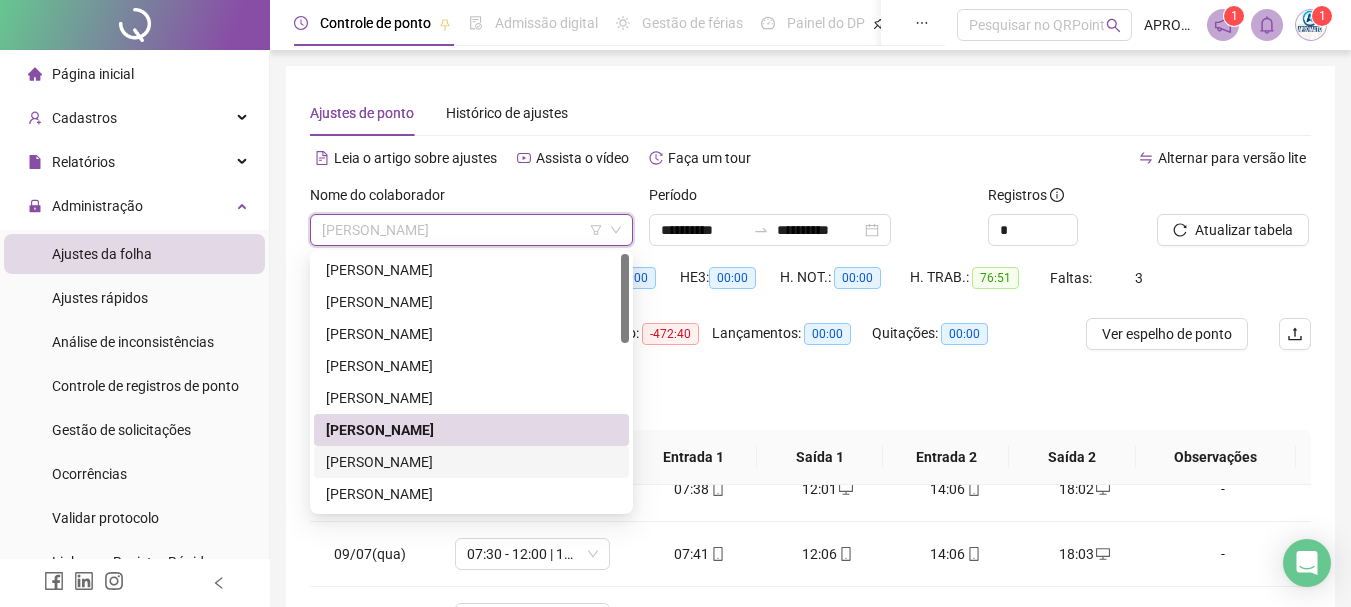 click on "[PERSON_NAME]" at bounding box center [471, 462] 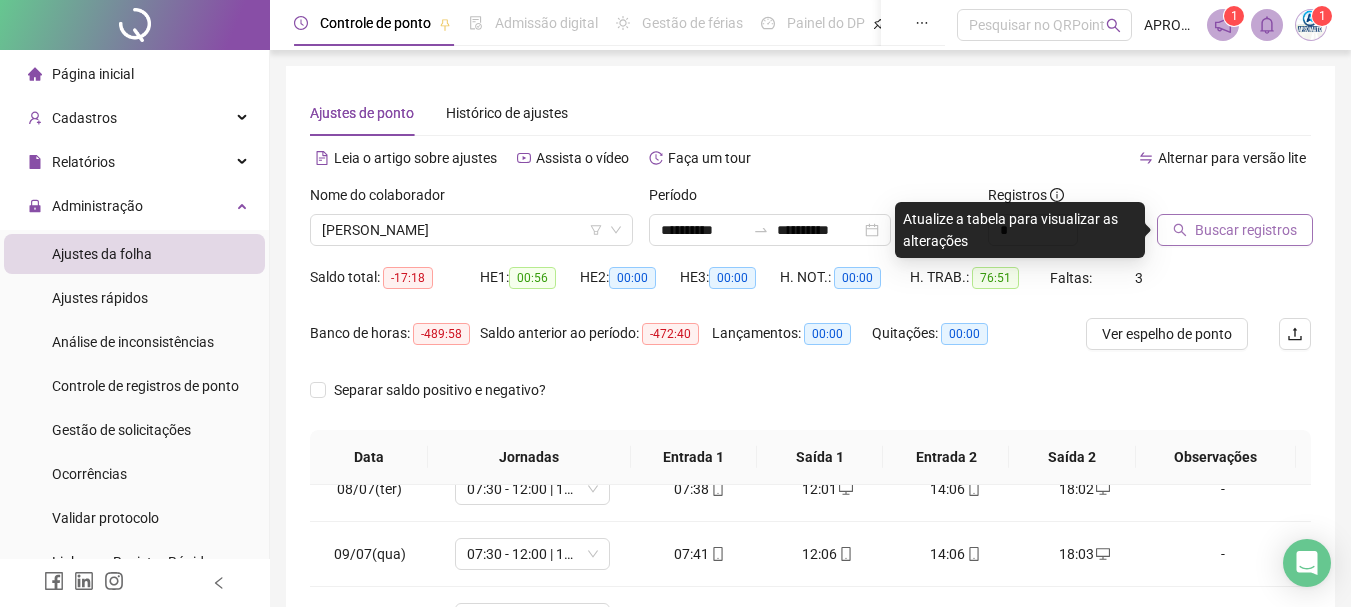 click on "Buscar registros" at bounding box center (1246, 230) 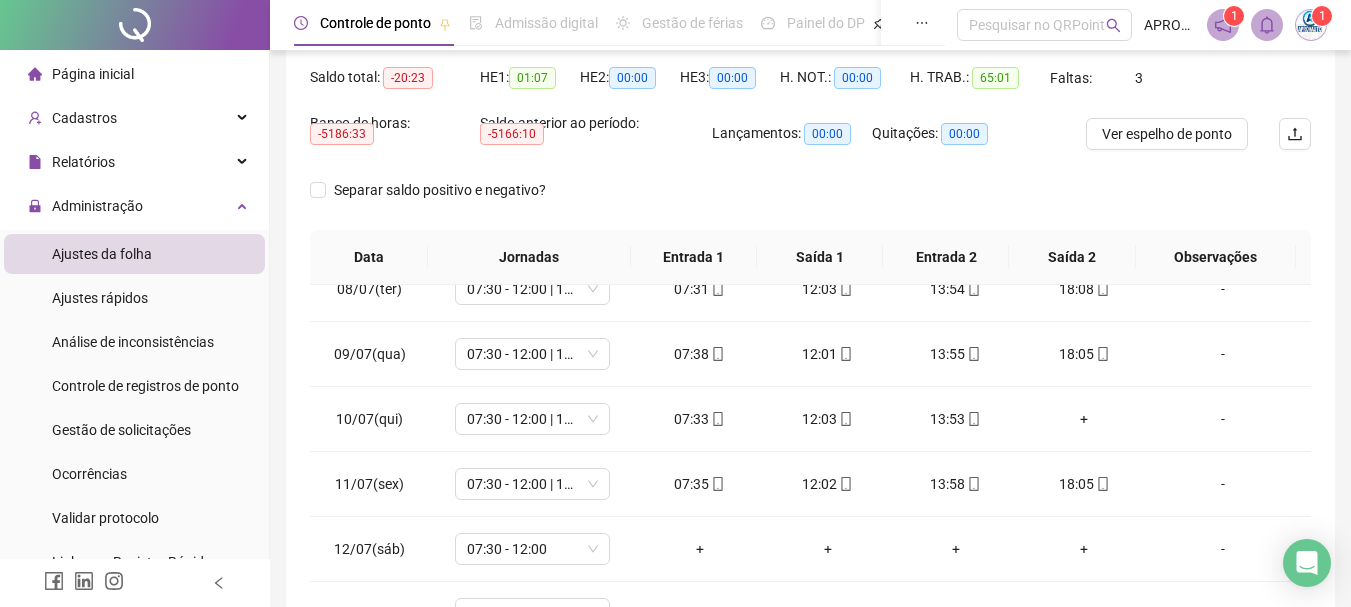 scroll, scrollTop: 415, scrollLeft: 0, axis: vertical 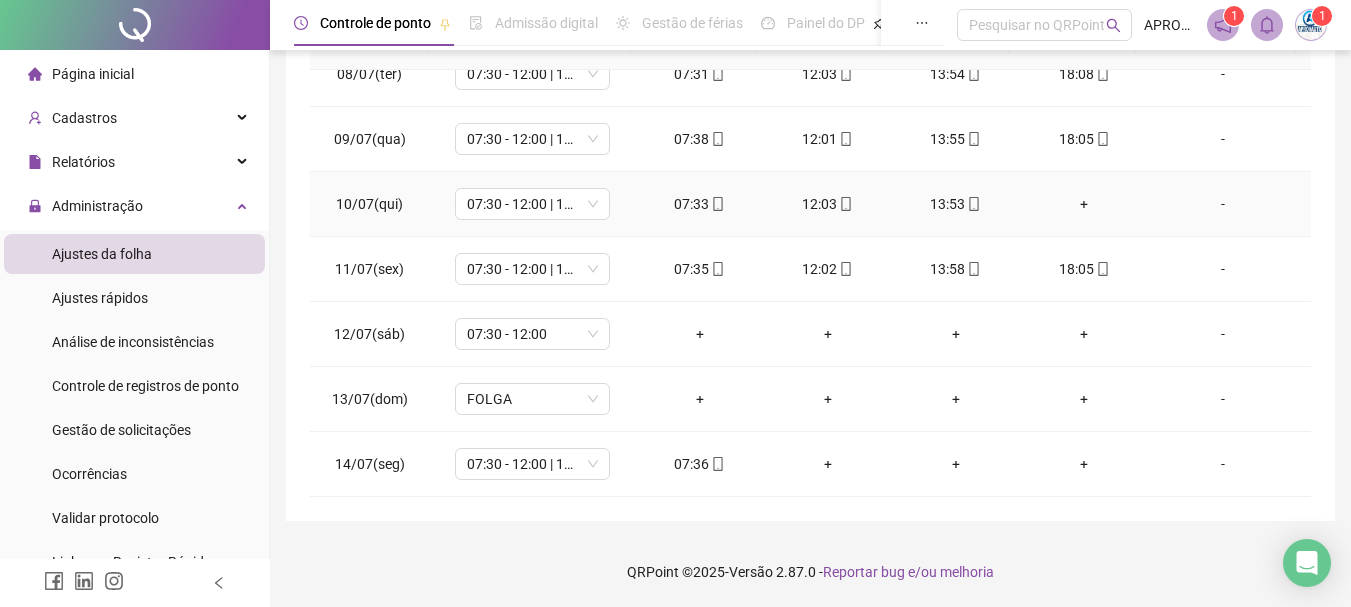 click on "+" at bounding box center [1084, 204] 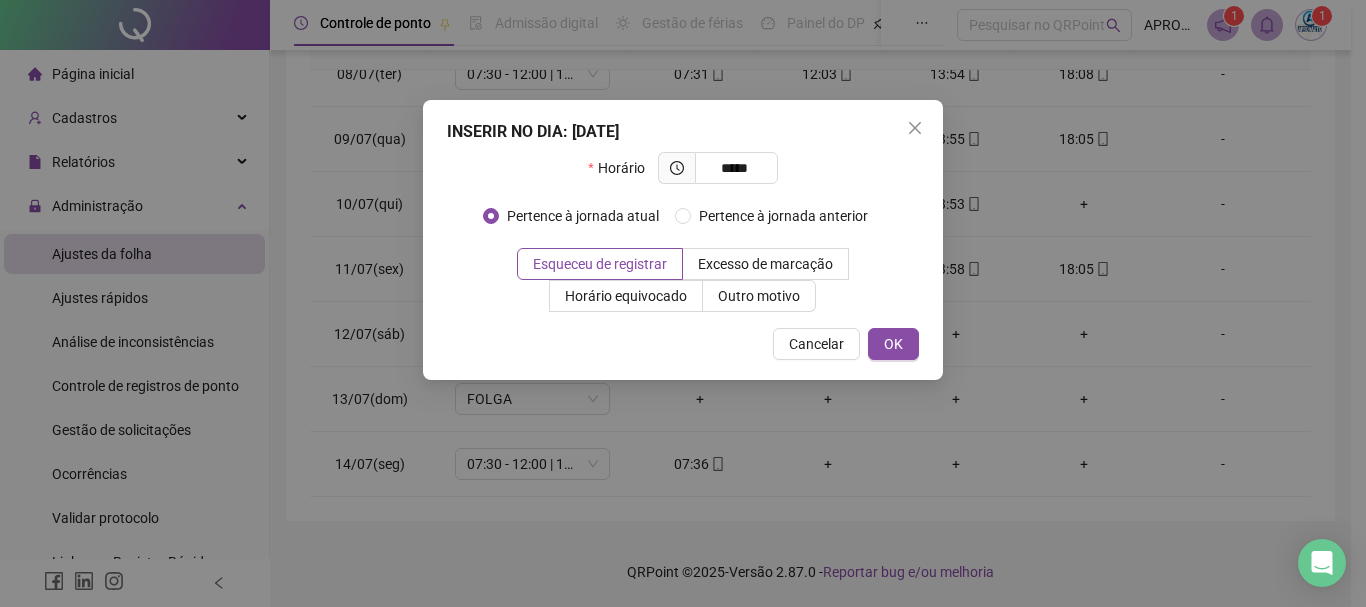 type on "*****" 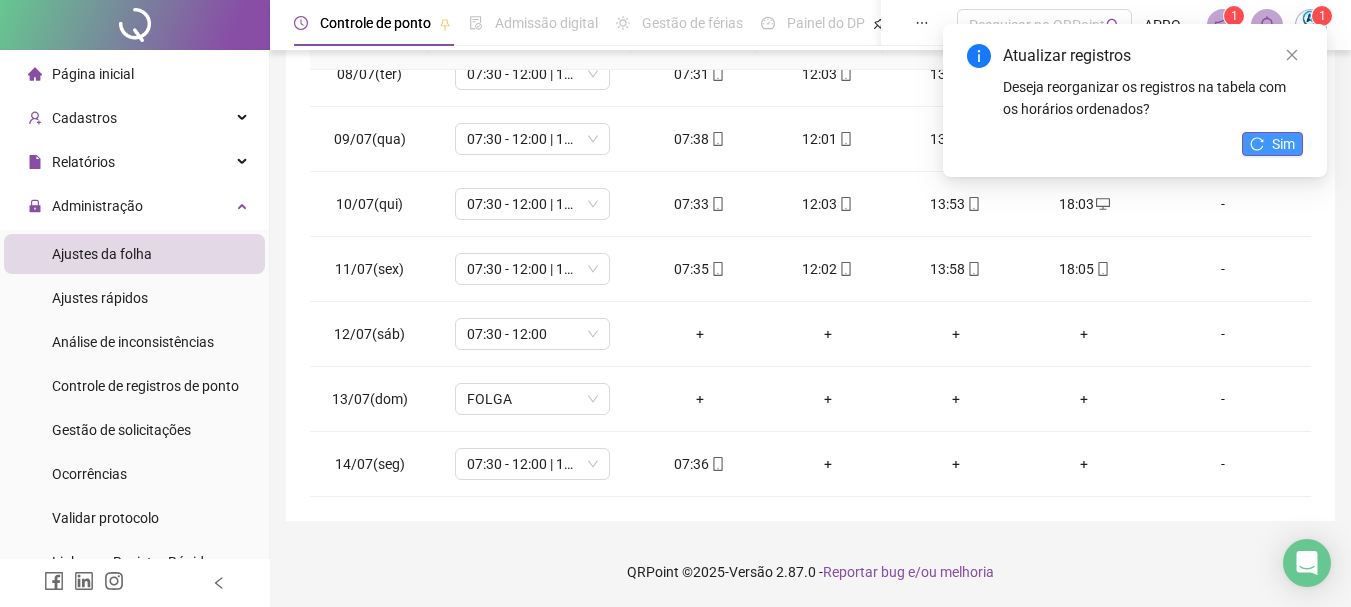click on "Sim" at bounding box center [1283, 144] 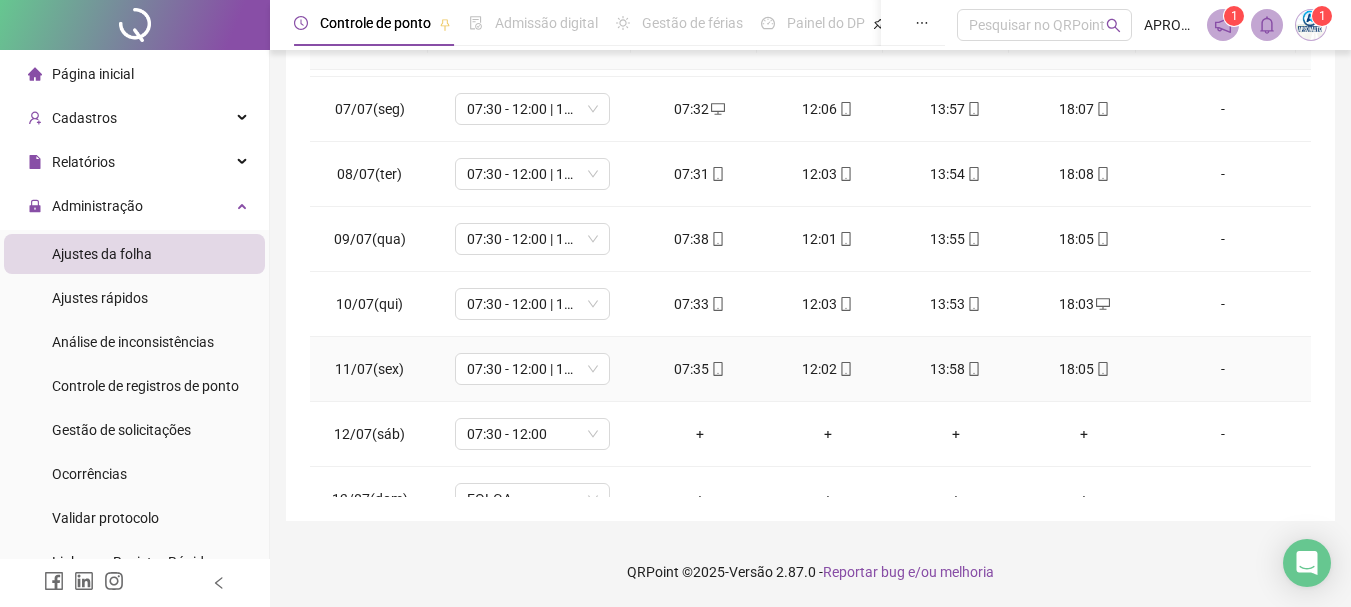 scroll, scrollTop: 283, scrollLeft: 0, axis: vertical 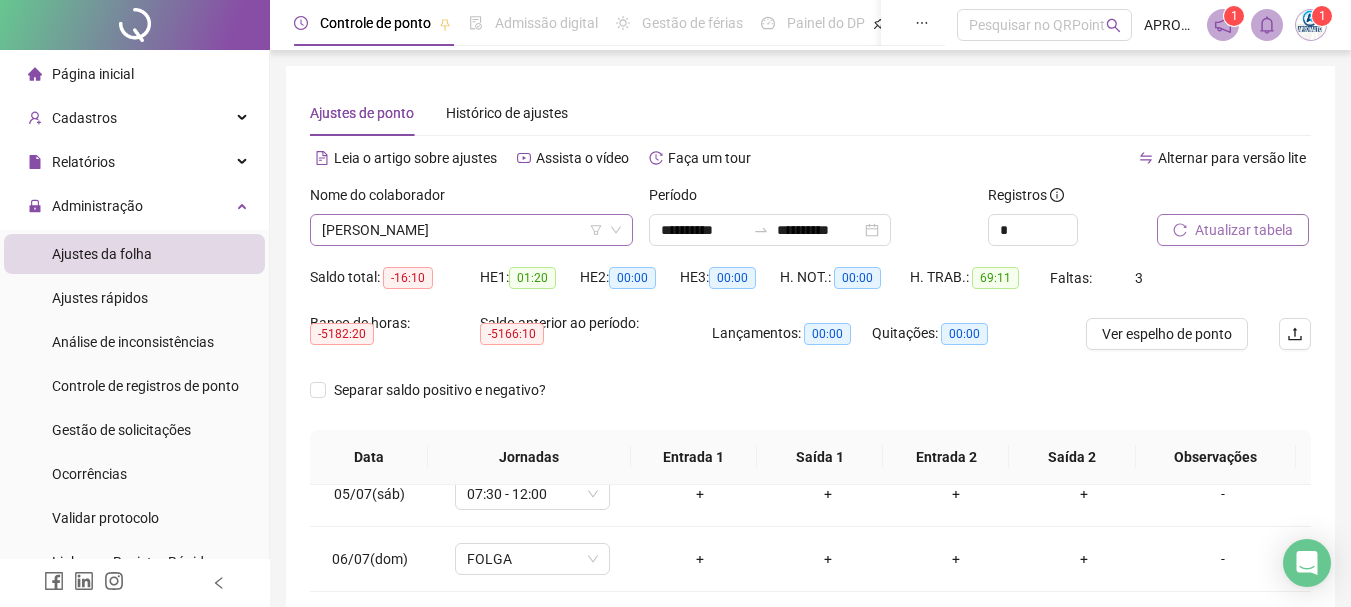 click on "[PERSON_NAME]" at bounding box center [471, 230] 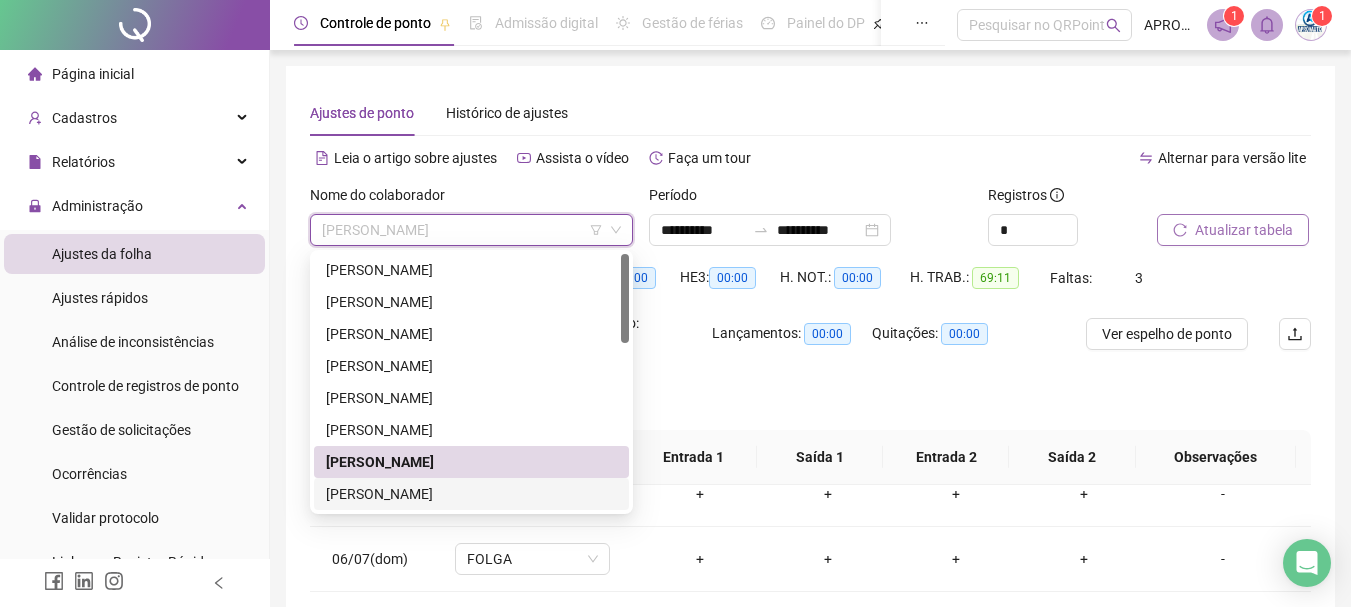 click on "[PERSON_NAME]" at bounding box center (471, 494) 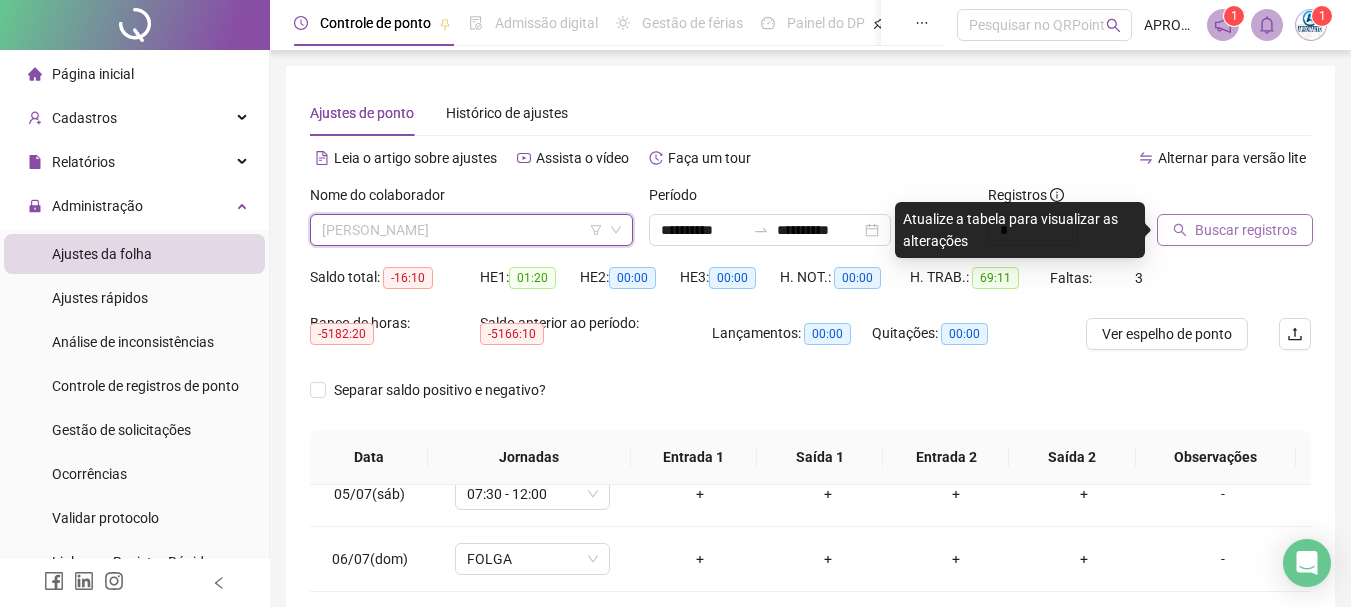 click on "[PERSON_NAME]" at bounding box center [471, 230] 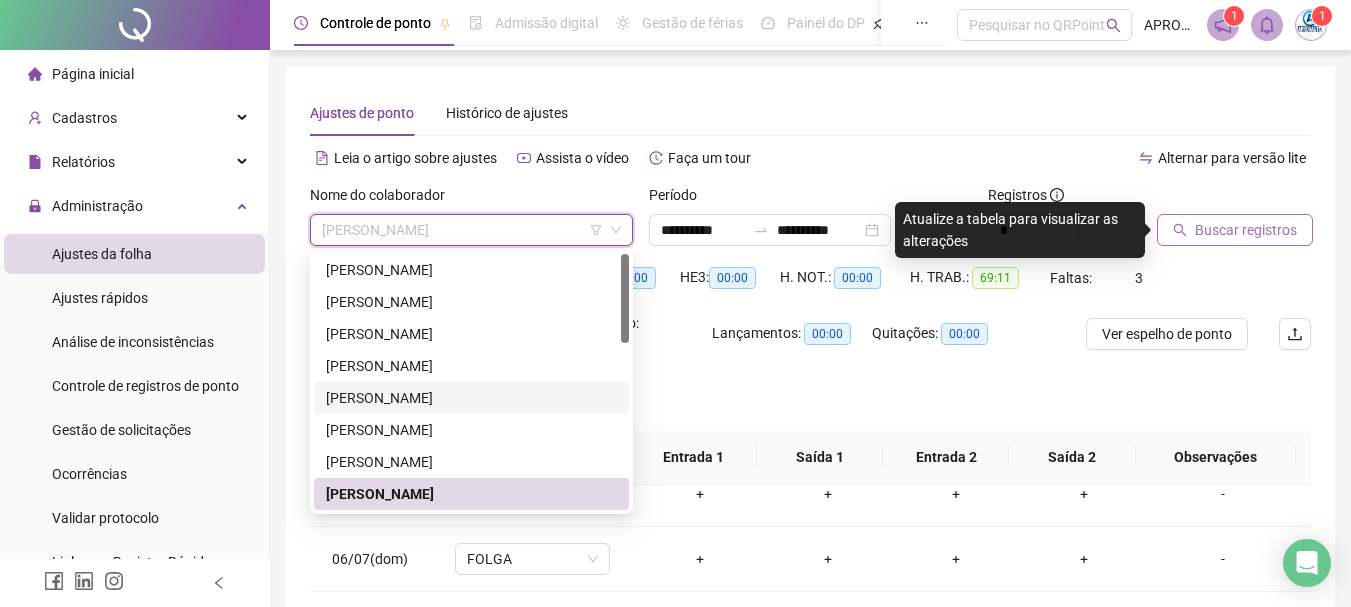 scroll, scrollTop: 100, scrollLeft: 0, axis: vertical 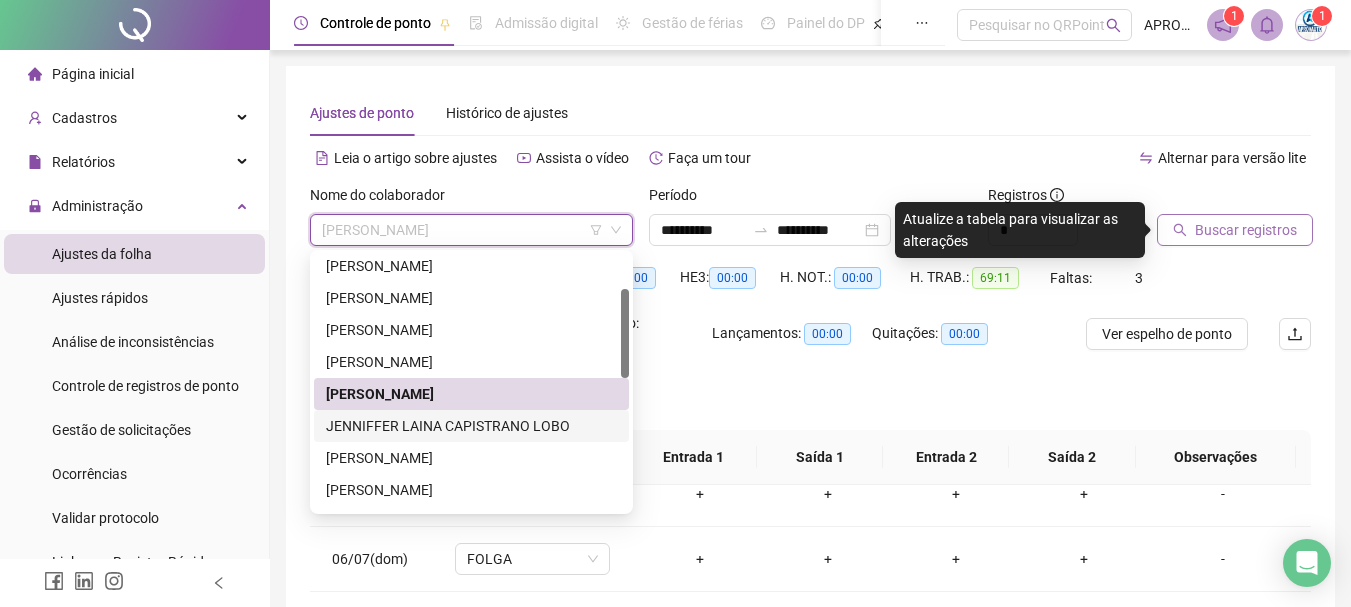click on "JENNIFFER LAINA CAPISTRANO  LOBO" at bounding box center (471, 426) 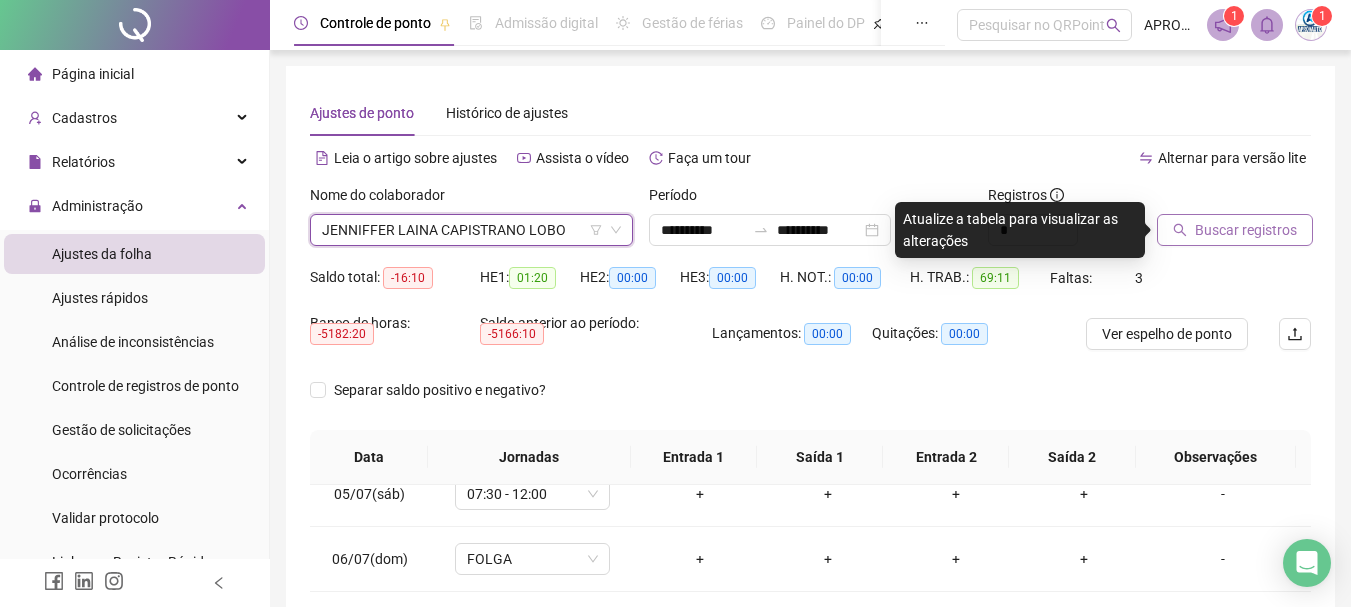 click on "Buscar registros" at bounding box center (1235, 230) 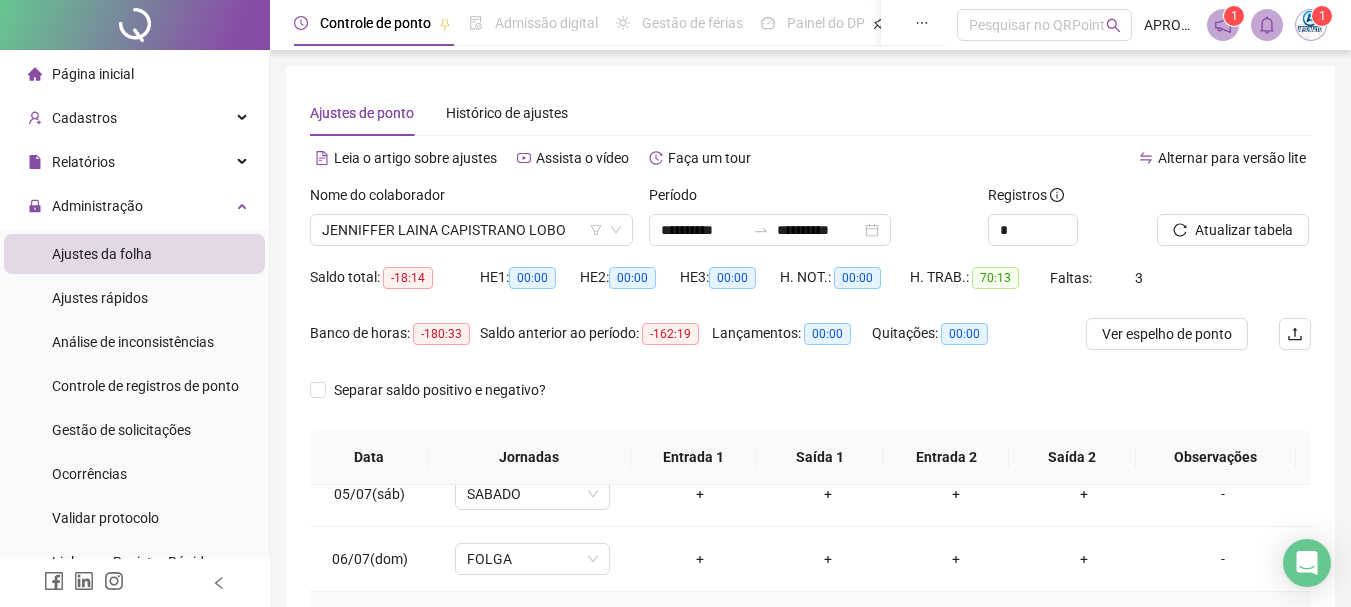 scroll, scrollTop: 300, scrollLeft: 0, axis: vertical 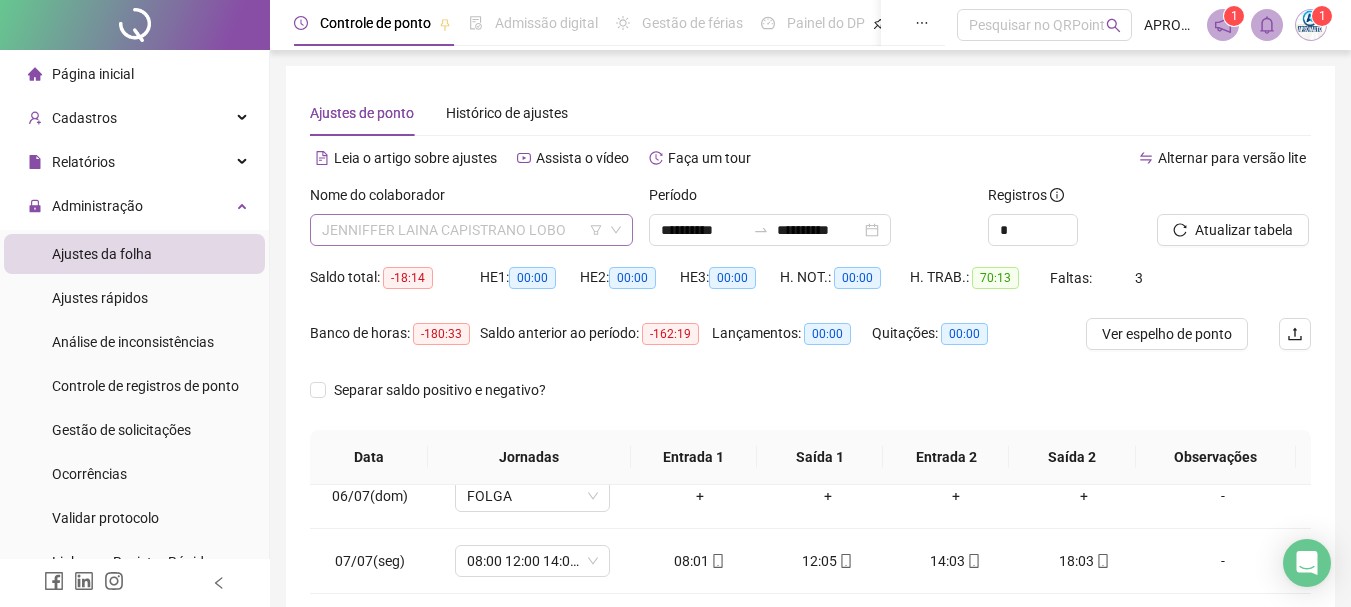 click on "JENNIFFER LAINA CAPISTRANO  LOBO" at bounding box center [471, 230] 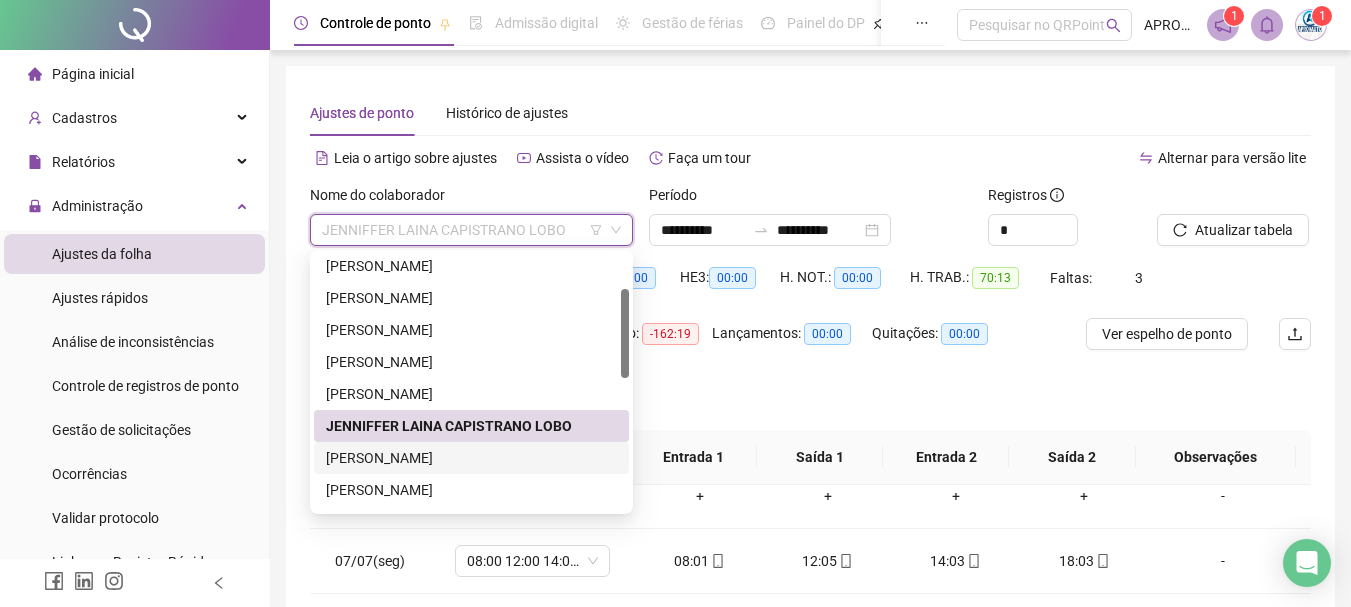 click on "[PERSON_NAME]" at bounding box center [471, 458] 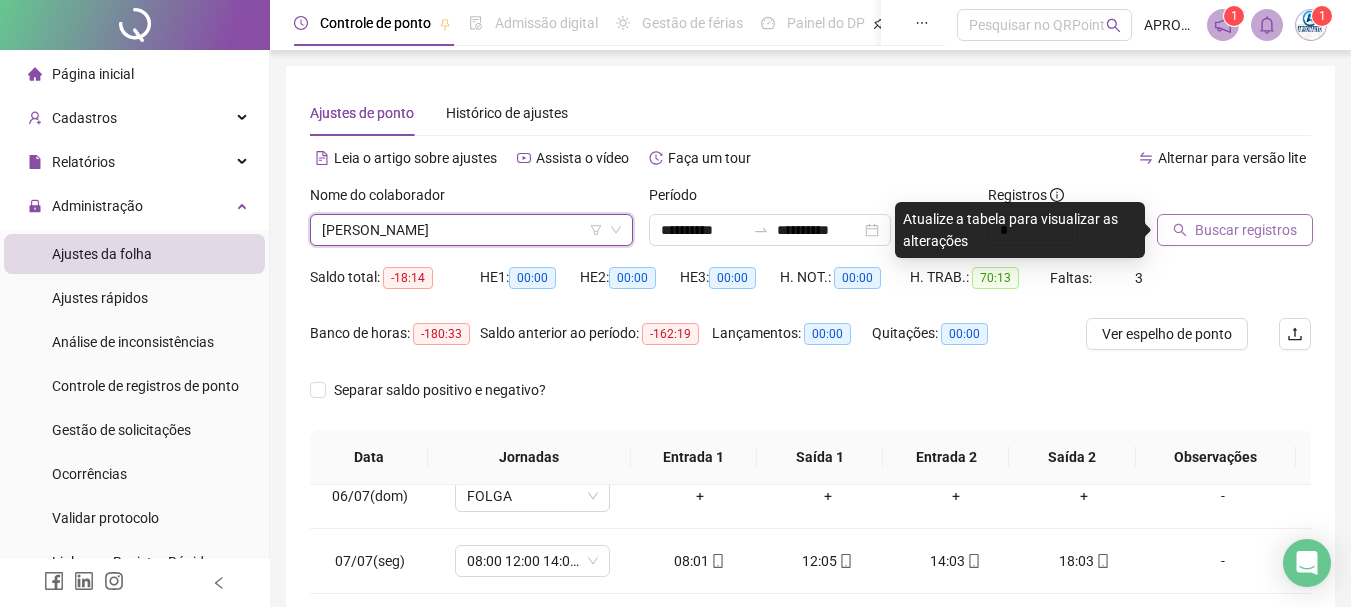 click on "Buscar registros" at bounding box center [1246, 230] 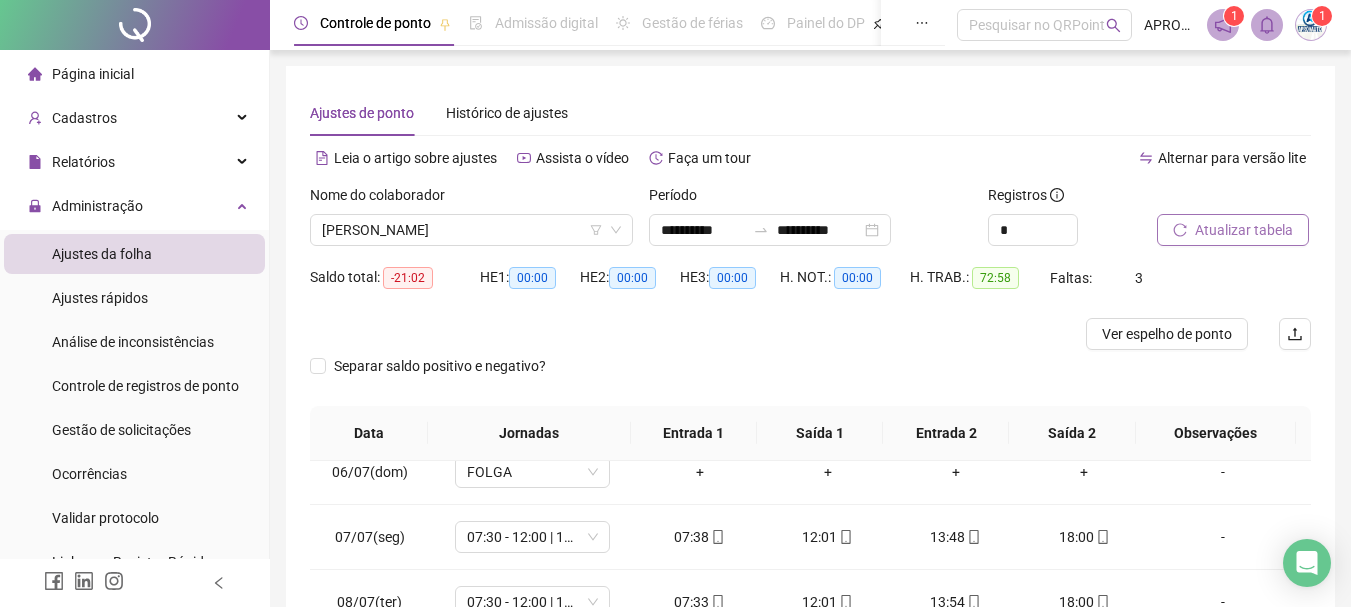 scroll, scrollTop: 391, scrollLeft: 0, axis: vertical 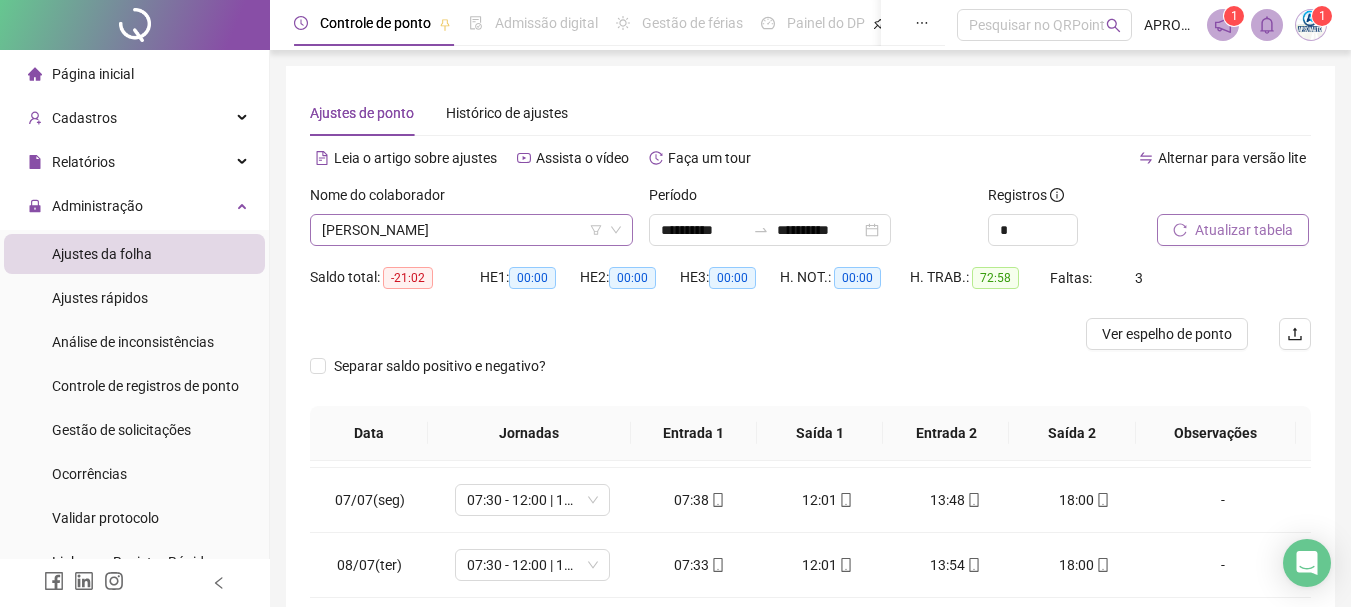 click on "[PERSON_NAME]" at bounding box center [471, 230] 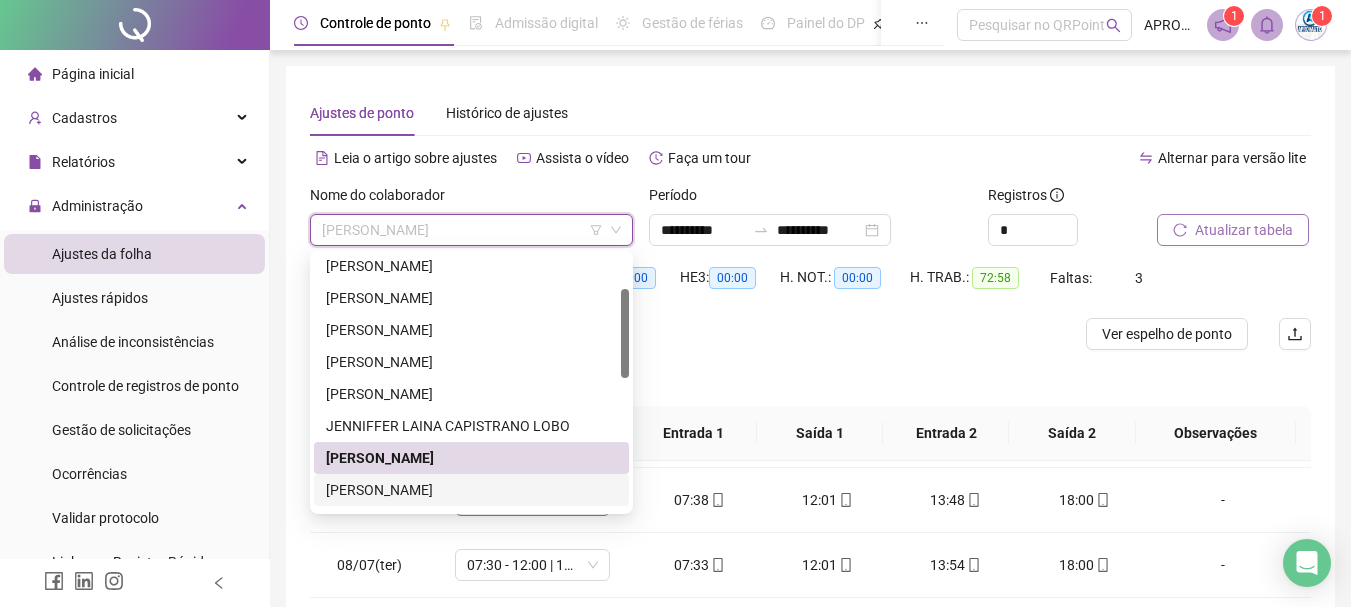 click on "[PERSON_NAME]" at bounding box center (471, 490) 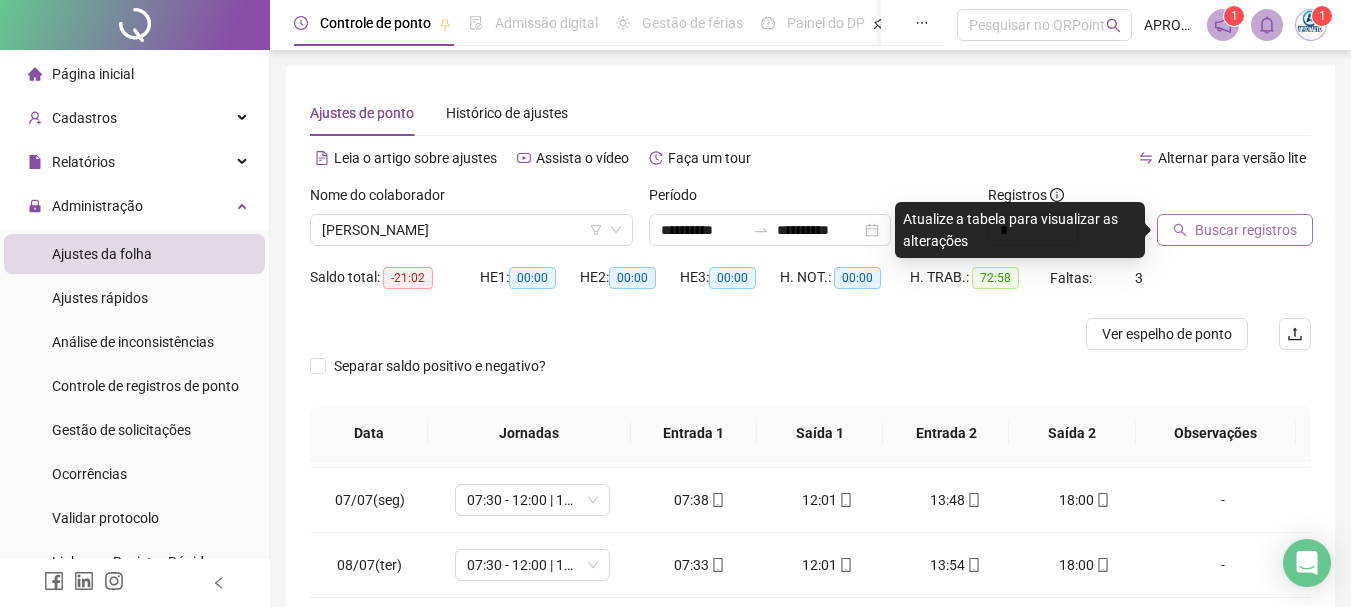 click on "Buscar registros" at bounding box center [1235, 230] 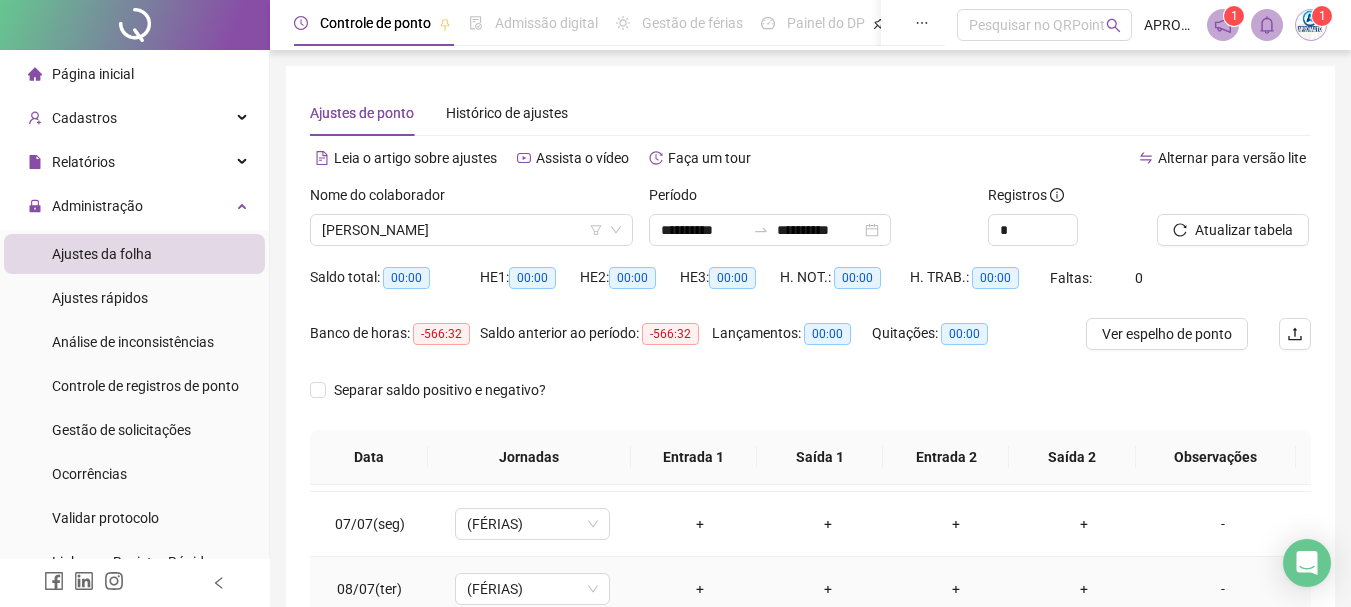 scroll, scrollTop: 415, scrollLeft: 0, axis: vertical 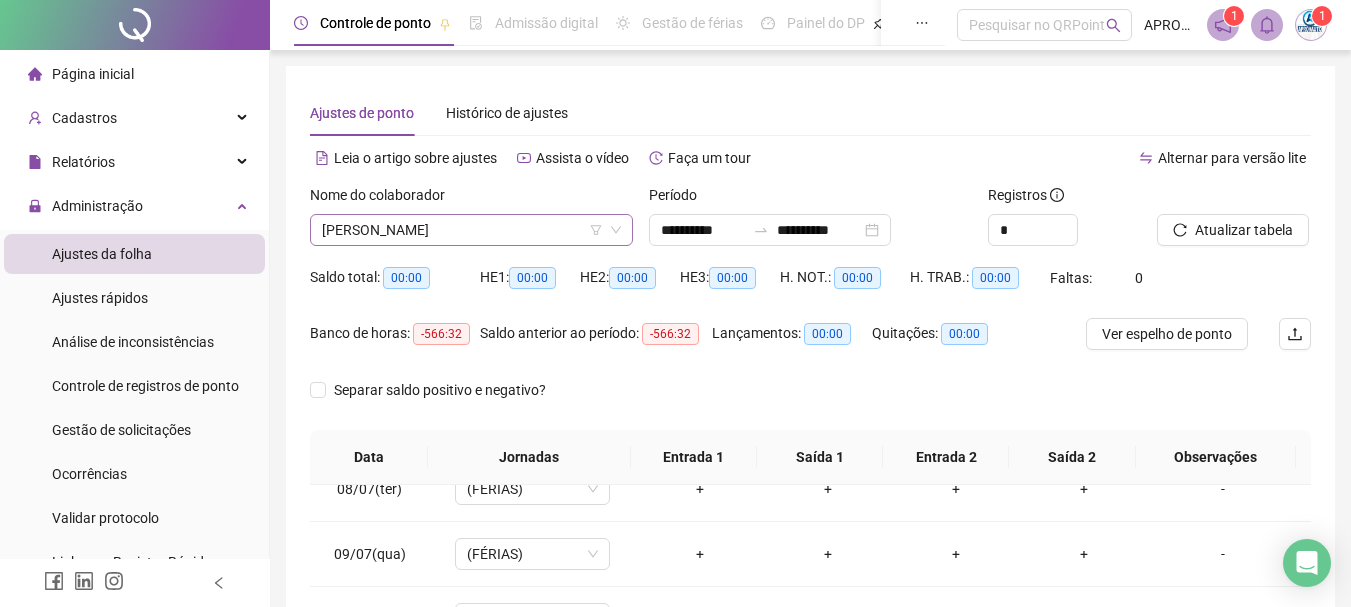 click on "[PERSON_NAME]" at bounding box center (471, 230) 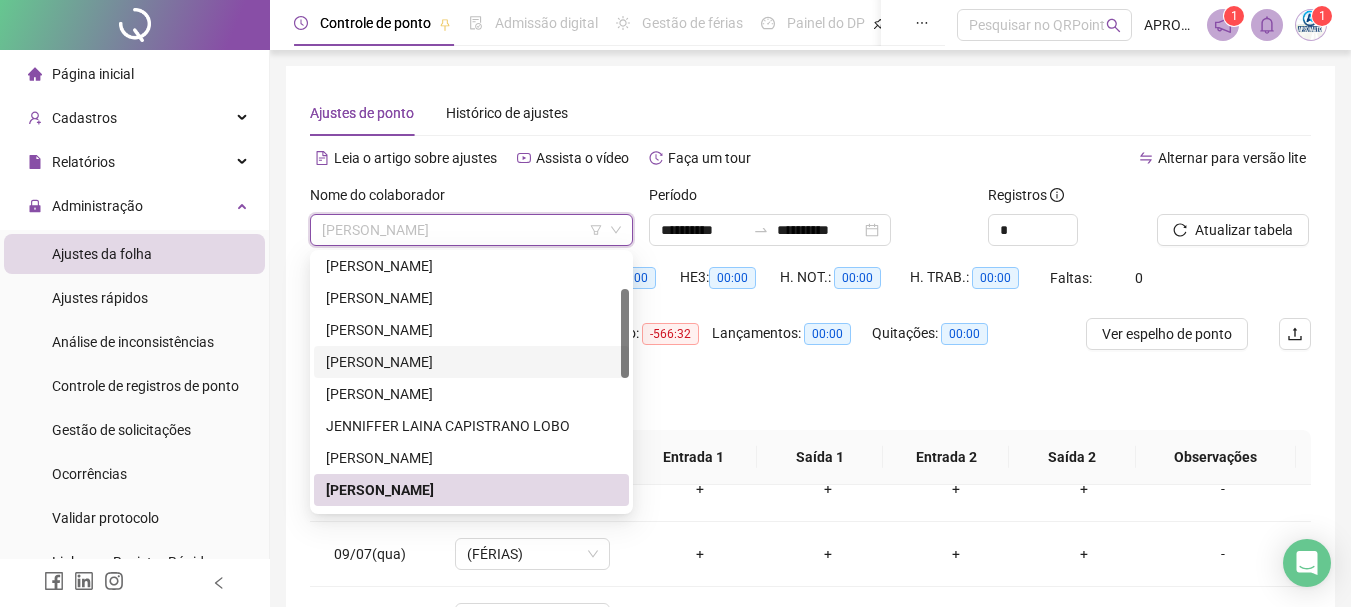scroll, scrollTop: 300, scrollLeft: 0, axis: vertical 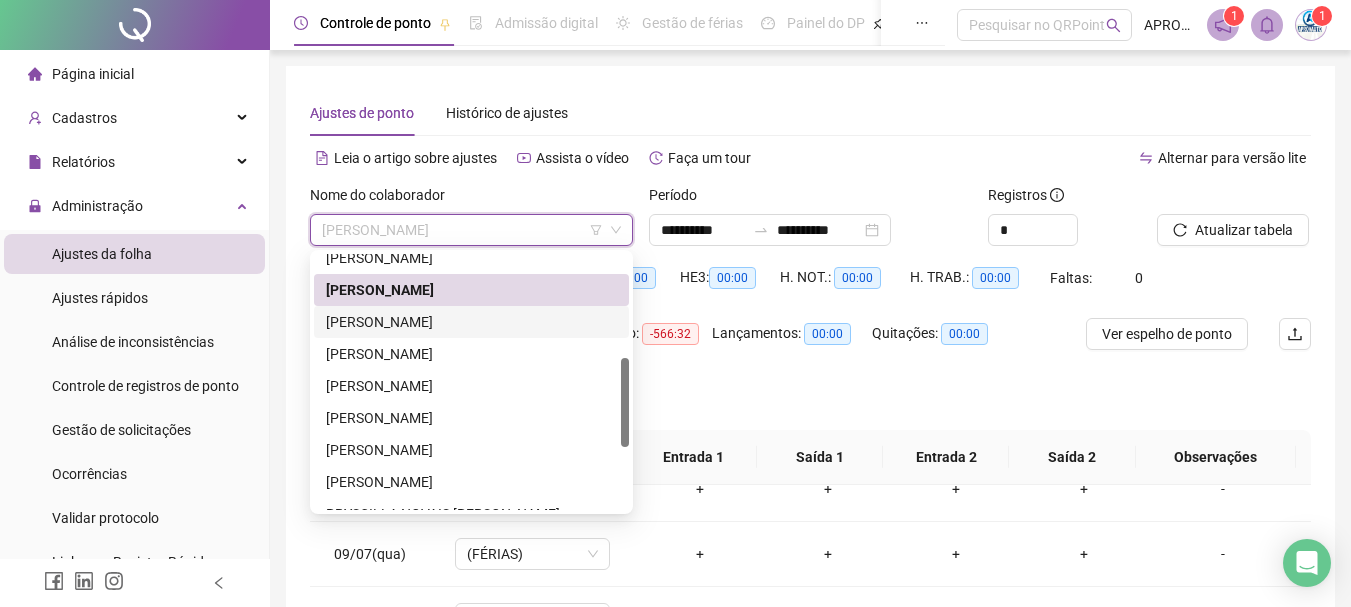 click on "[PERSON_NAME]" at bounding box center [471, 322] 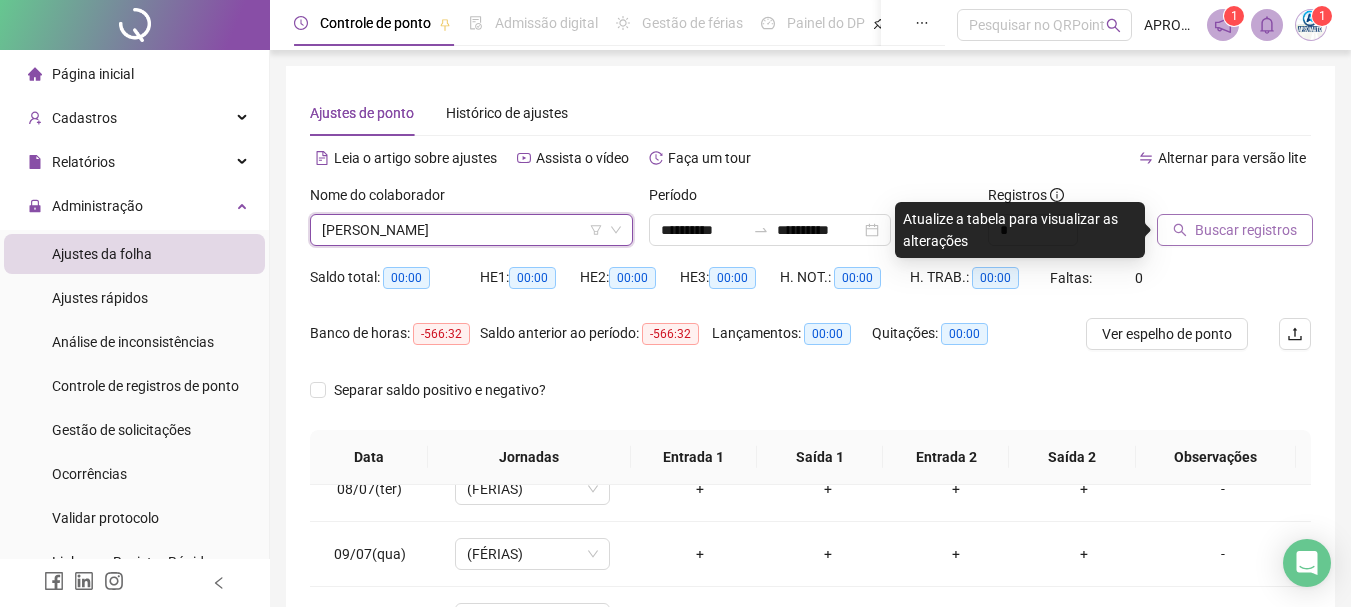 click on "Buscar registros" at bounding box center [1246, 230] 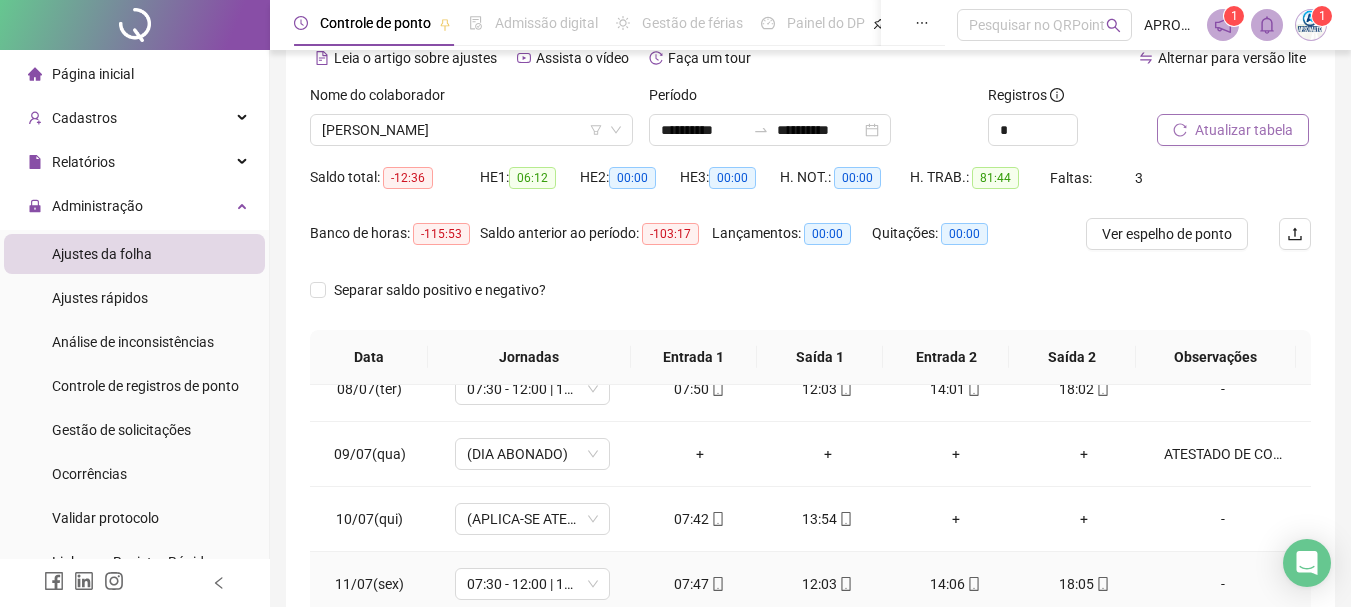 scroll, scrollTop: 415, scrollLeft: 0, axis: vertical 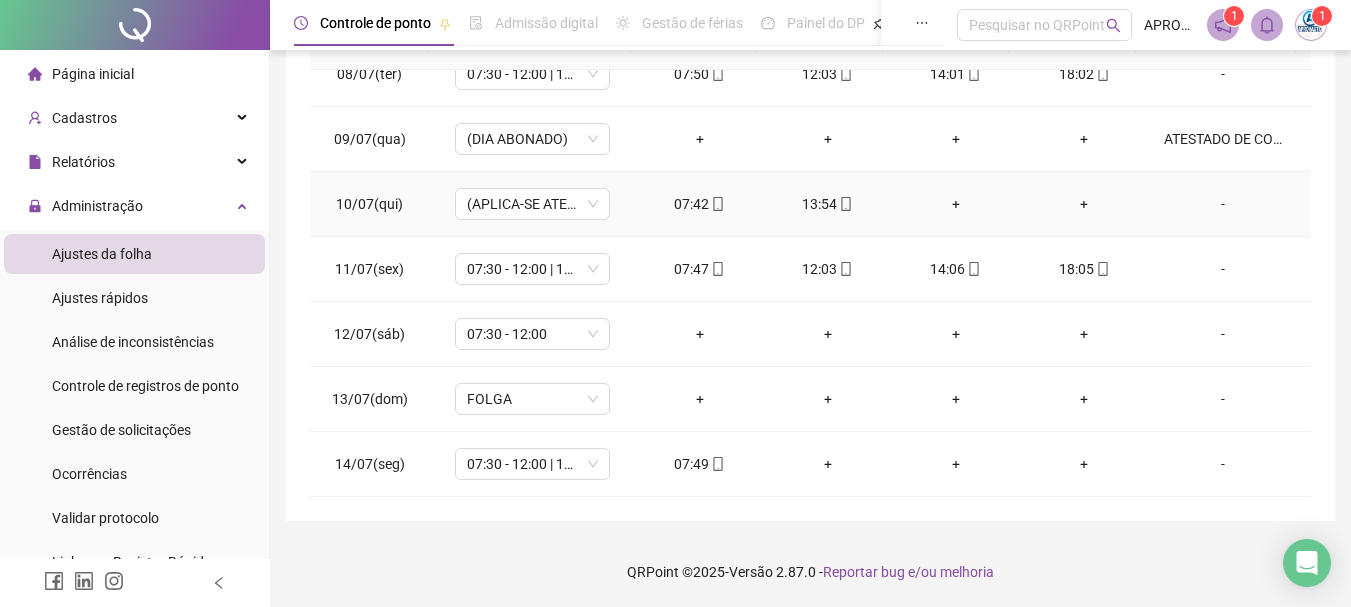 click on "+" at bounding box center [956, 204] 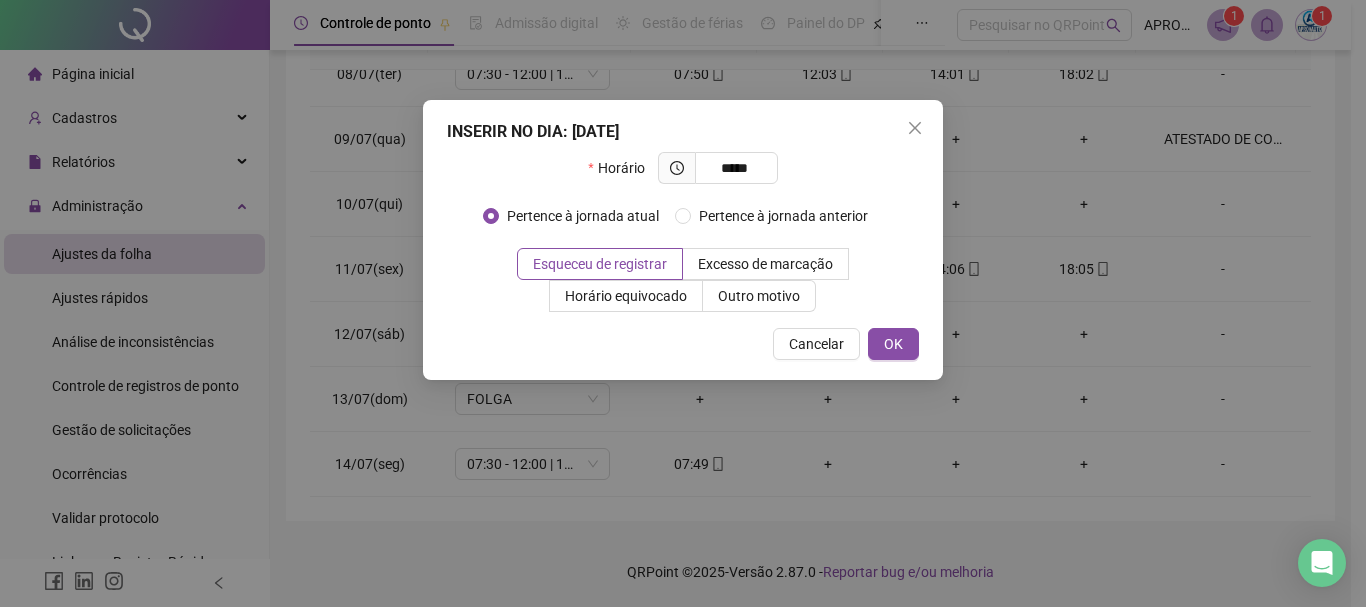 type on "*****" 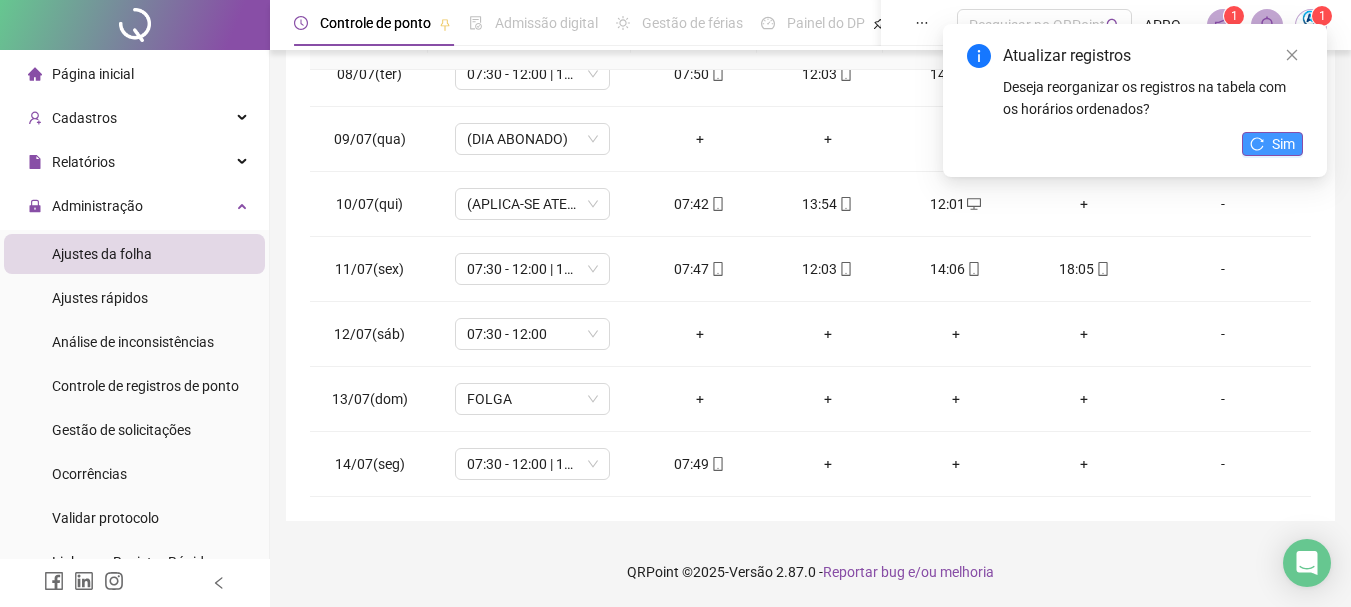 click on "Sim" at bounding box center [1272, 144] 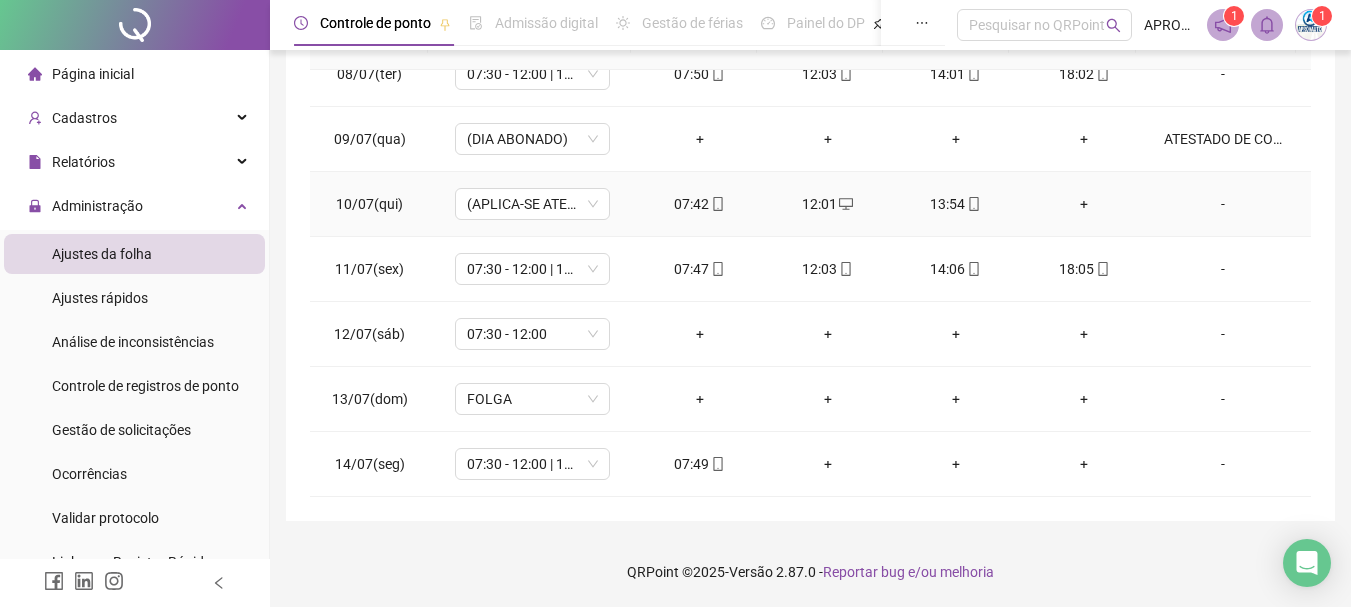 click on "+" at bounding box center (1084, 204) 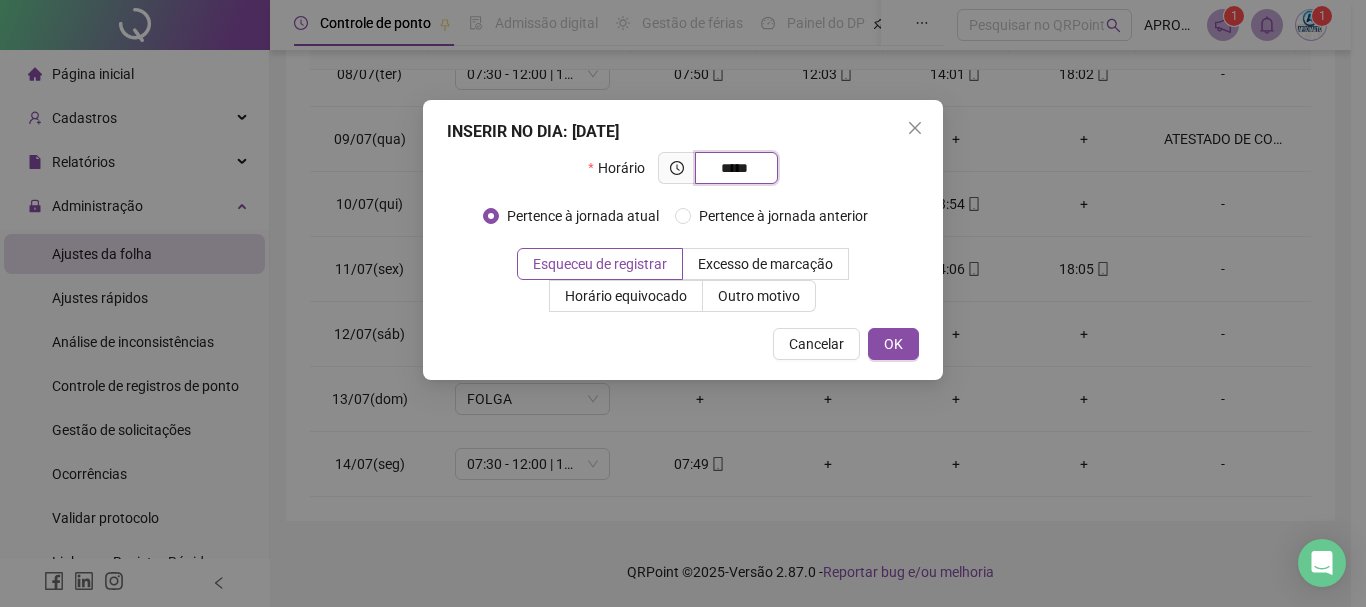 type on "*****" 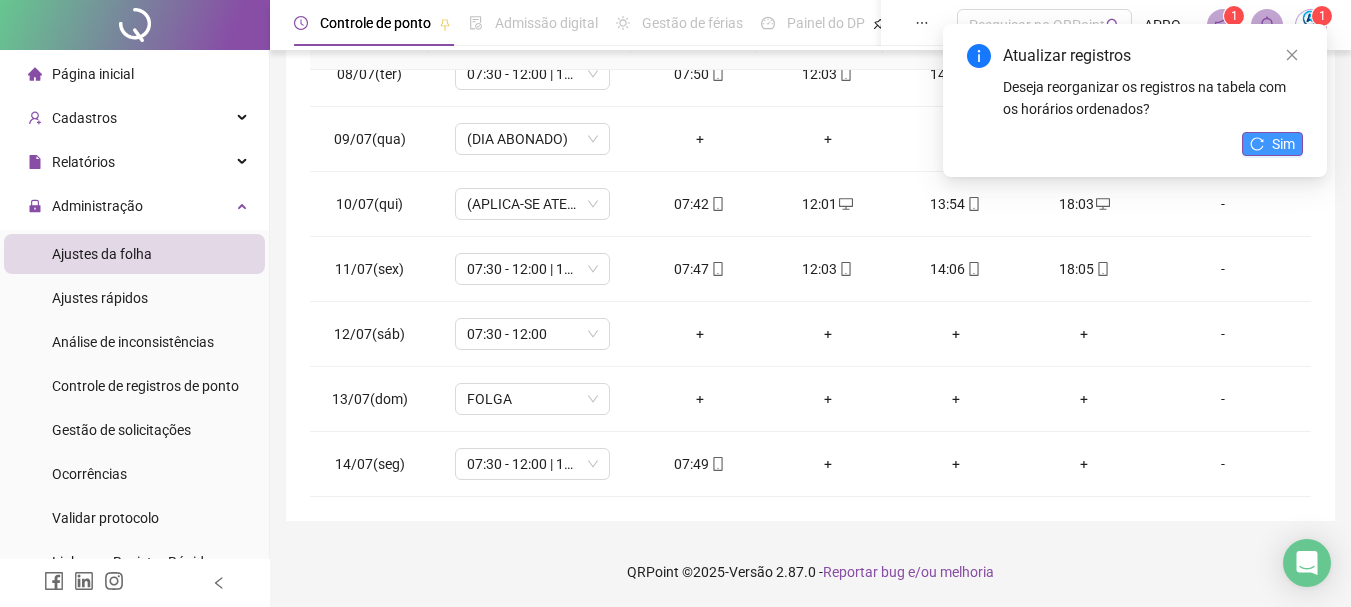 click on "Sim" at bounding box center [1283, 144] 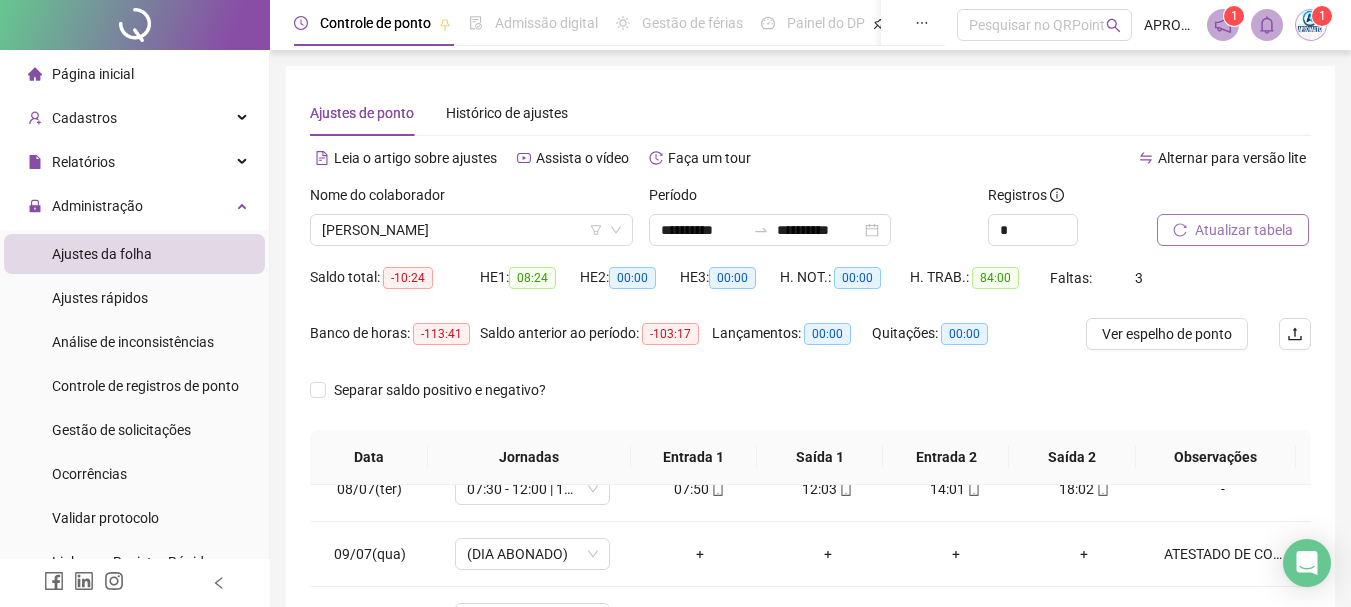 scroll, scrollTop: 415, scrollLeft: 0, axis: vertical 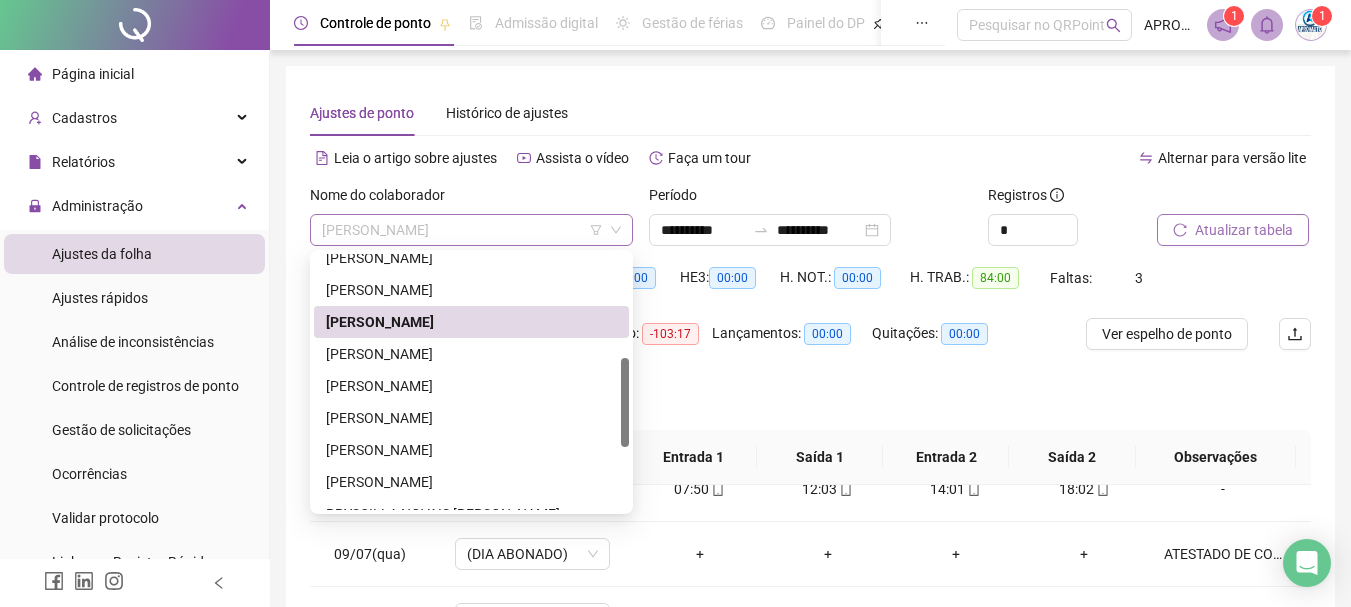 click on "[PERSON_NAME]" at bounding box center [471, 230] 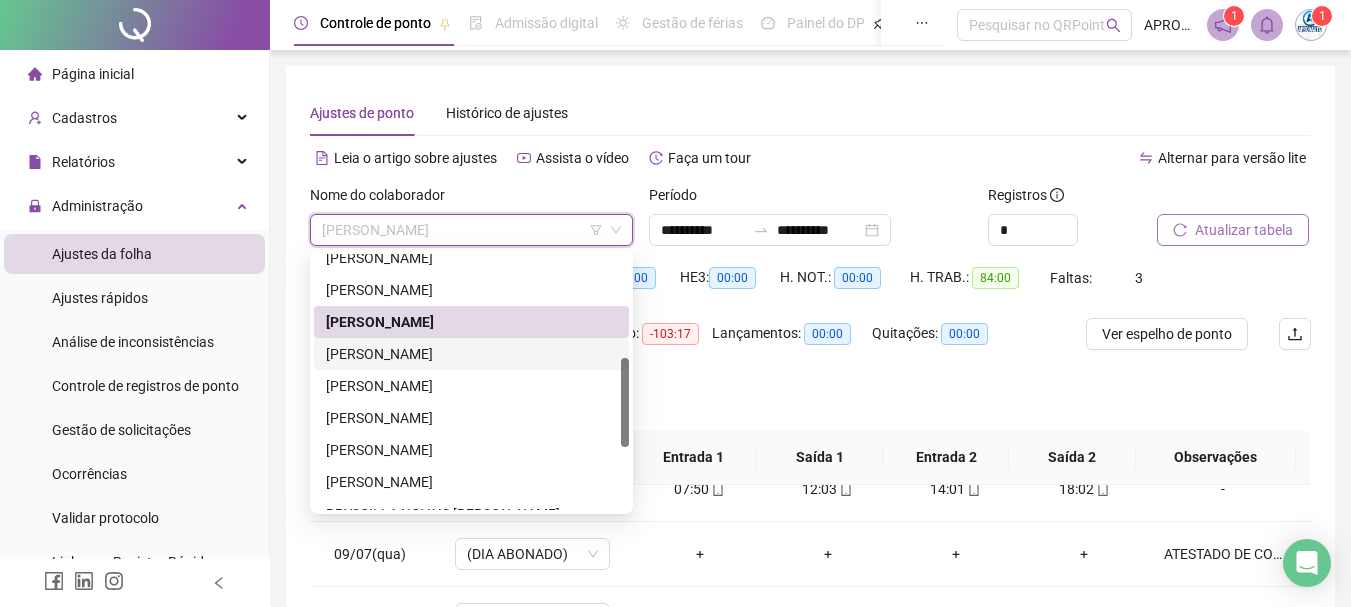 click on "[PERSON_NAME]" at bounding box center [471, 354] 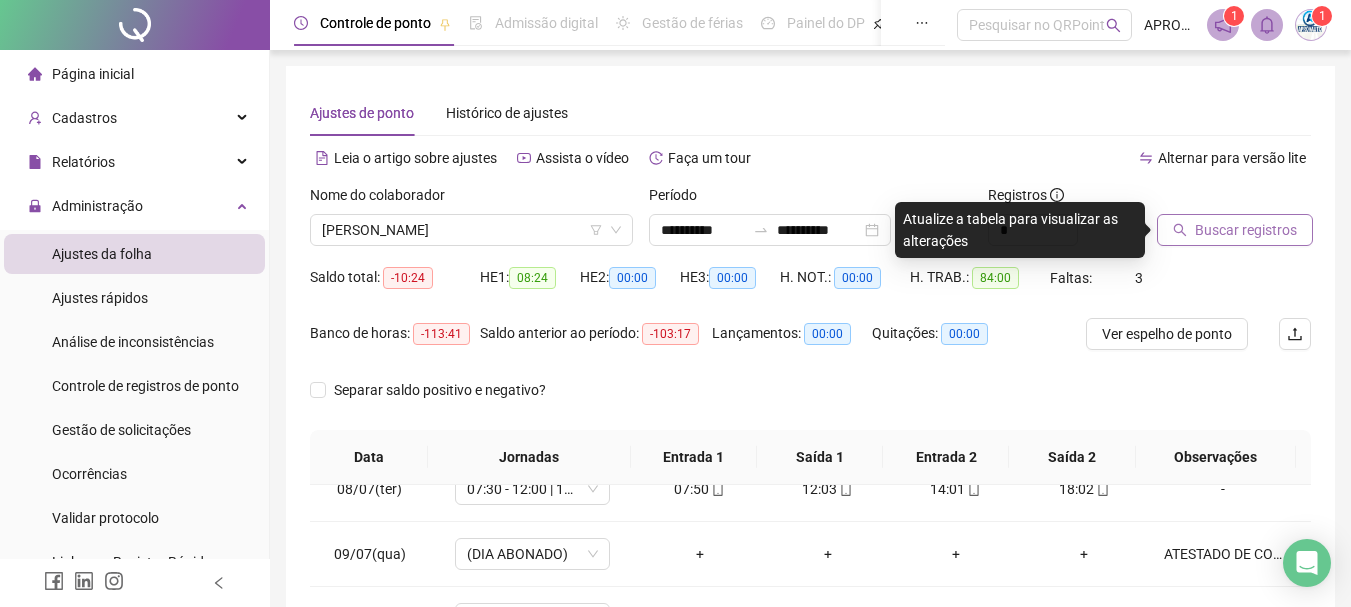 click on "Buscar registros" at bounding box center [1246, 230] 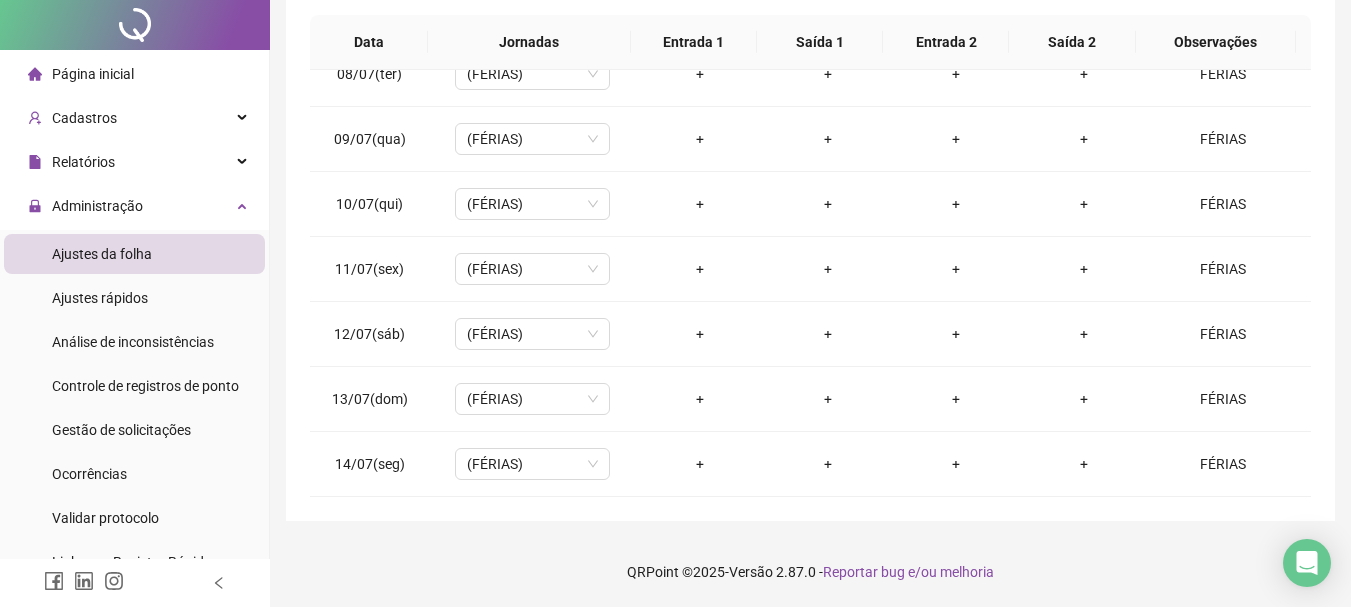 scroll, scrollTop: 0, scrollLeft: 0, axis: both 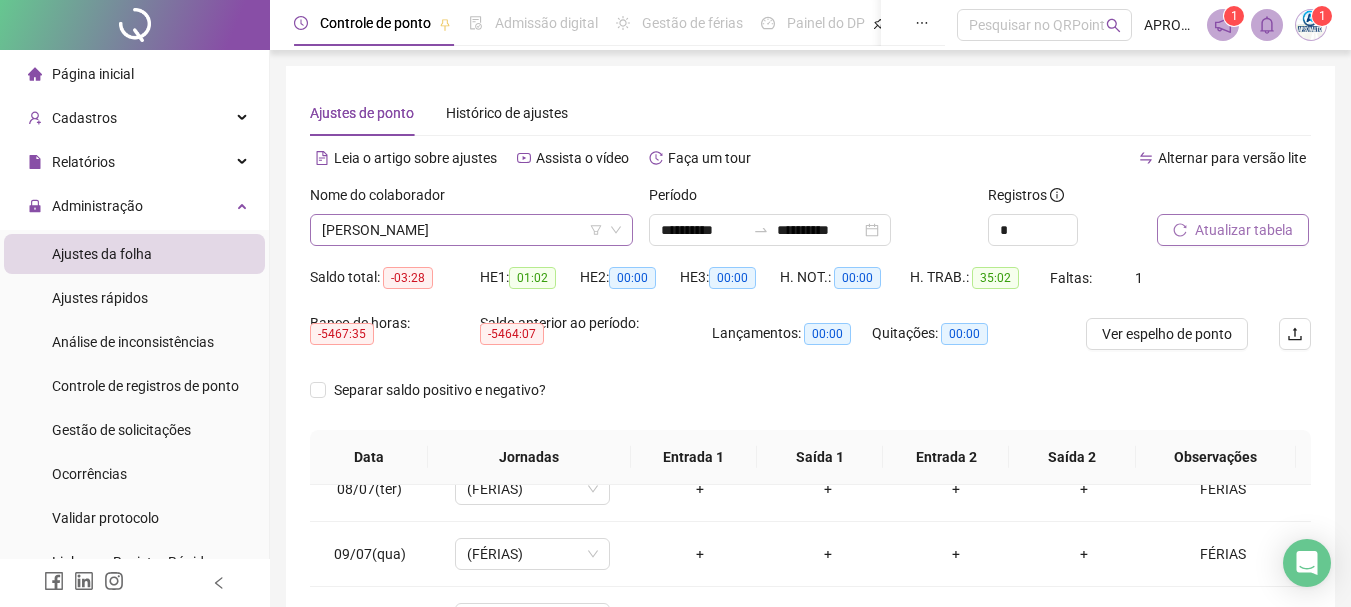 click on "[PERSON_NAME]" at bounding box center [471, 230] 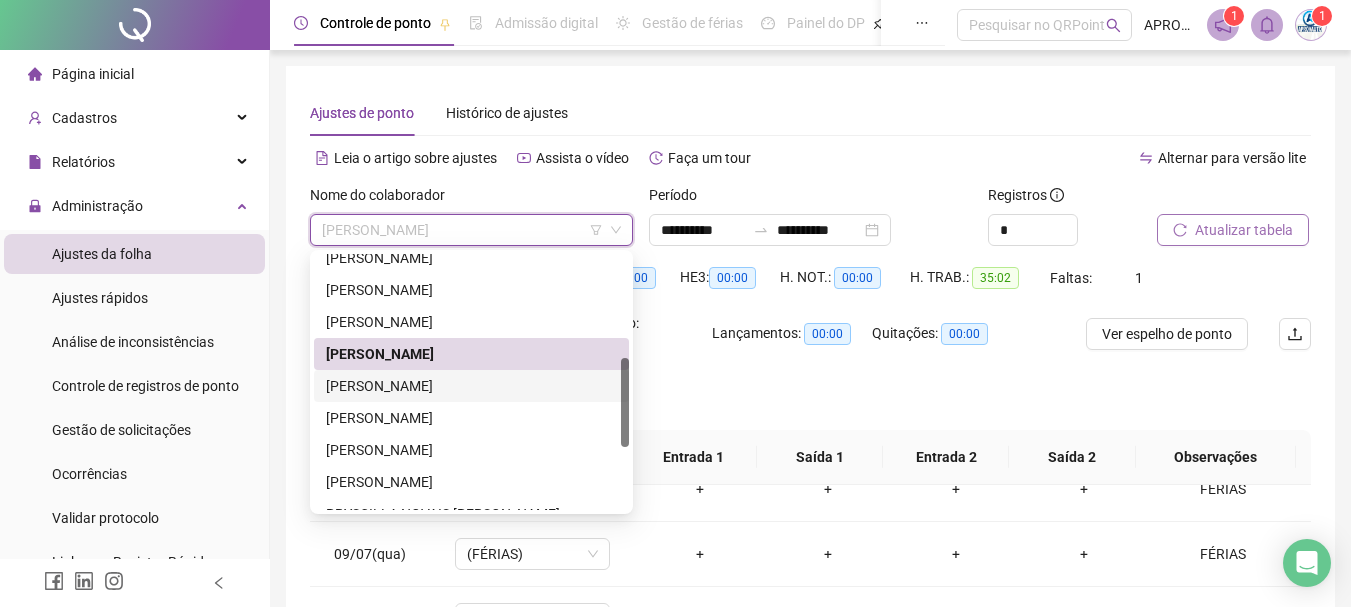 click on "[PERSON_NAME]" at bounding box center (471, 386) 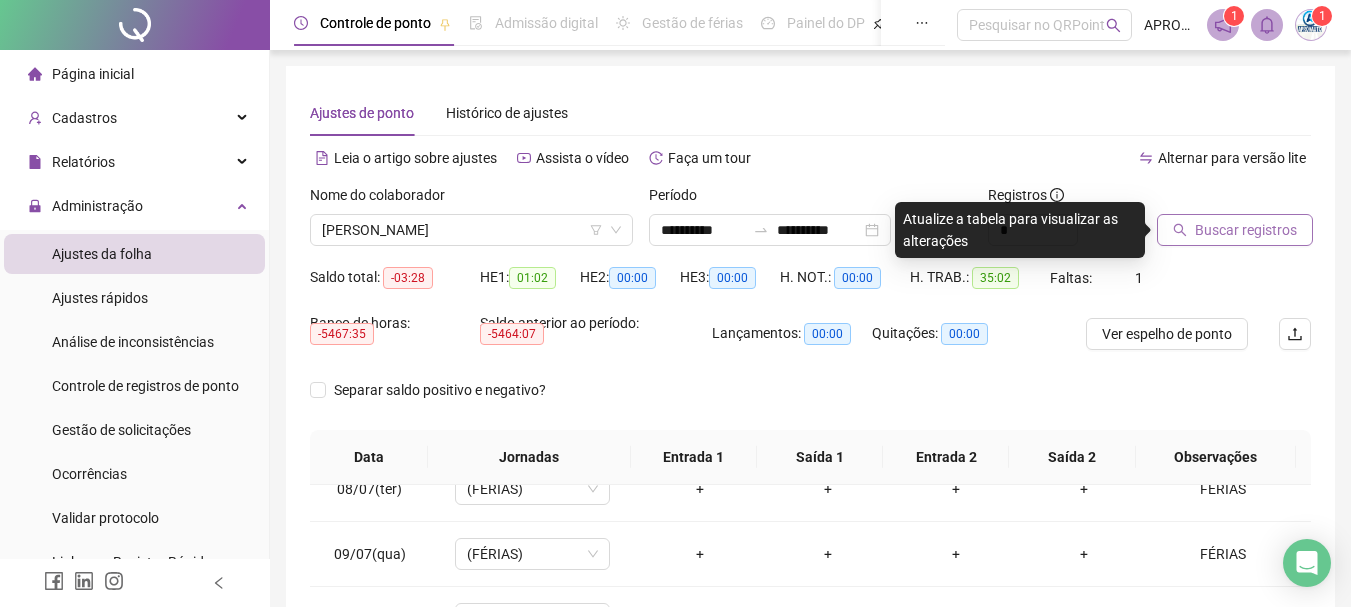 click on "Buscar registros" at bounding box center (1246, 230) 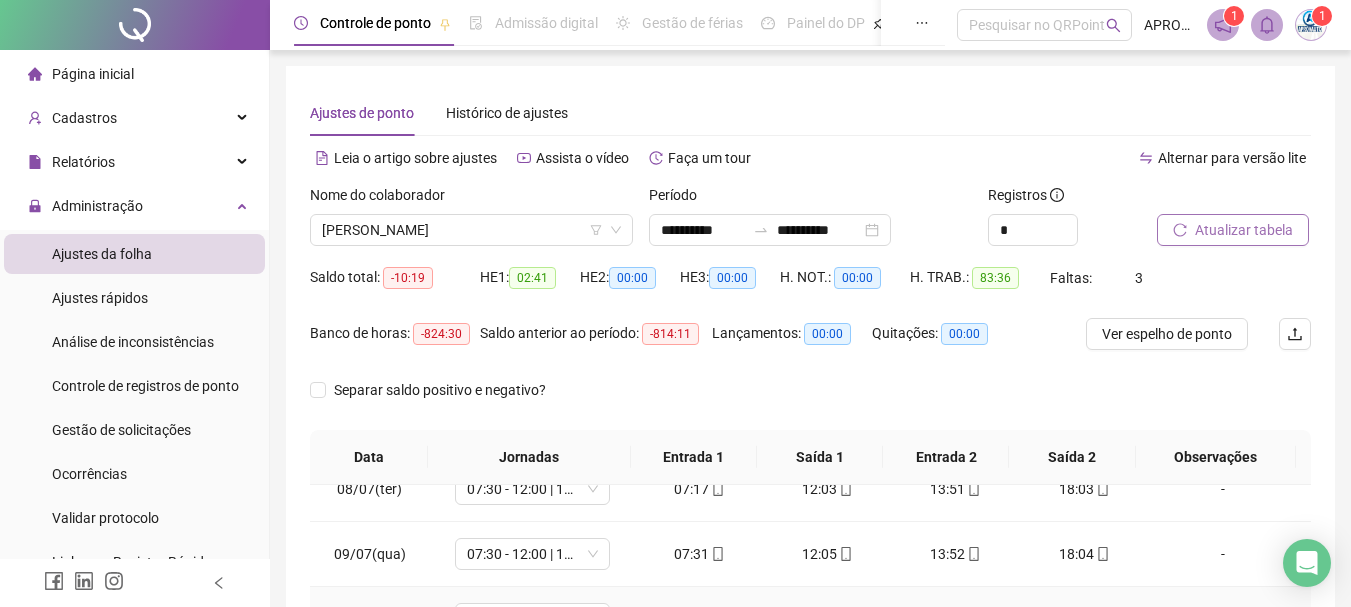 scroll, scrollTop: 415, scrollLeft: 0, axis: vertical 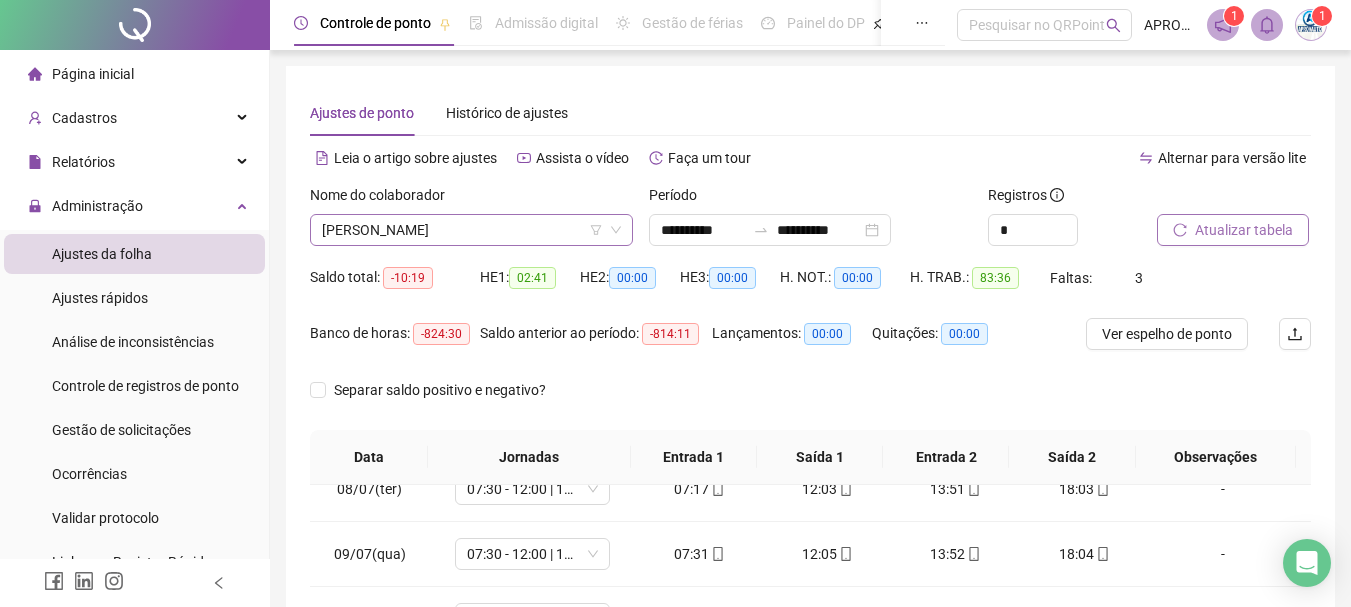click on "[PERSON_NAME]" at bounding box center [471, 230] 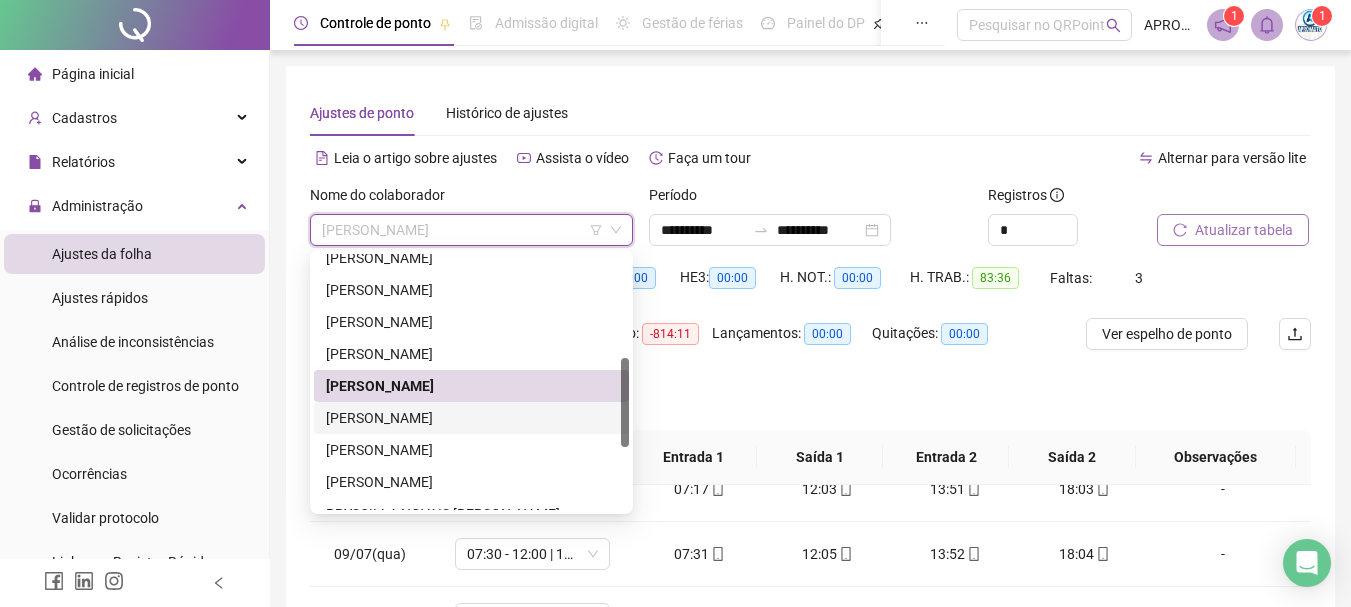 click on "[PERSON_NAME]" at bounding box center [471, 418] 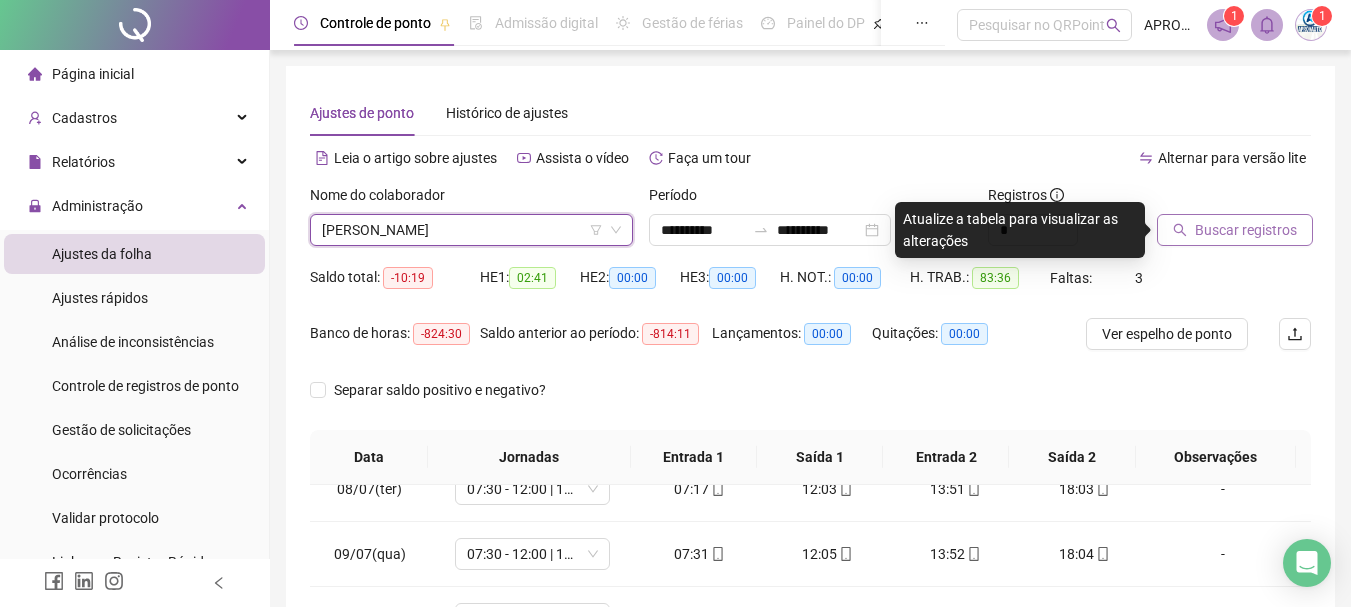 click on "Buscar registros" at bounding box center (1246, 230) 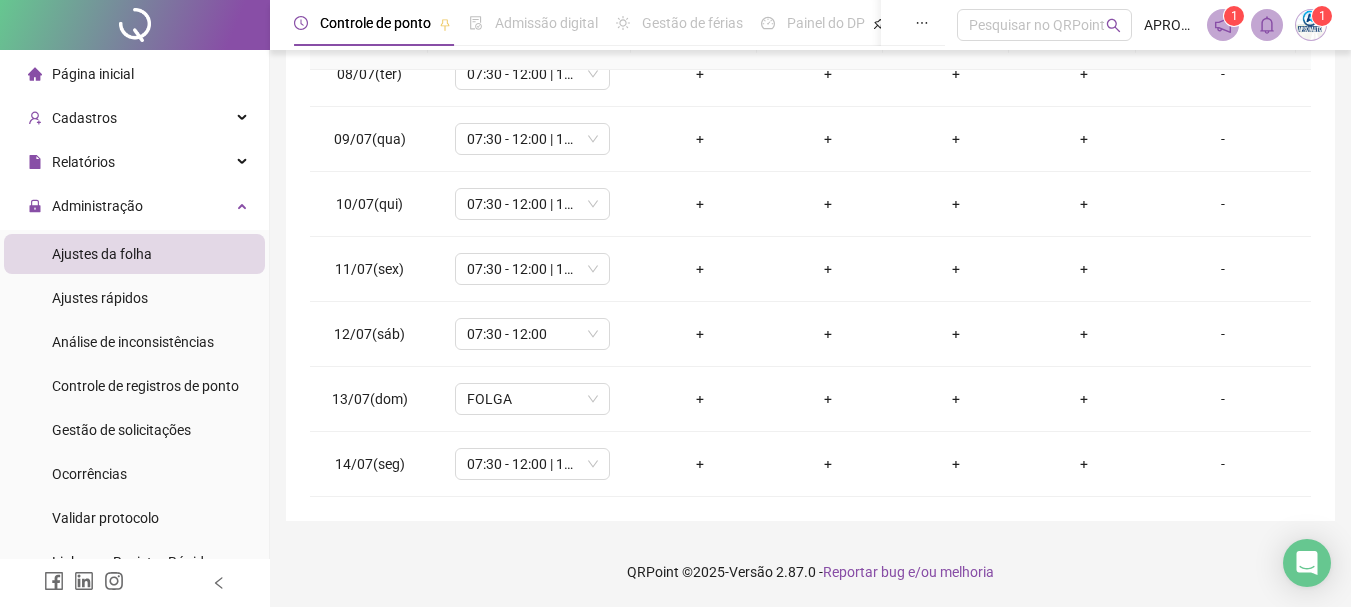 scroll, scrollTop: 215, scrollLeft: 0, axis: vertical 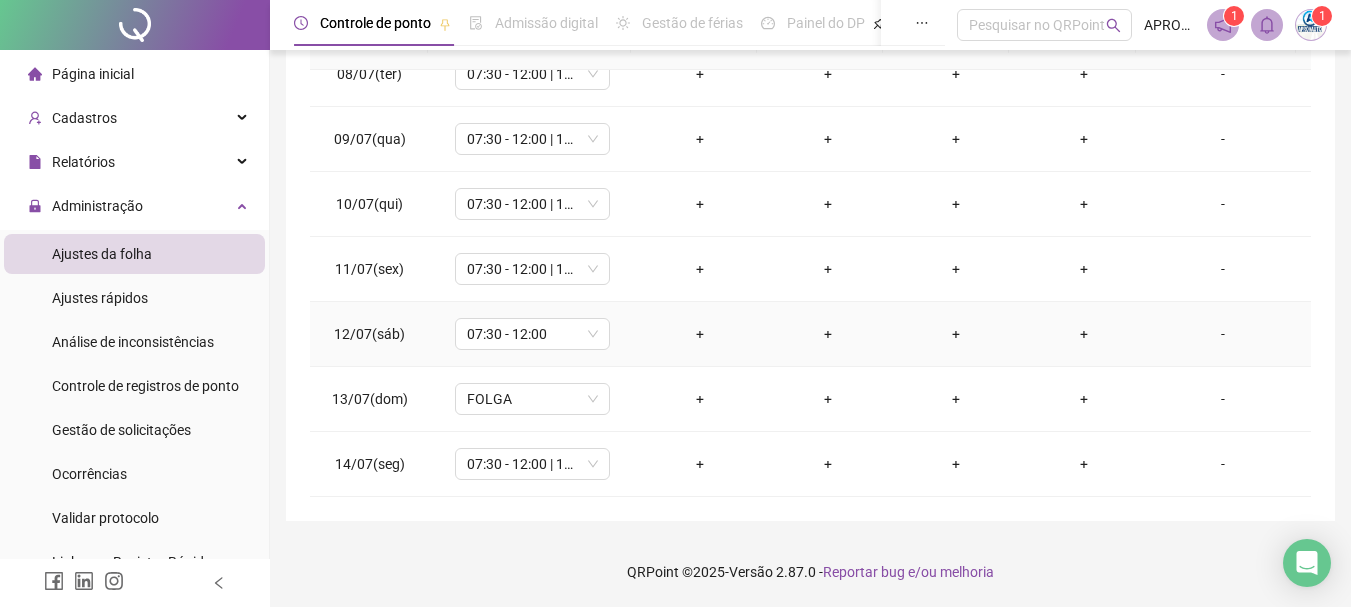 type 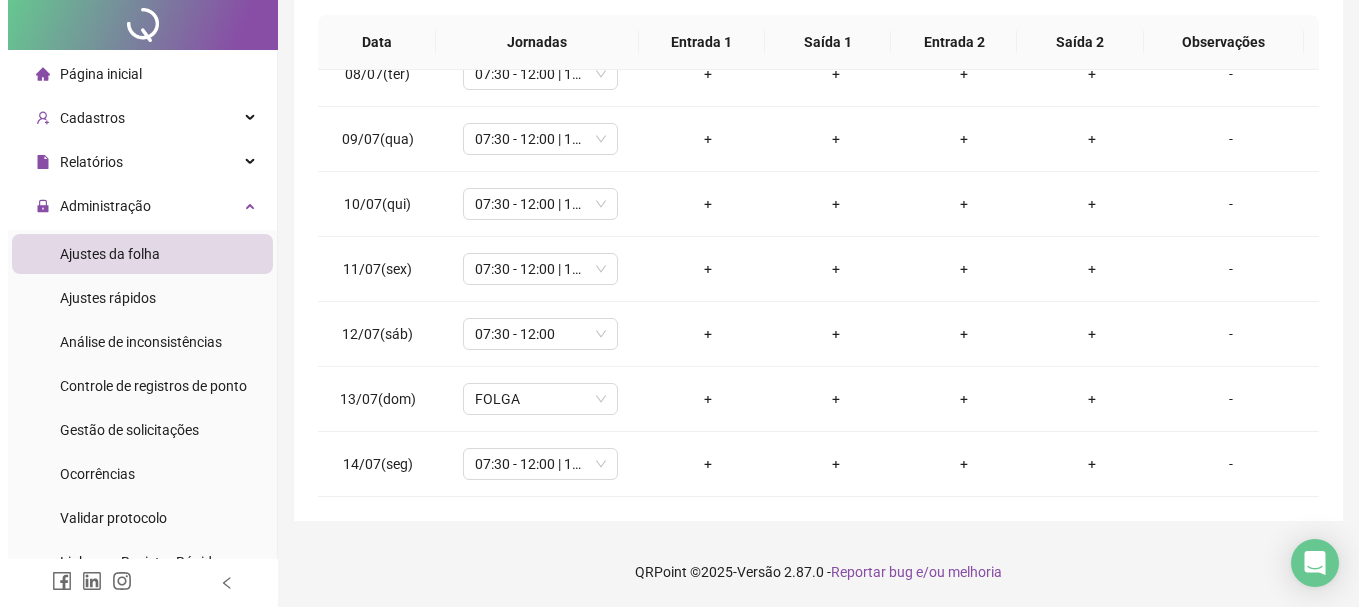 scroll, scrollTop: 0, scrollLeft: 0, axis: both 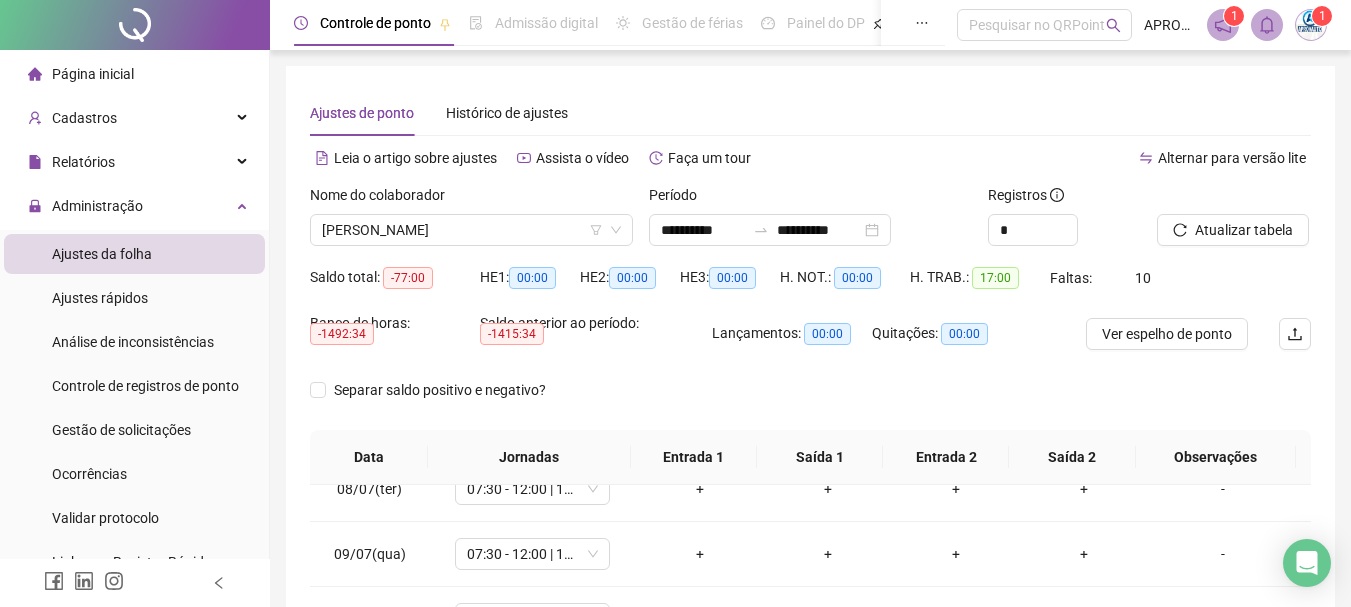 click on "Nome do colaborador" at bounding box center (471, 199) 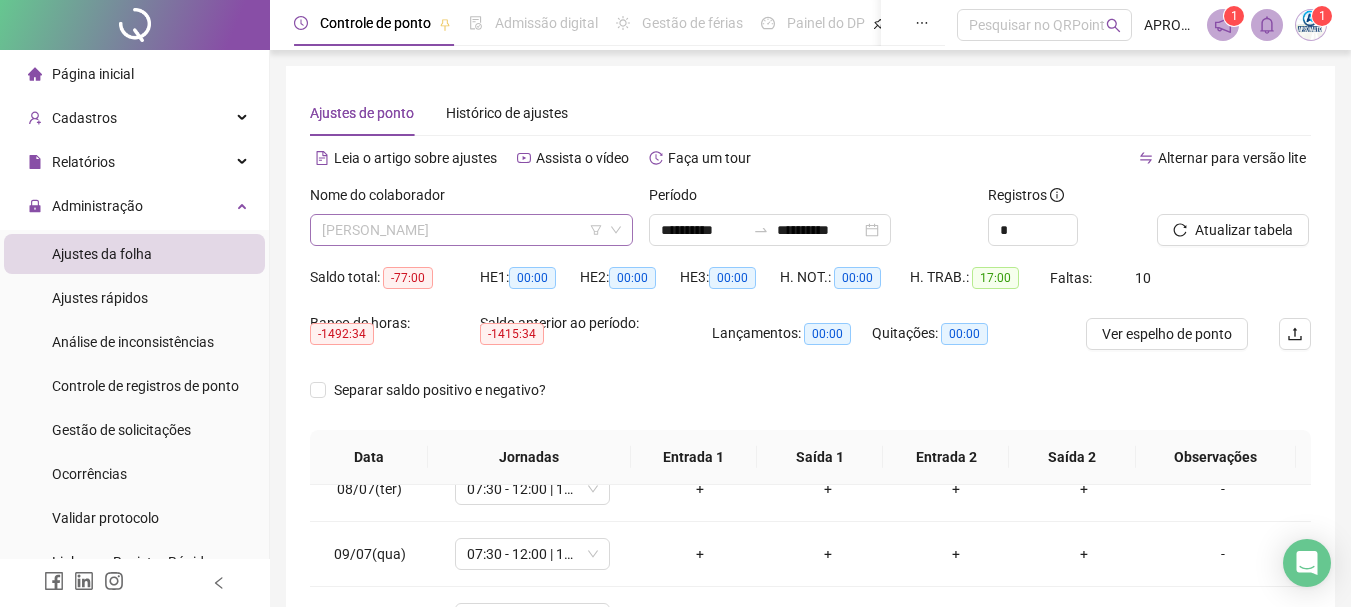 click on "[PERSON_NAME]" at bounding box center [471, 230] 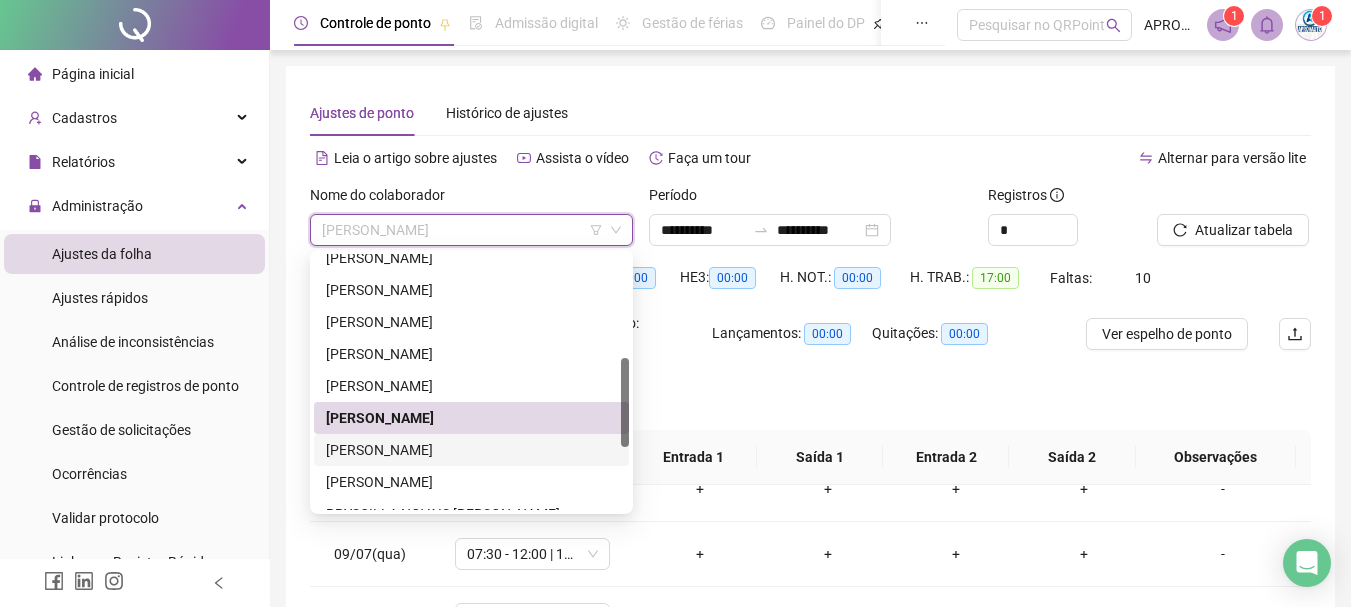 click on "[PERSON_NAME]" at bounding box center [471, 450] 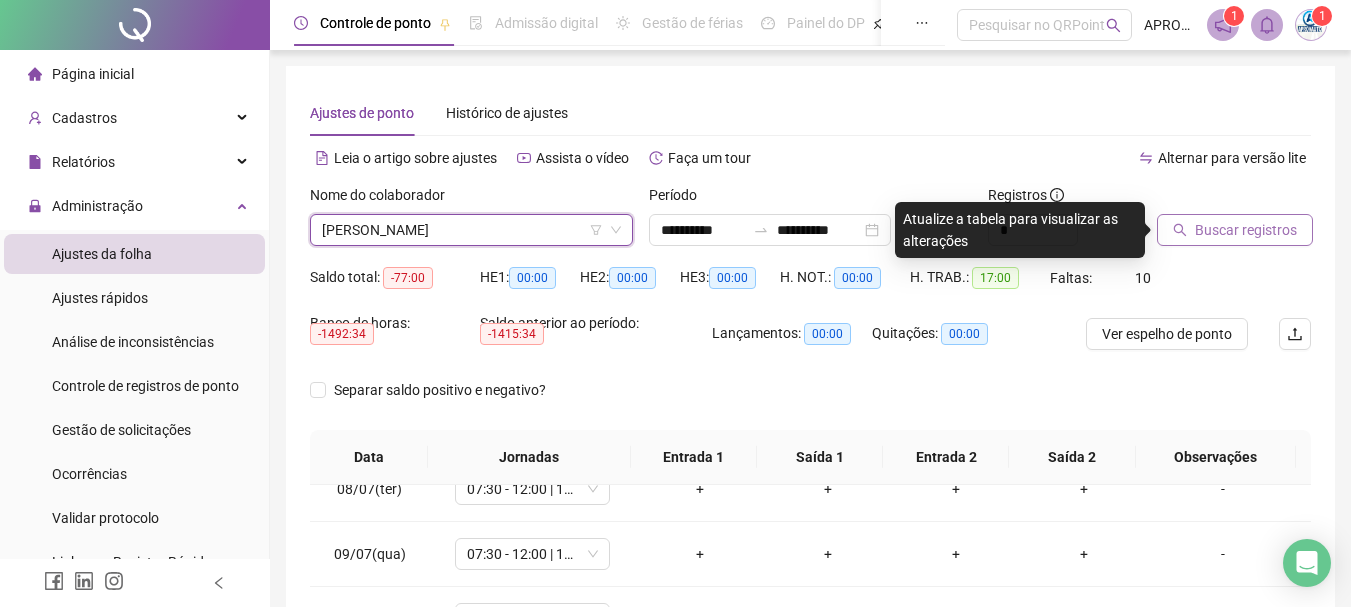 click on "Buscar registros" at bounding box center (1246, 230) 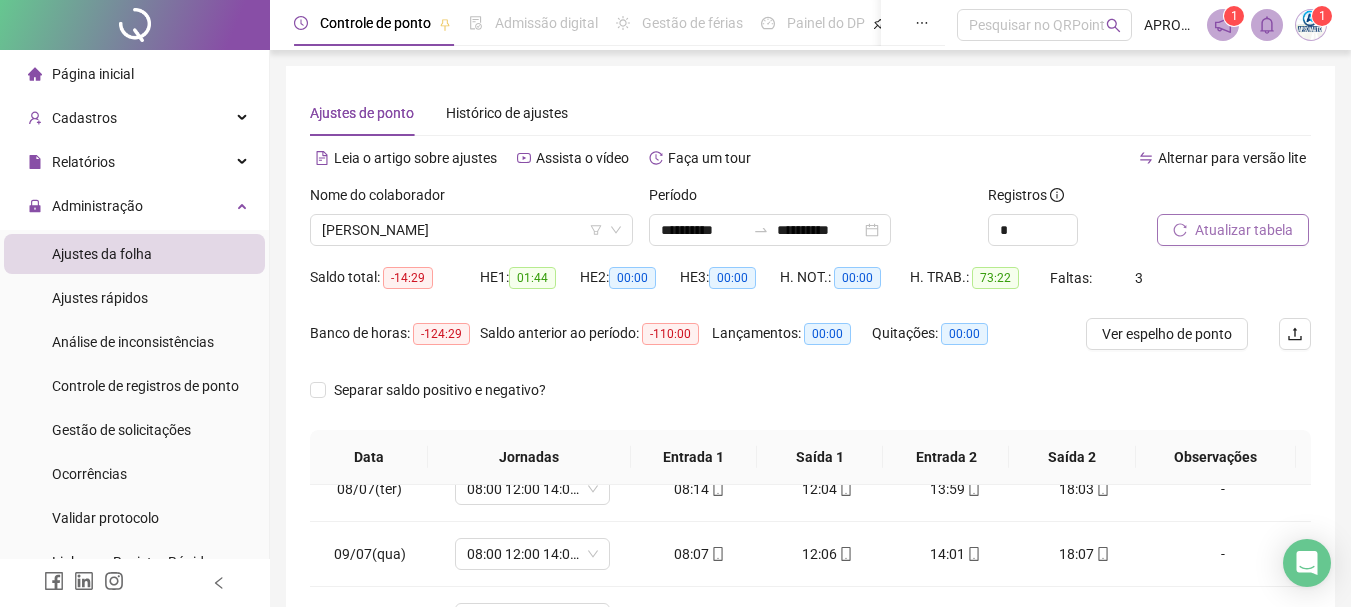click on "Atualizar tabela" at bounding box center (1233, 230) 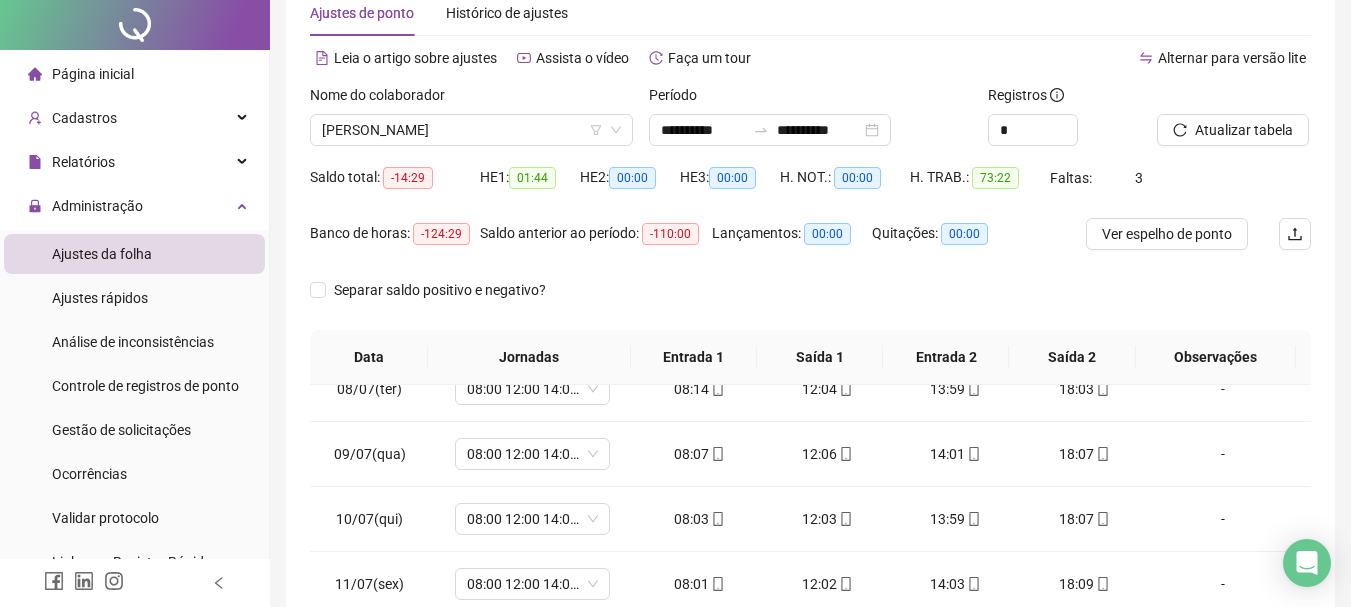 scroll, scrollTop: 415, scrollLeft: 0, axis: vertical 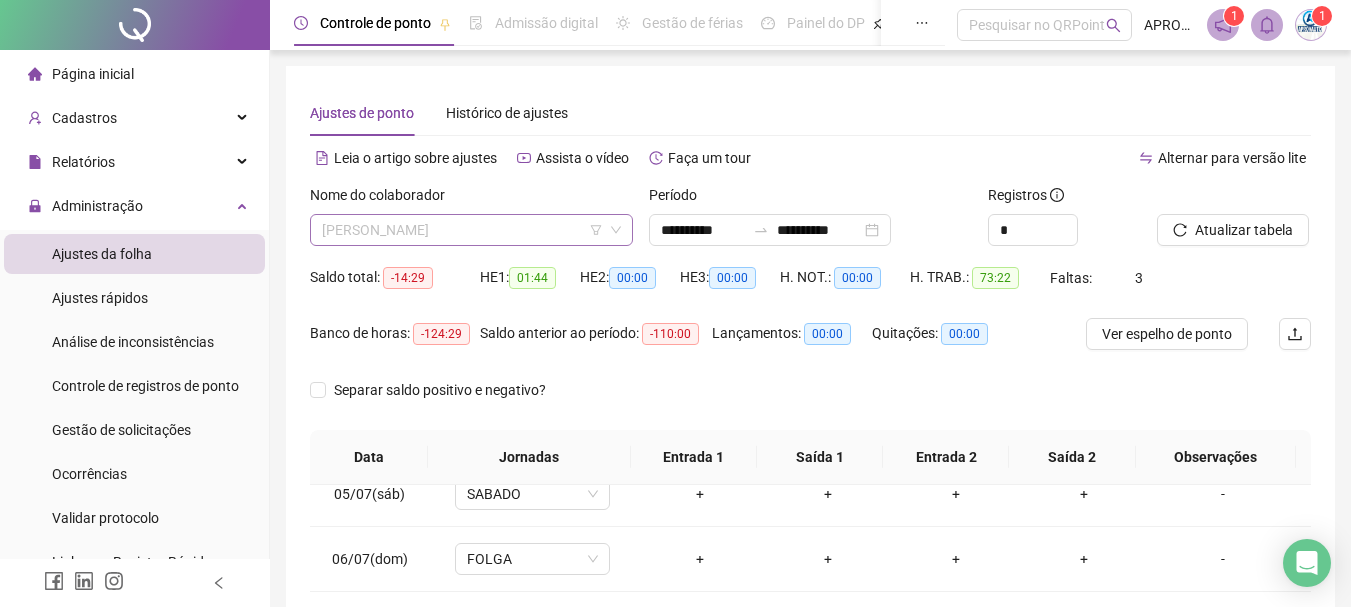click on "[PERSON_NAME]" at bounding box center (471, 230) 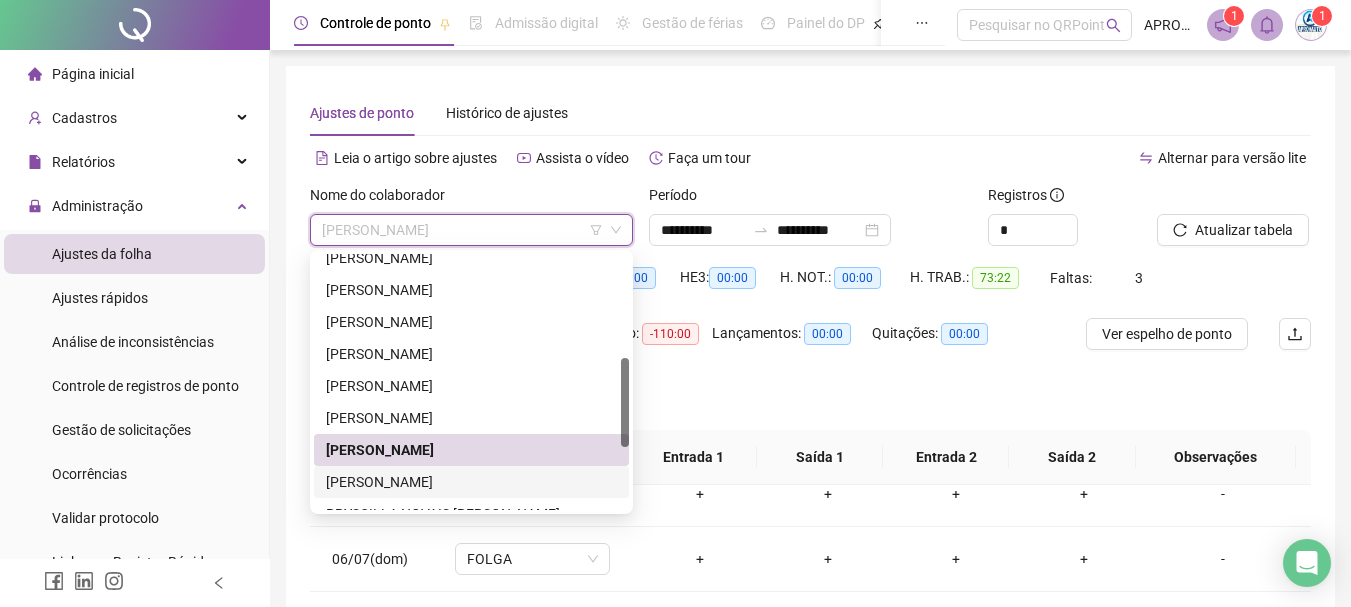 click on "[PERSON_NAME]" at bounding box center (471, 482) 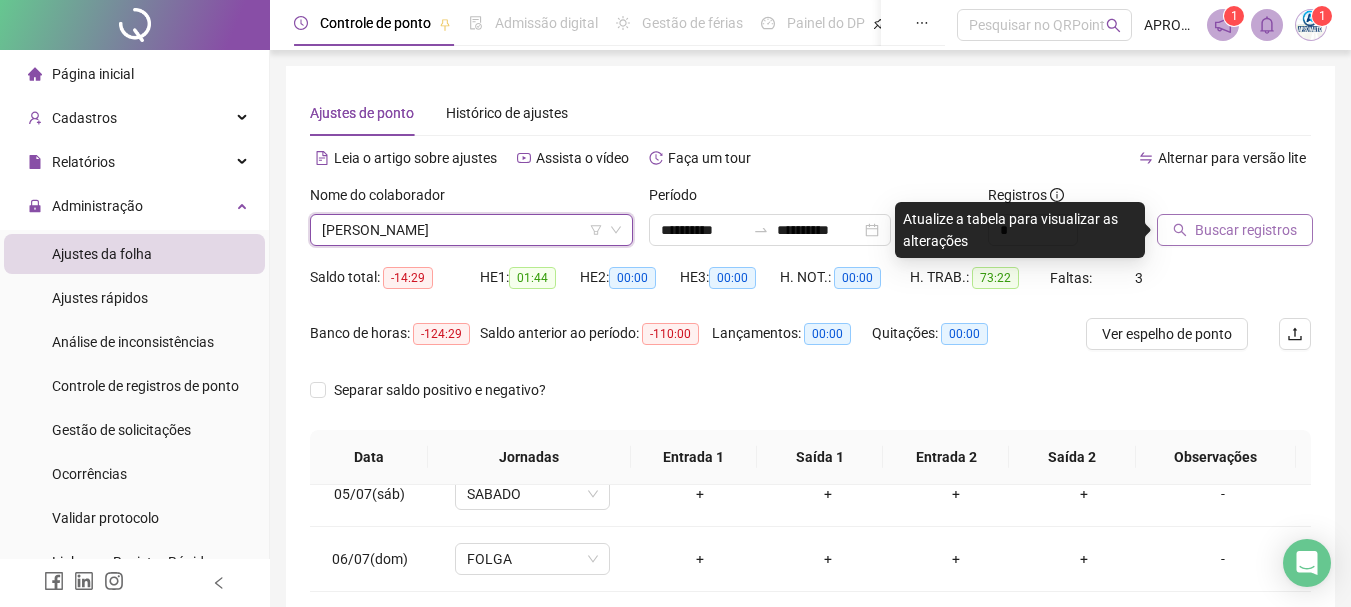 click on "Buscar registros" at bounding box center (1246, 230) 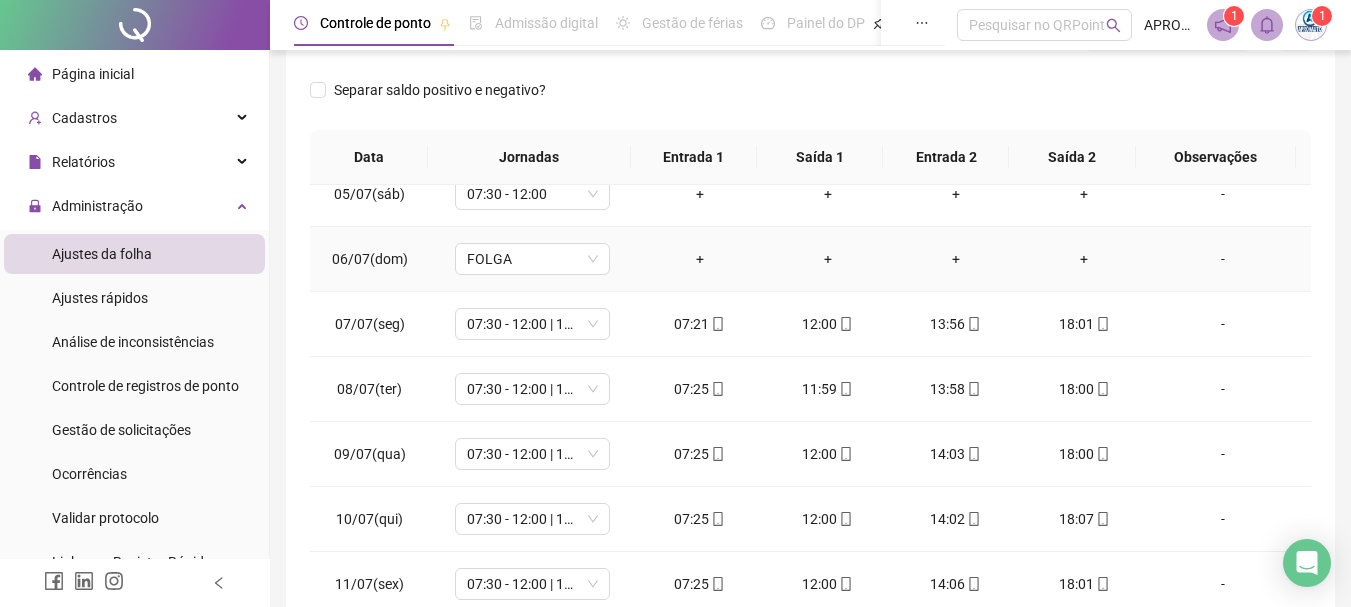 scroll, scrollTop: 415, scrollLeft: 0, axis: vertical 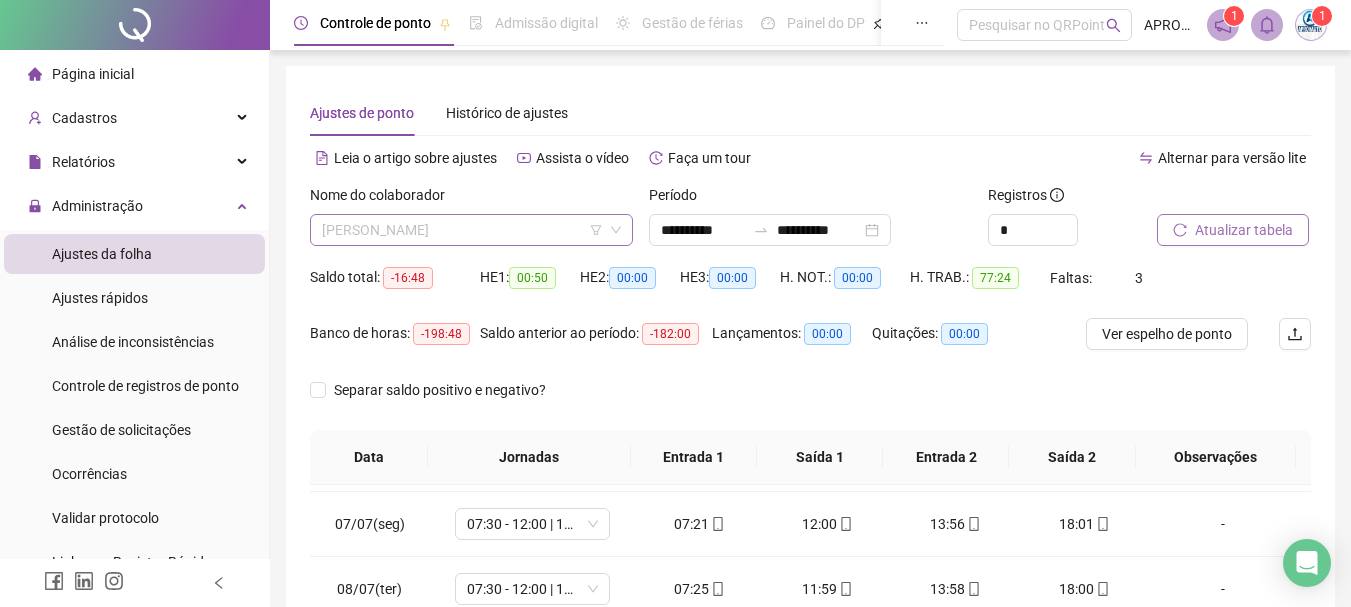 click on "[PERSON_NAME]" at bounding box center [471, 230] 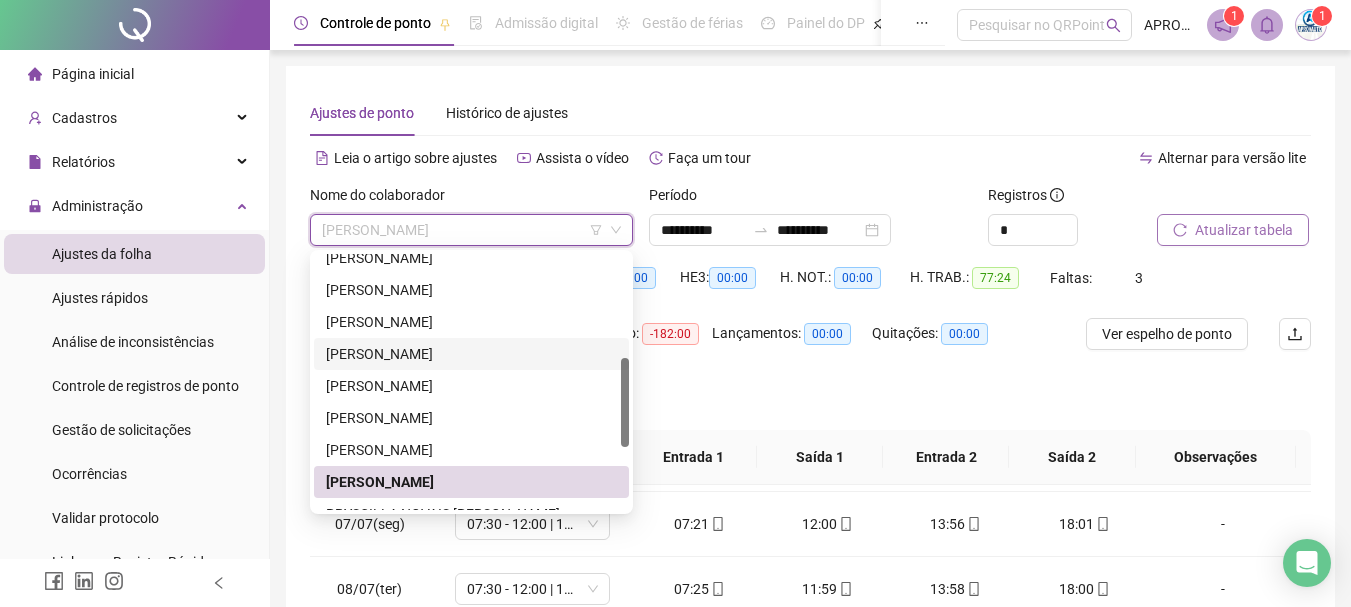 scroll, scrollTop: 480, scrollLeft: 0, axis: vertical 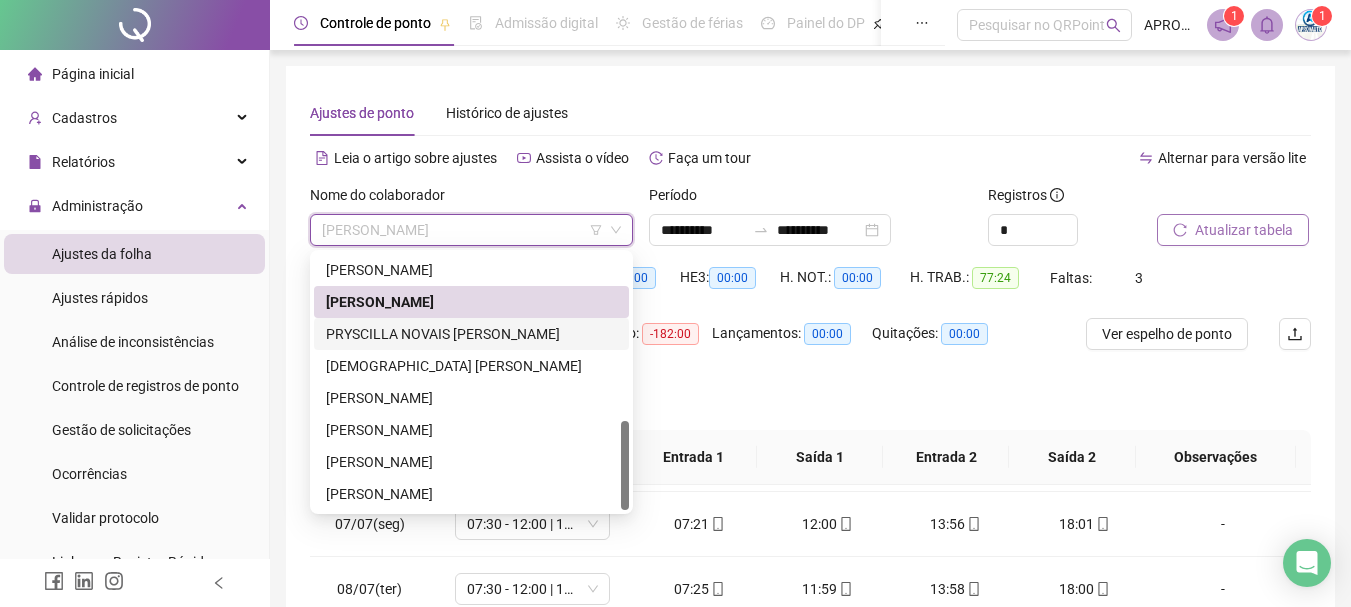 click on "PRYSCILLA NOVAIS [PERSON_NAME]" at bounding box center [471, 334] 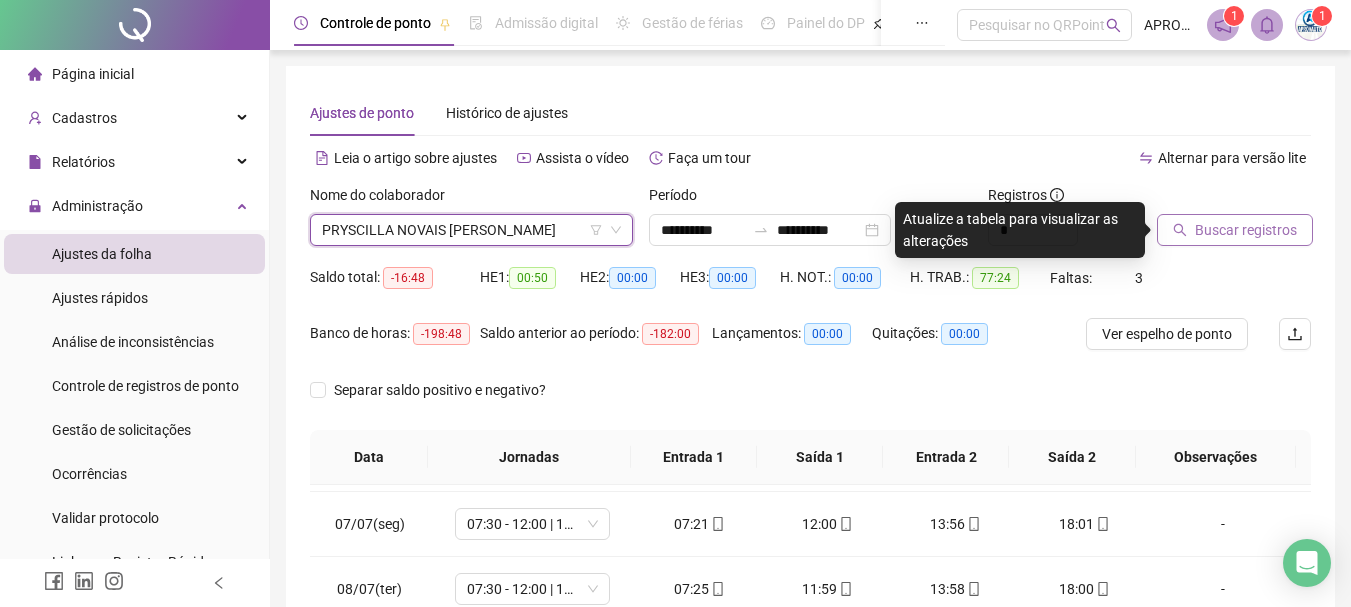 click on "Buscar registros" at bounding box center (1246, 230) 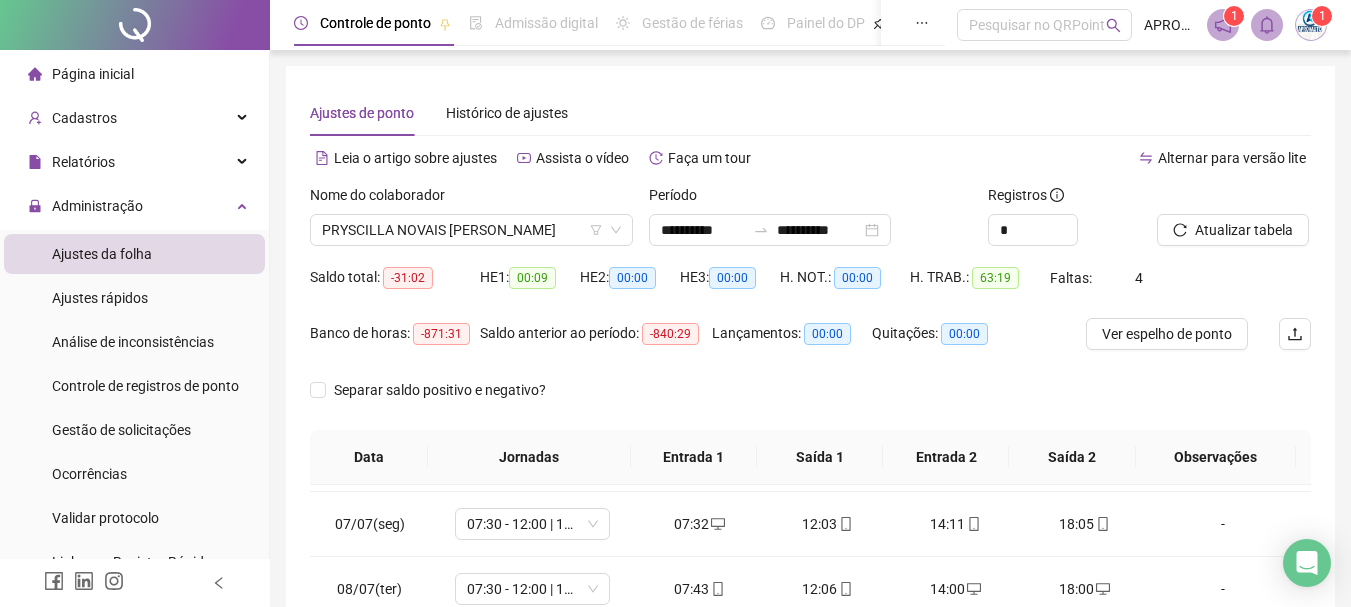 scroll, scrollTop: 415, scrollLeft: 0, axis: vertical 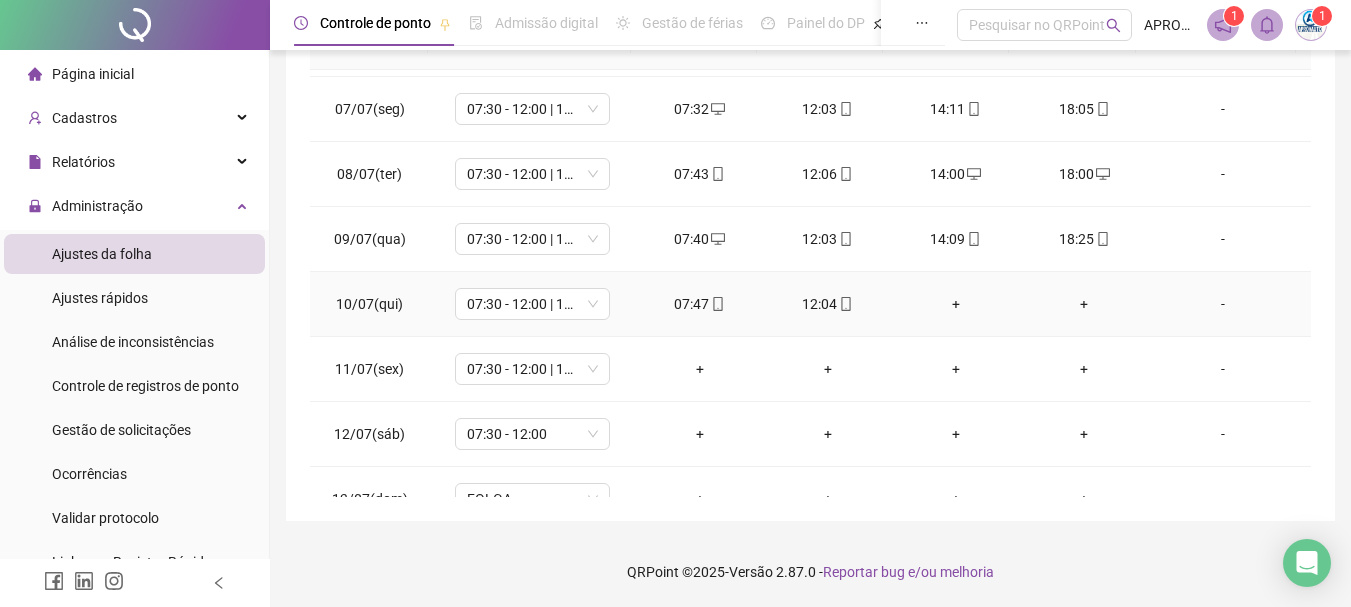 click on "-" at bounding box center [1223, 304] 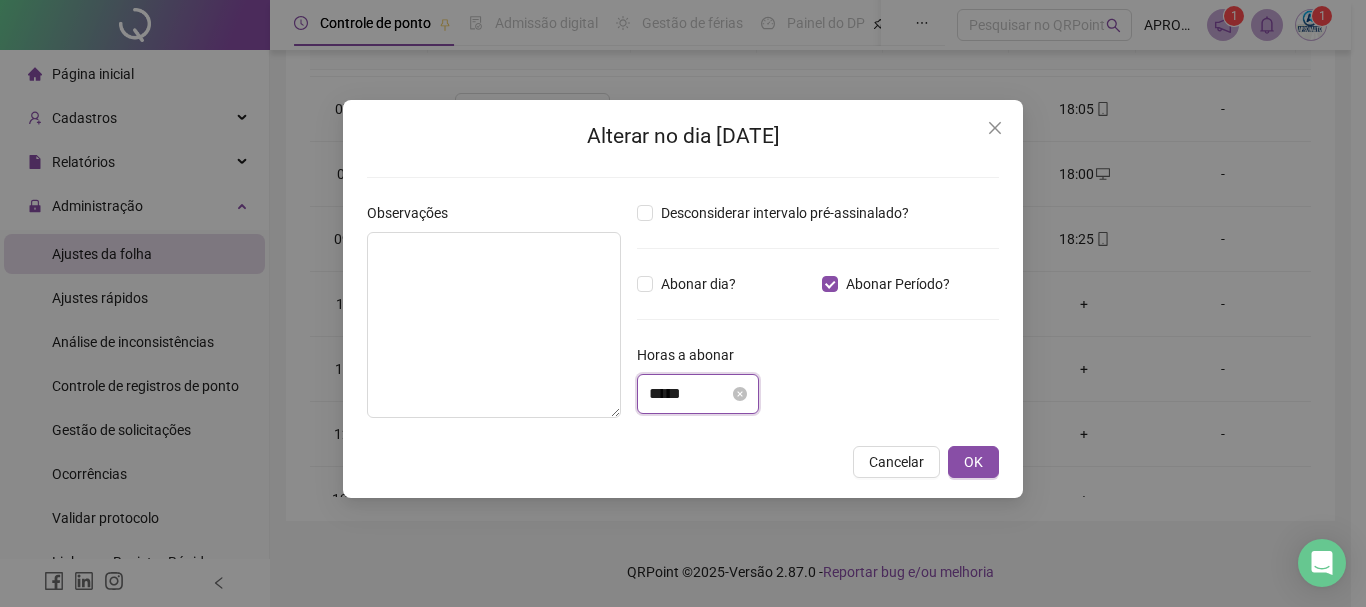click on "*****" at bounding box center [689, 394] 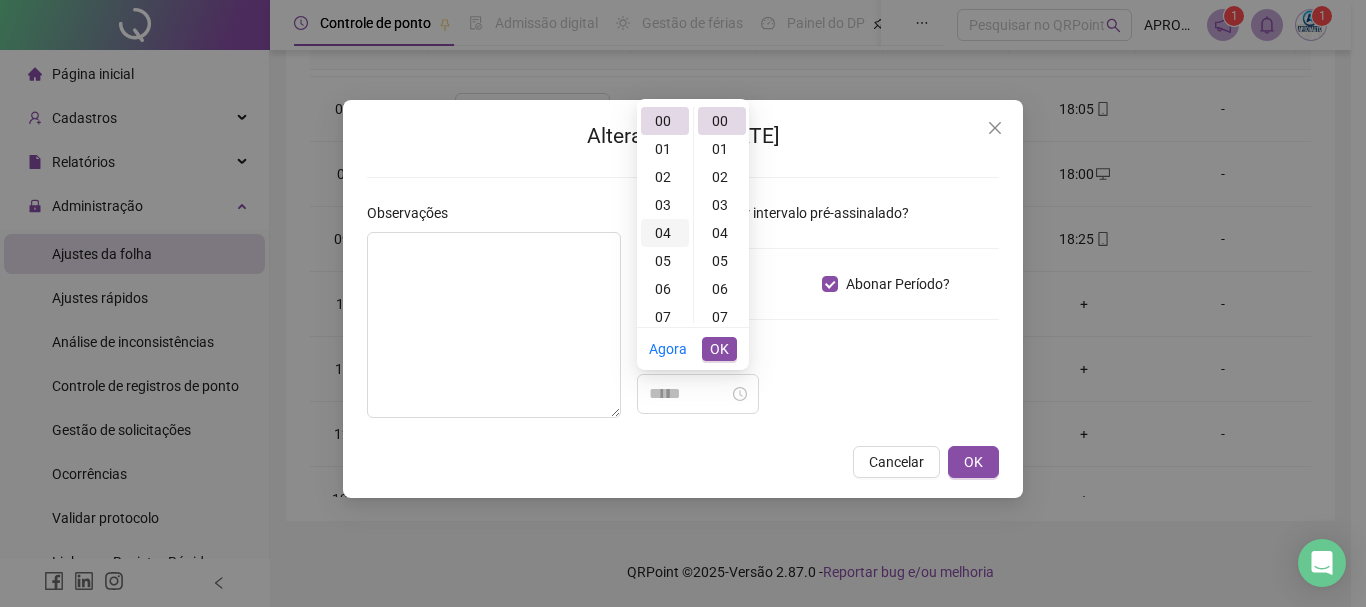 click on "04" at bounding box center (665, 233) 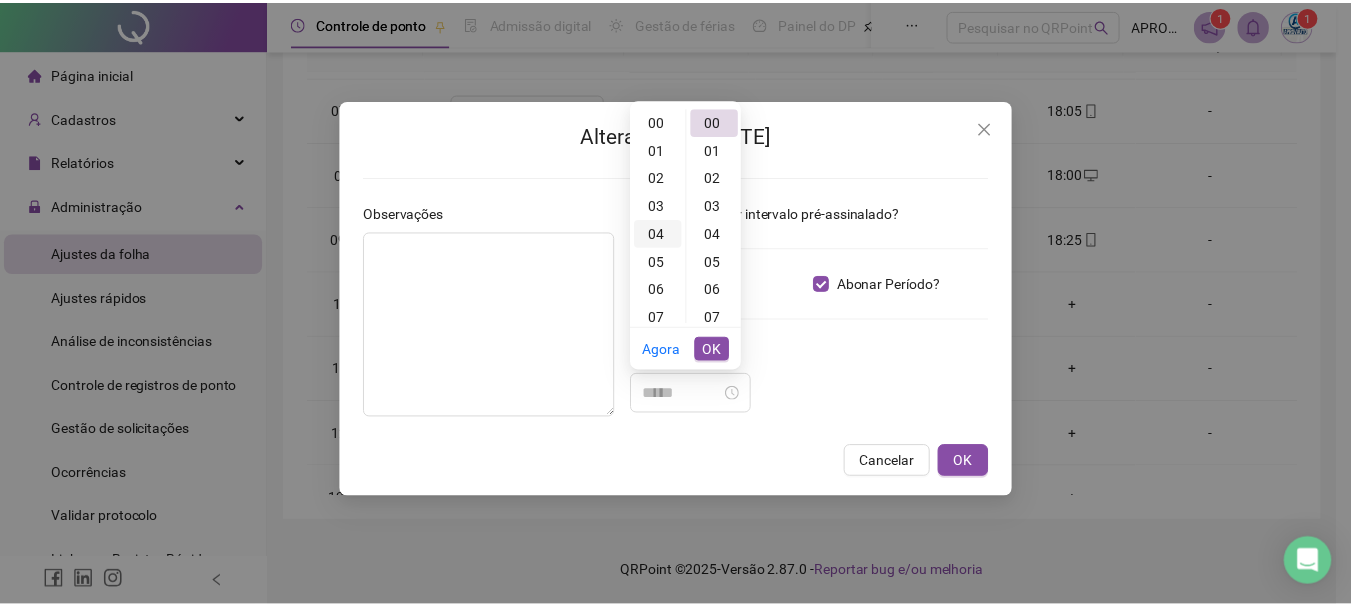 scroll, scrollTop: 112, scrollLeft: 0, axis: vertical 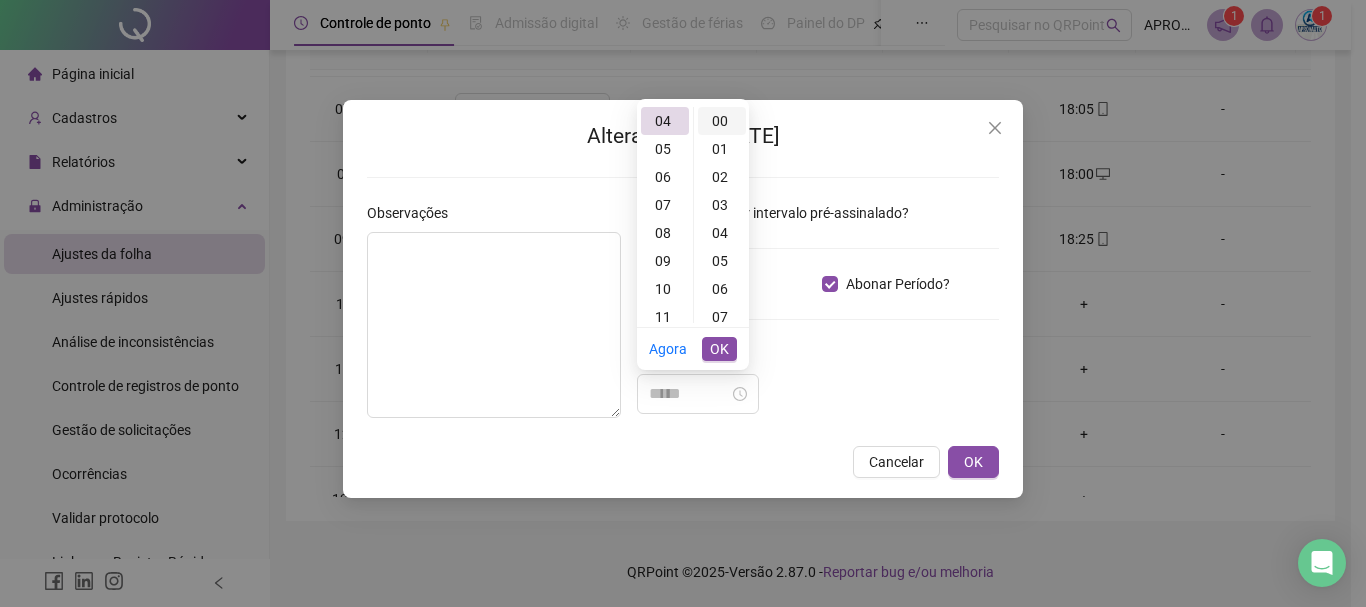type on "*****" 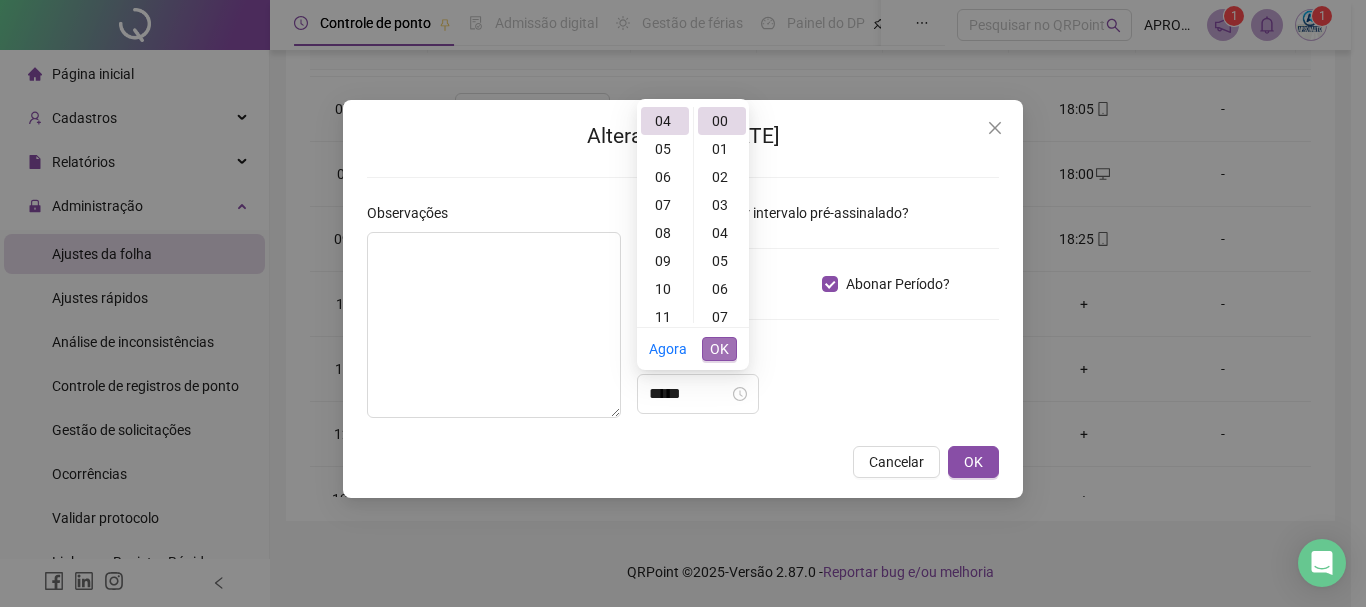click on "OK" at bounding box center (719, 349) 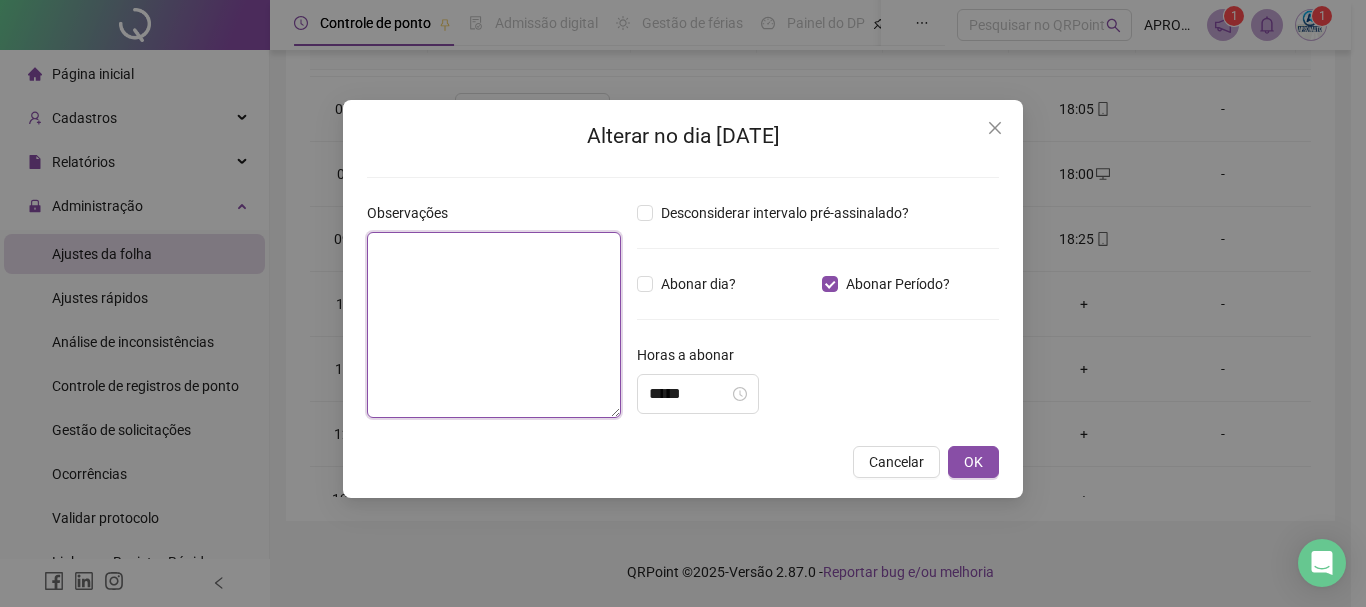 click at bounding box center (494, 325) 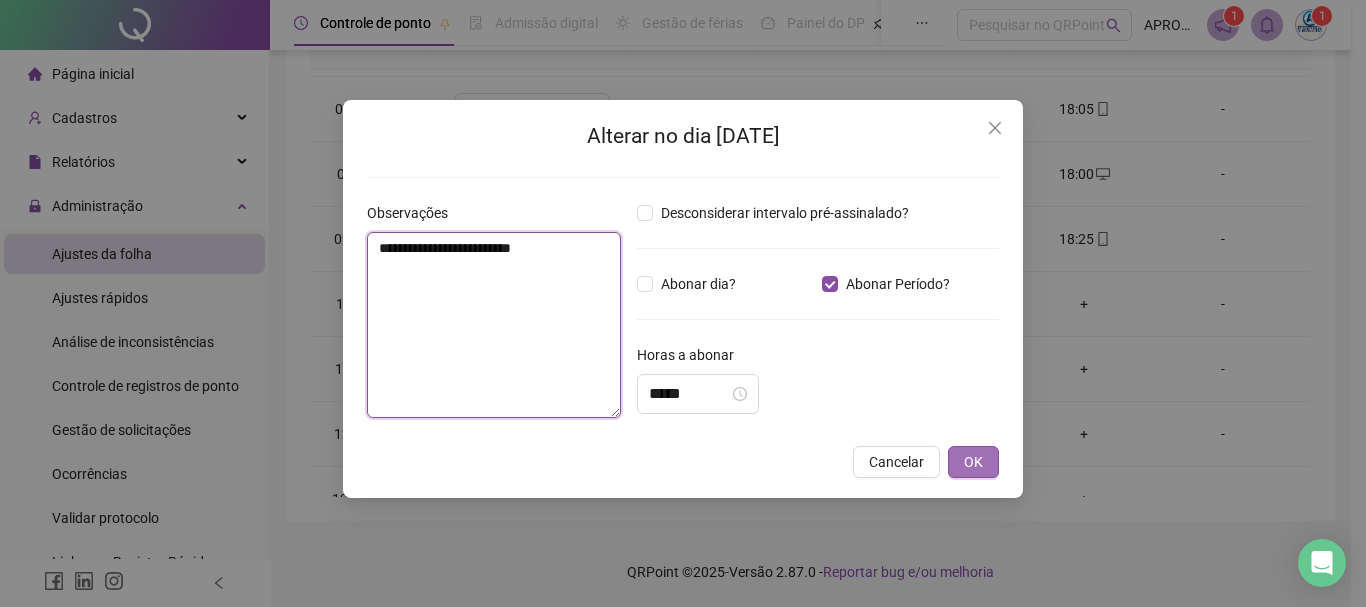 type on "**********" 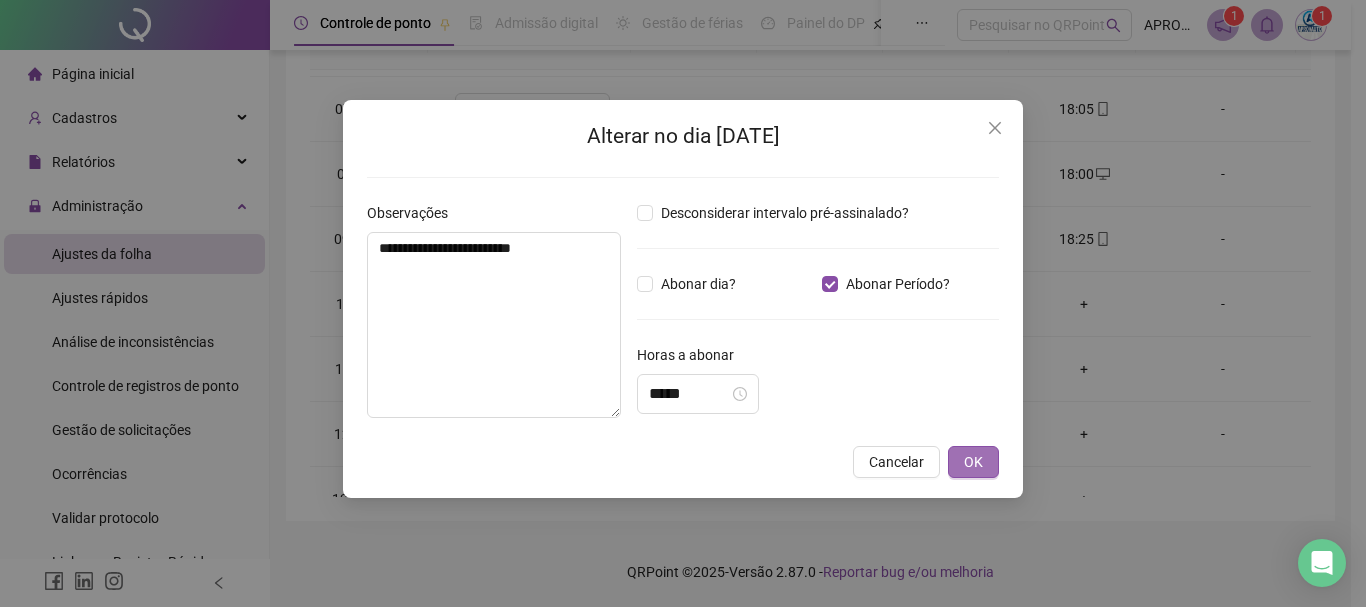 click on "OK" at bounding box center (973, 462) 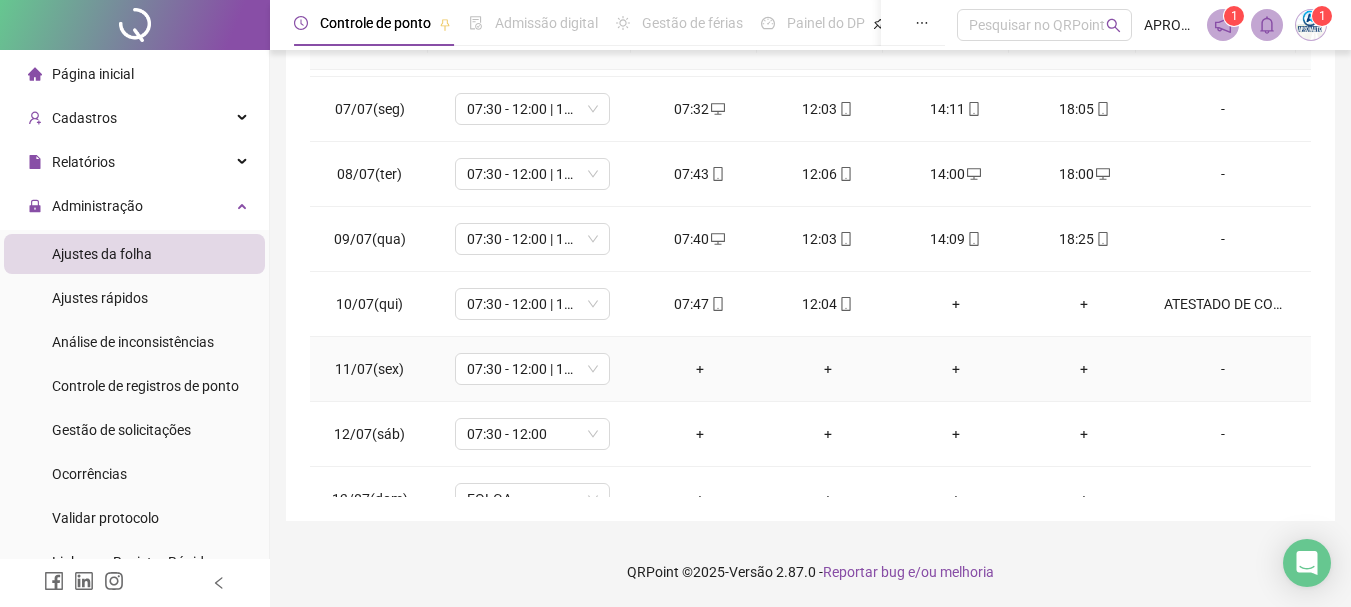 click on "-" at bounding box center [1223, 369] 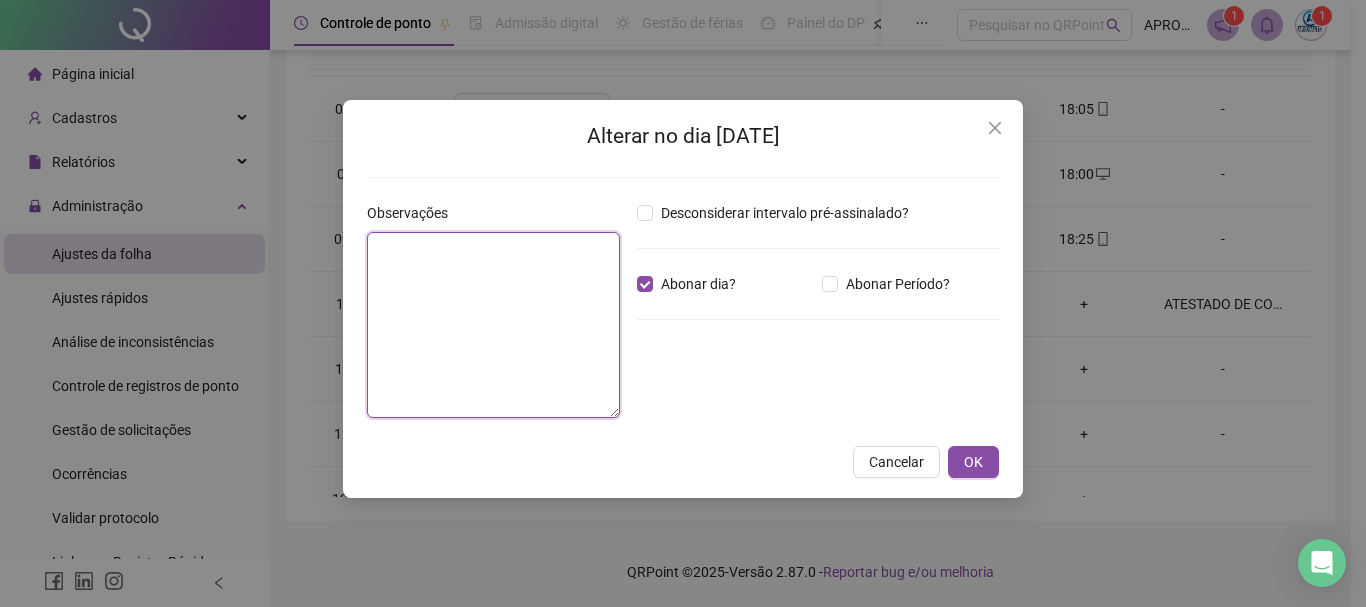 click at bounding box center [493, 325] 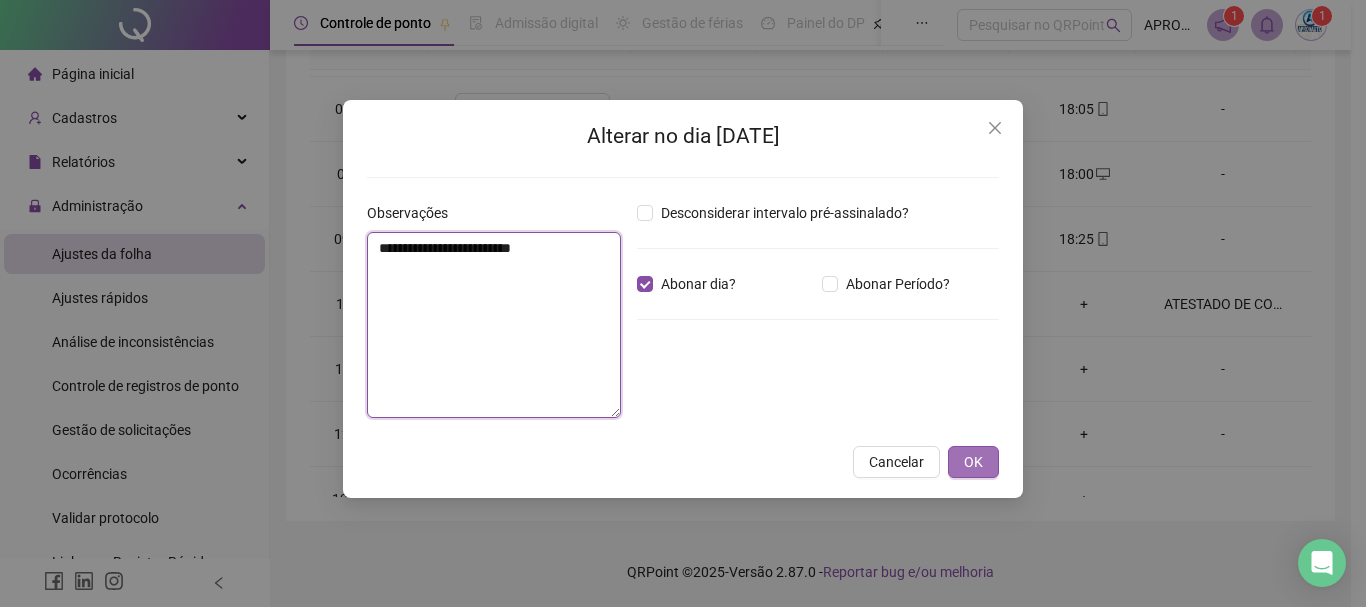 type on "**********" 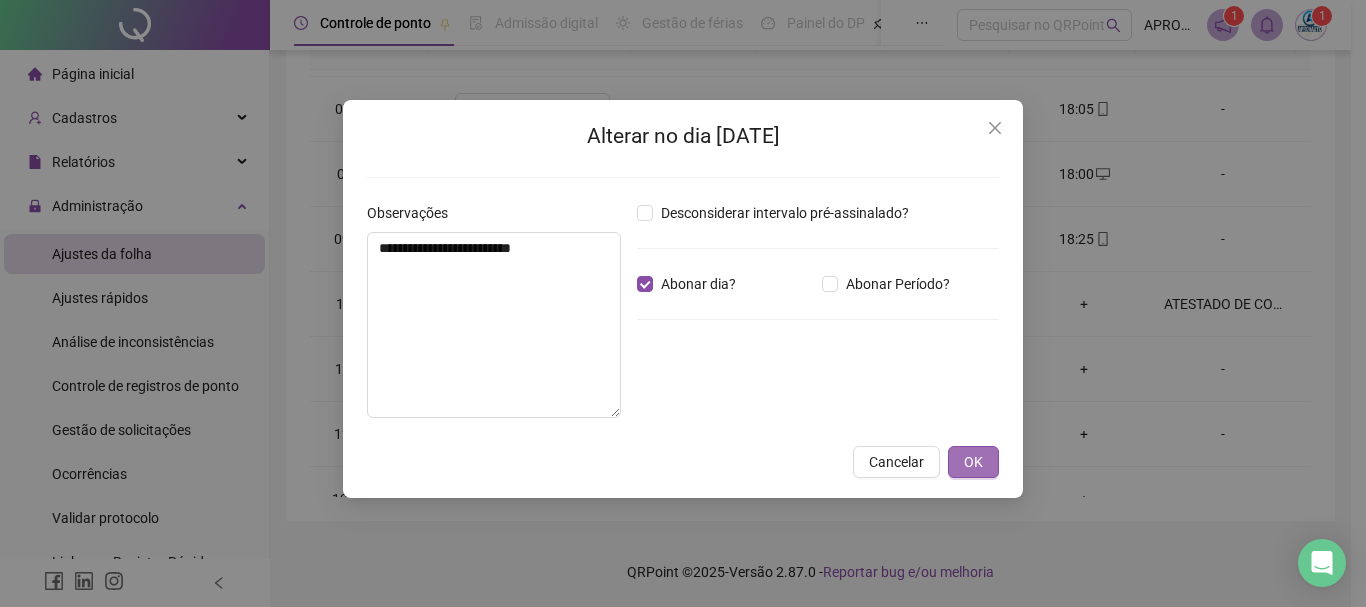click on "OK" at bounding box center (973, 462) 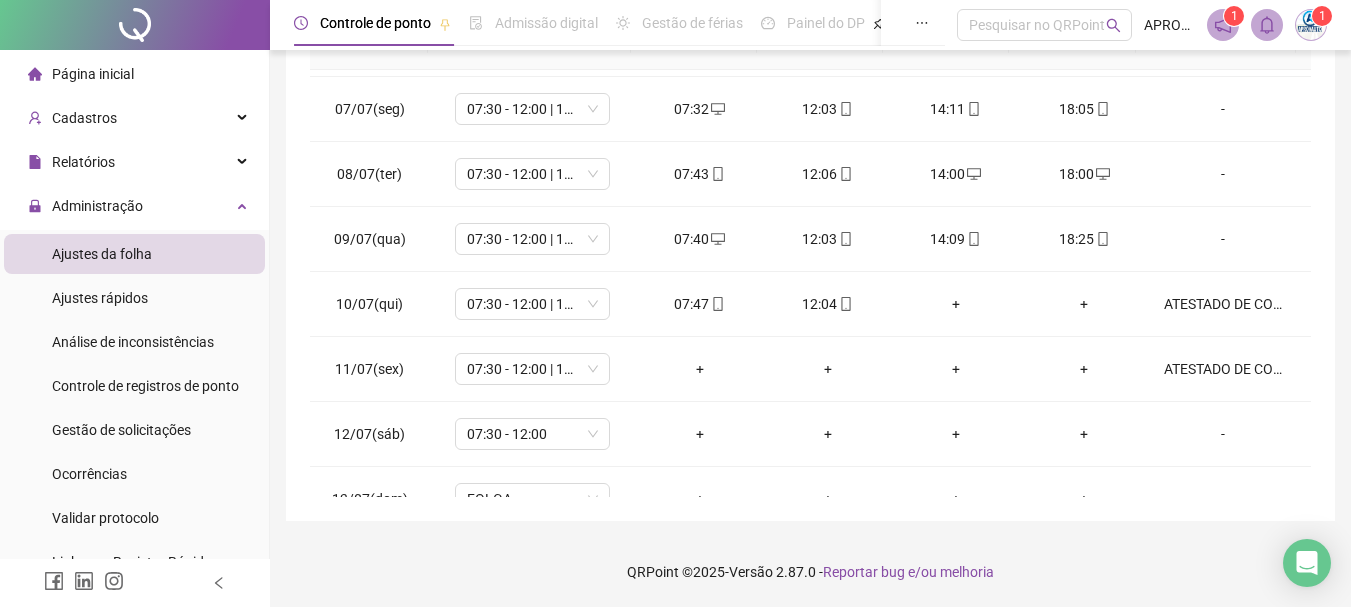 scroll, scrollTop: 0, scrollLeft: 0, axis: both 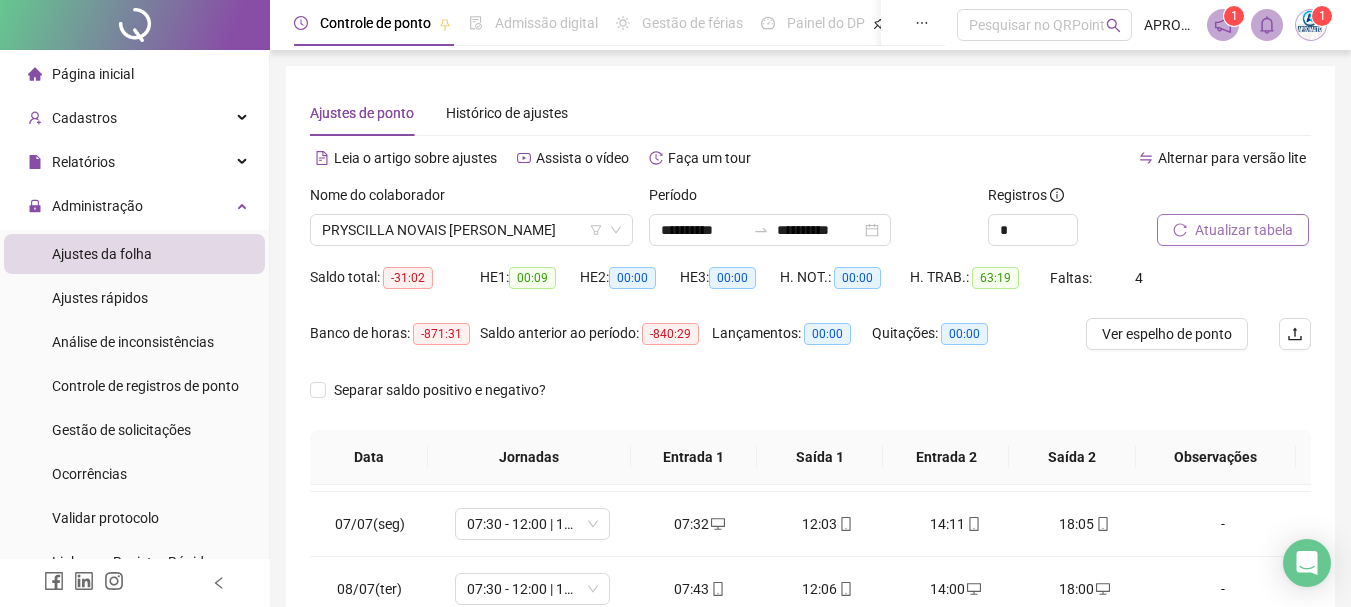 click on "Atualizar tabela" at bounding box center (1244, 230) 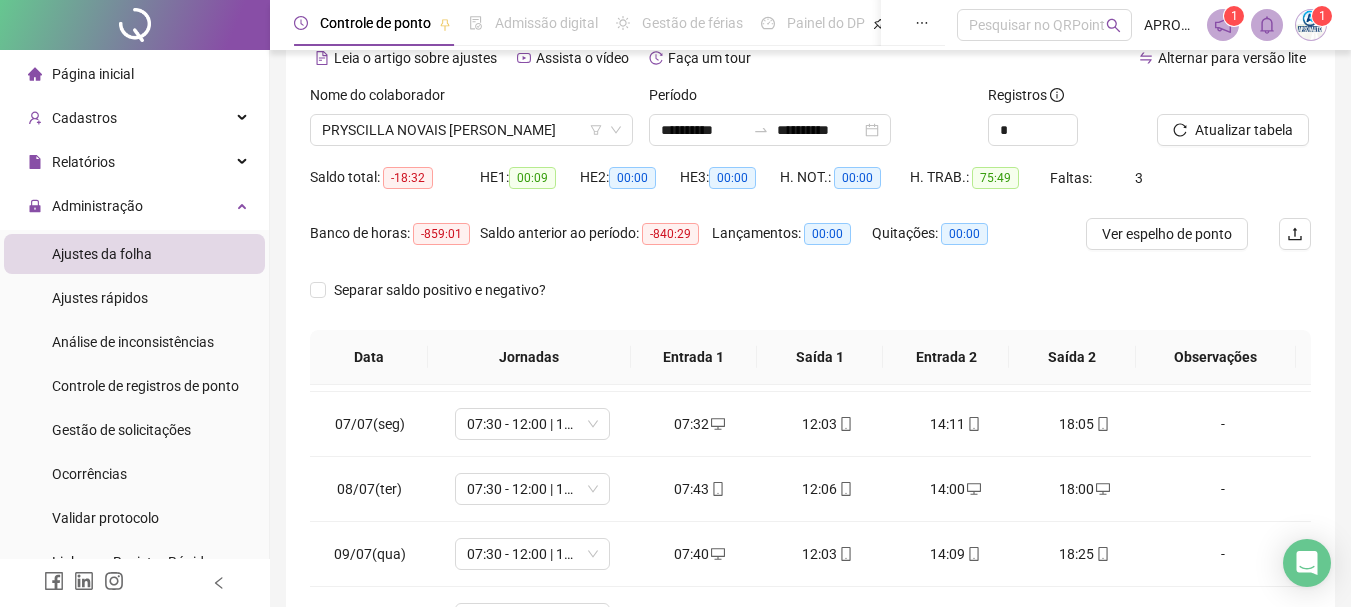 scroll, scrollTop: 415, scrollLeft: 0, axis: vertical 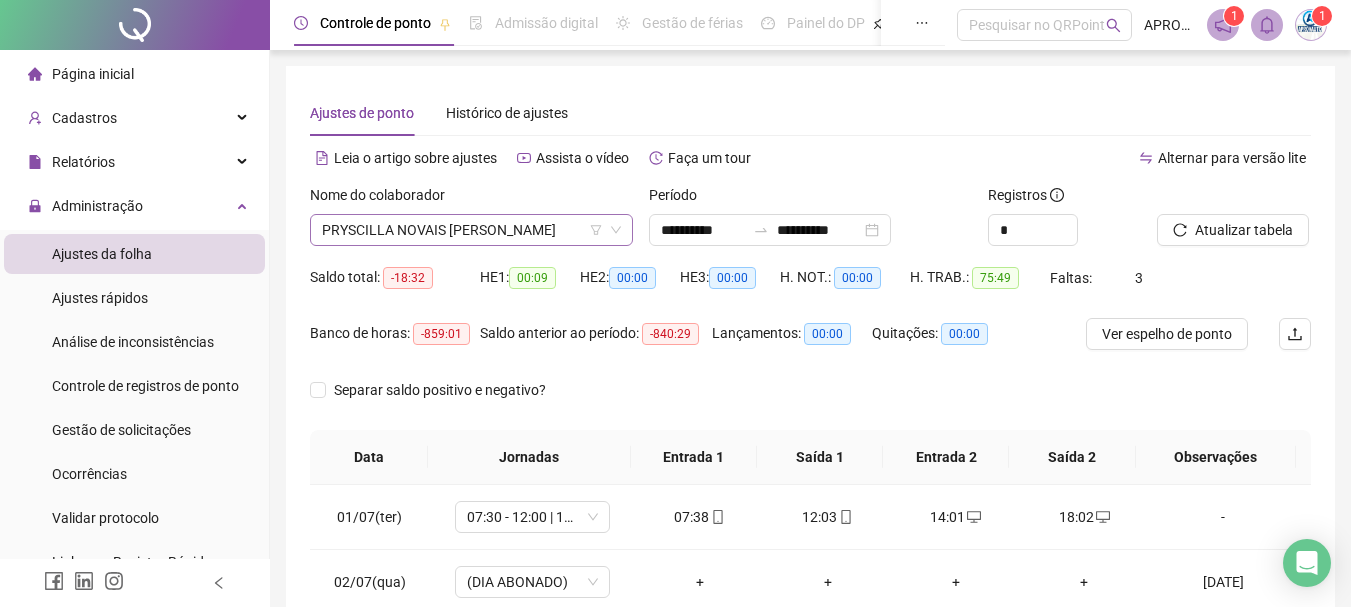 click on "PRYSCILLA NOVAIS [PERSON_NAME]" at bounding box center [471, 230] 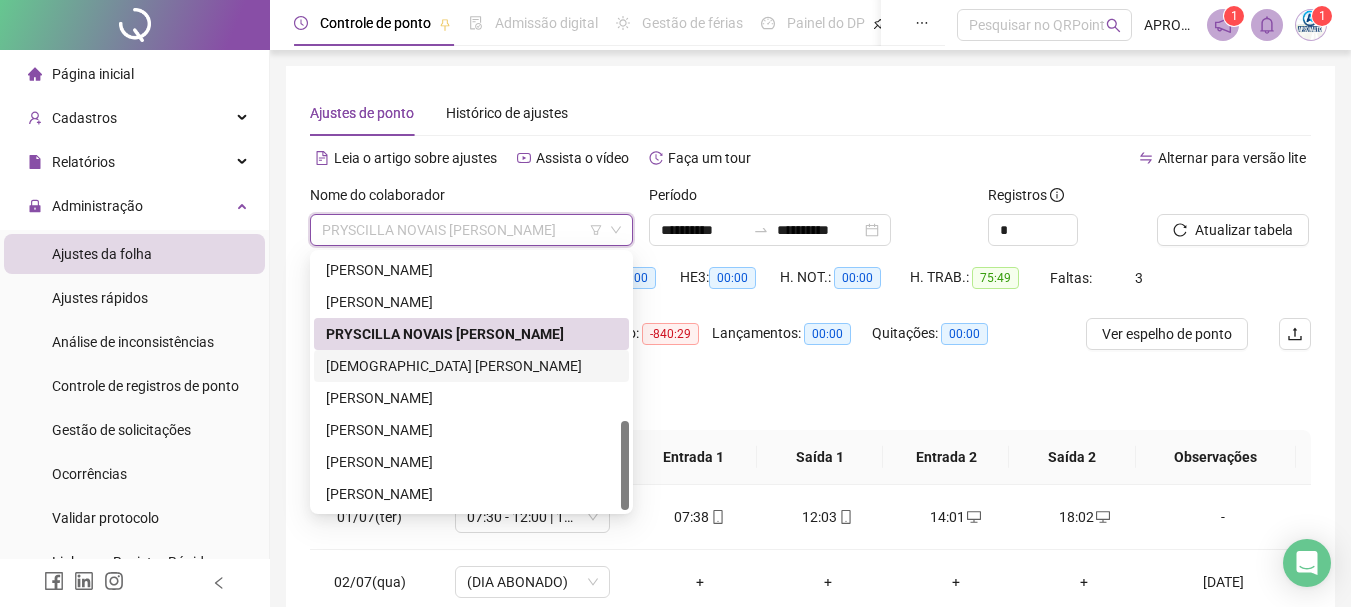click on "[DEMOGRAPHIC_DATA] [PERSON_NAME]" at bounding box center [471, 366] 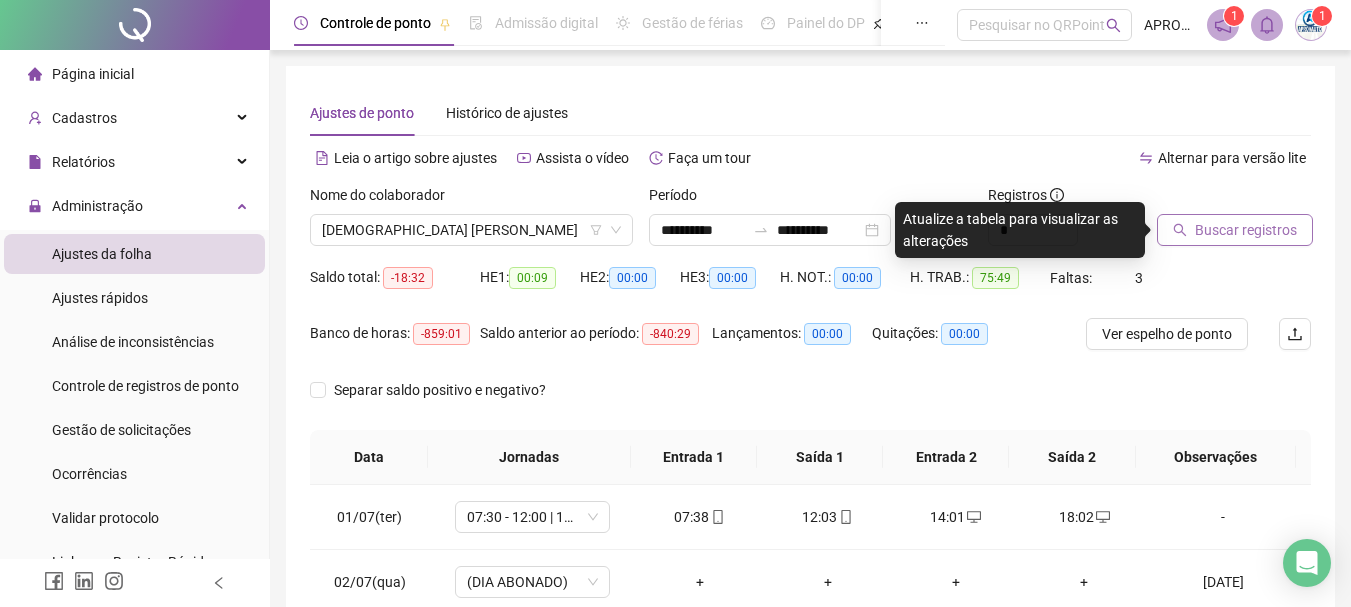 click on "Buscar registros" at bounding box center [1235, 230] 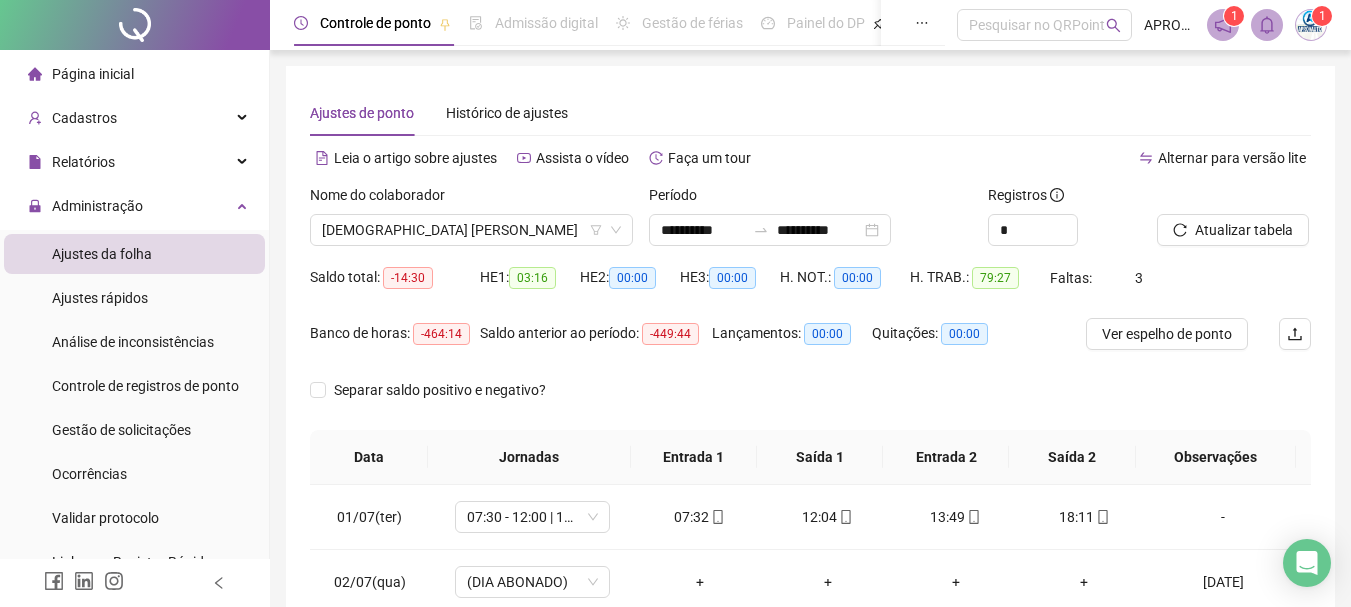 scroll, scrollTop: 300, scrollLeft: 0, axis: vertical 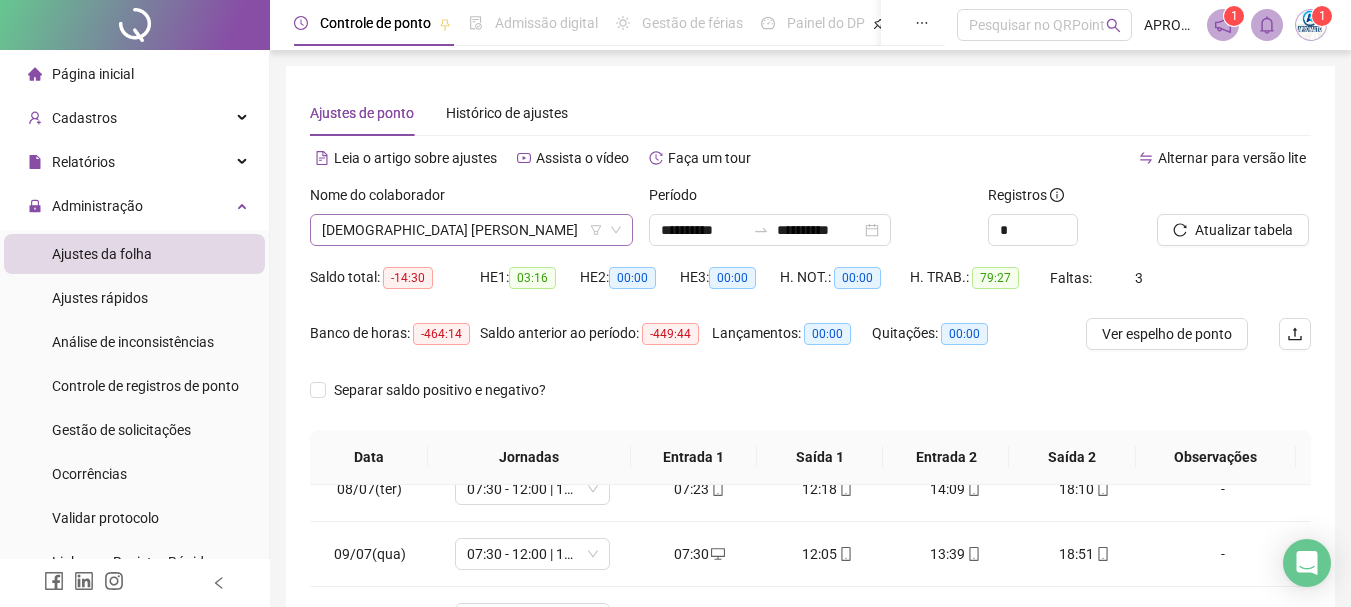 click on "[DEMOGRAPHIC_DATA] [PERSON_NAME]" at bounding box center [471, 230] 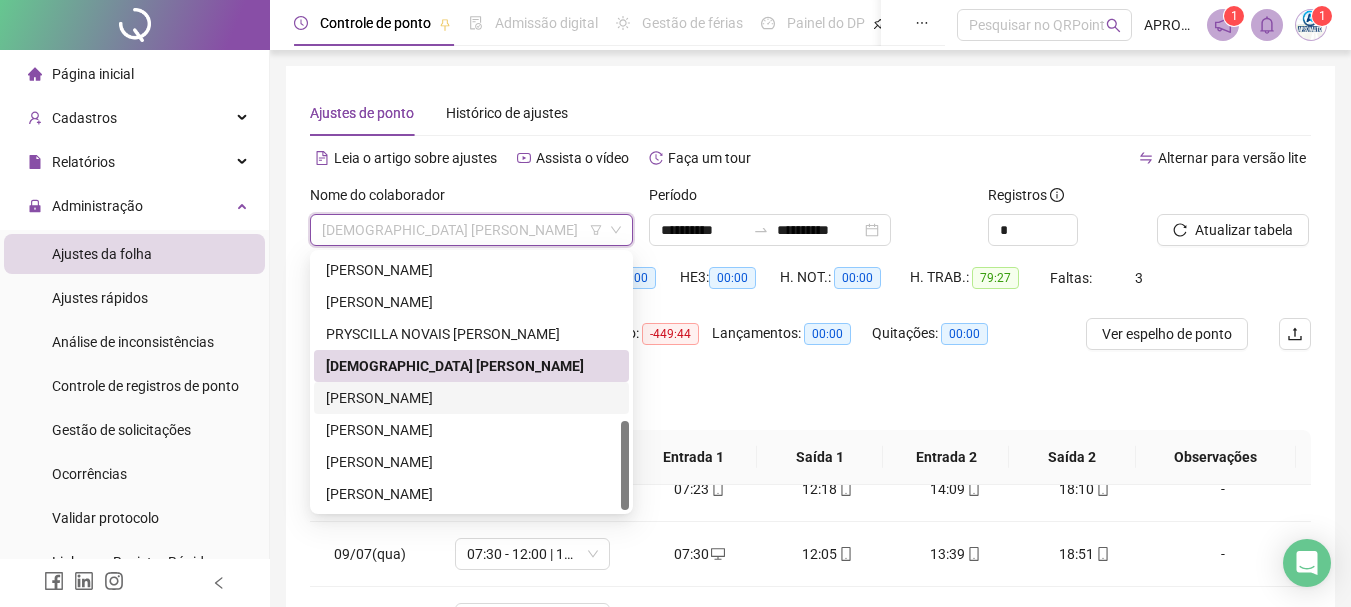 click on "[PERSON_NAME]" at bounding box center (471, 398) 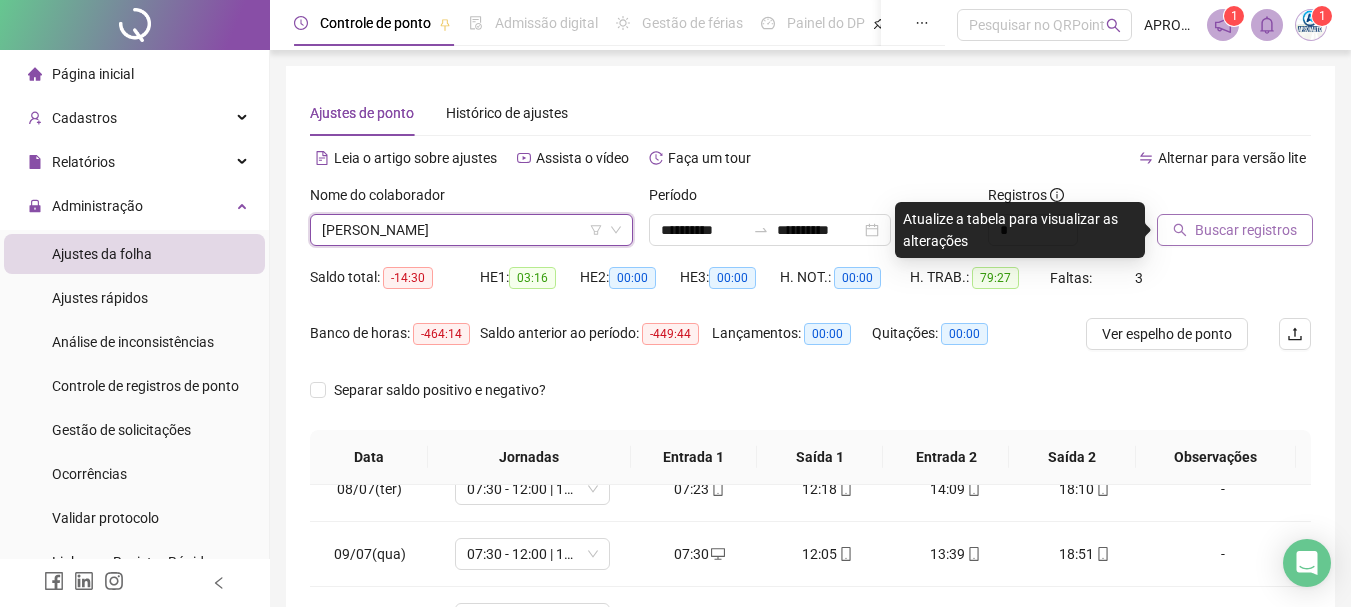 click 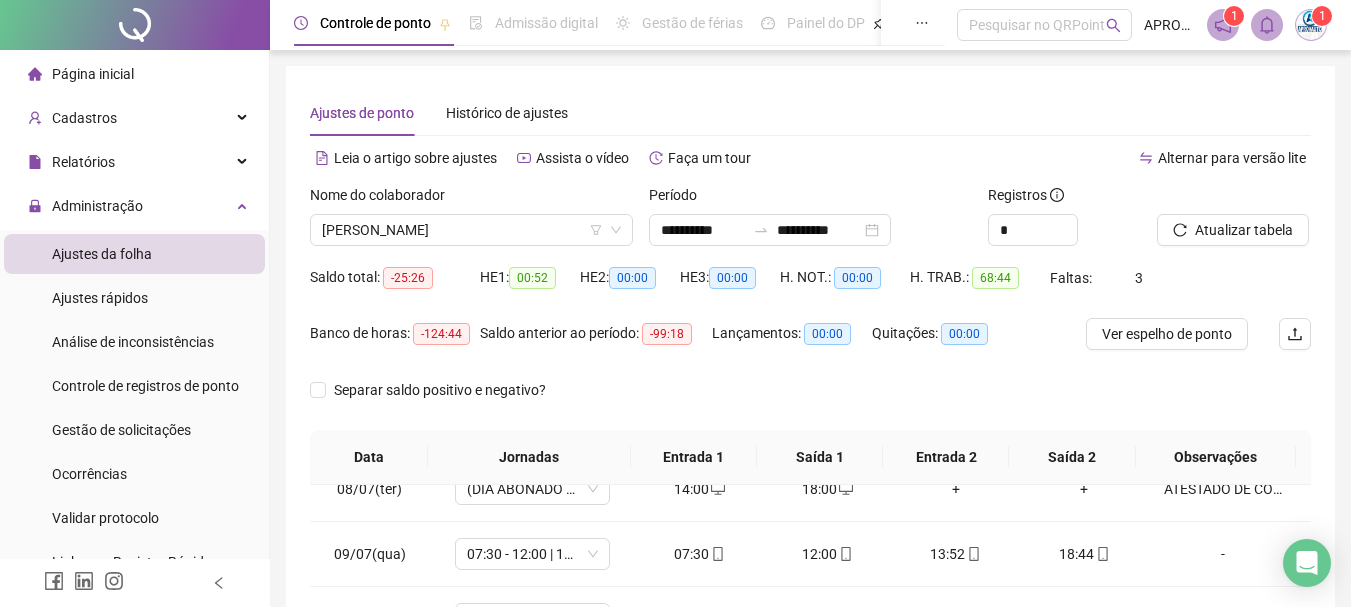 scroll, scrollTop: 415, scrollLeft: 0, axis: vertical 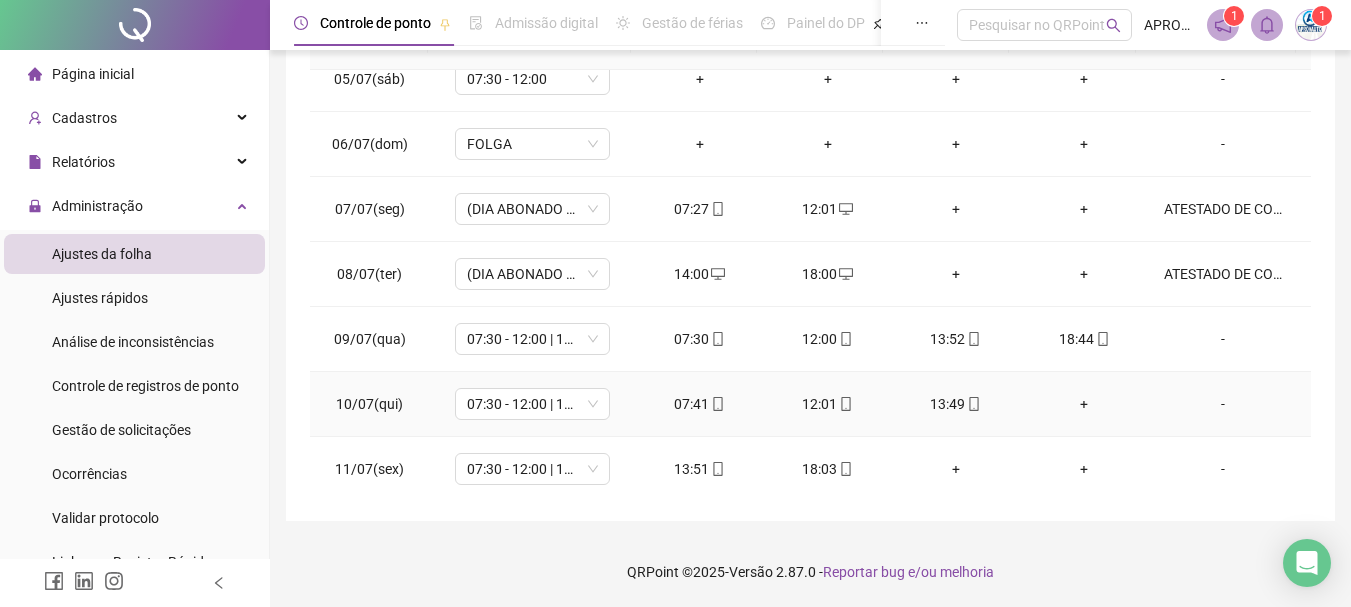 click on "+" at bounding box center [1084, 404] 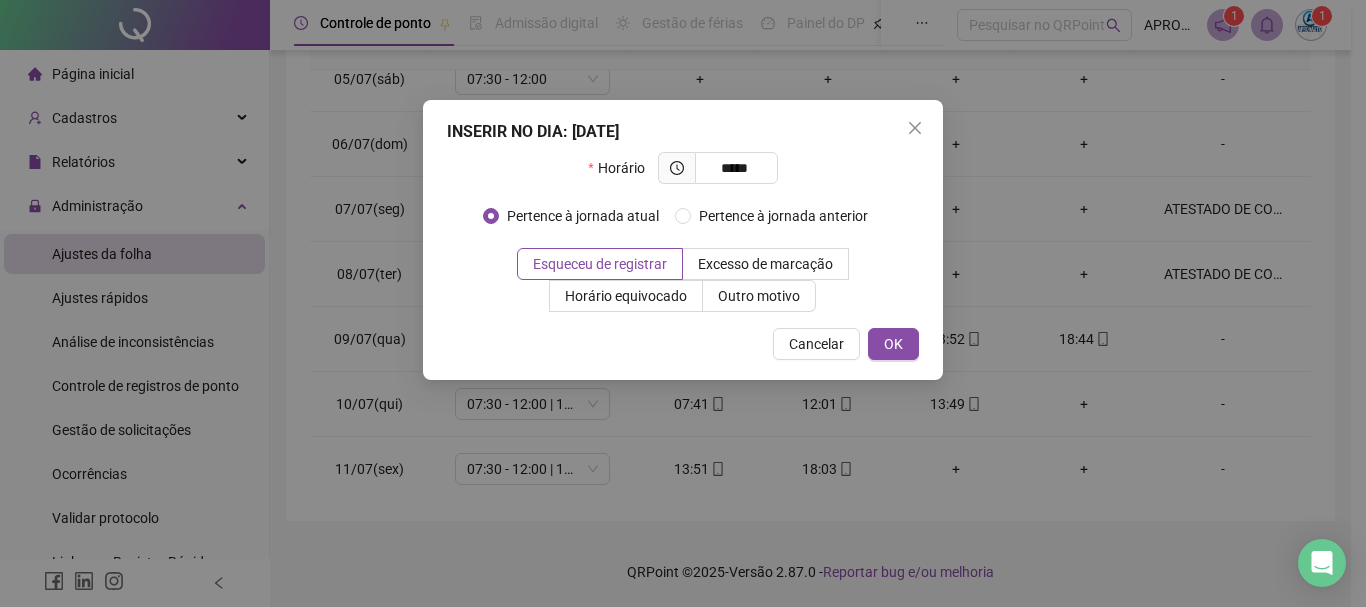 type on "*****" 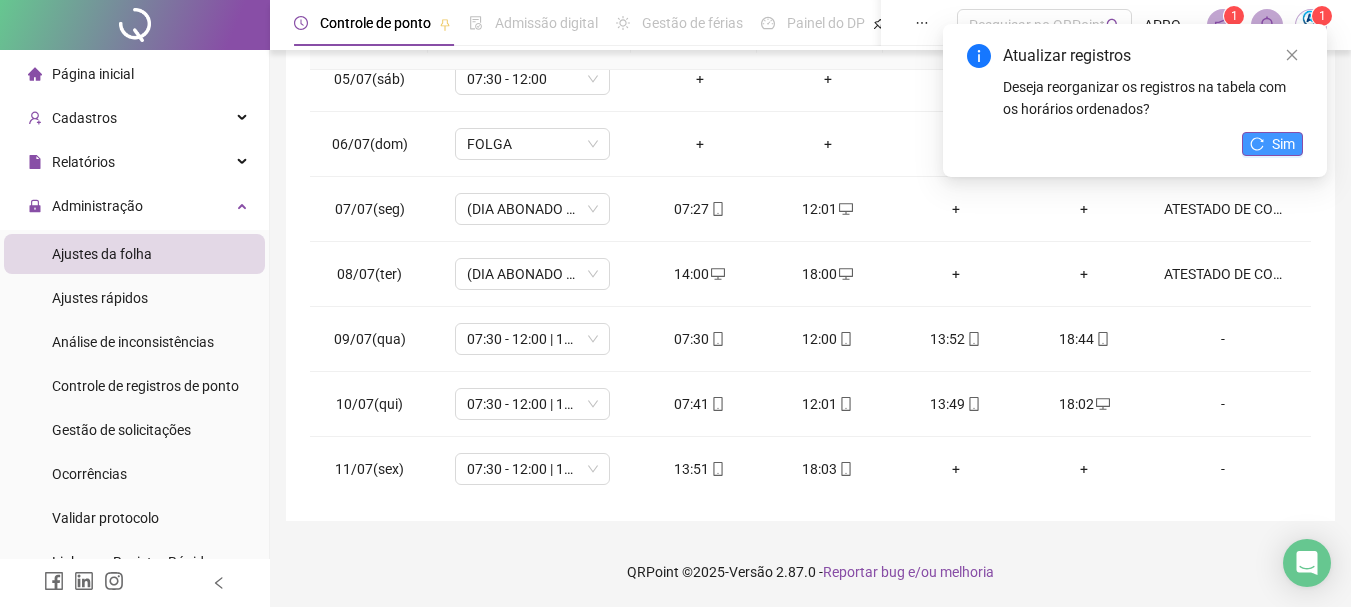 click on "Sim" at bounding box center (1283, 144) 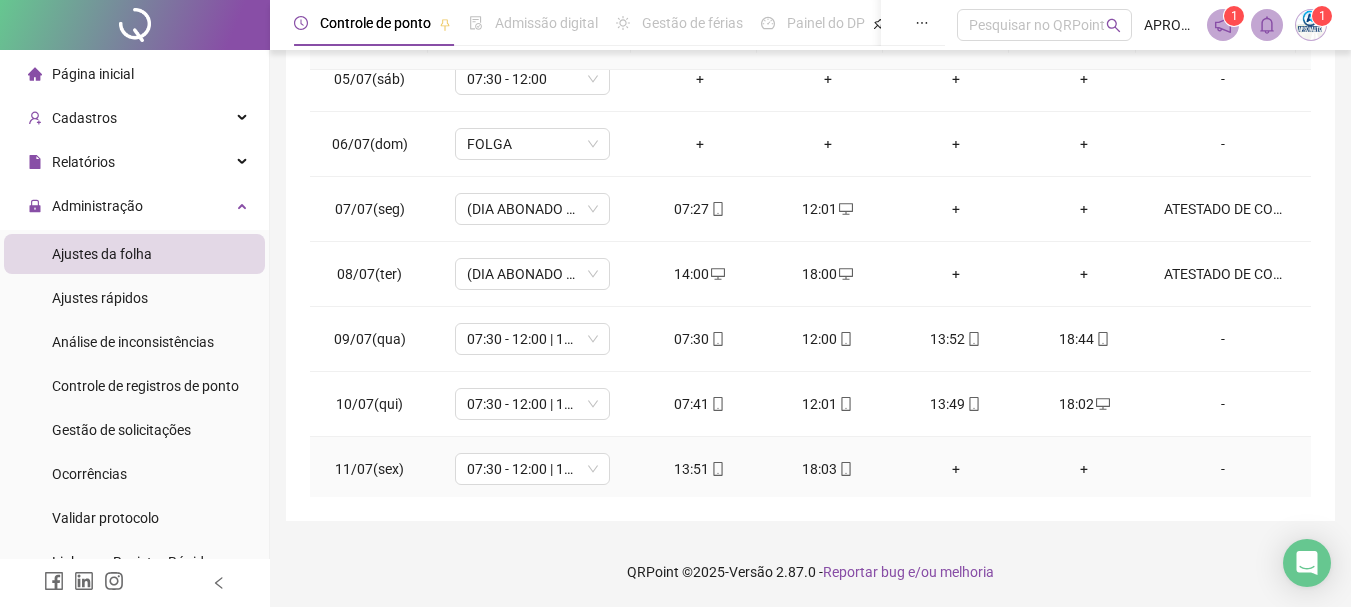 scroll, scrollTop: 383, scrollLeft: 0, axis: vertical 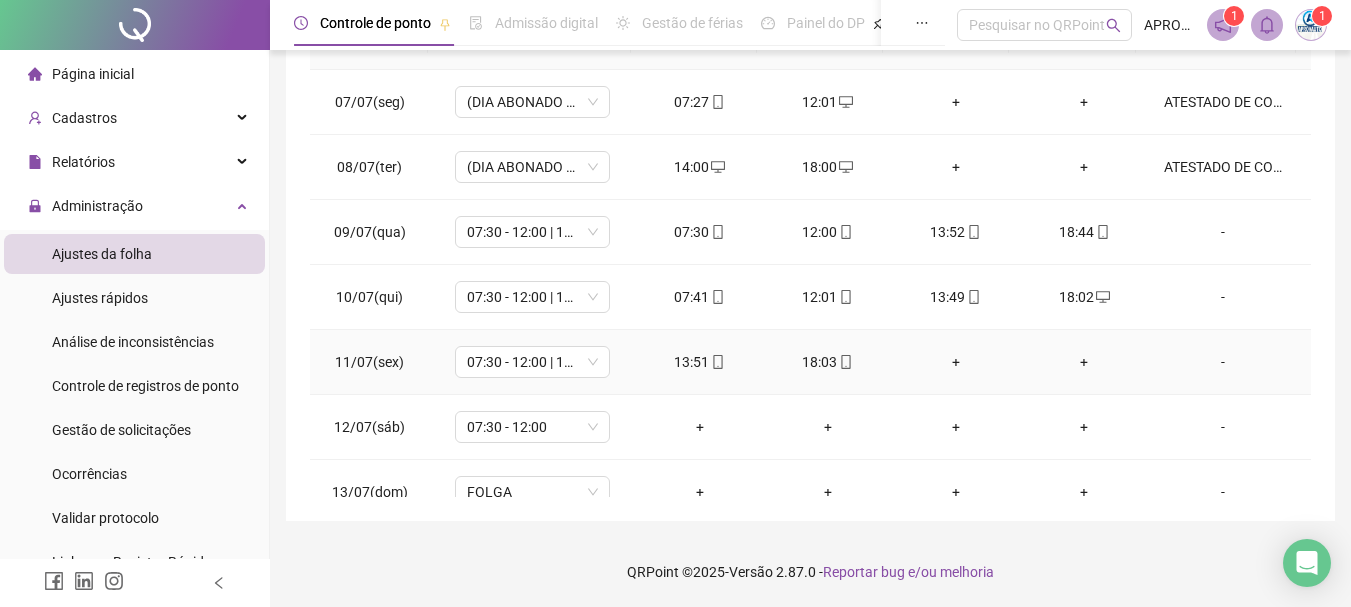 click on "+" at bounding box center [956, 362] 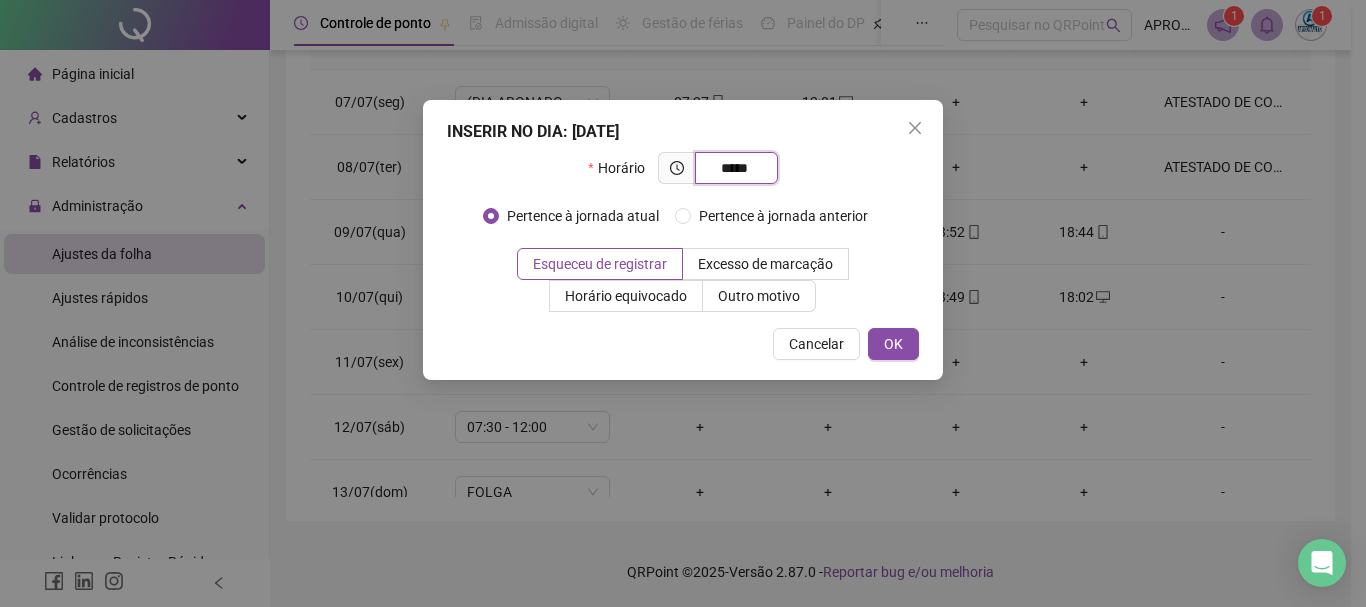 type on "*****" 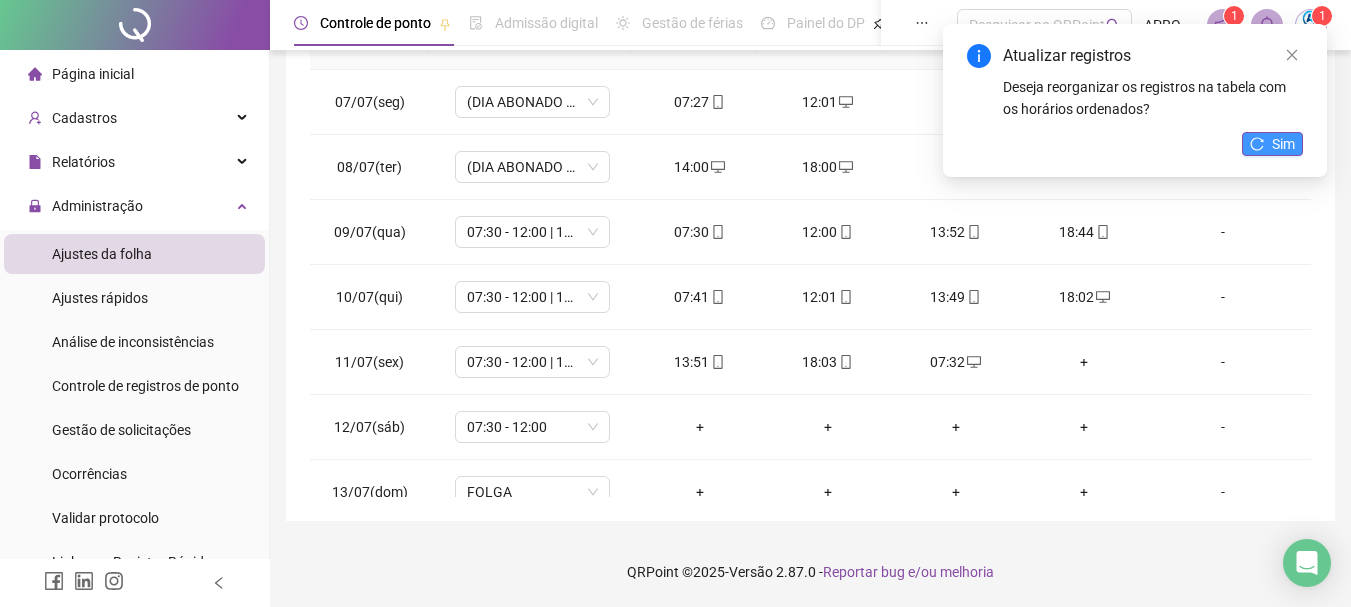 click on "Sim" at bounding box center [1272, 144] 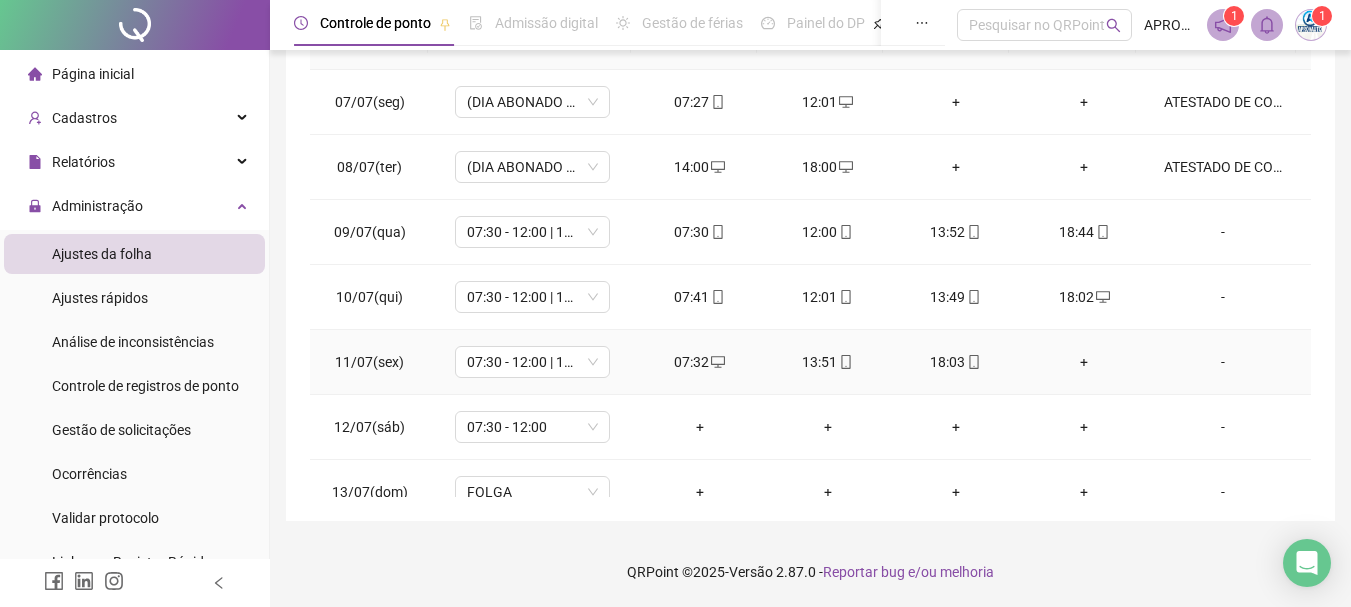 click on "+" at bounding box center [1084, 362] 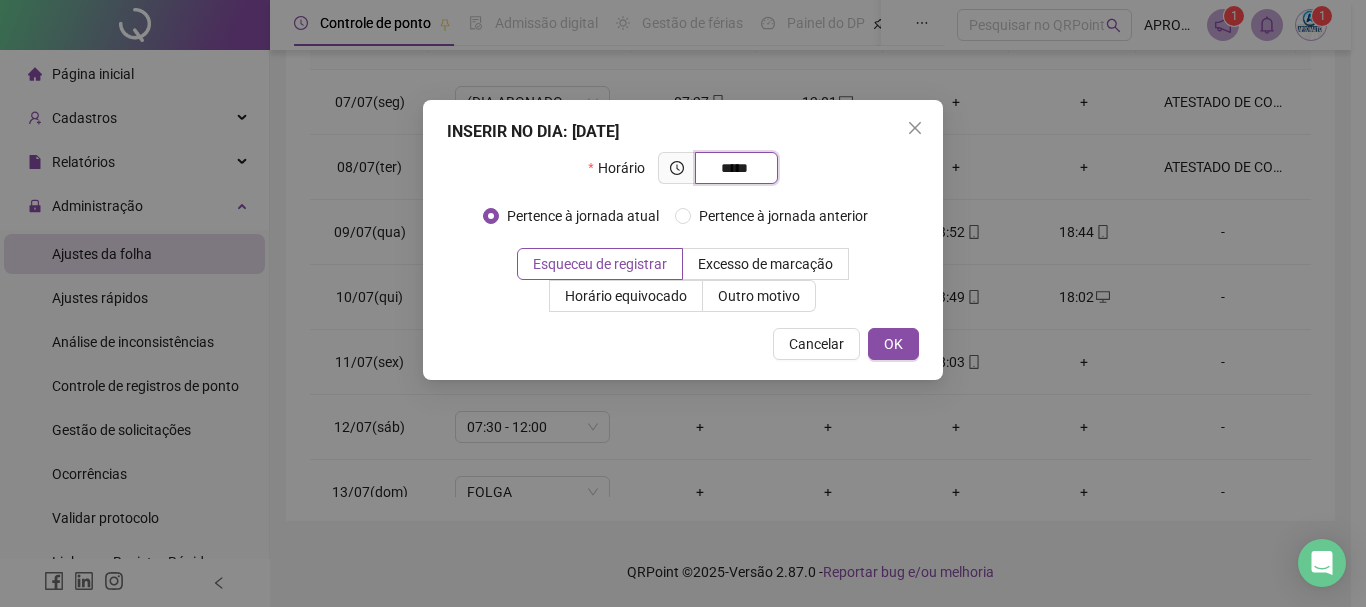 type on "*****" 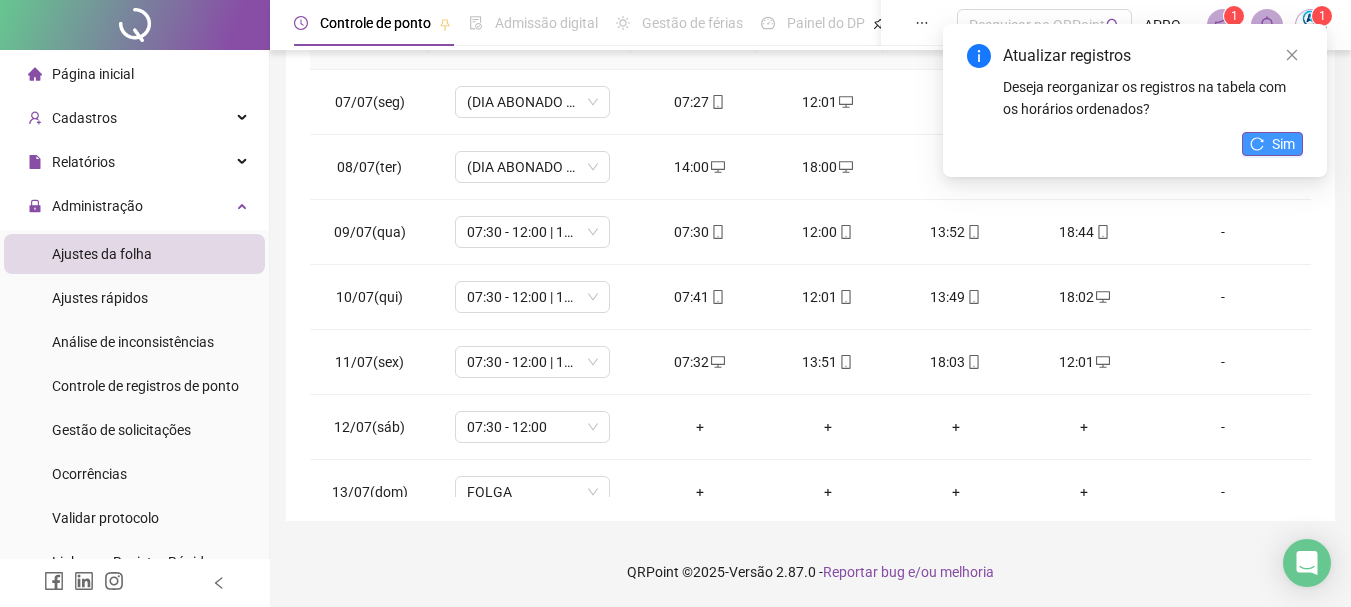 click on "Sim" at bounding box center [1283, 144] 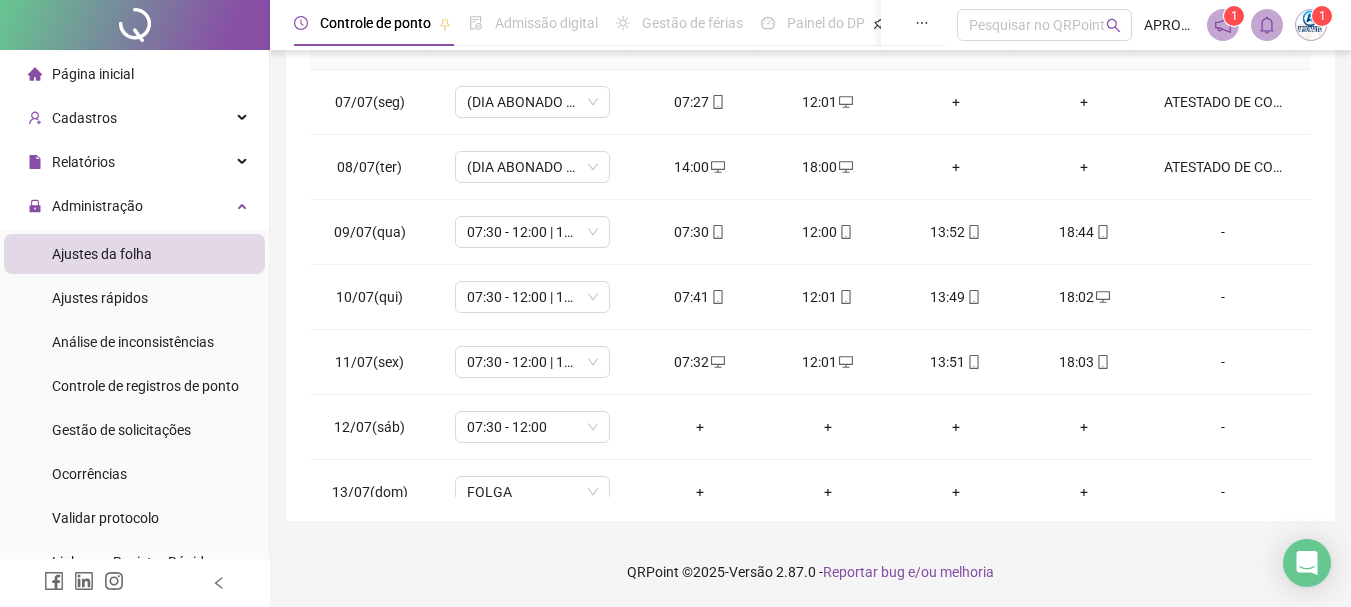 scroll, scrollTop: 0, scrollLeft: 0, axis: both 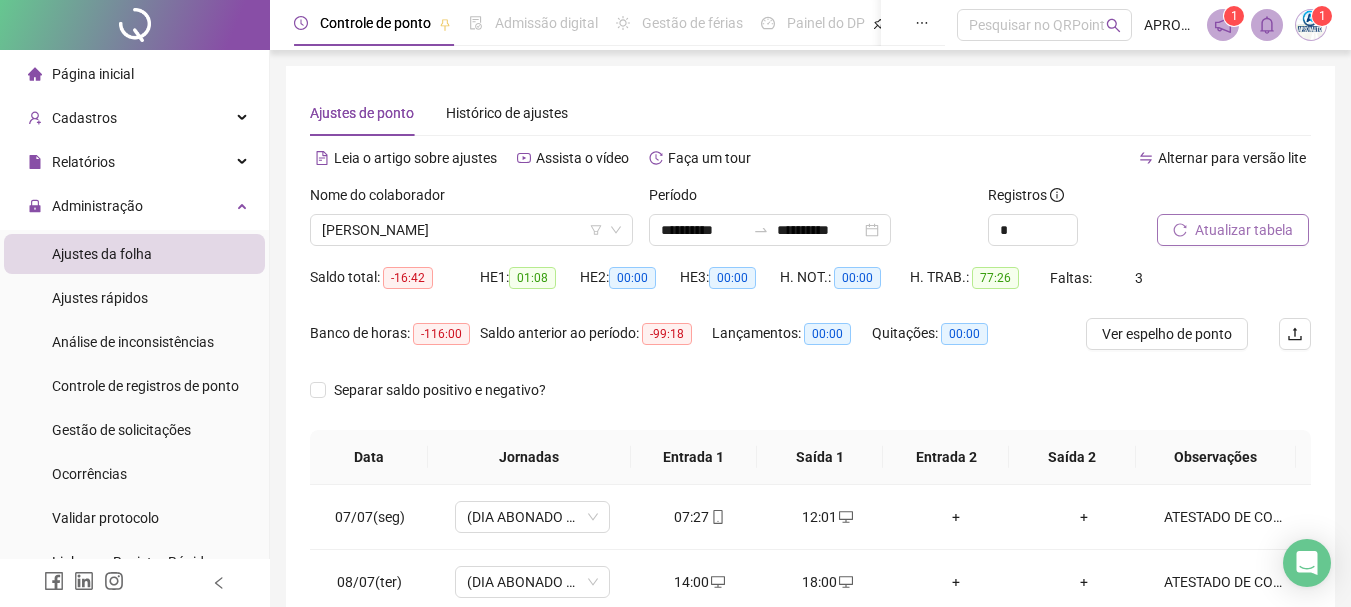 click on "Atualizar tabela" at bounding box center [1244, 230] 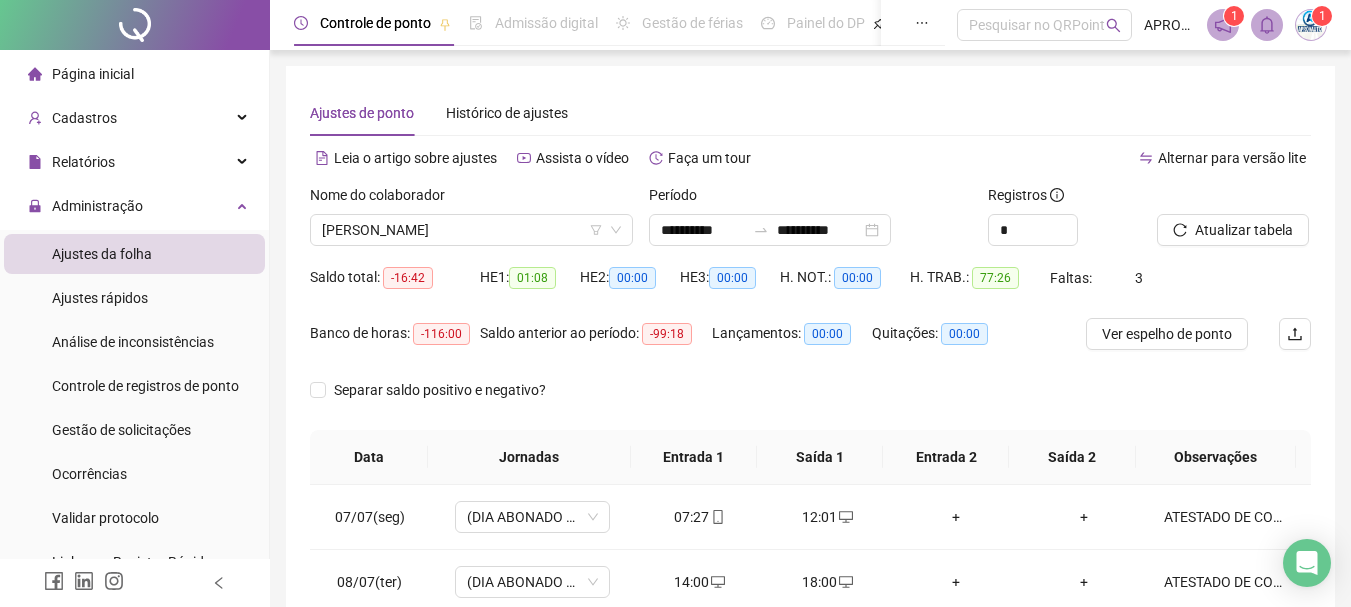scroll, scrollTop: 415, scrollLeft: 0, axis: vertical 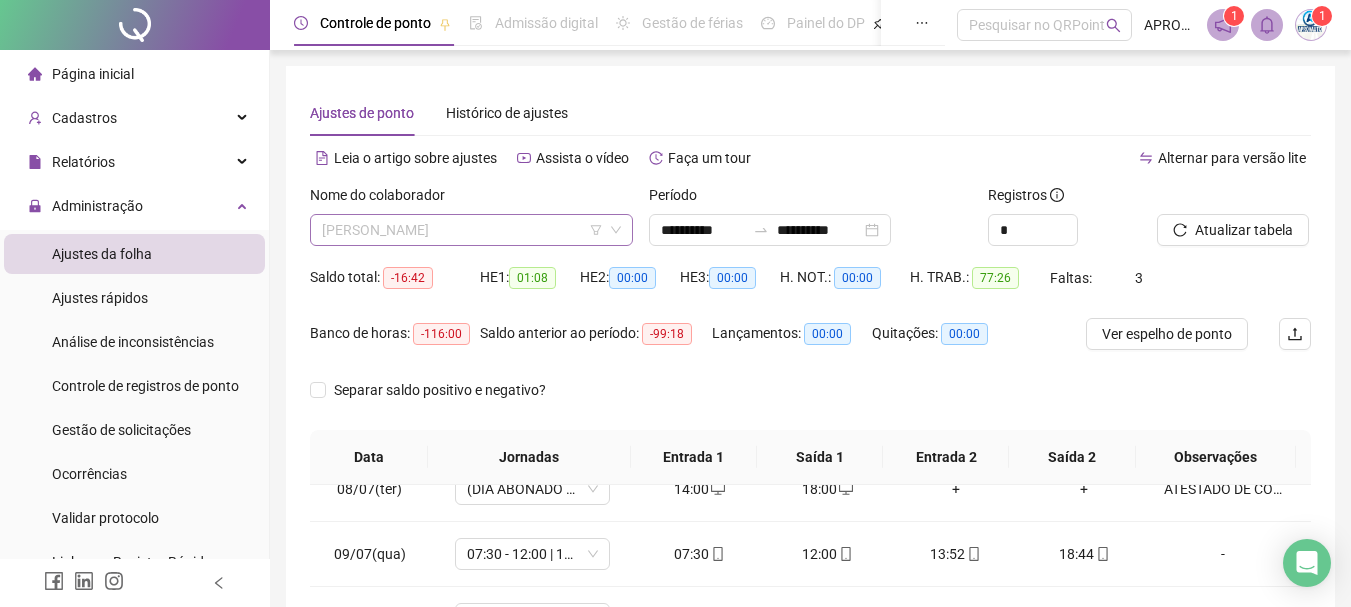 click on "[PERSON_NAME]" at bounding box center (471, 230) 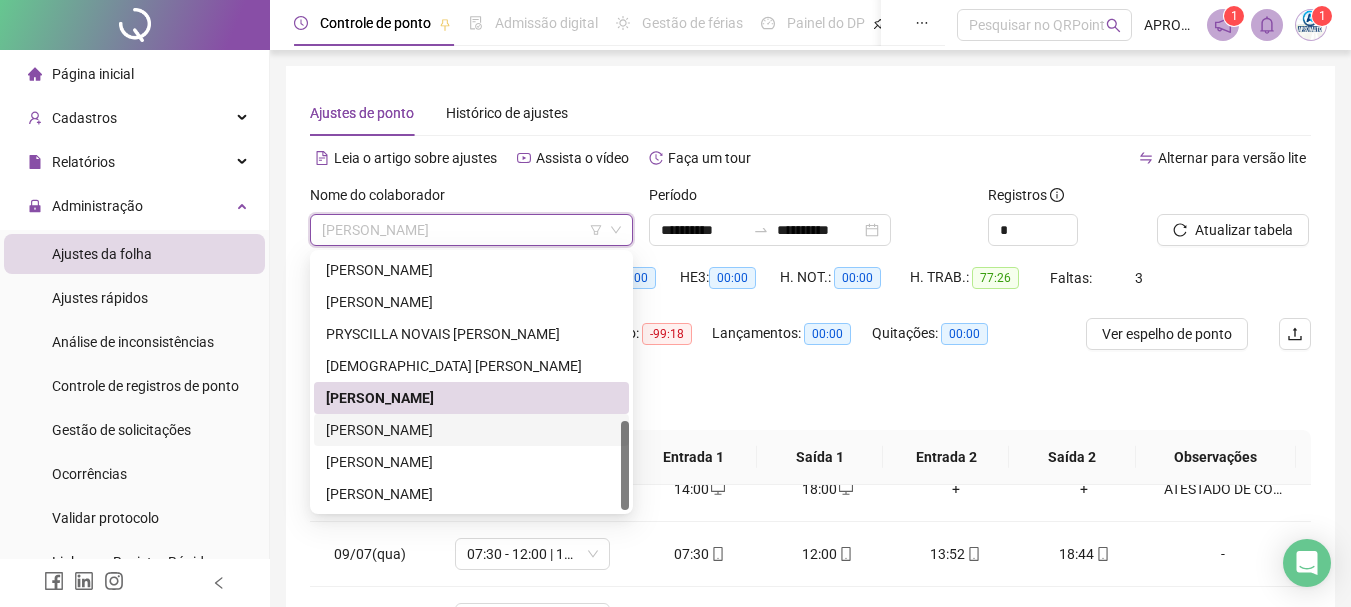 click on "[PERSON_NAME]" at bounding box center [471, 430] 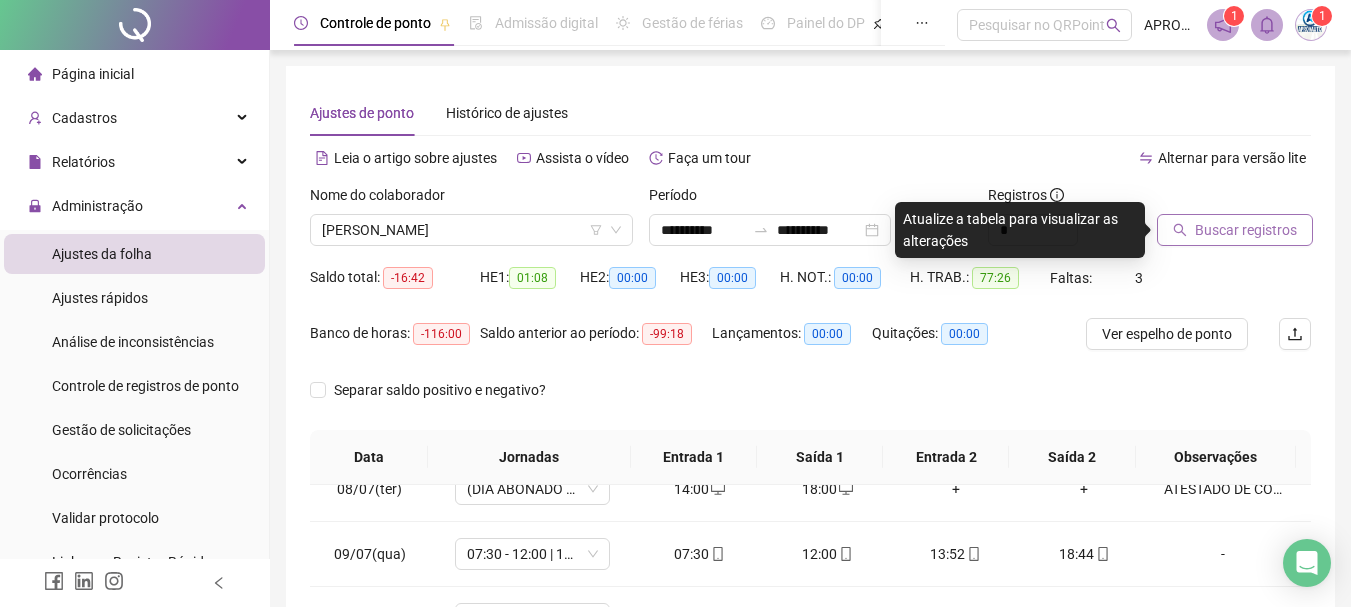 click on "Buscar registros" at bounding box center (1246, 230) 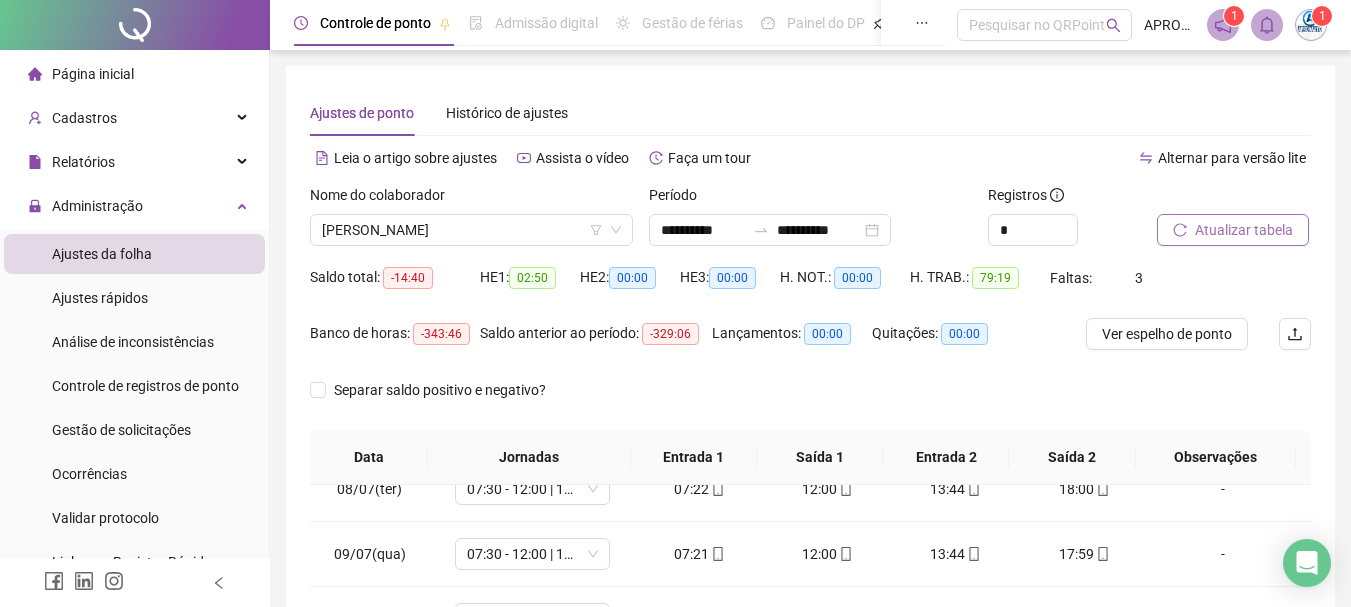 scroll, scrollTop: 415, scrollLeft: 0, axis: vertical 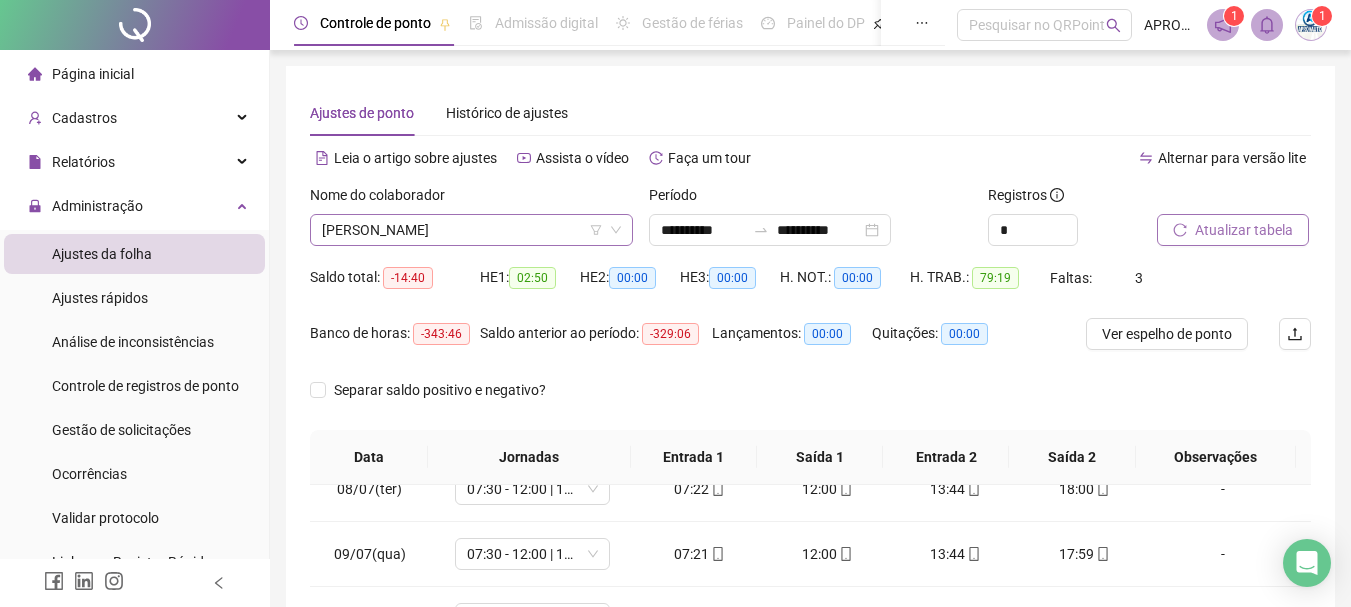click on "[PERSON_NAME]" at bounding box center [471, 230] 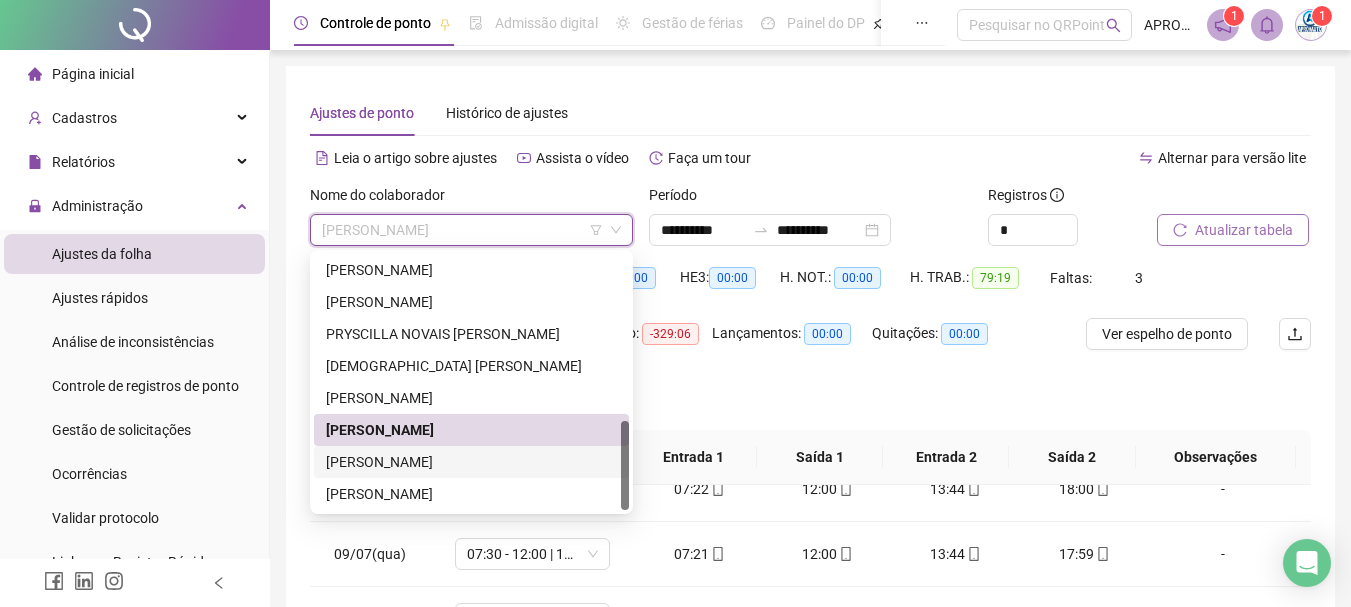 click on "[PERSON_NAME]" at bounding box center (471, 462) 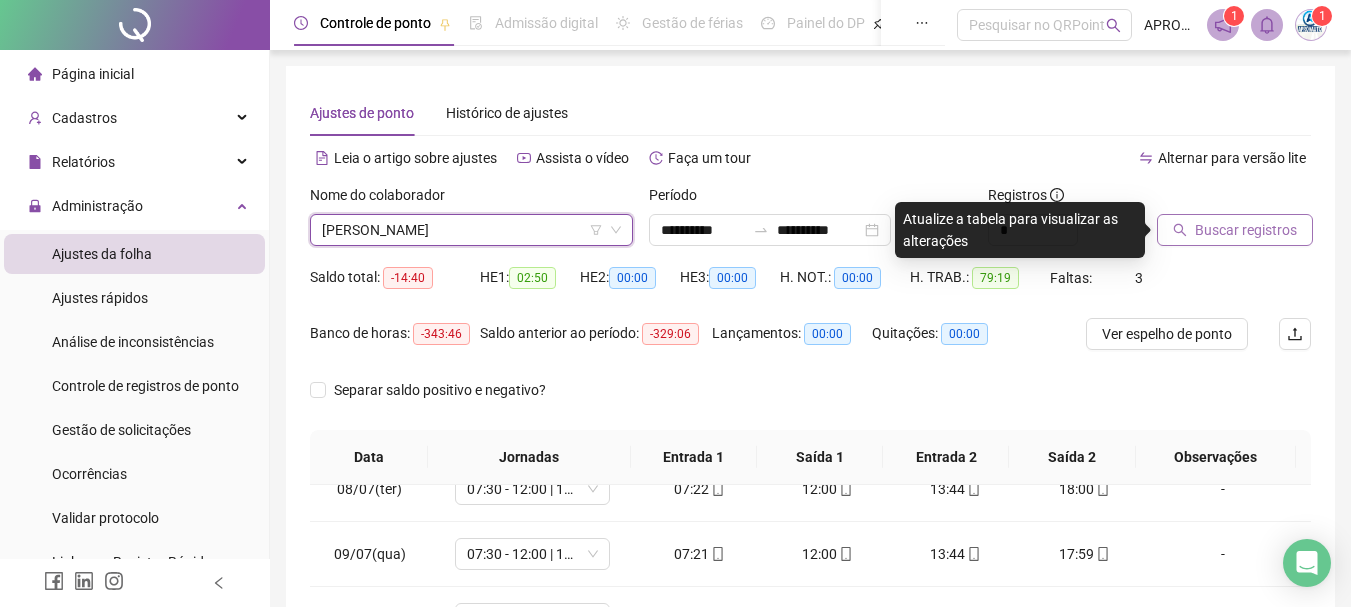 click on "Buscar registros" at bounding box center [1246, 230] 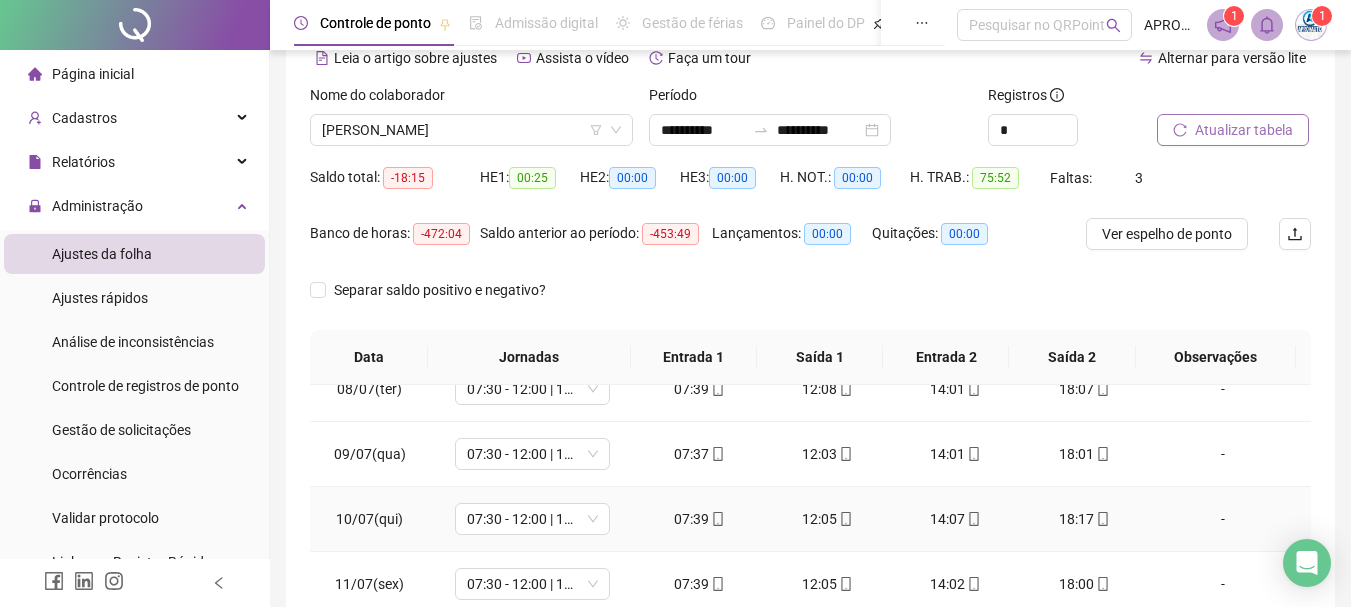 scroll, scrollTop: 415, scrollLeft: 0, axis: vertical 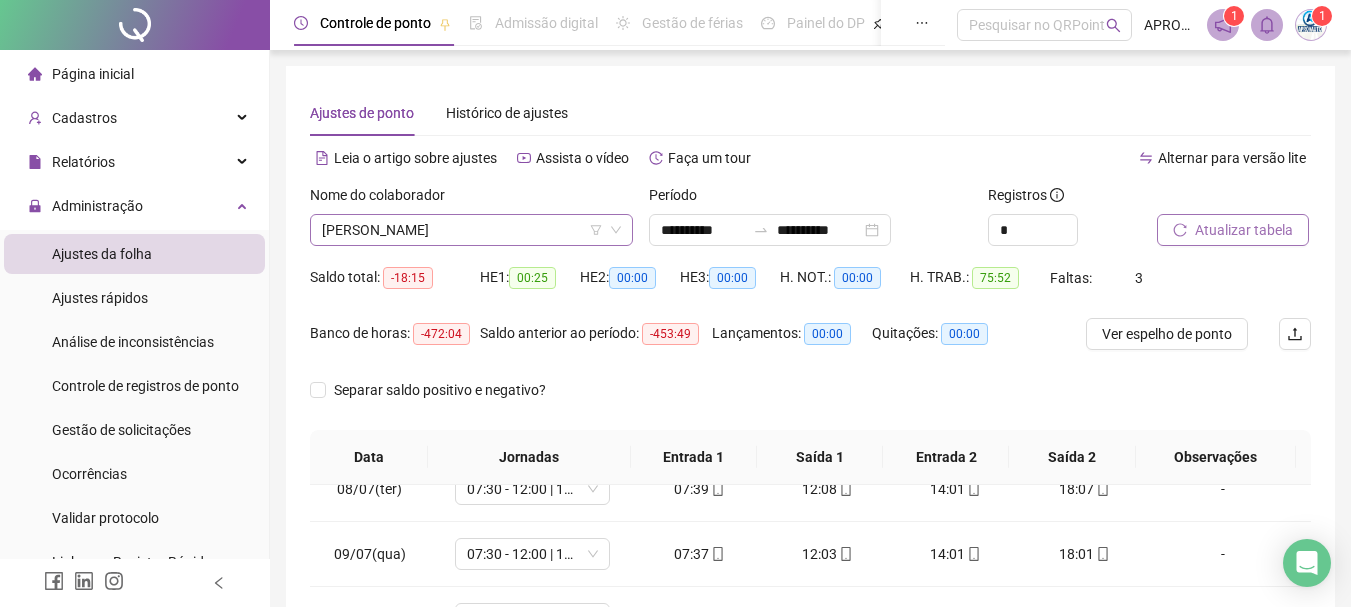 click on "[PERSON_NAME]" at bounding box center (471, 230) 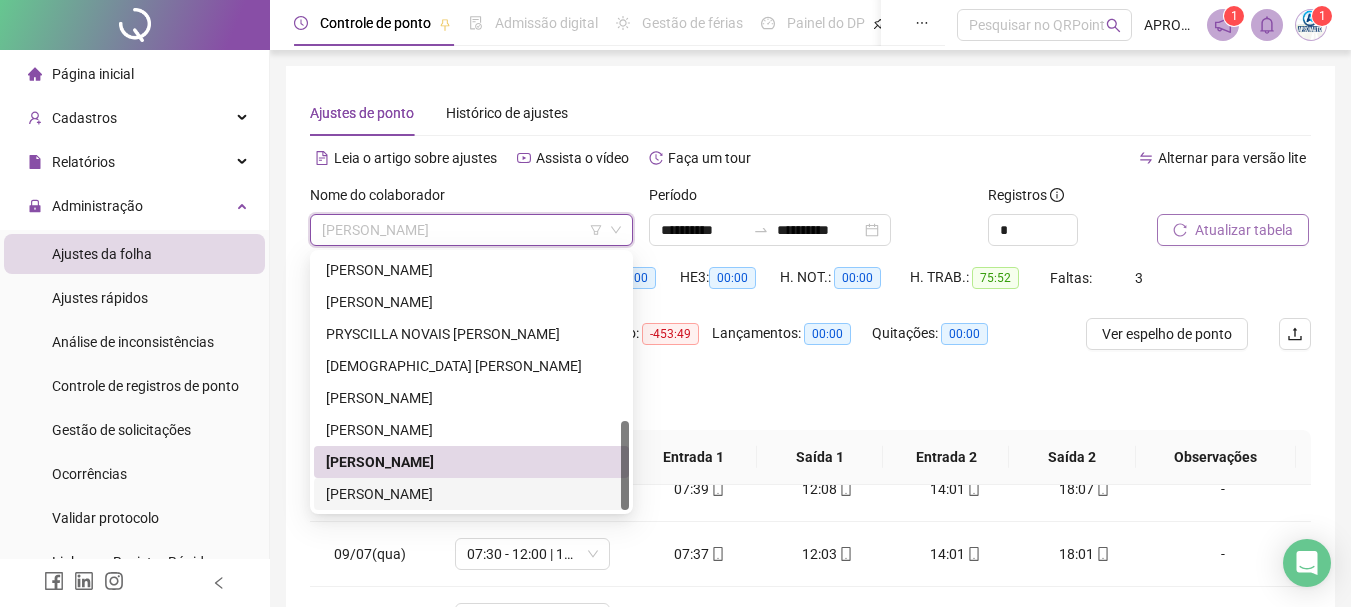 click on "[PERSON_NAME]" at bounding box center [471, 494] 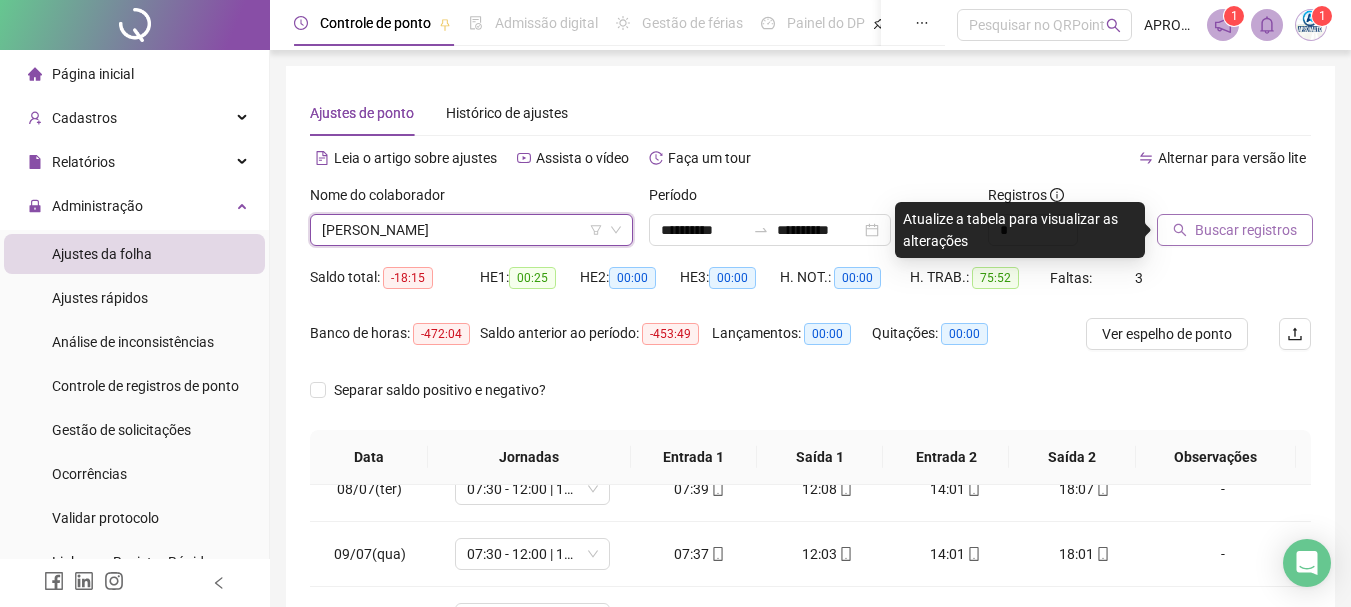 click on "Buscar registros" at bounding box center (1246, 230) 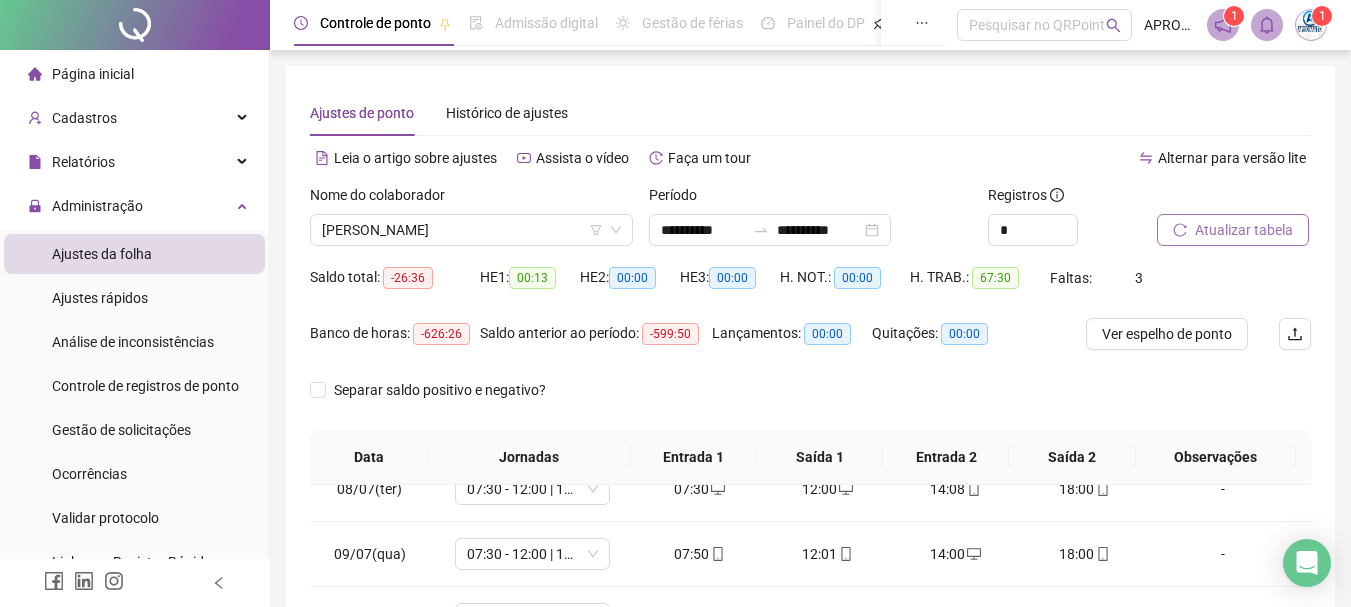 scroll, scrollTop: 400, scrollLeft: 0, axis: vertical 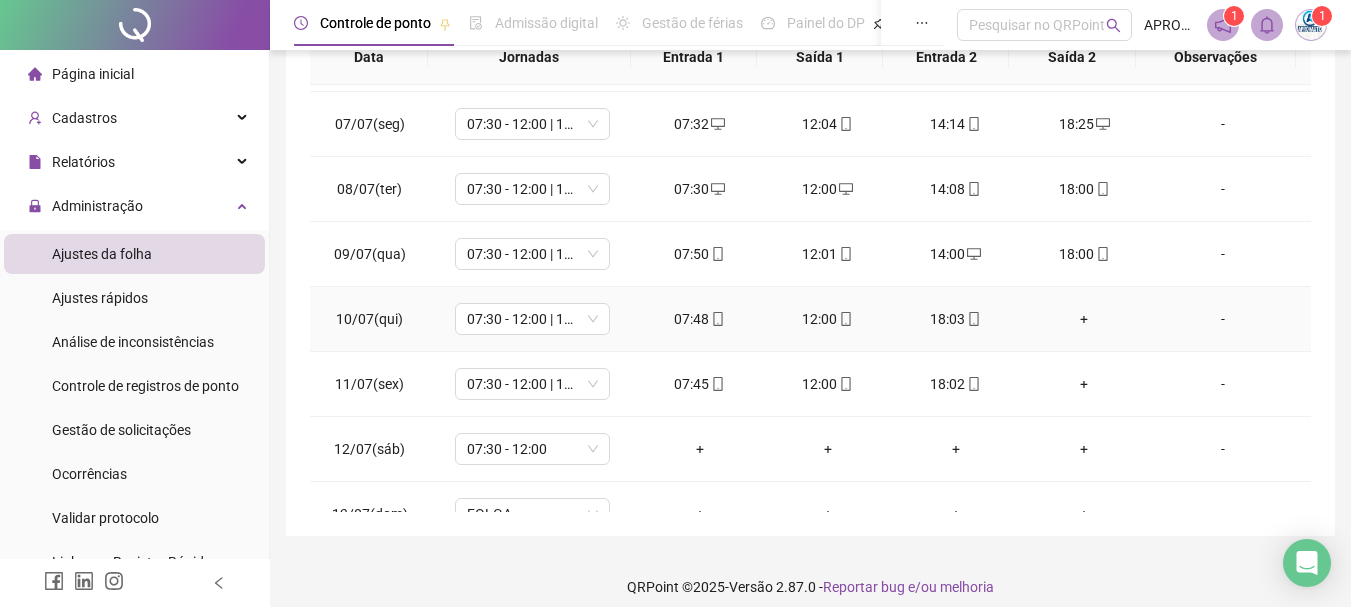 click on "+" at bounding box center (1084, 319) 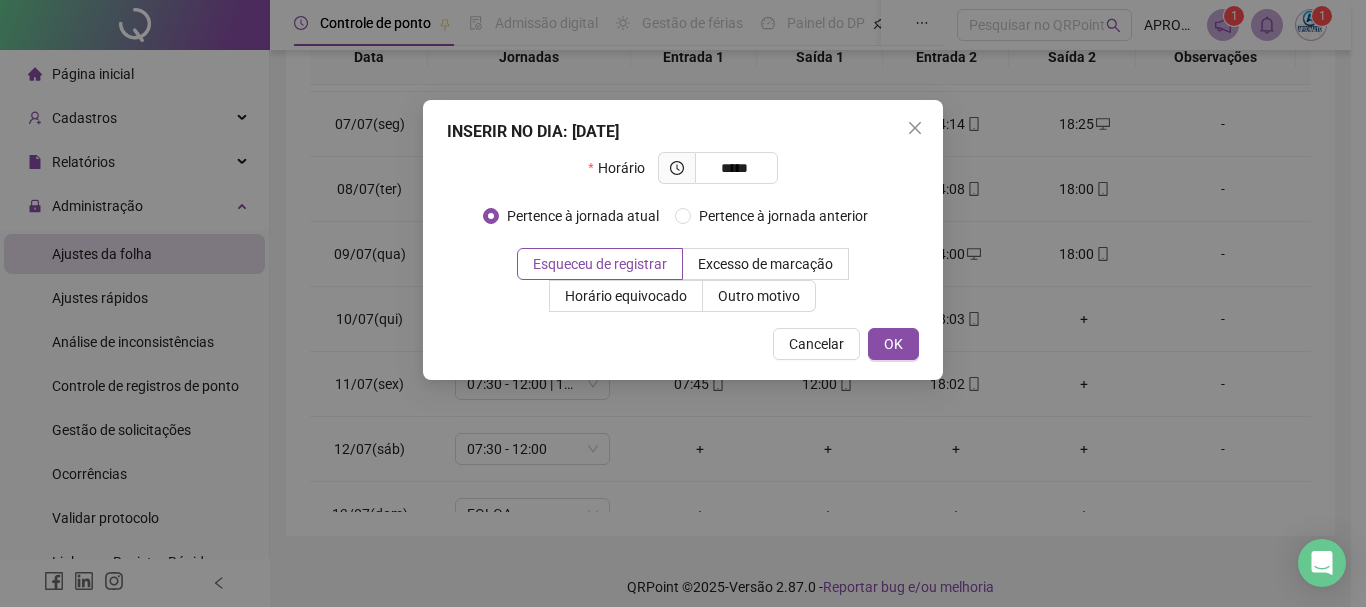 type on "*****" 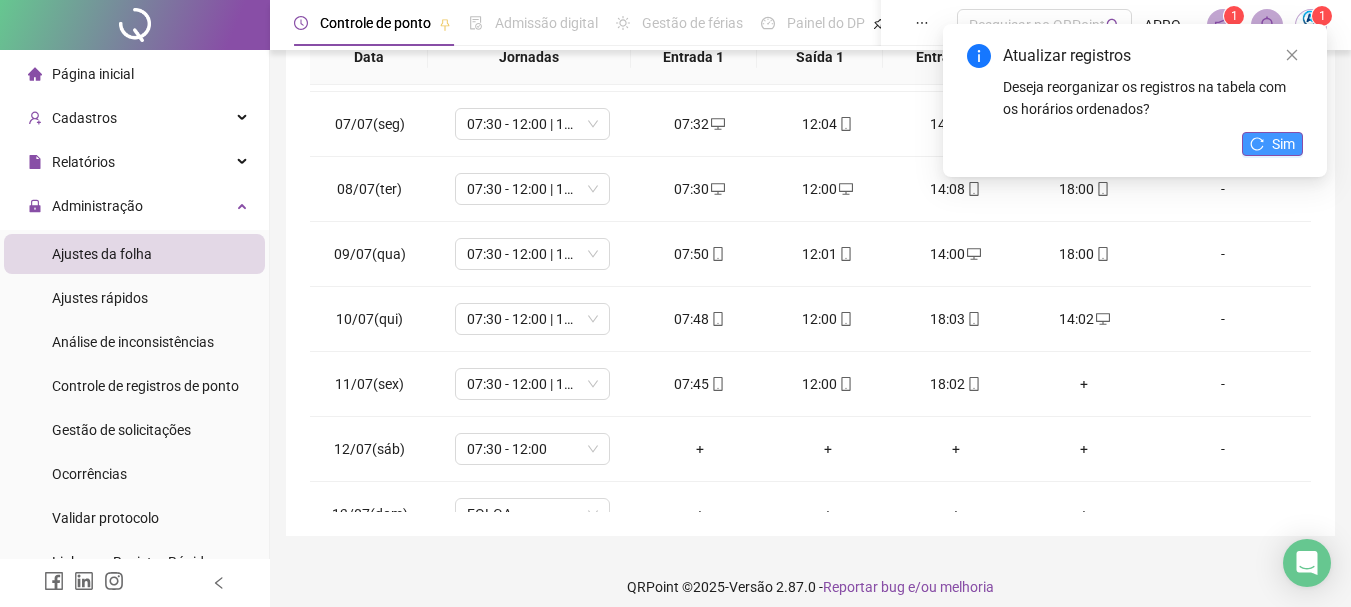 click on "Sim" at bounding box center (1283, 144) 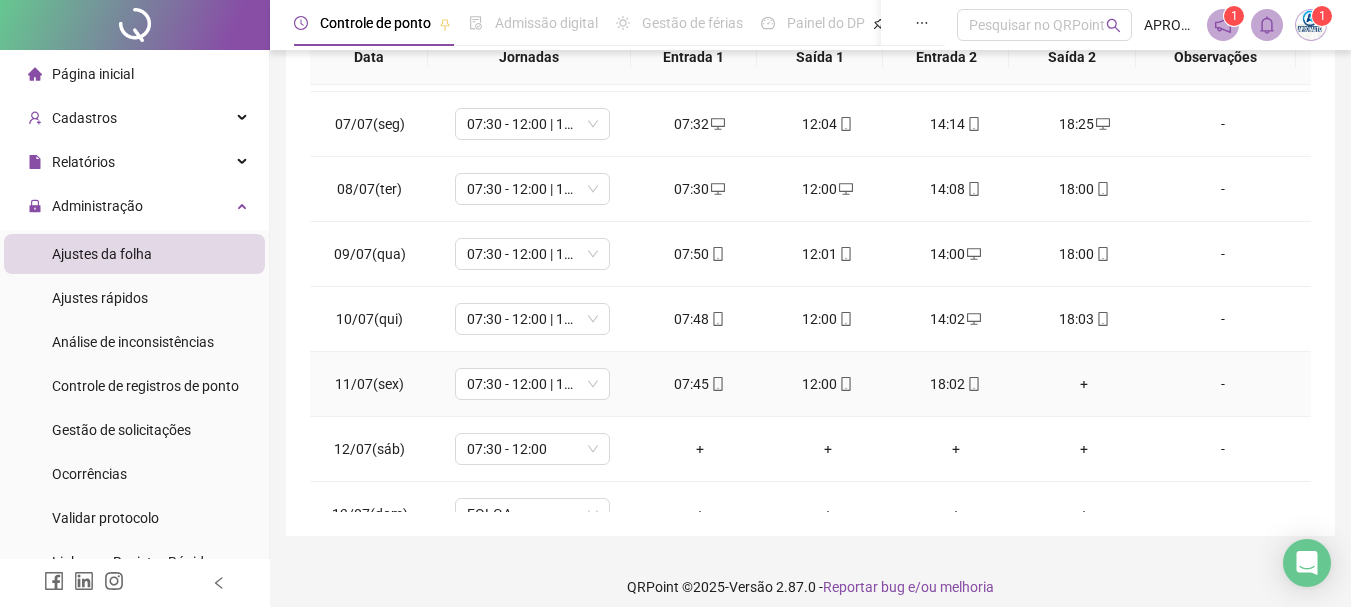 click on "+" at bounding box center (1084, 384) 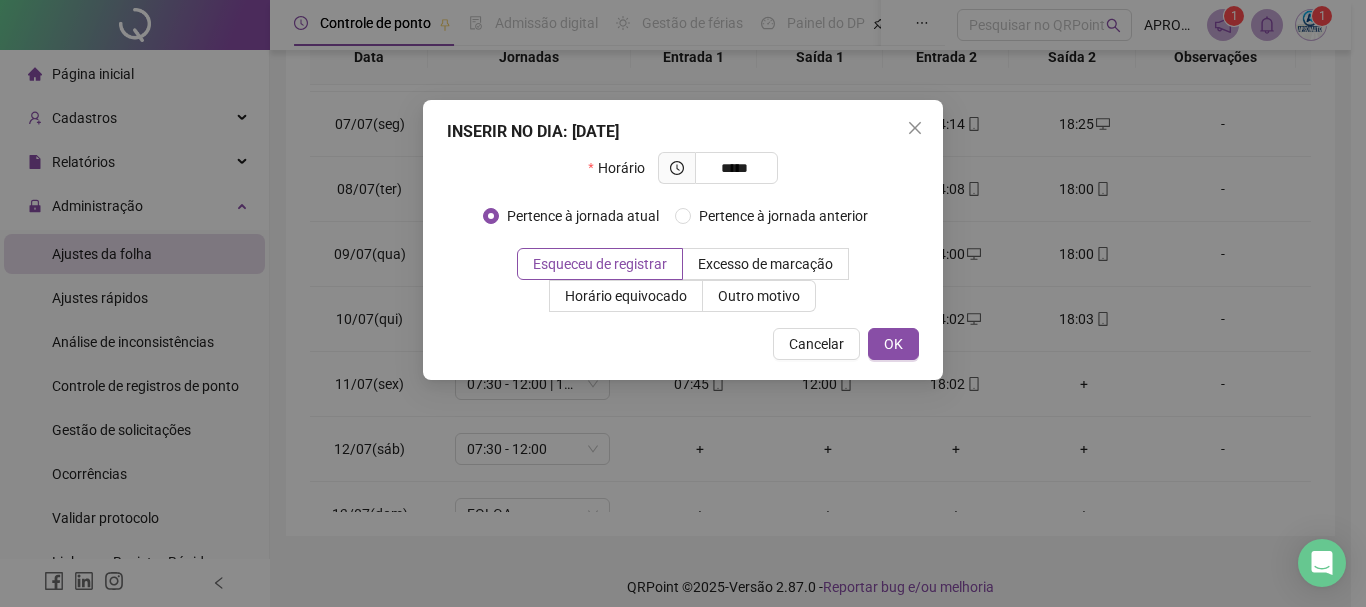 type on "*****" 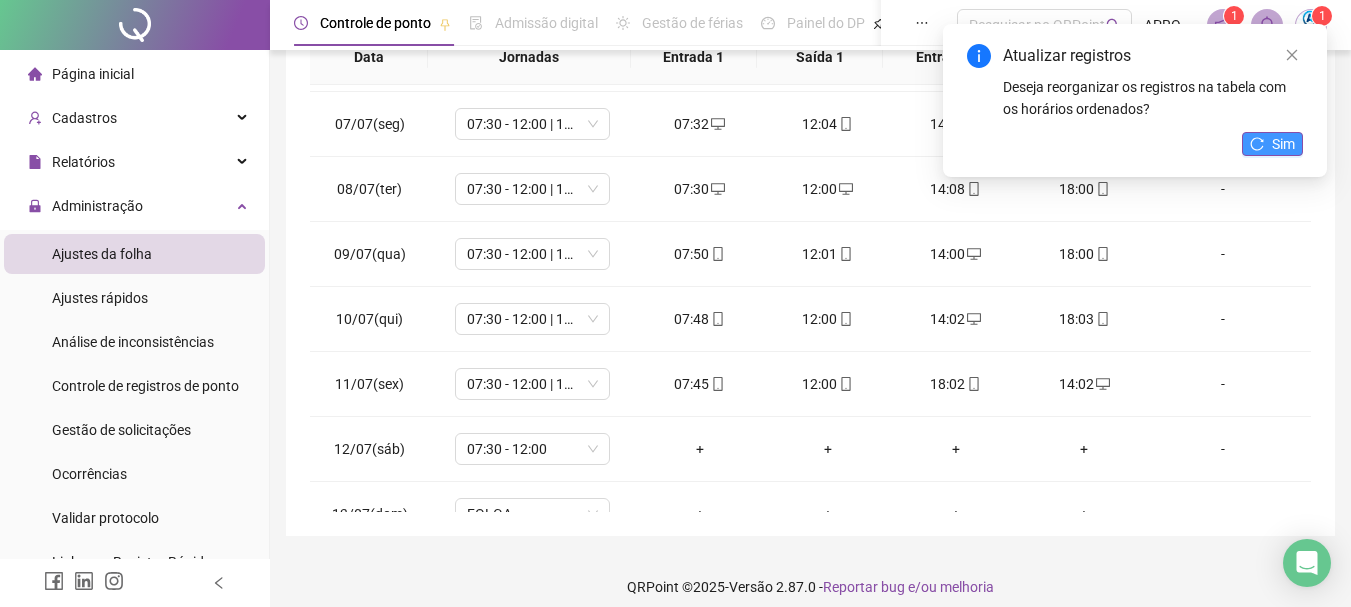 click on "Sim" at bounding box center [1272, 144] 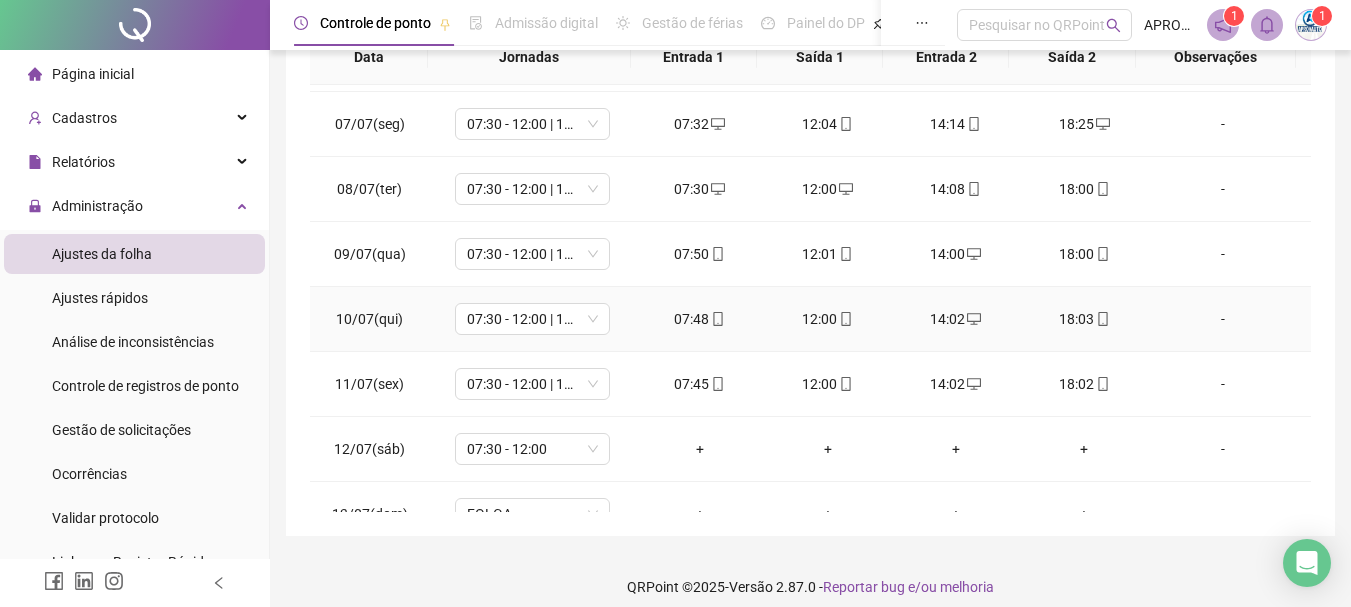 scroll, scrollTop: 483, scrollLeft: 0, axis: vertical 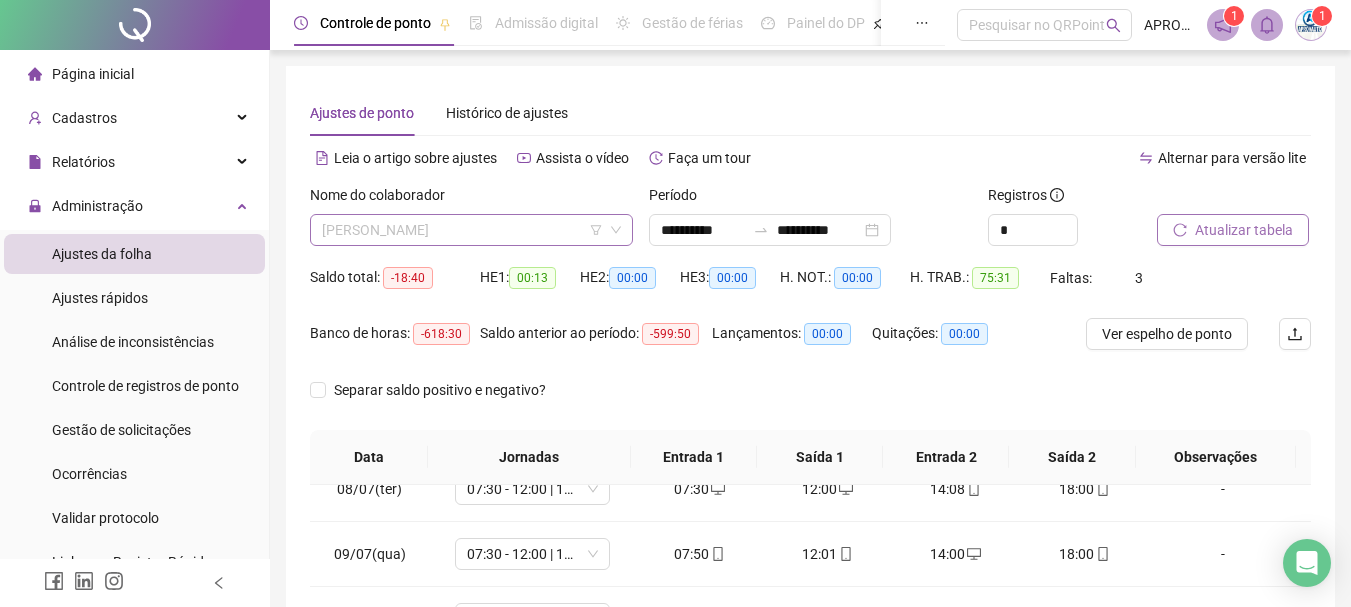click on "[PERSON_NAME]" at bounding box center (471, 230) 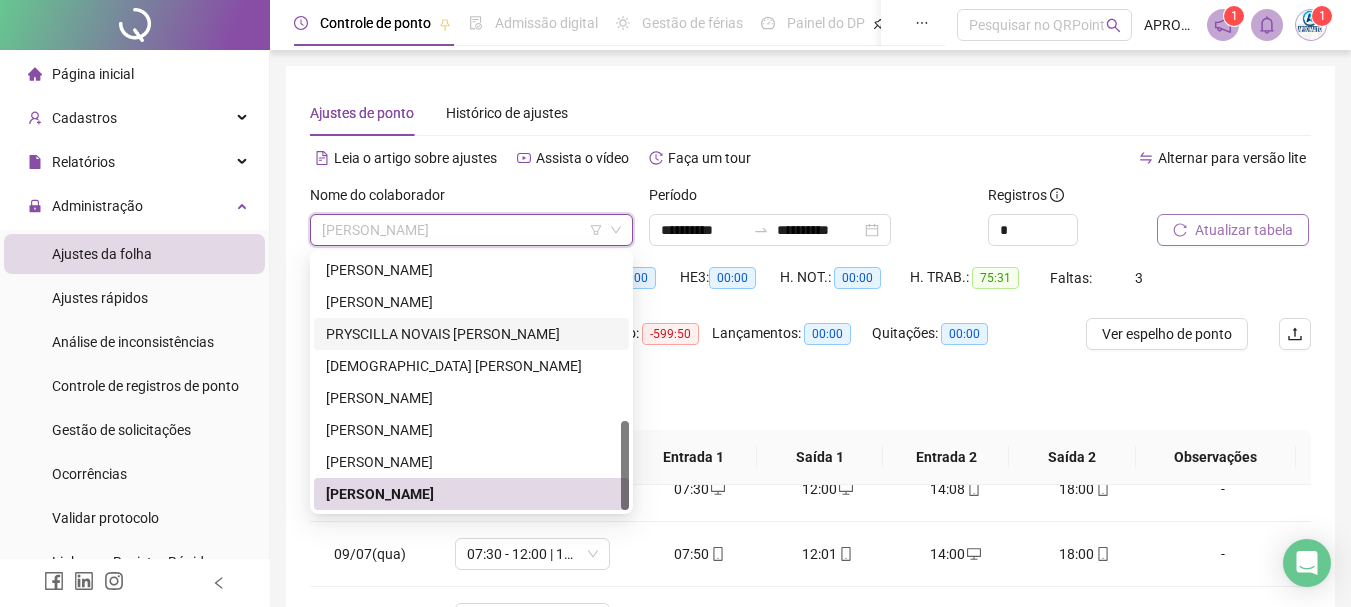scroll, scrollTop: 100, scrollLeft: 0, axis: vertical 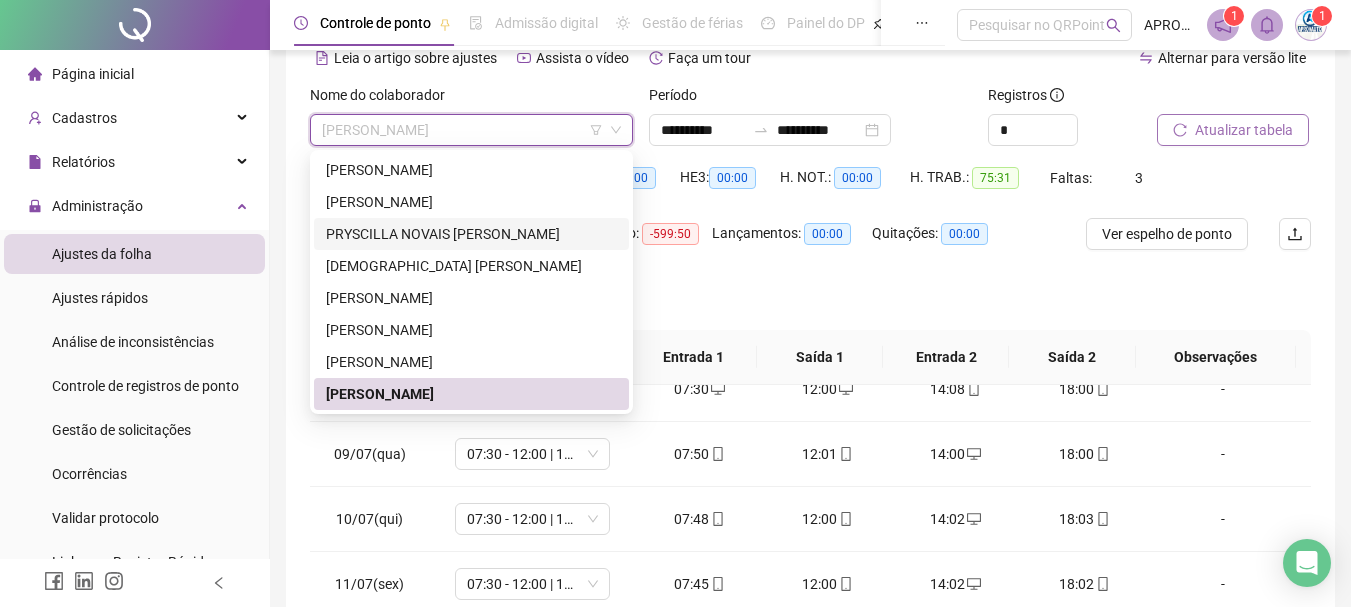 click on "Atualizar tabela" at bounding box center [1233, 130] 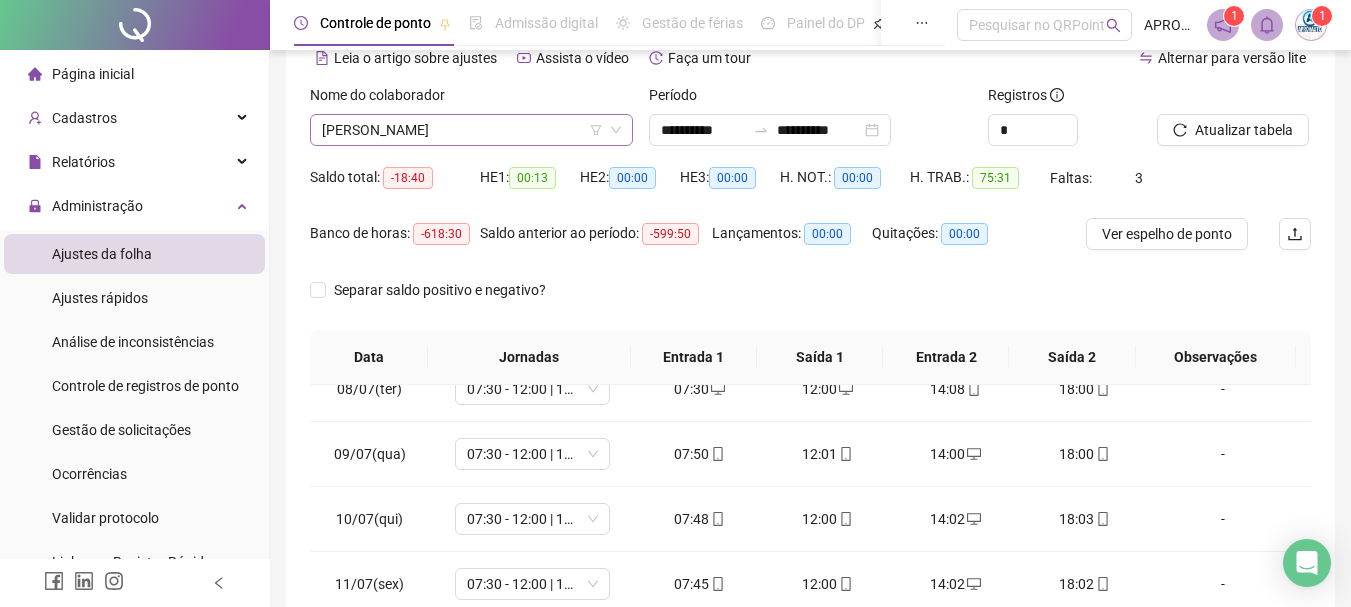 click on "[PERSON_NAME]" at bounding box center [471, 130] 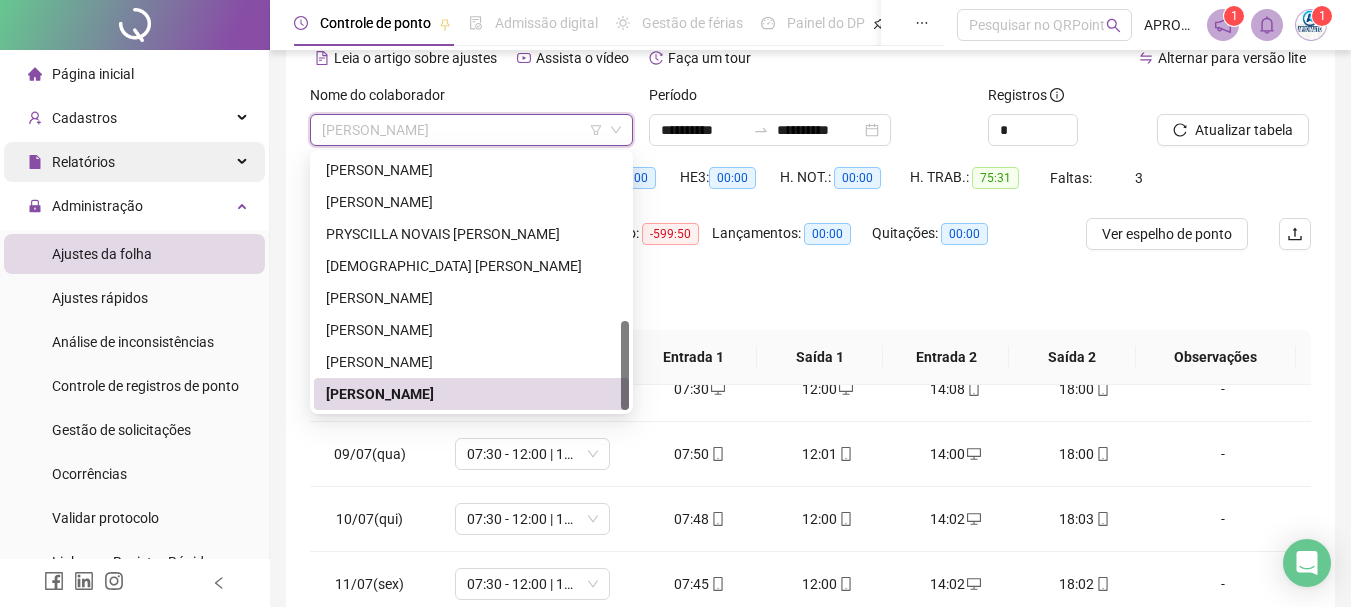 click on "Relatórios" at bounding box center [134, 162] 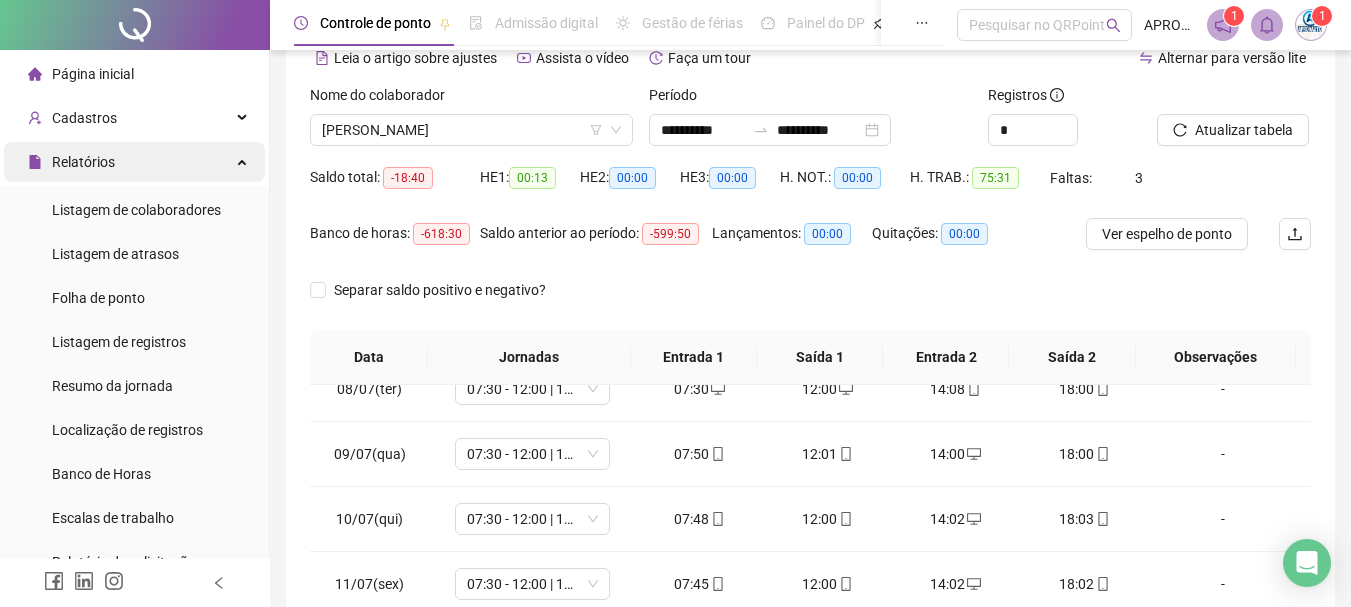 click on "Relatórios" at bounding box center (134, 162) 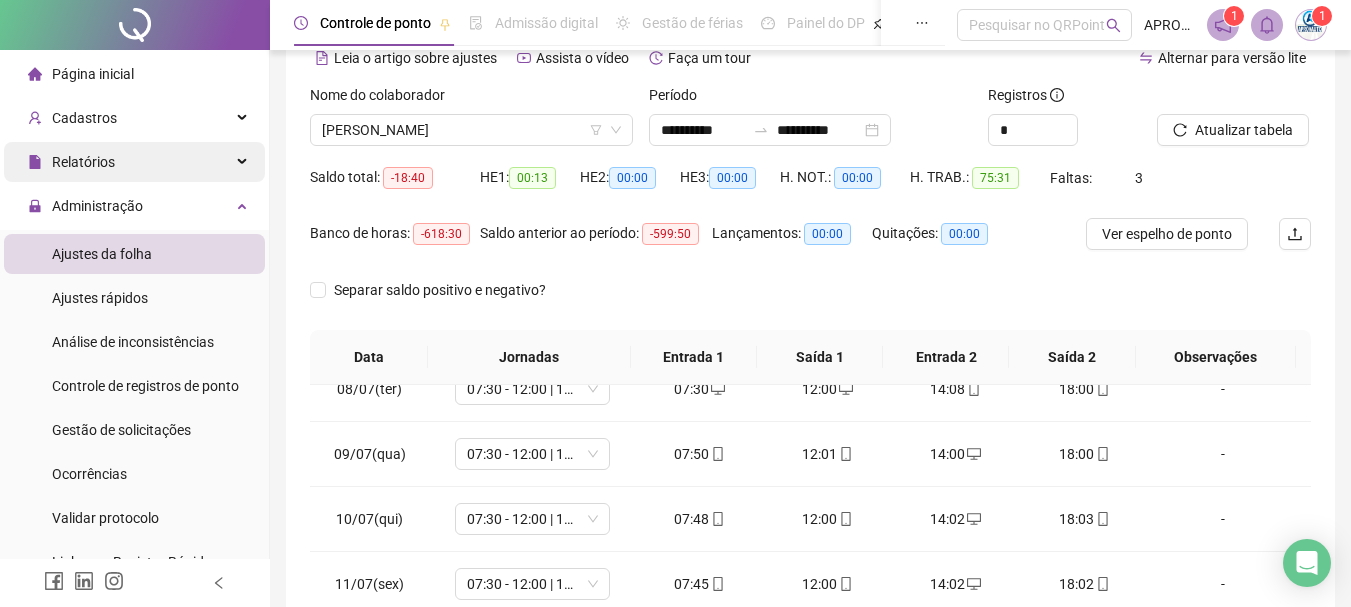 click on "Relatórios" at bounding box center [134, 162] 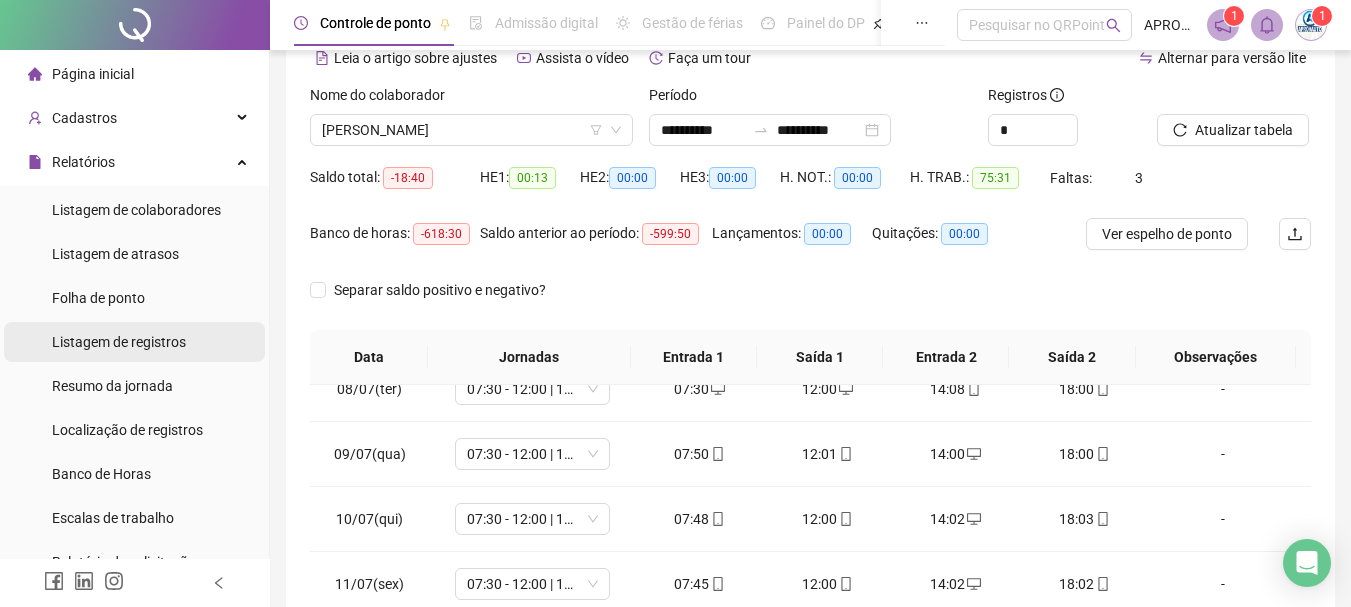 click on "Listagem de registros" at bounding box center [119, 342] 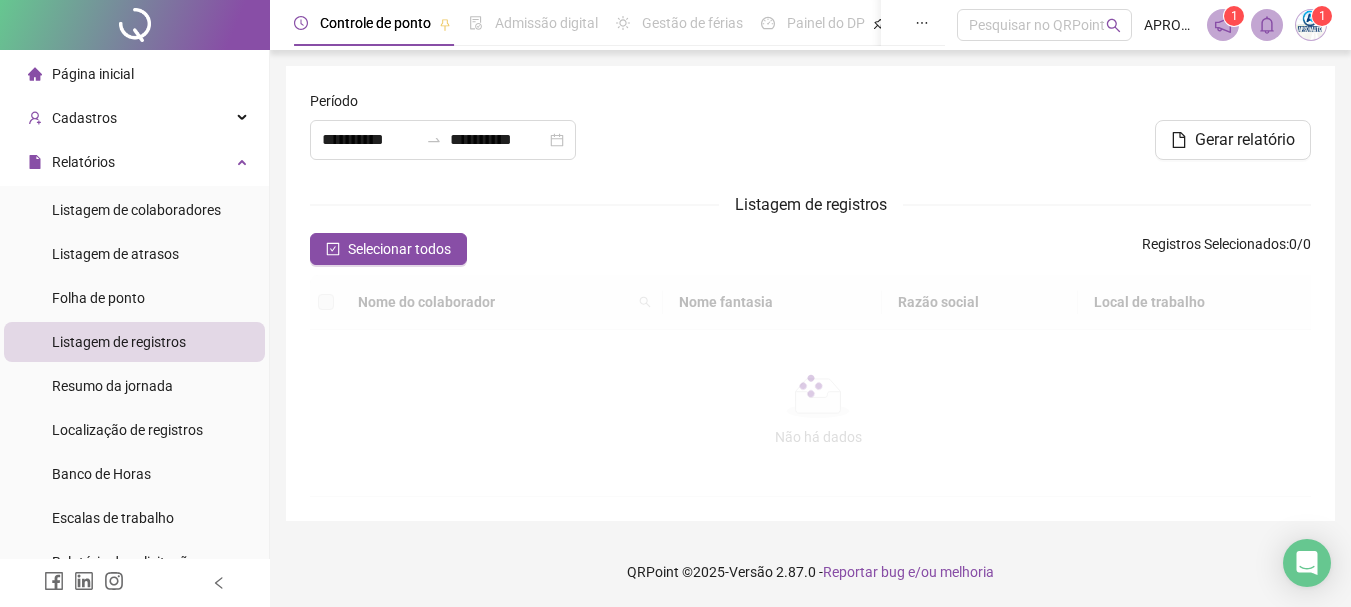 scroll, scrollTop: 0, scrollLeft: 0, axis: both 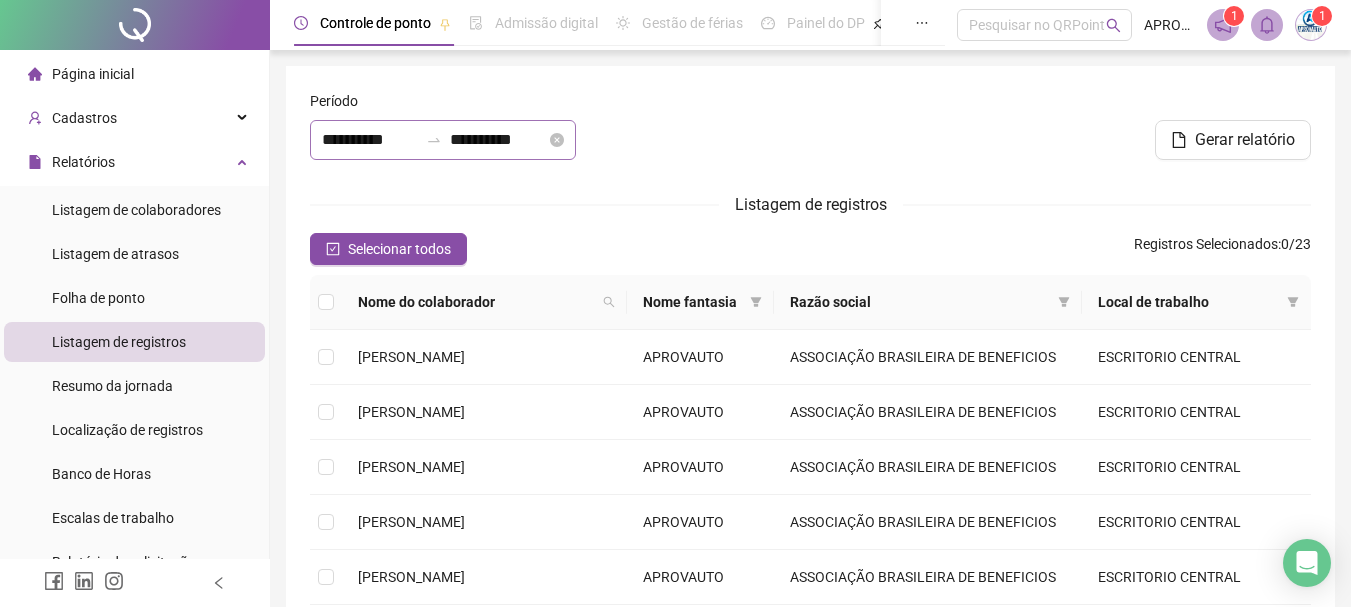 click on "**********" at bounding box center (443, 140) 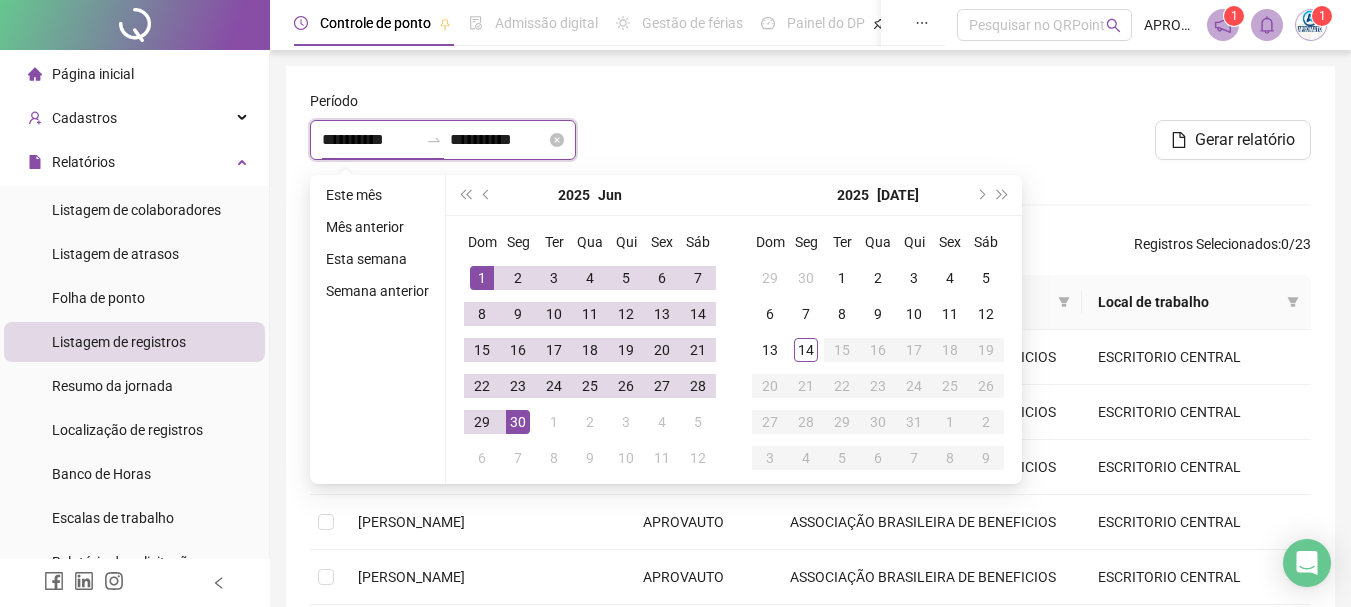 click on "**********" at bounding box center [370, 140] 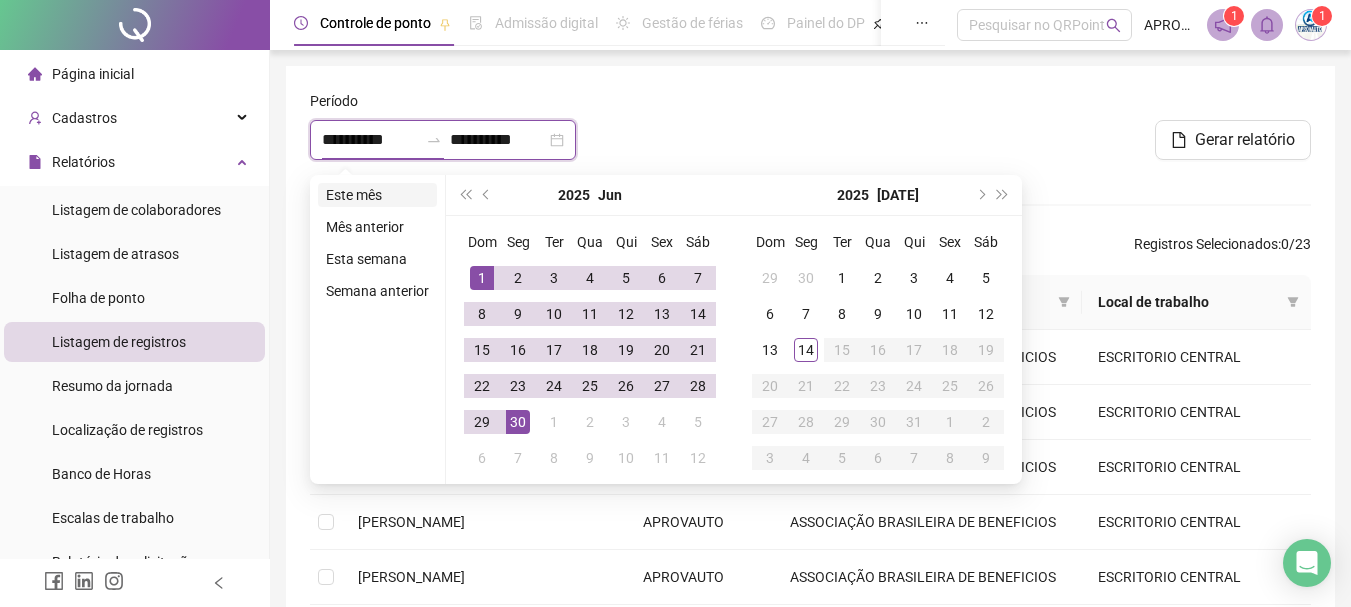 type on "**********" 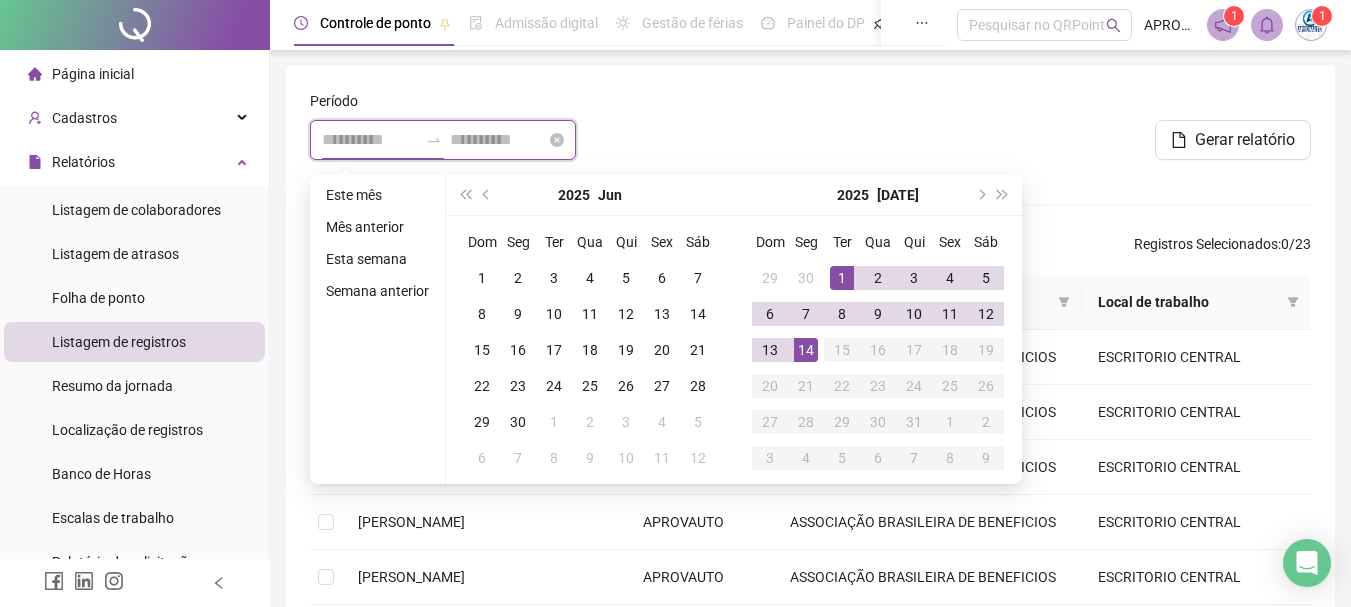type on "**********" 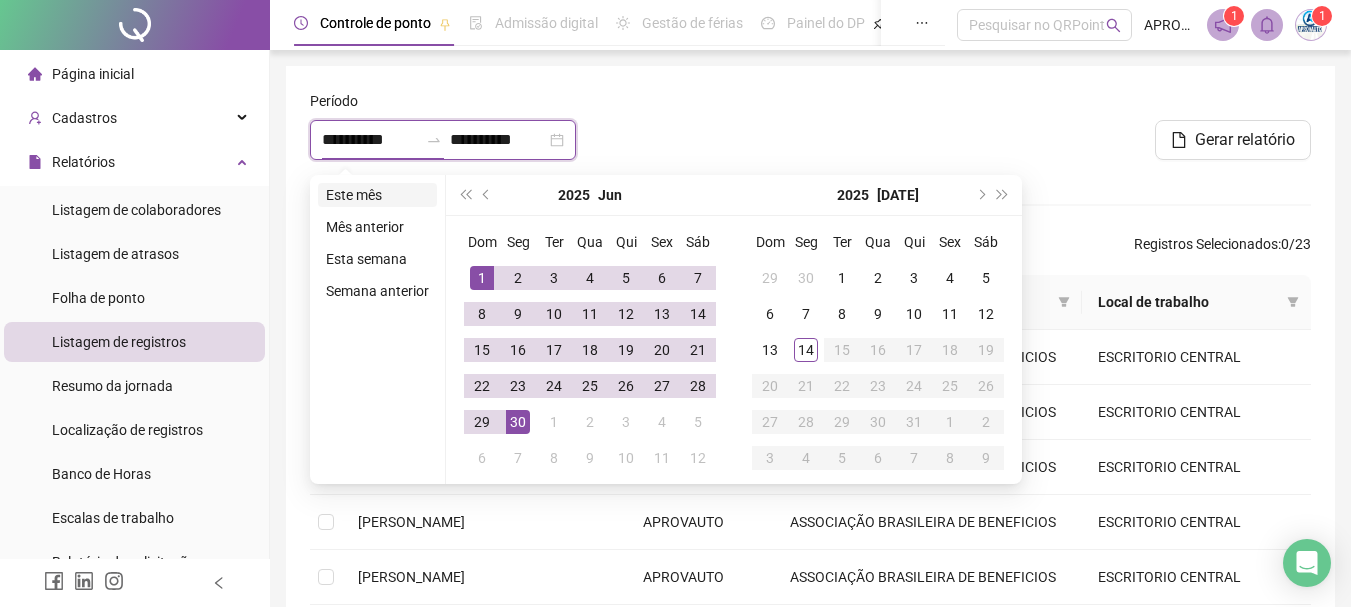 type on "**********" 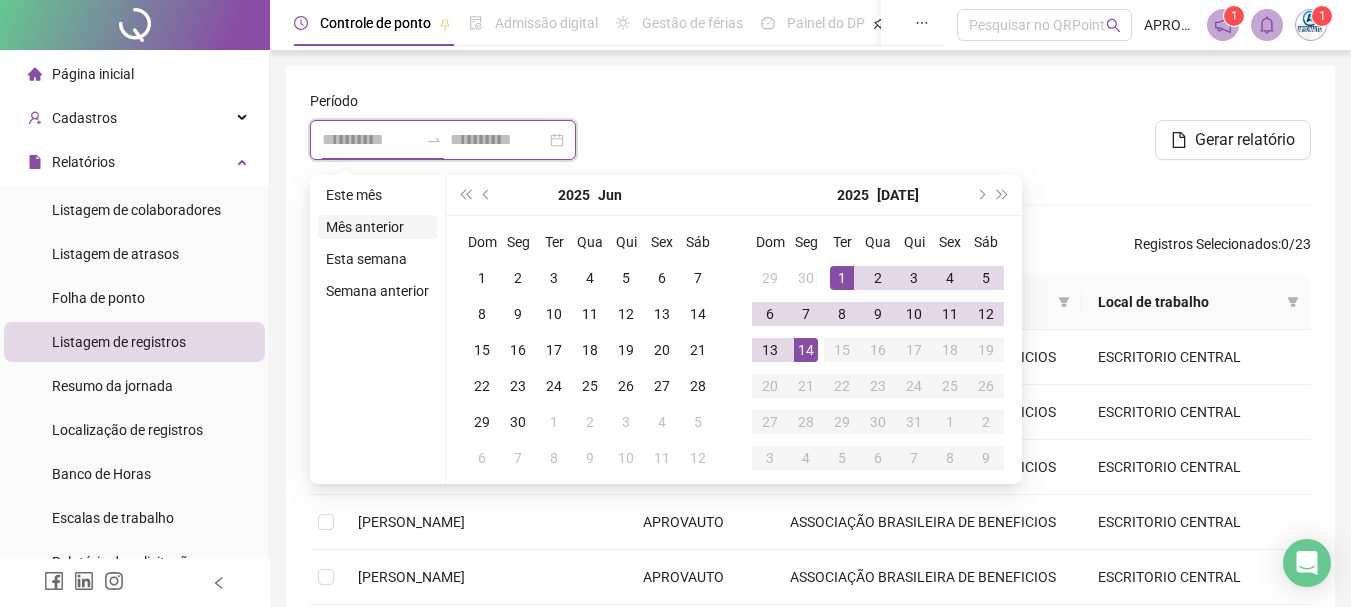 type on "**********" 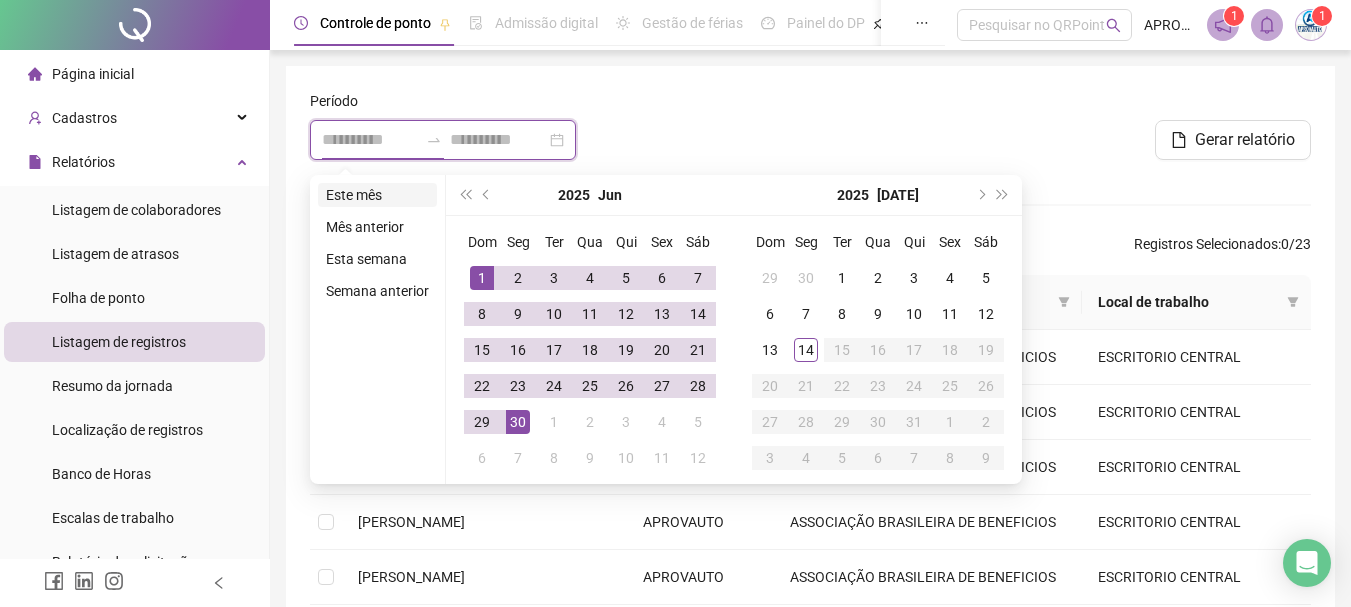 type on "**********" 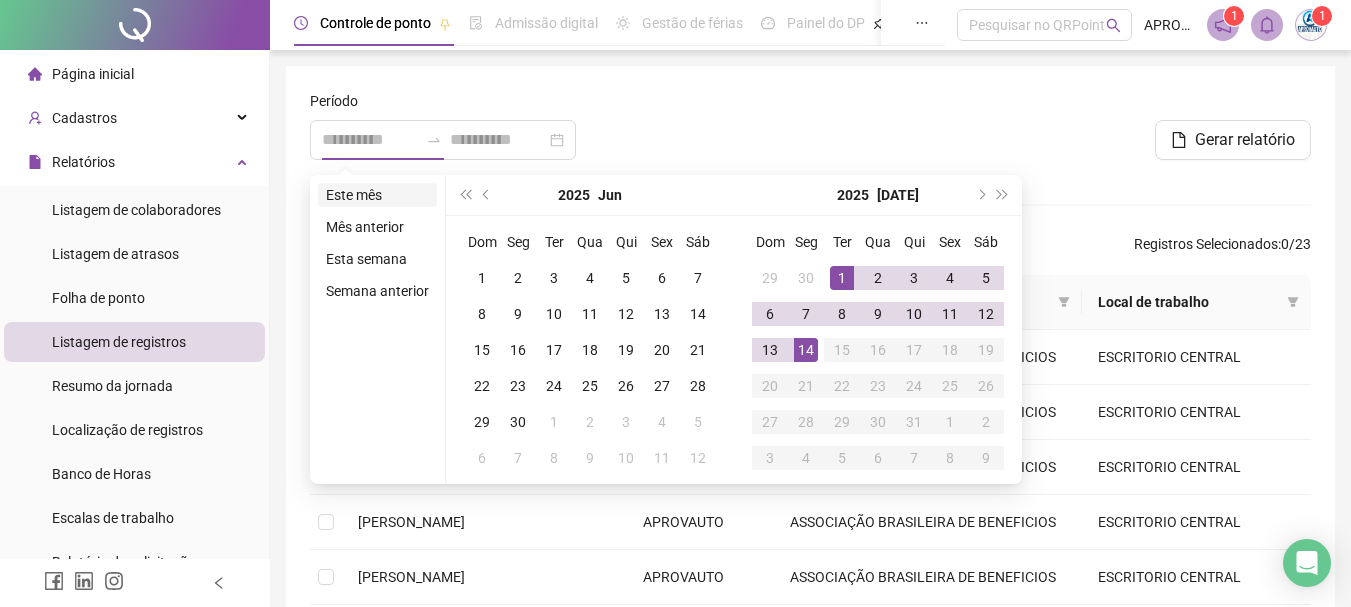 click on "Este mês" at bounding box center (377, 195) 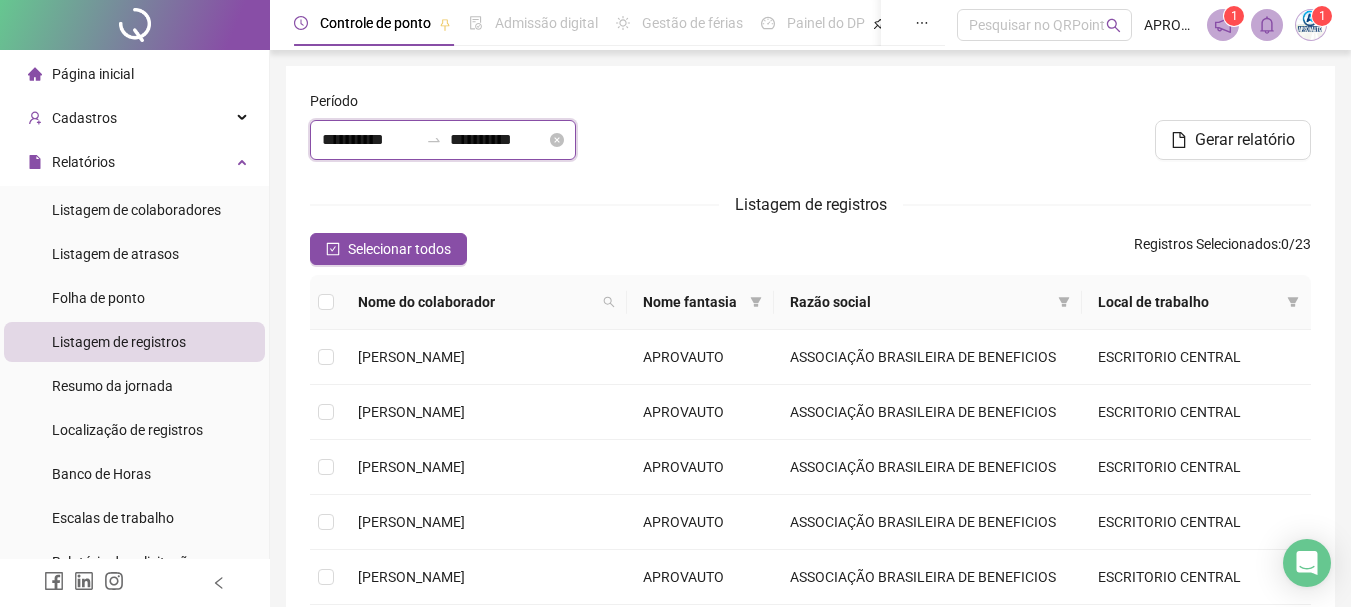 click on "**********" at bounding box center [370, 140] 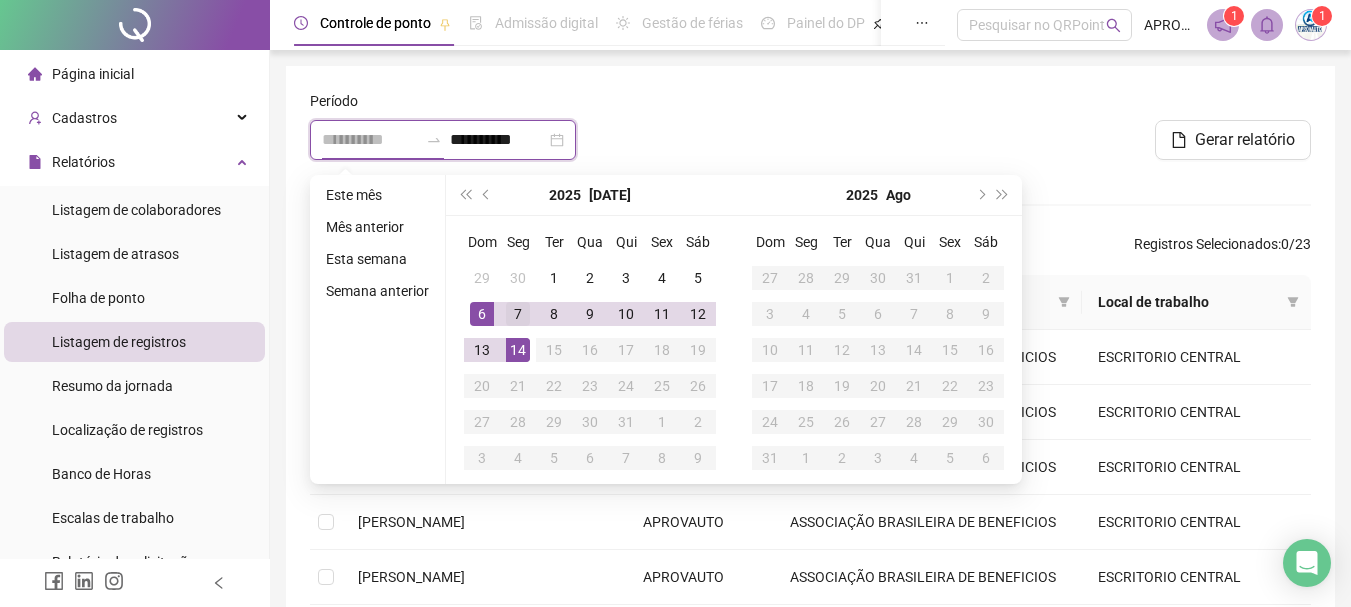 type on "**********" 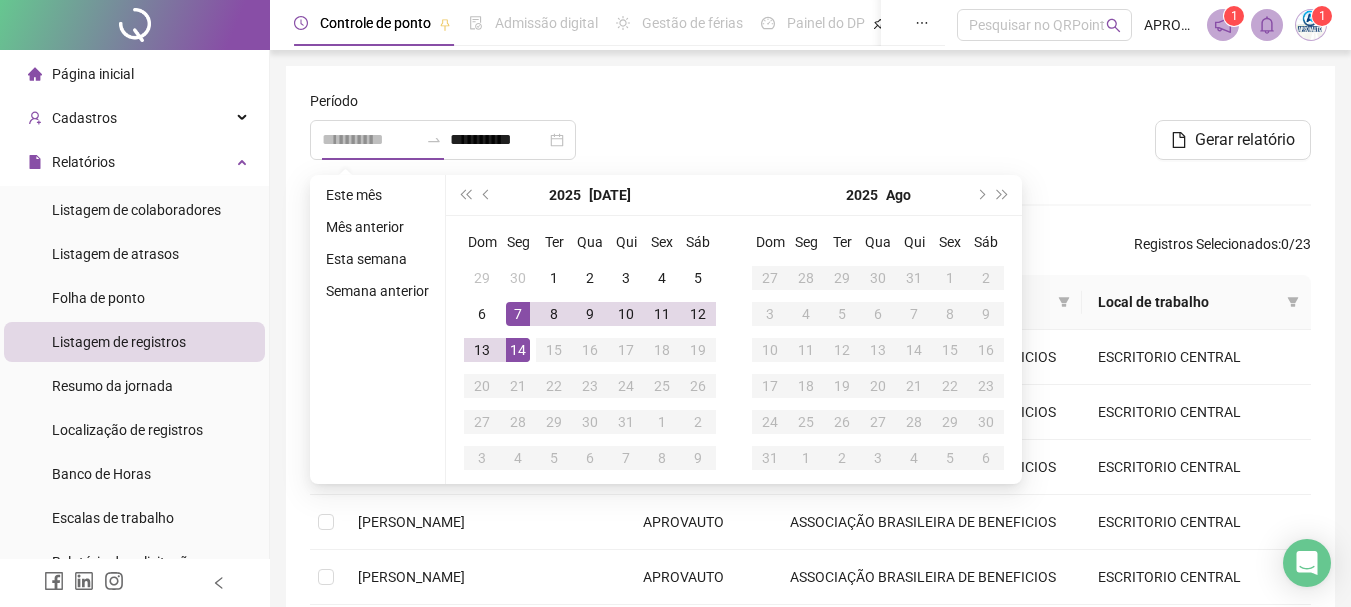 click on "7" at bounding box center (518, 314) 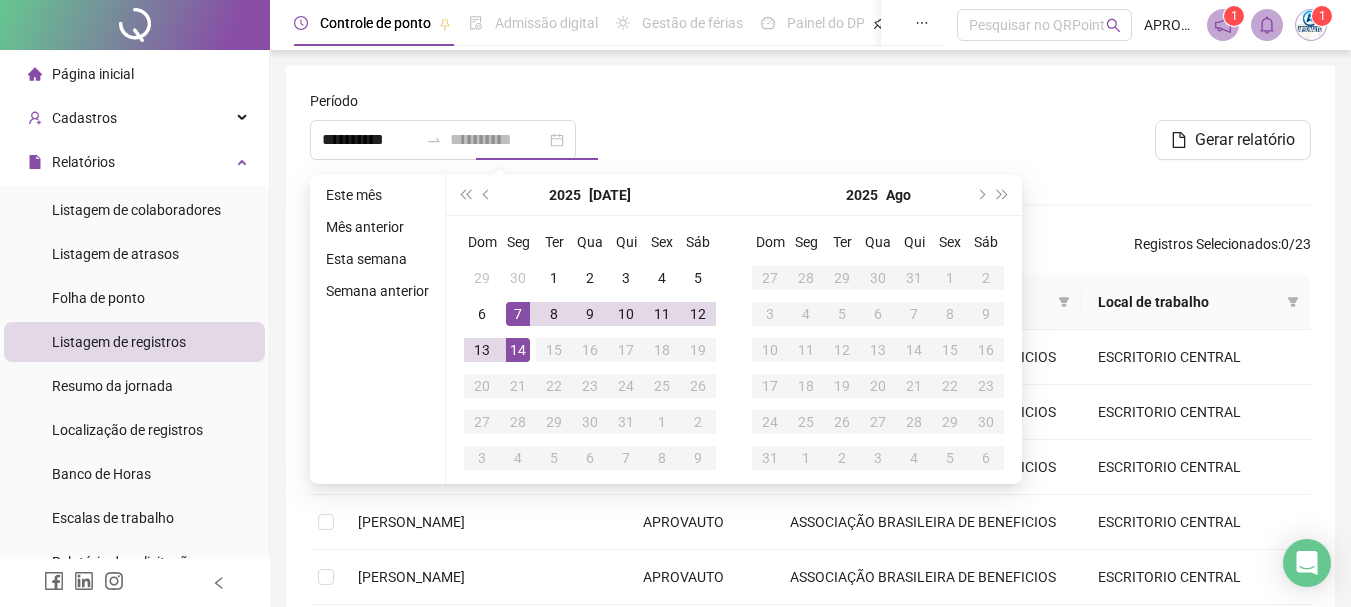 click on "14" at bounding box center (518, 350) 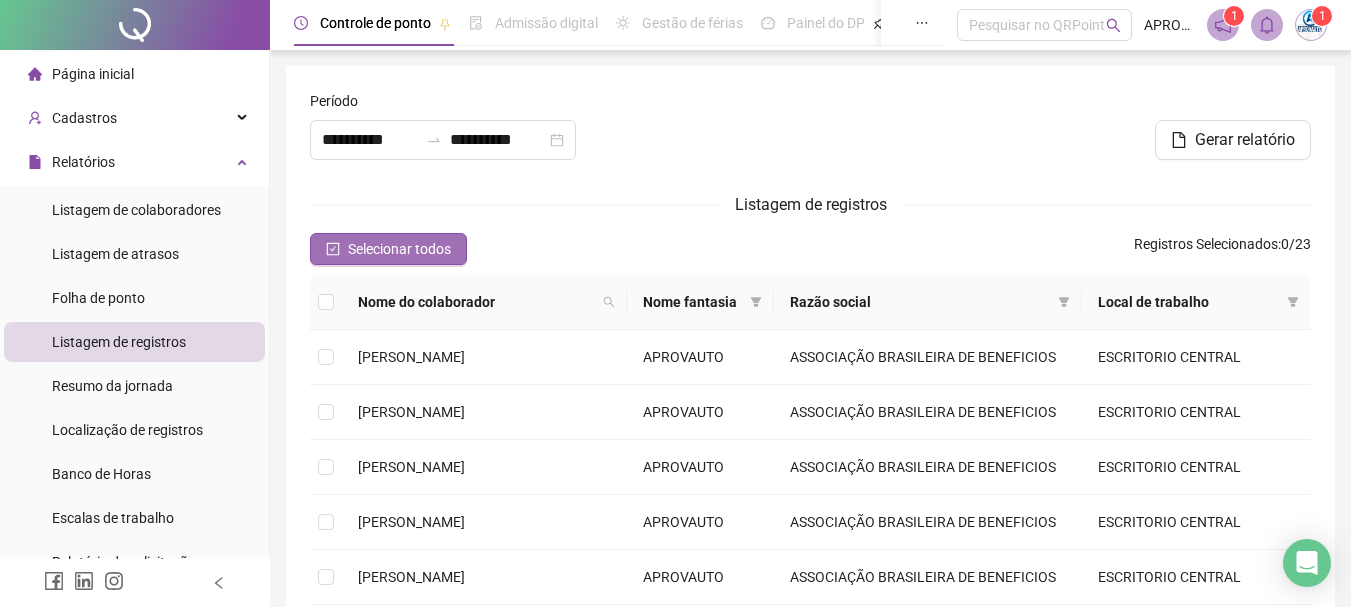 click on "Selecionar todos" at bounding box center (399, 249) 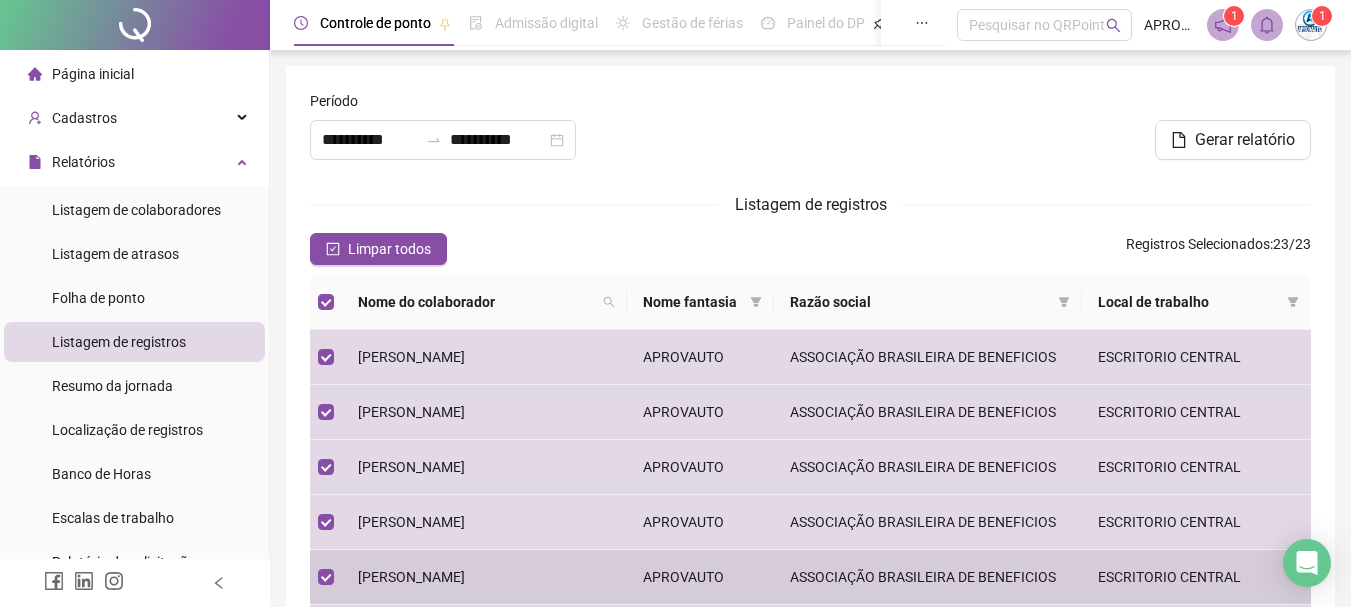 scroll, scrollTop: 447, scrollLeft: 0, axis: vertical 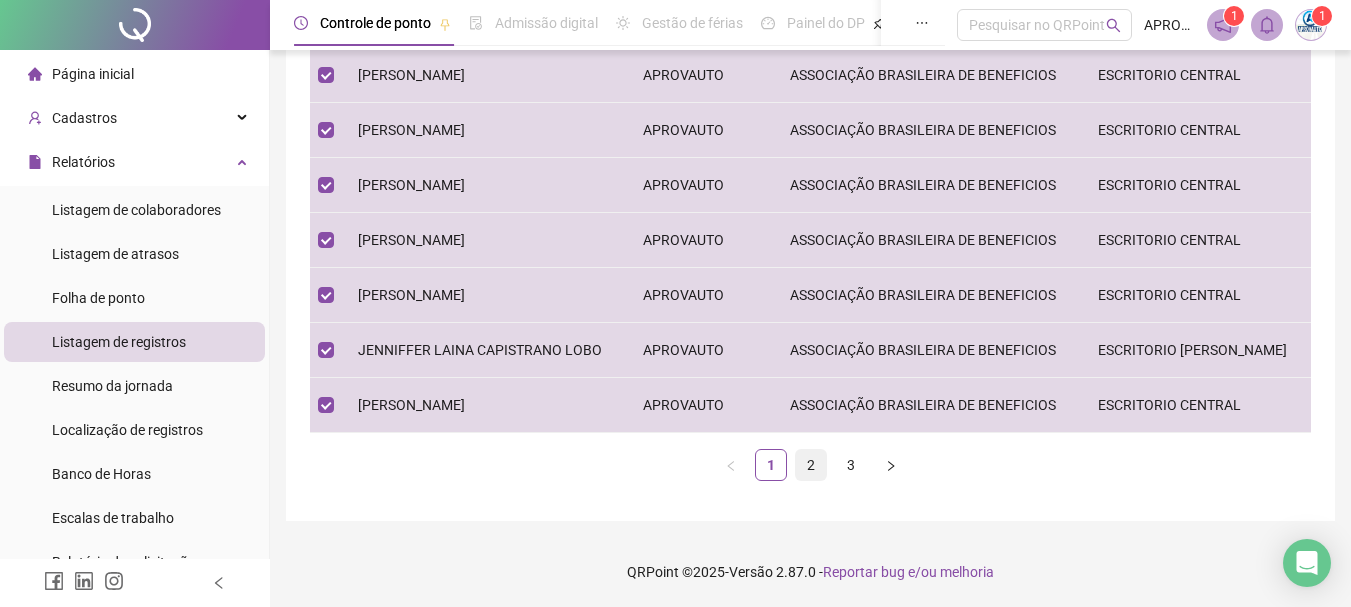 click on "2" at bounding box center (811, 465) 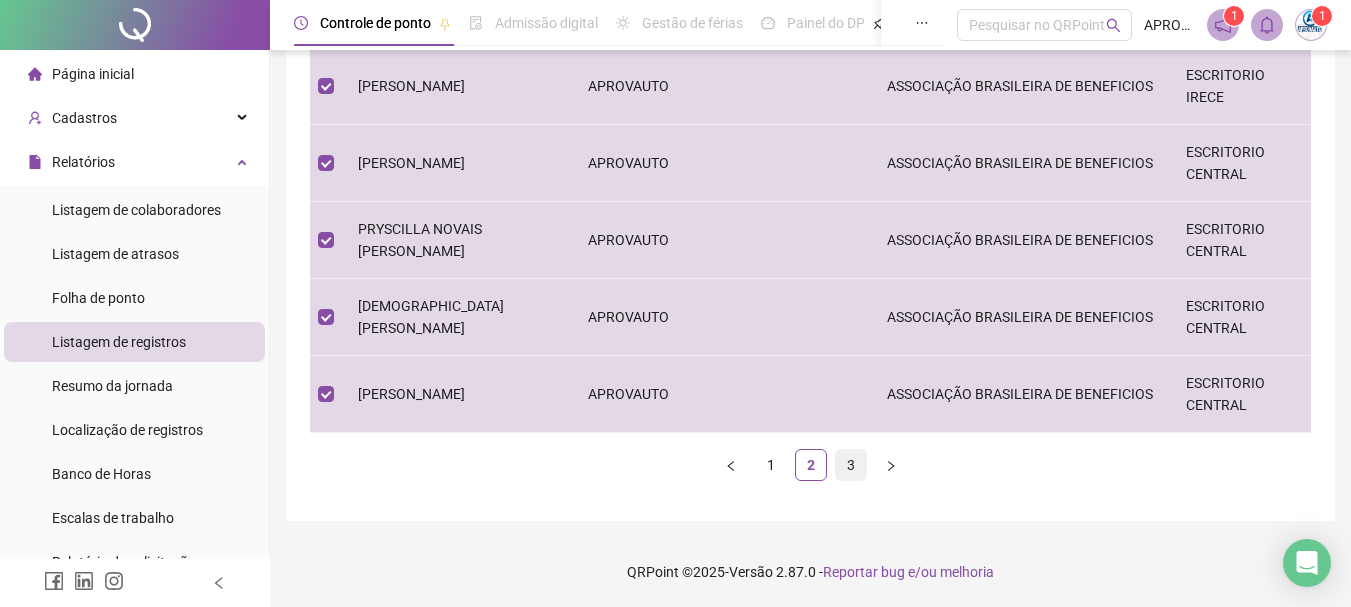 click on "3" at bounding box center (851, 465) 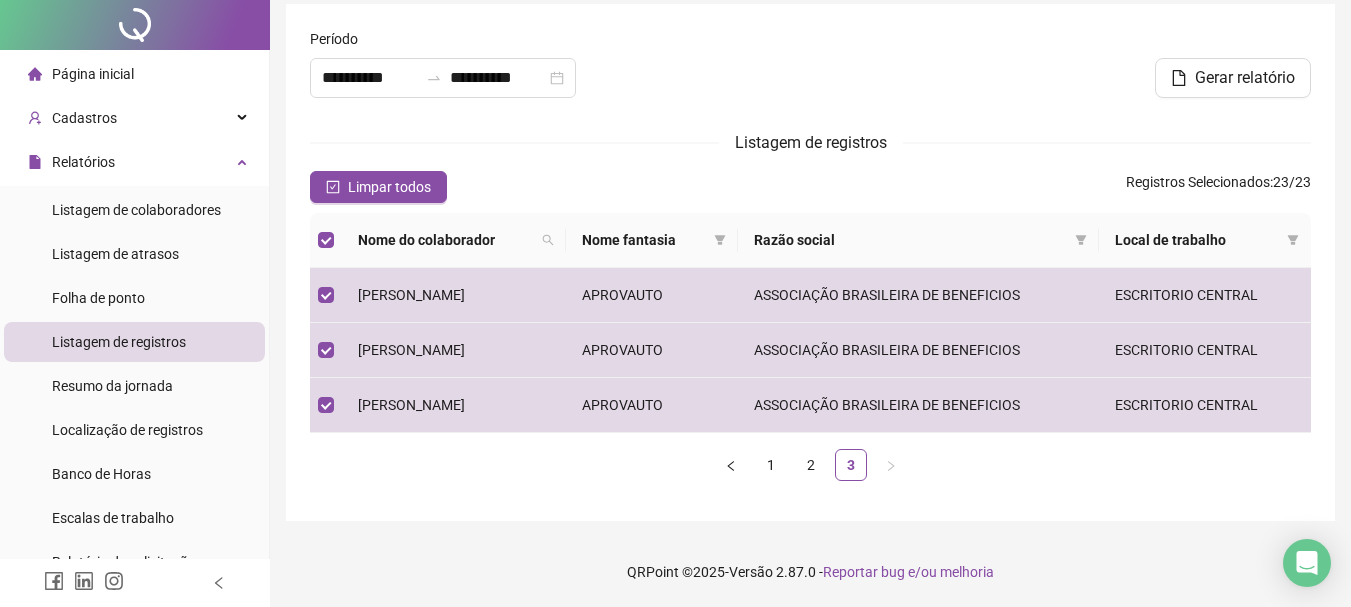scroll, scrollTop: 0, scrollLeft: 0, axis: both 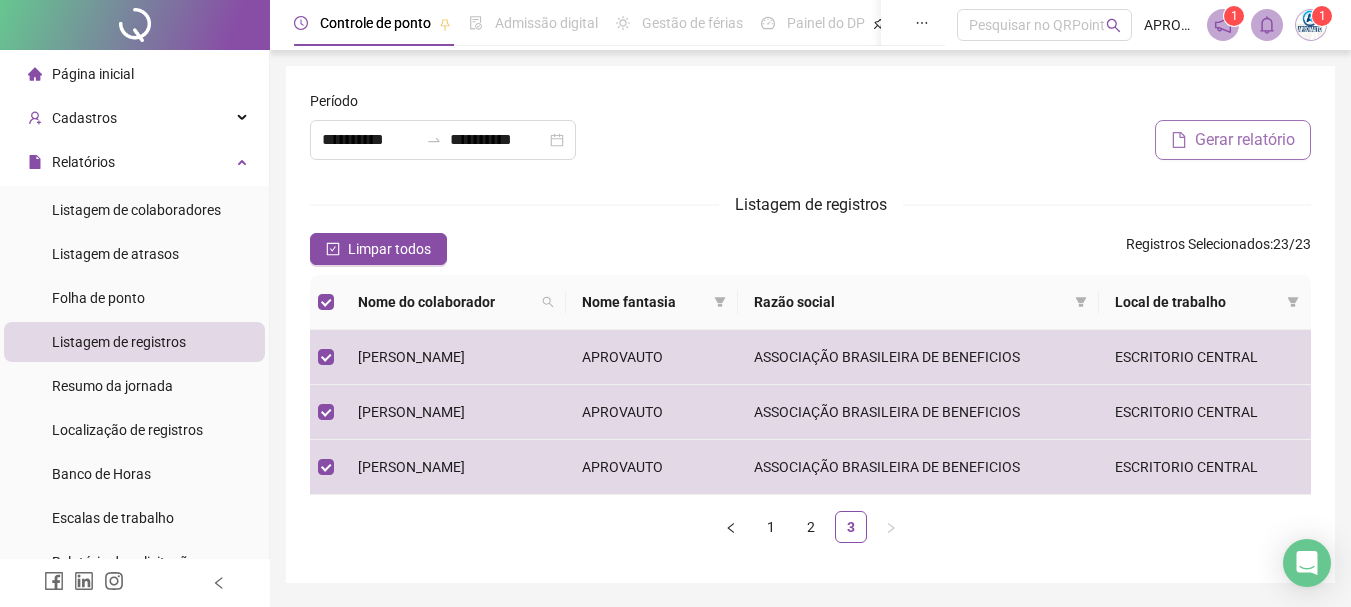 click on "Gerar relatório" at bounding box center (1245, 140) 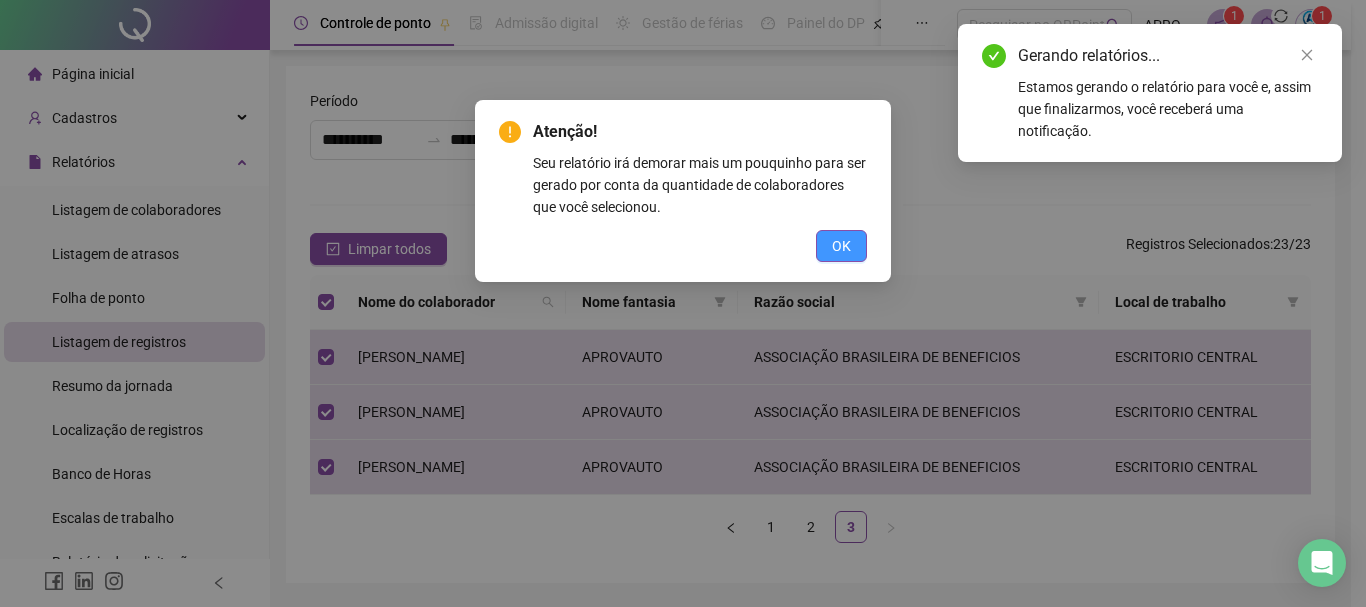 click on "OK" at bounding box center (841, 246) 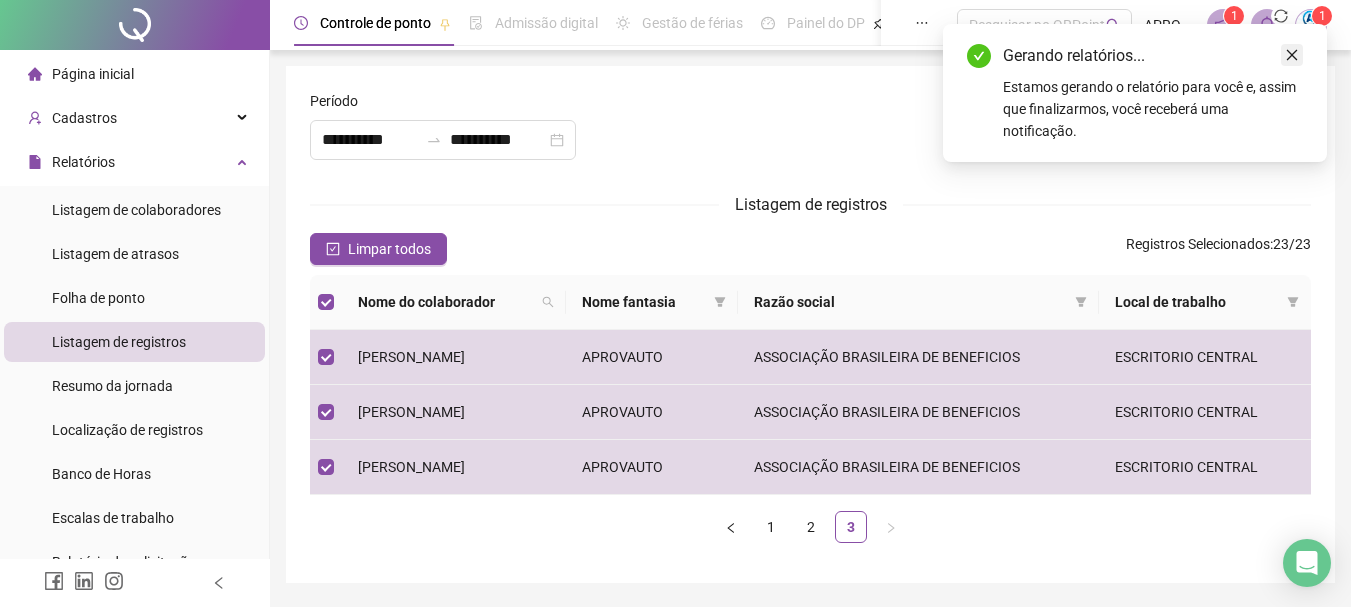 click at bounding box center (1292, 55) 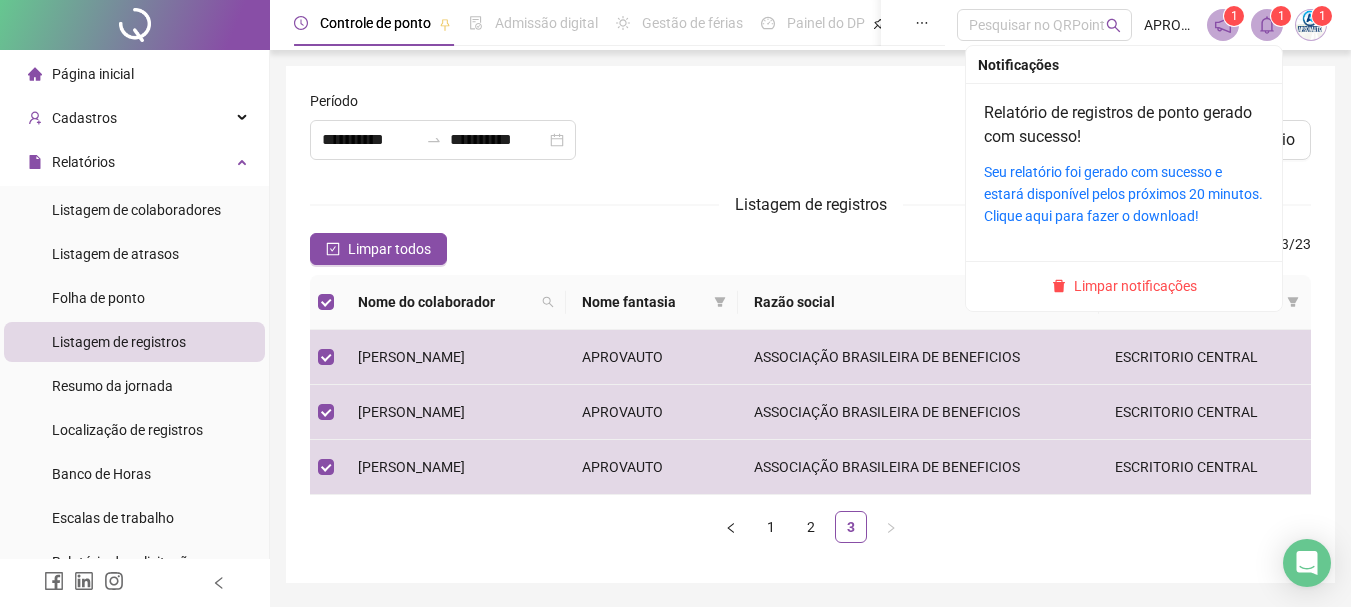 click 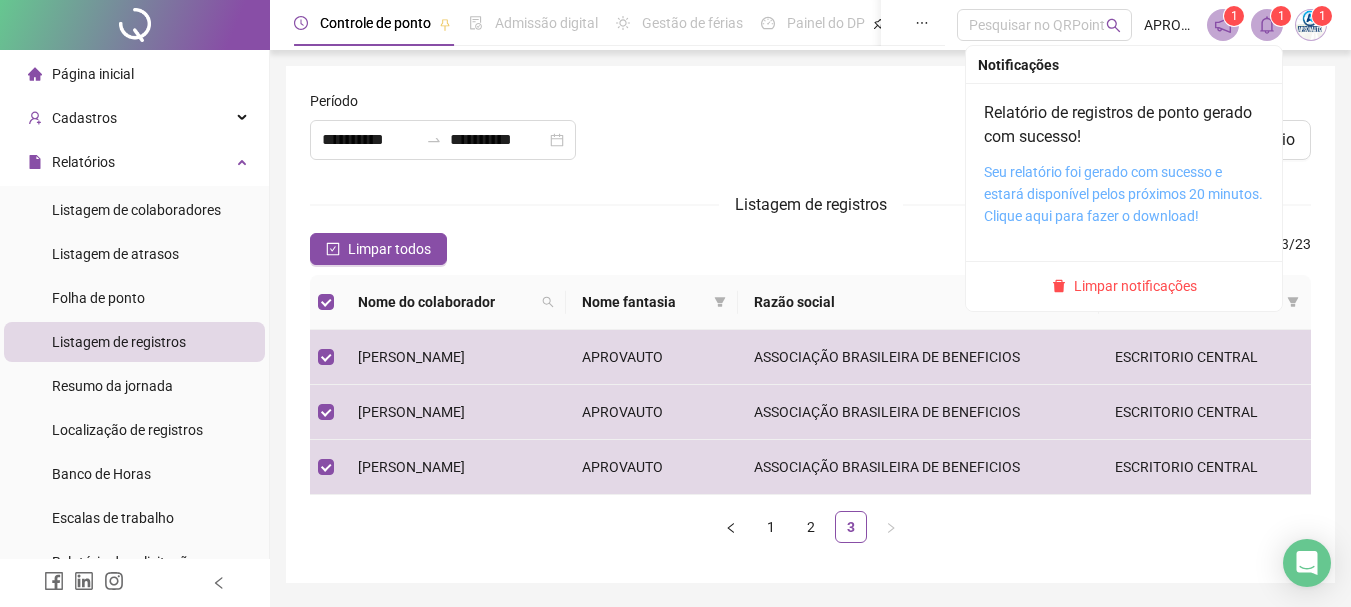 click on "Seu relatório foi gerado com sucesso e estará disponível pelos próximos 20 minutos.
Clique aqui para fazer o download!" at bounding box center [1123, 194] 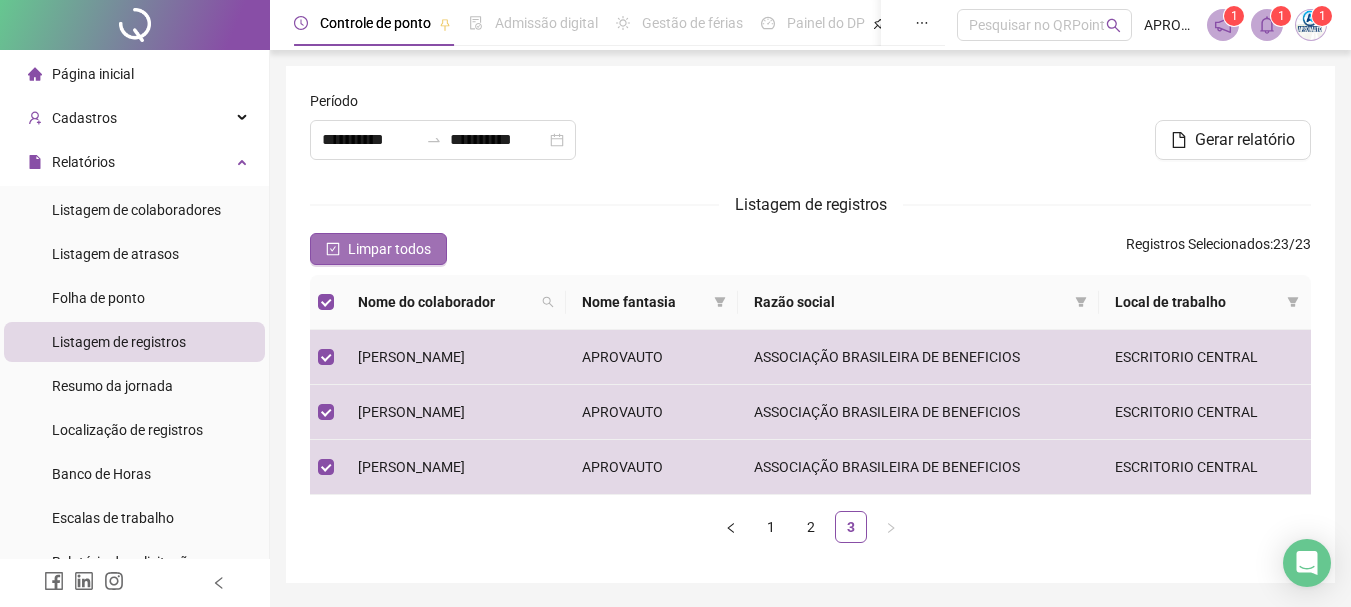 click on "Limpar todos" at bounding box center (389, 249) 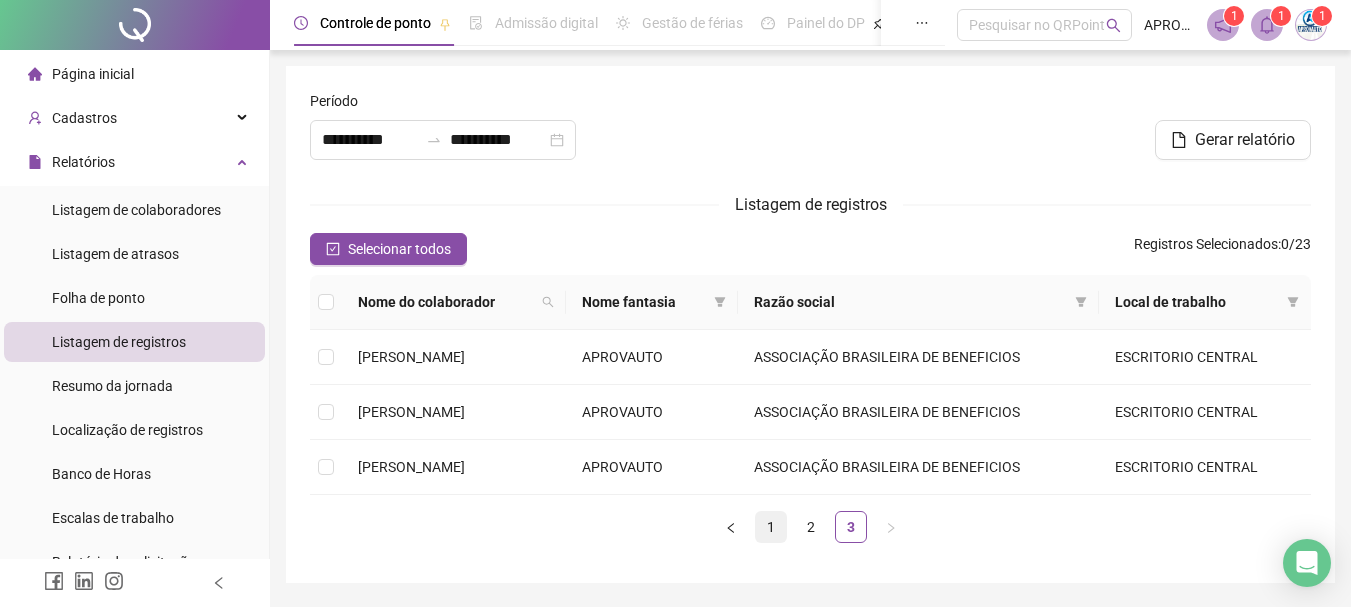 click on "1" at bounding box center [771, 527] 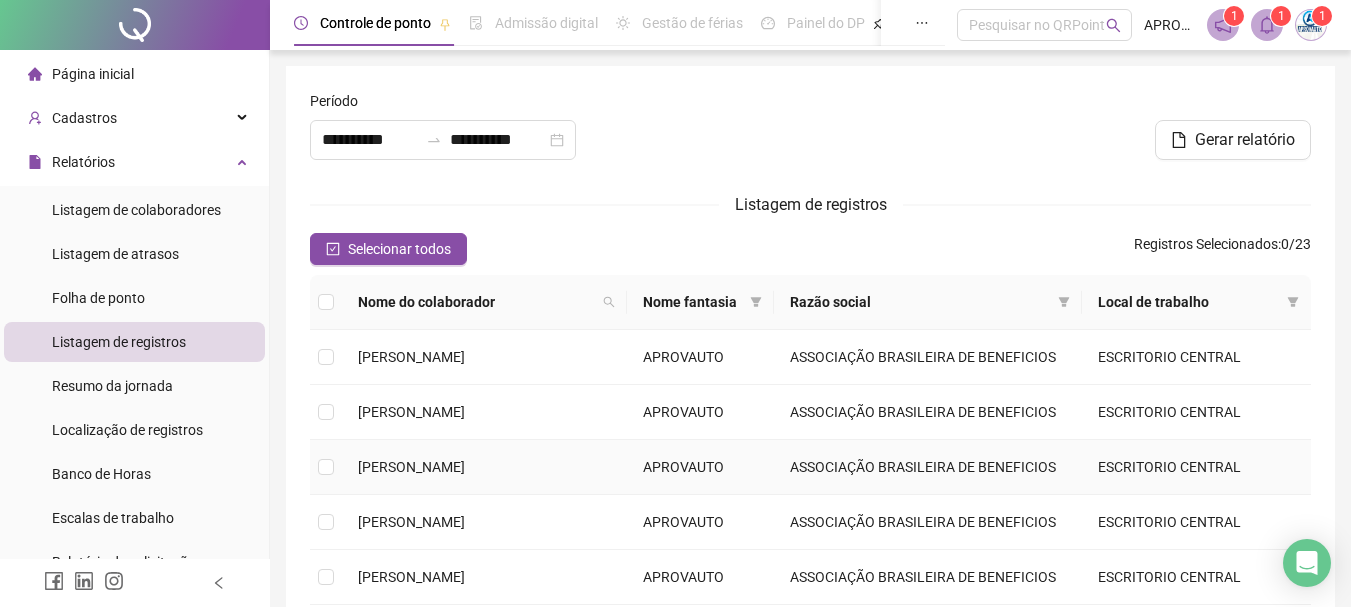 scroll, scrollTop: 100, scrollLeft: 0, axis: vertical 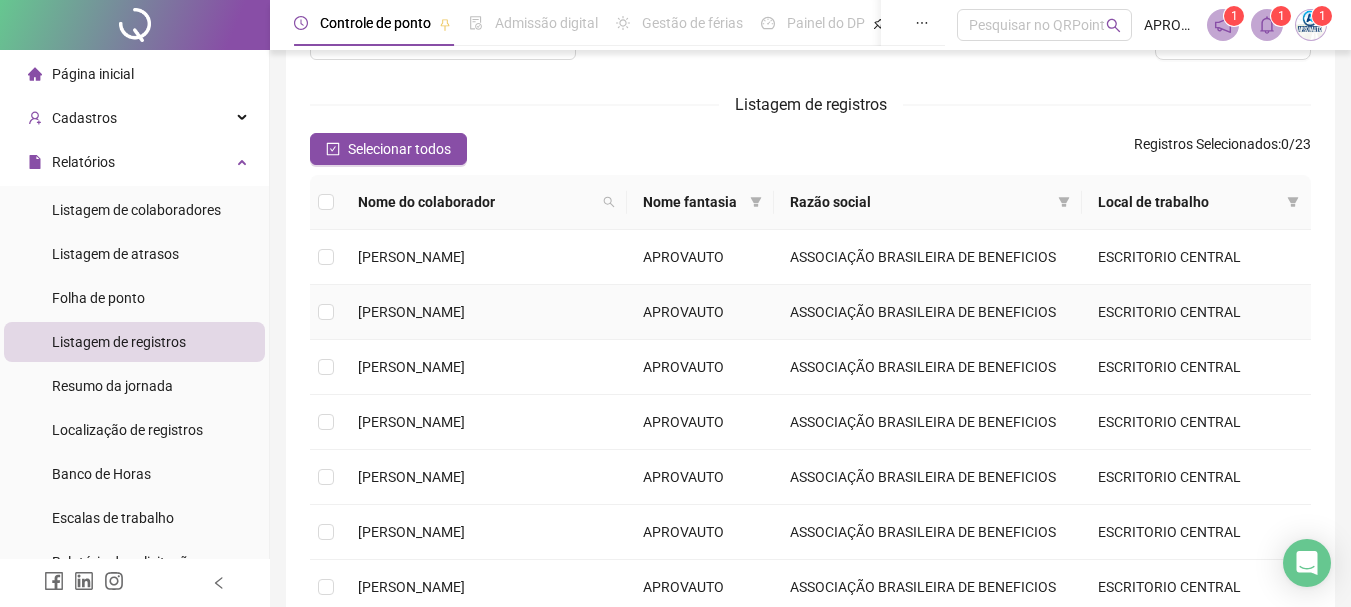 click on "[PERSON_NAME]" at bounding box center (411, 312) 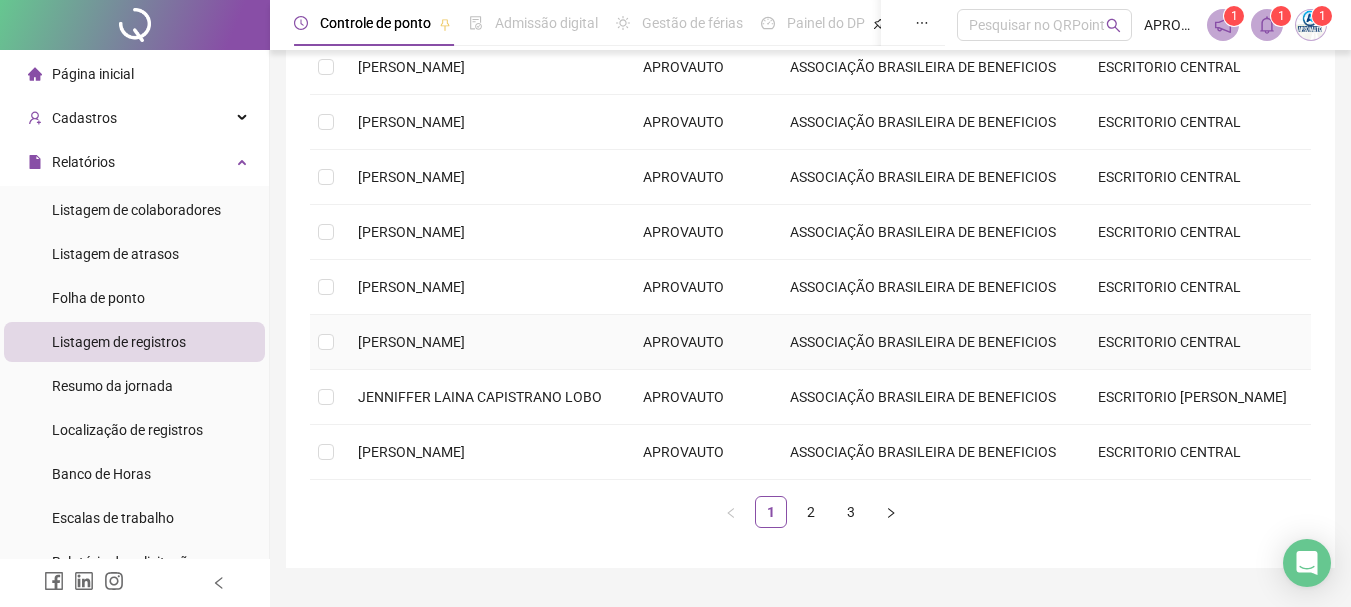 scroll, scrollTop: 447, scrollLeft: 0, axis: vertical 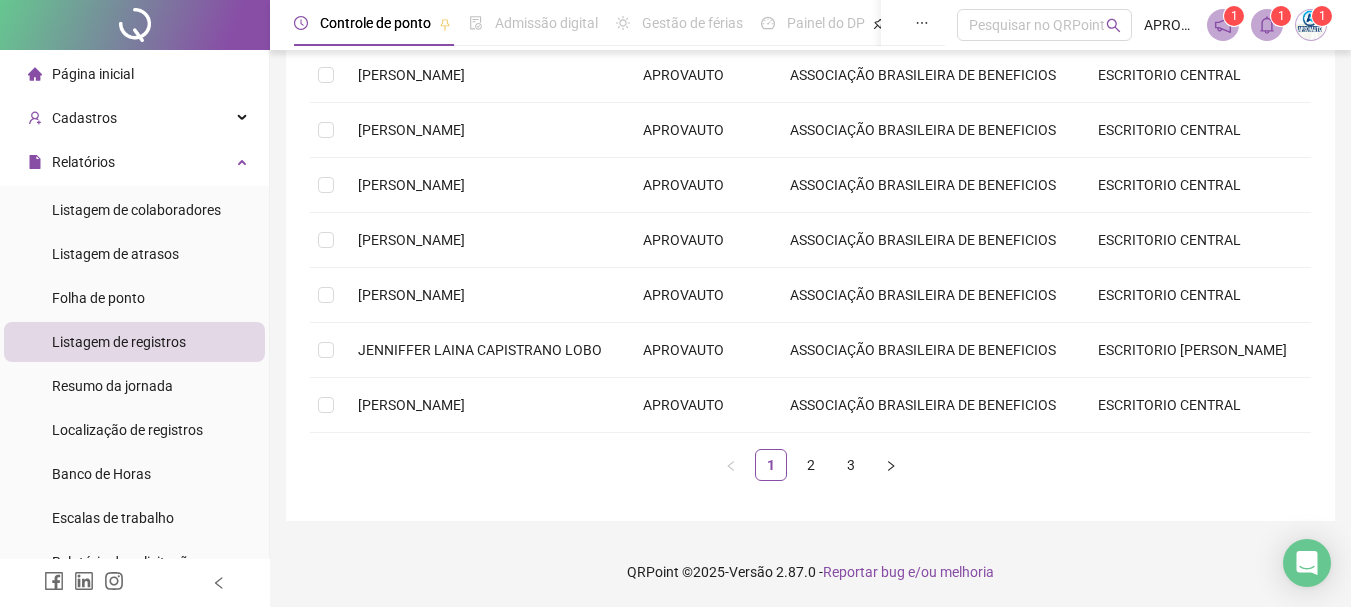 click on "1 2 3" at bounding box center (810, 465) 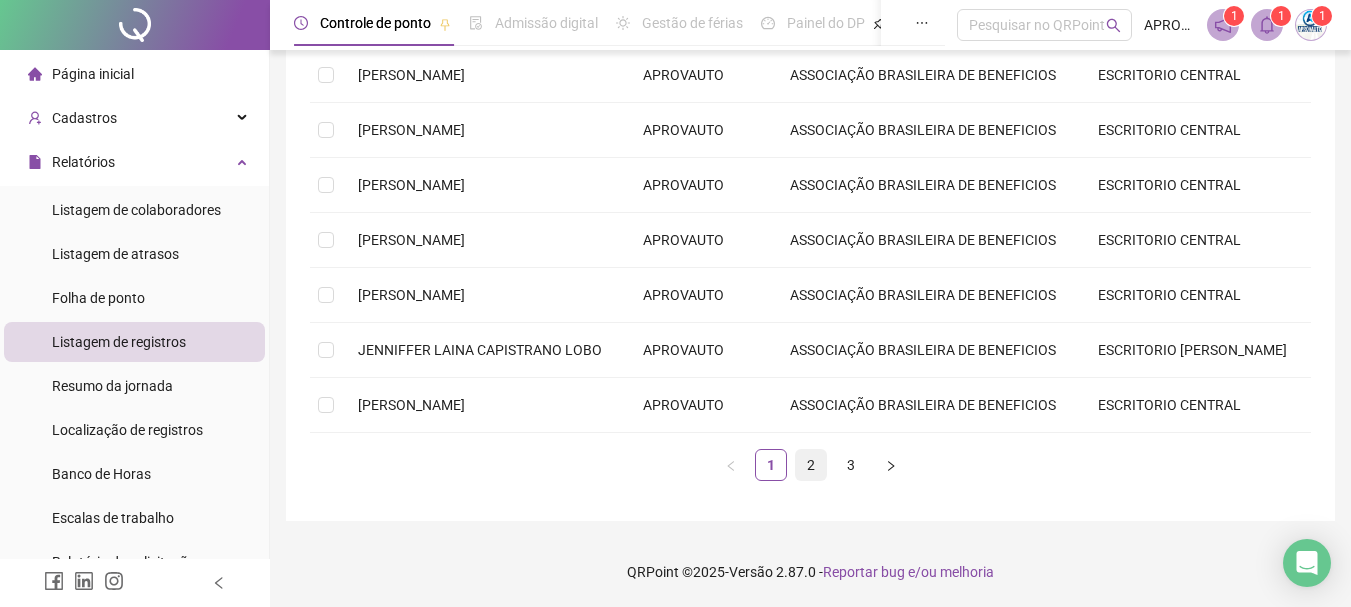 click on "2" at bounding box center [811, 465] 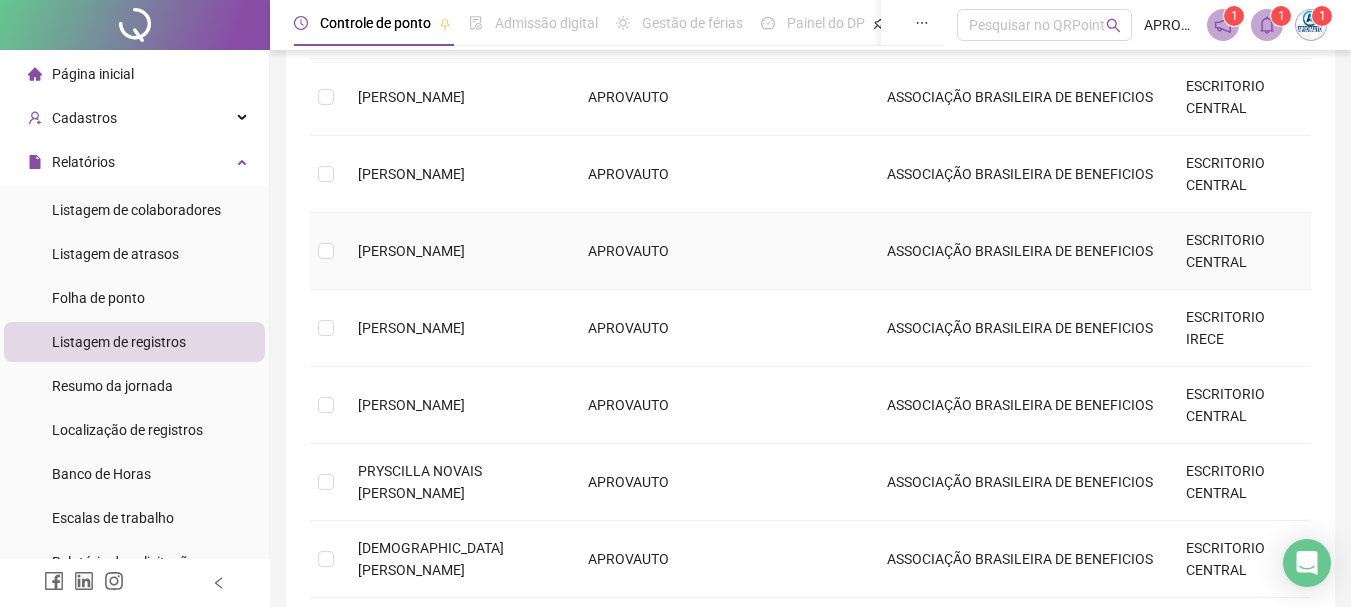 scroll, scrollTop: 247, scrollLeft: 0, axis: vertical 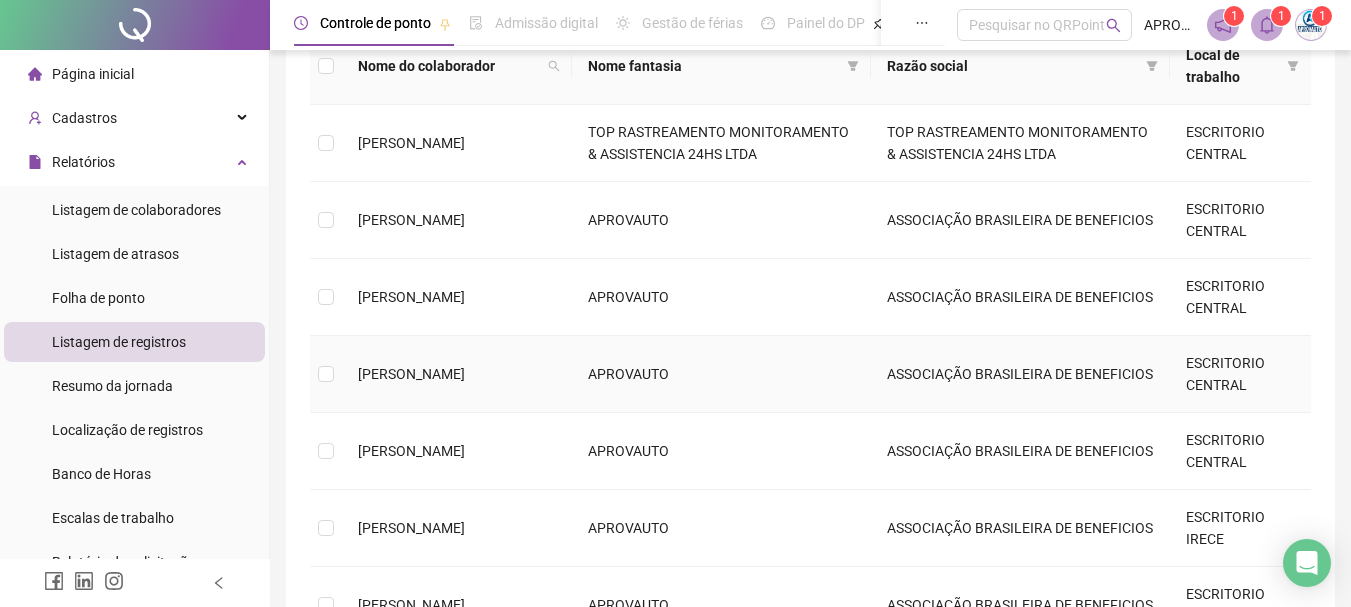 click on "[PERSON_NAME]" at bounding box center [411, 374] 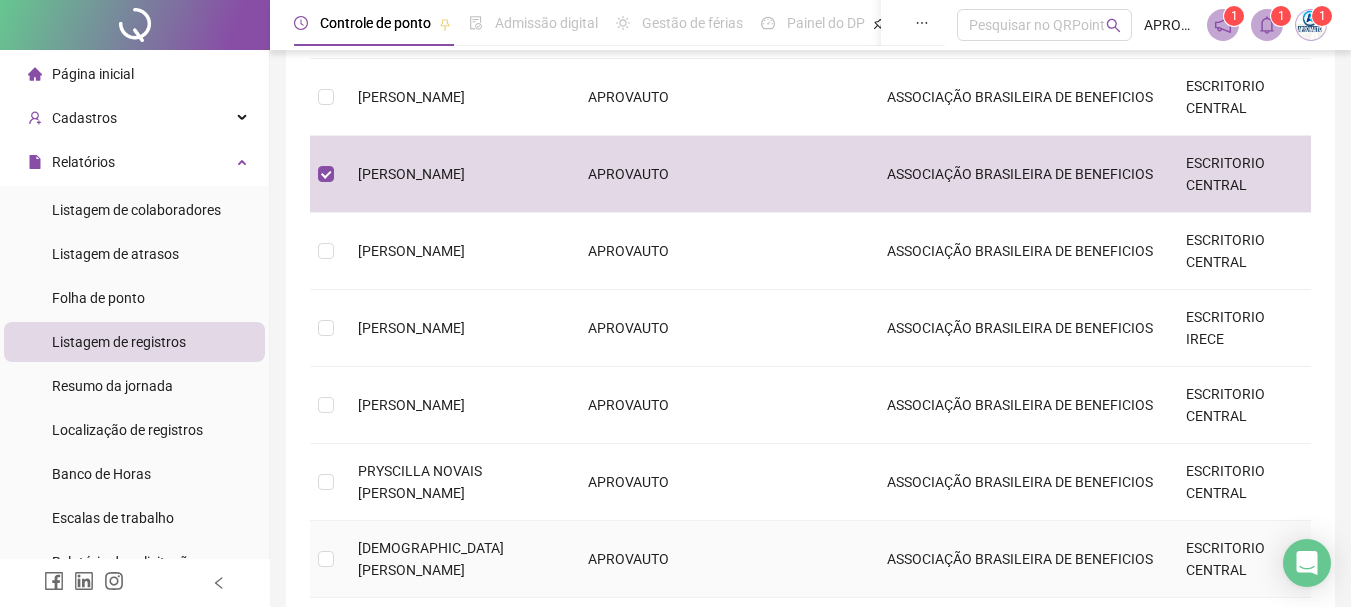 scroll, scrollTop: 347, scrollLeft: 0, axis: vertical 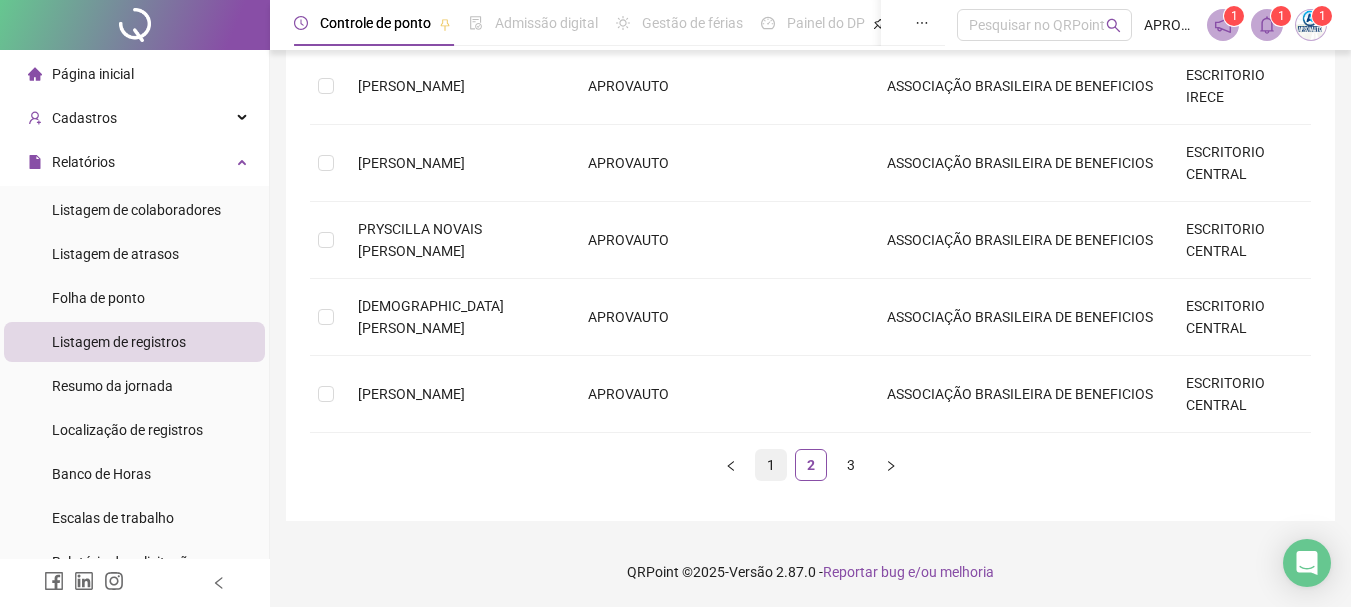 click on "1" at bounding box center [771, 465] 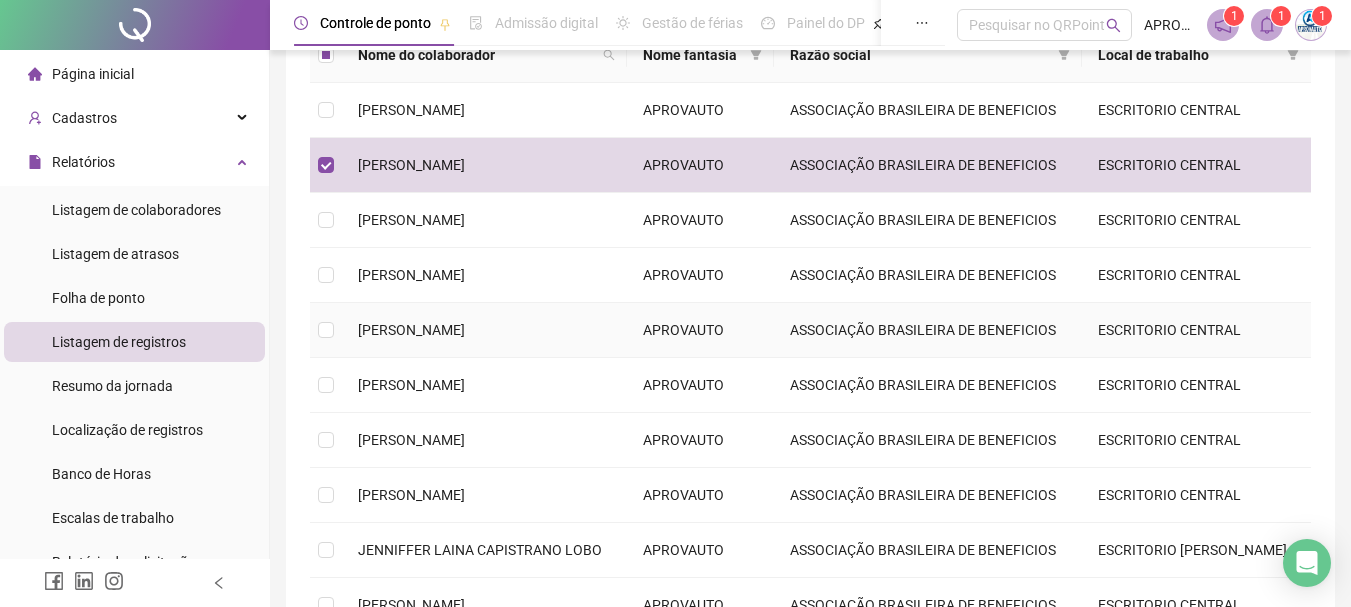 scroll, scrollTop: 347, scrollLeft: 0, axis: vertical 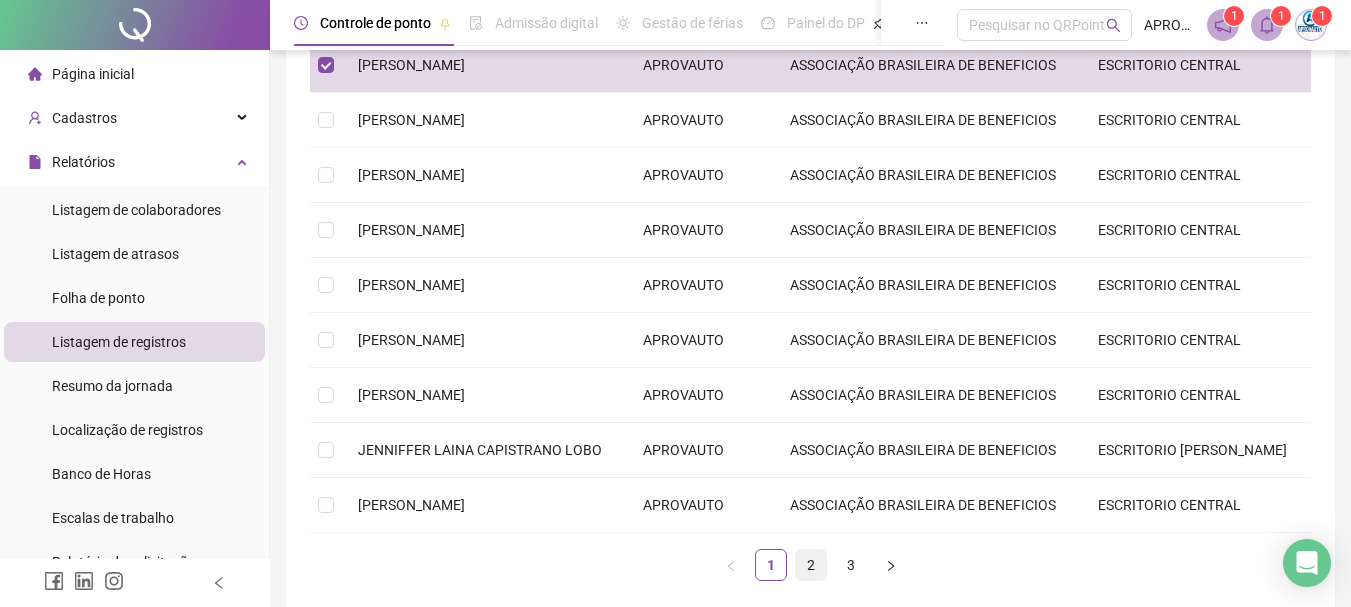 click on "2" at bounding box center (811, 565) 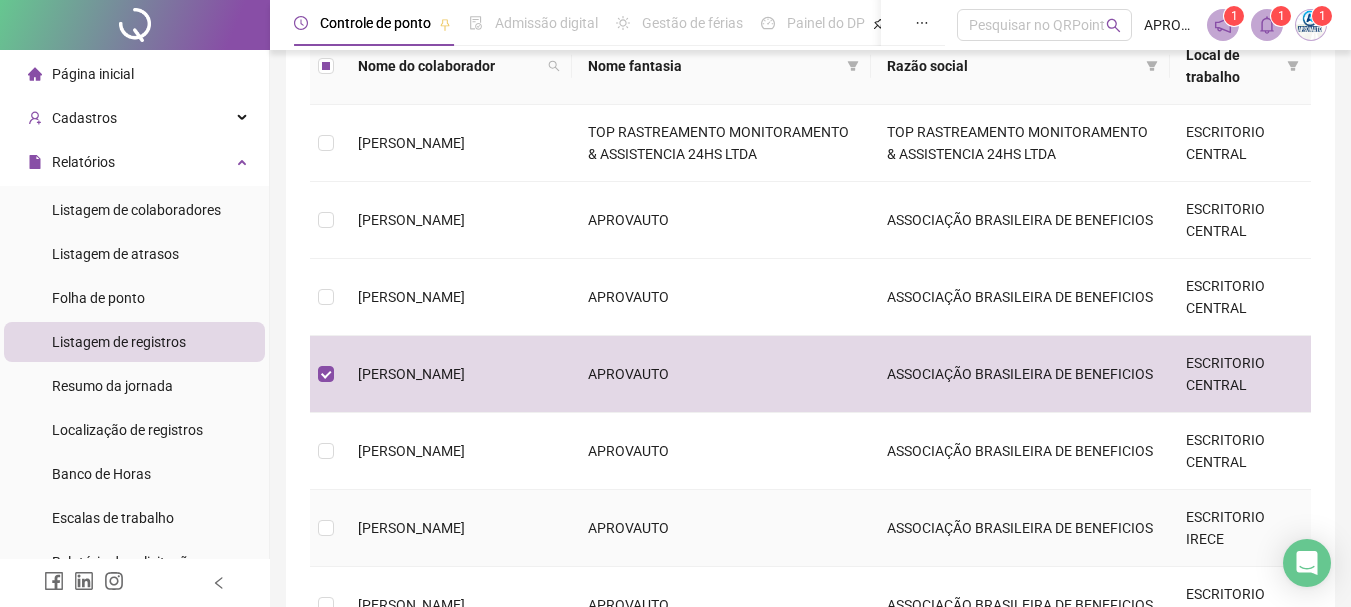 scroll, scrollTop: 147, scrollLeft: 0, axis: vertical 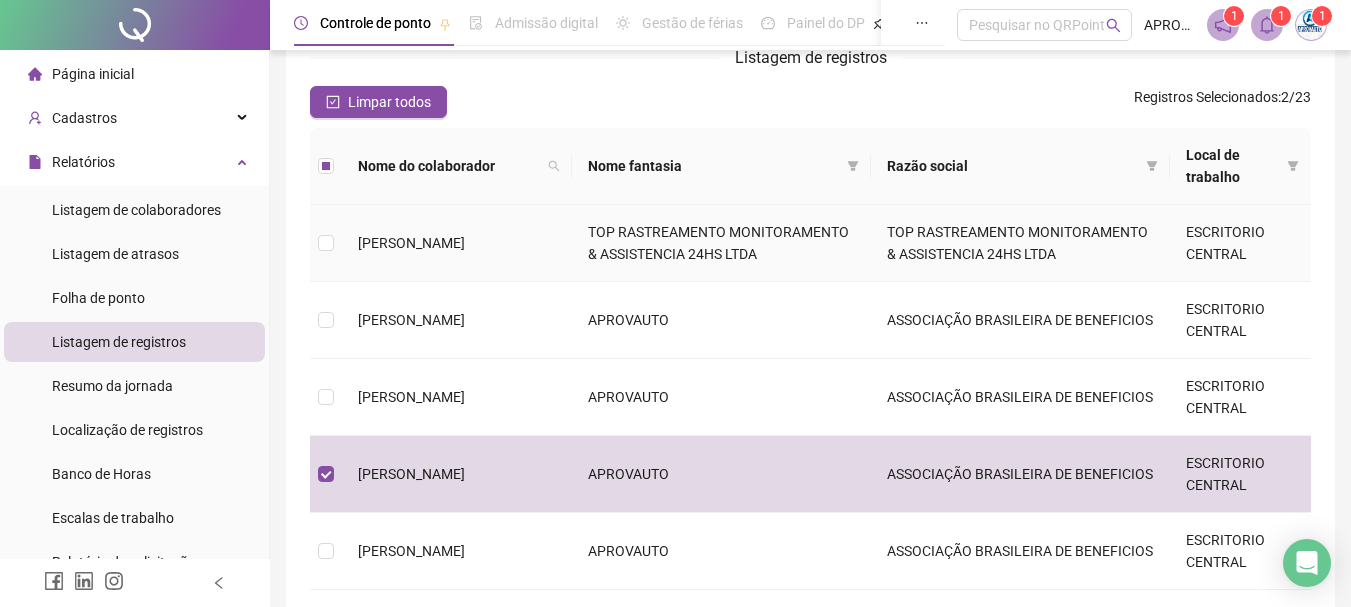 click on "[PERSON_NAME]" at bounding box center (457, 243) 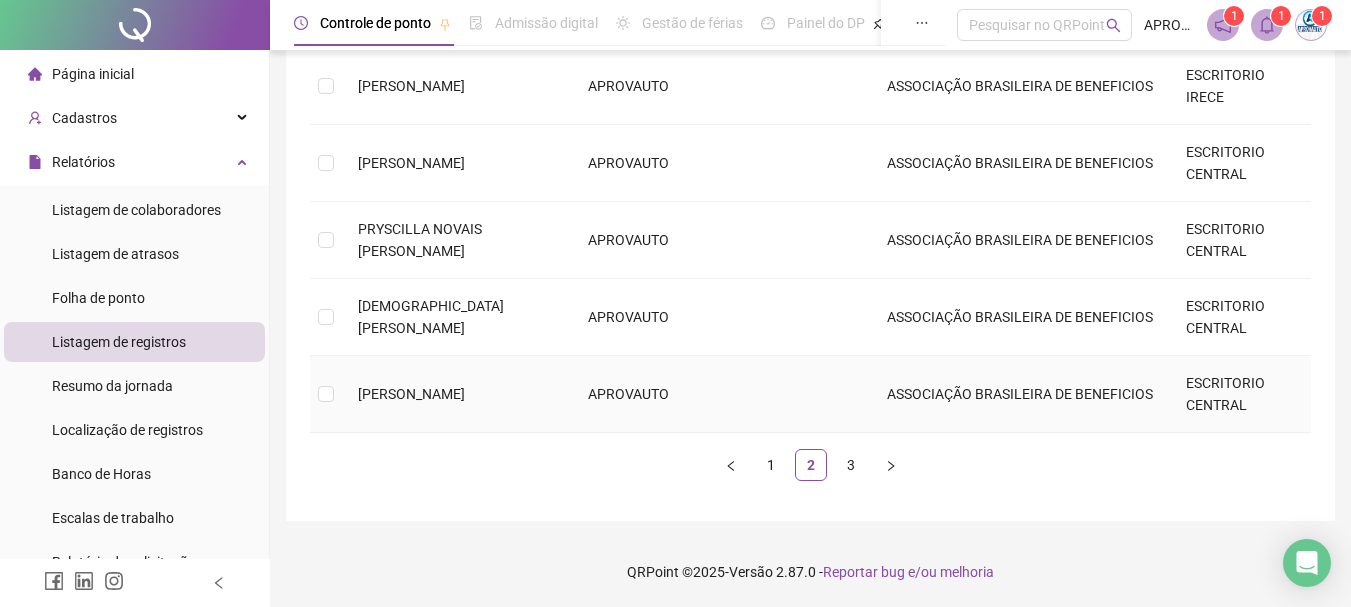scroll, scrollTop: 0, scrollLeft: 0, axis: both 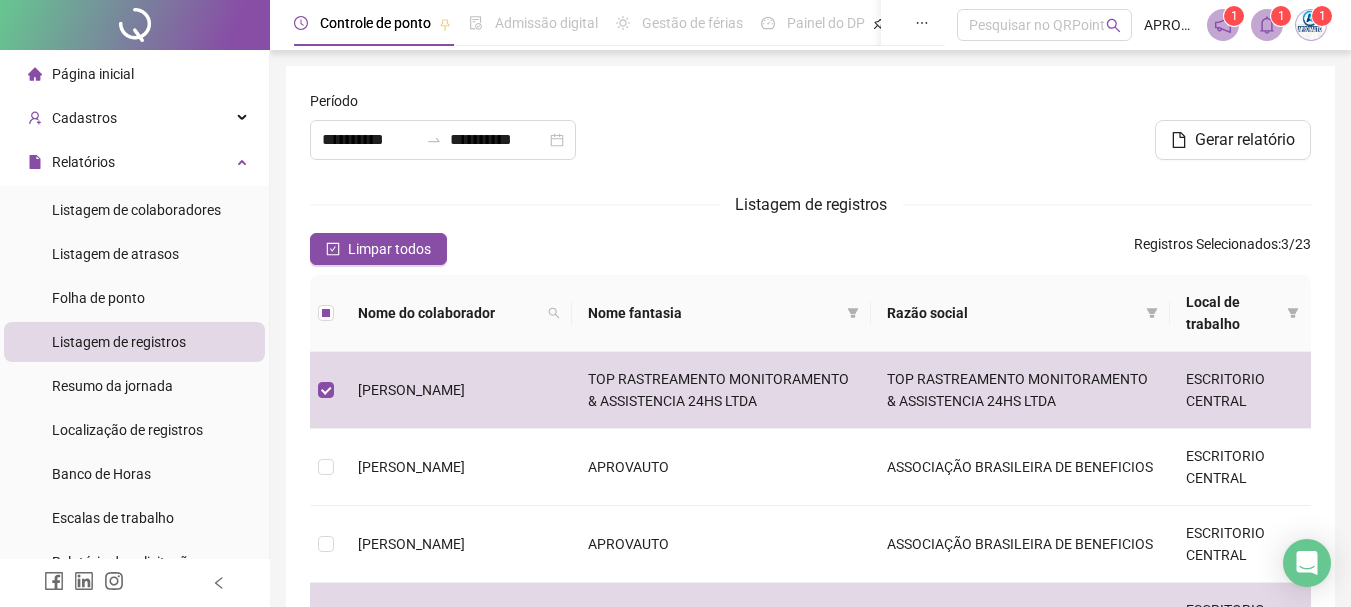 click on "1" at bounding box center (1281, 16) 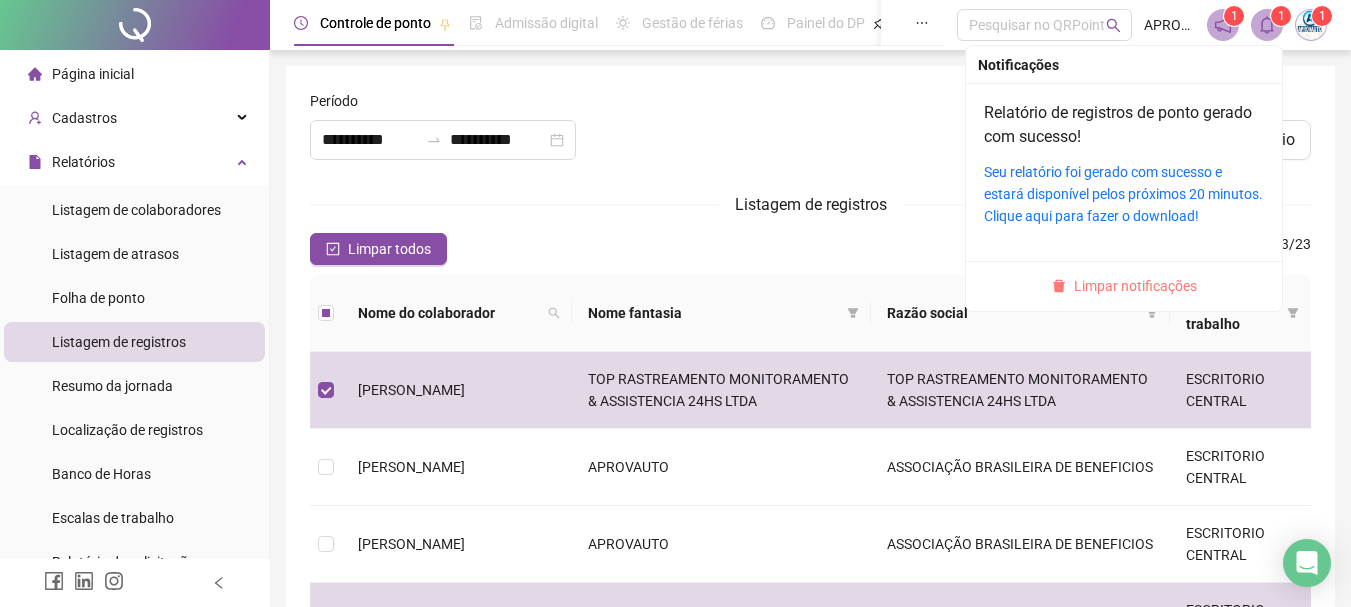 click on "Limpar notificações" at bounding box center [1135, 286] 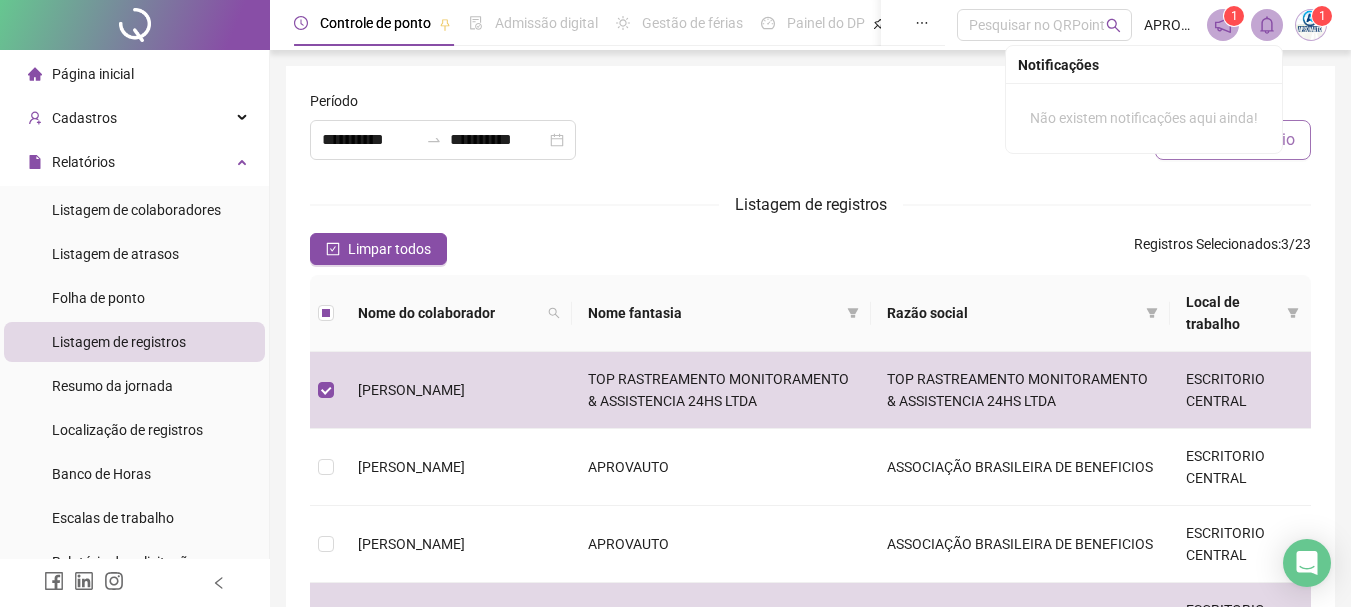 click on "Gerar relatório" at bounding box center [1245, 140] 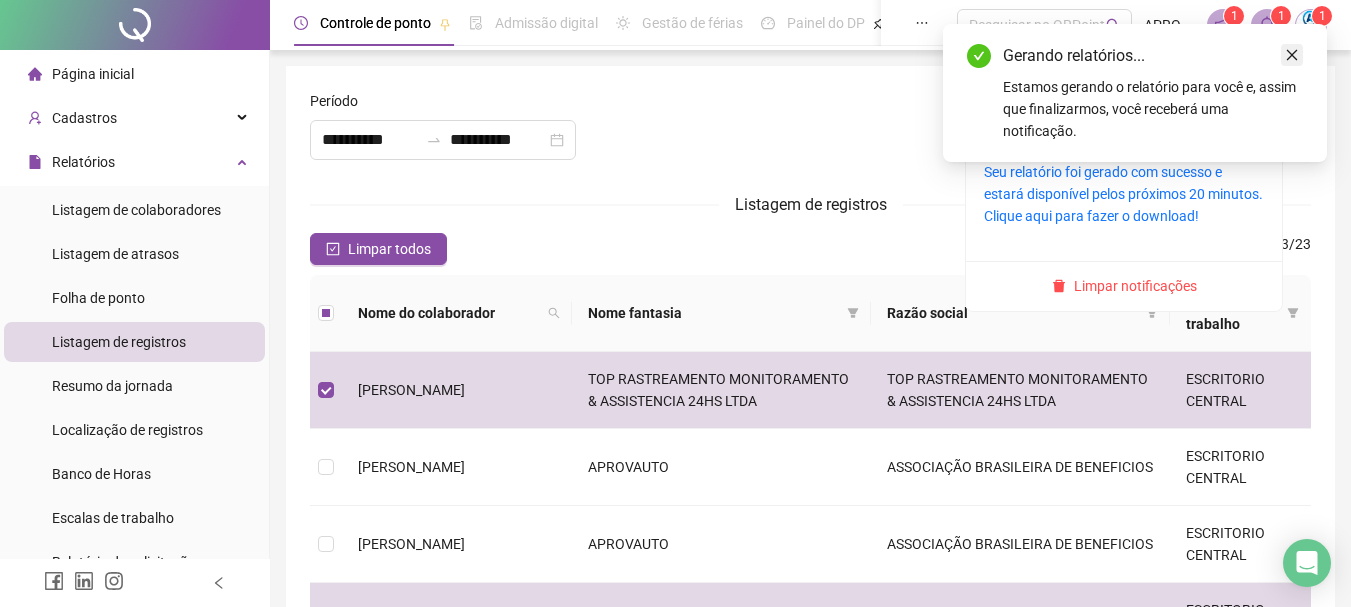 click 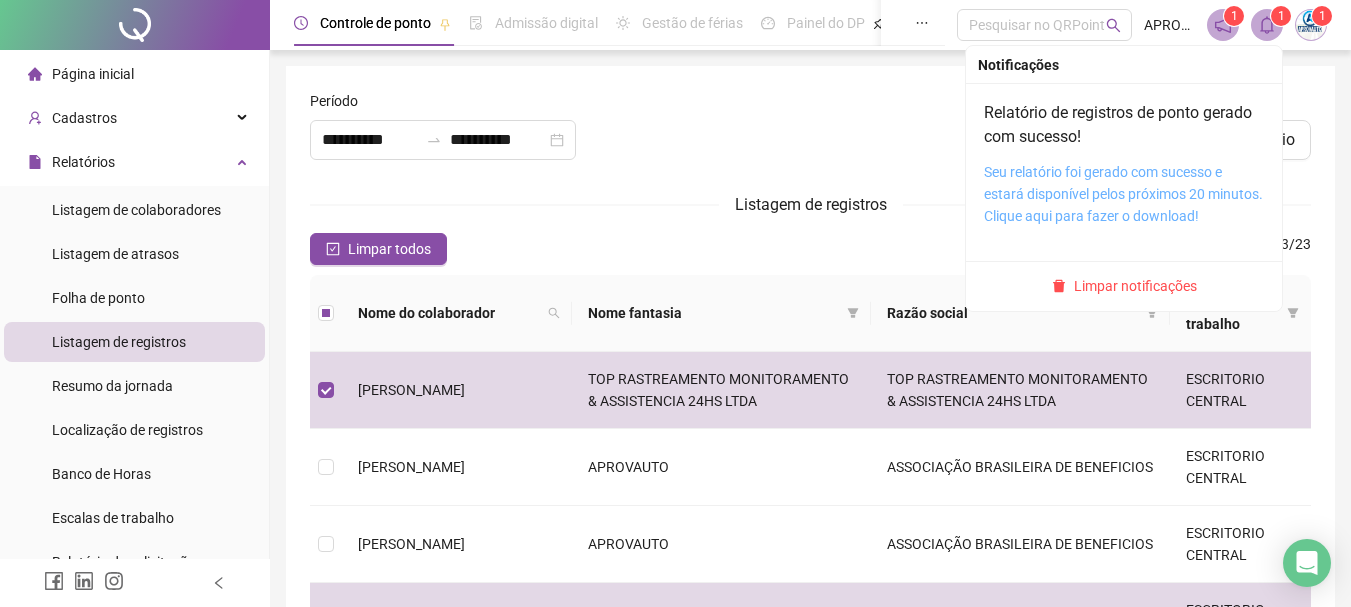 click on "Seu relatório foi gerado com sucesso e estará disponível pelos próximos 20 minutos.
Clique aqui para fazer o download!" at bounding box center (1123, 194) 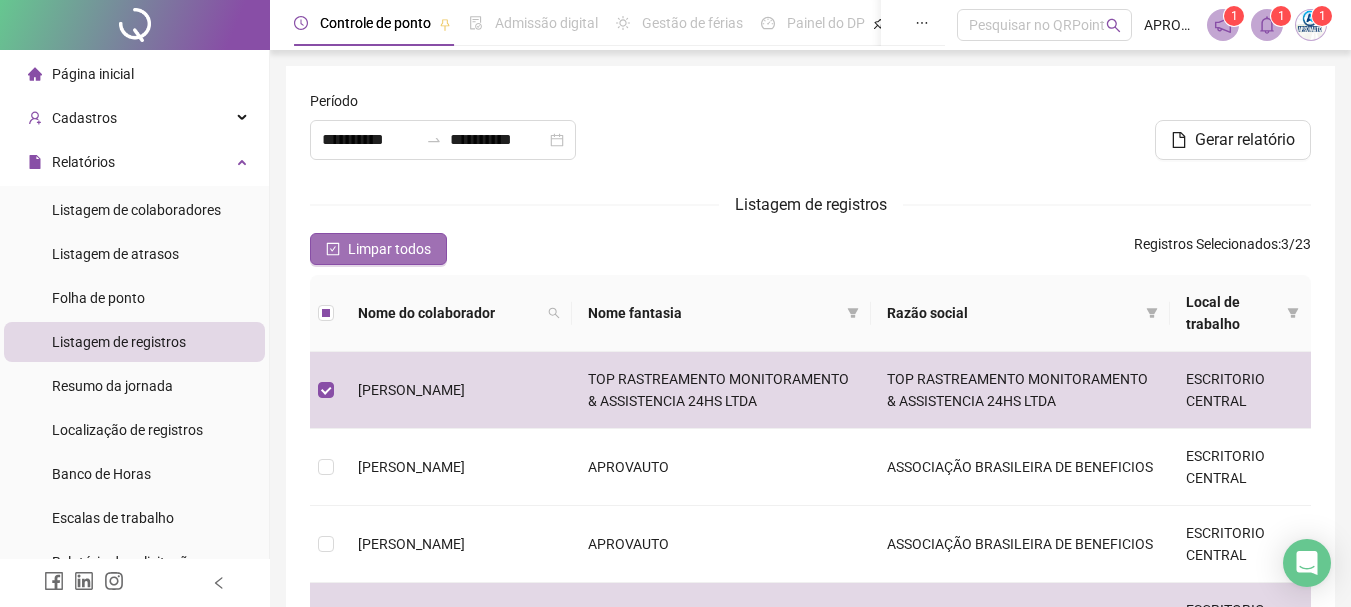 click on "Limpar todos" at bounding box center (378, 249) 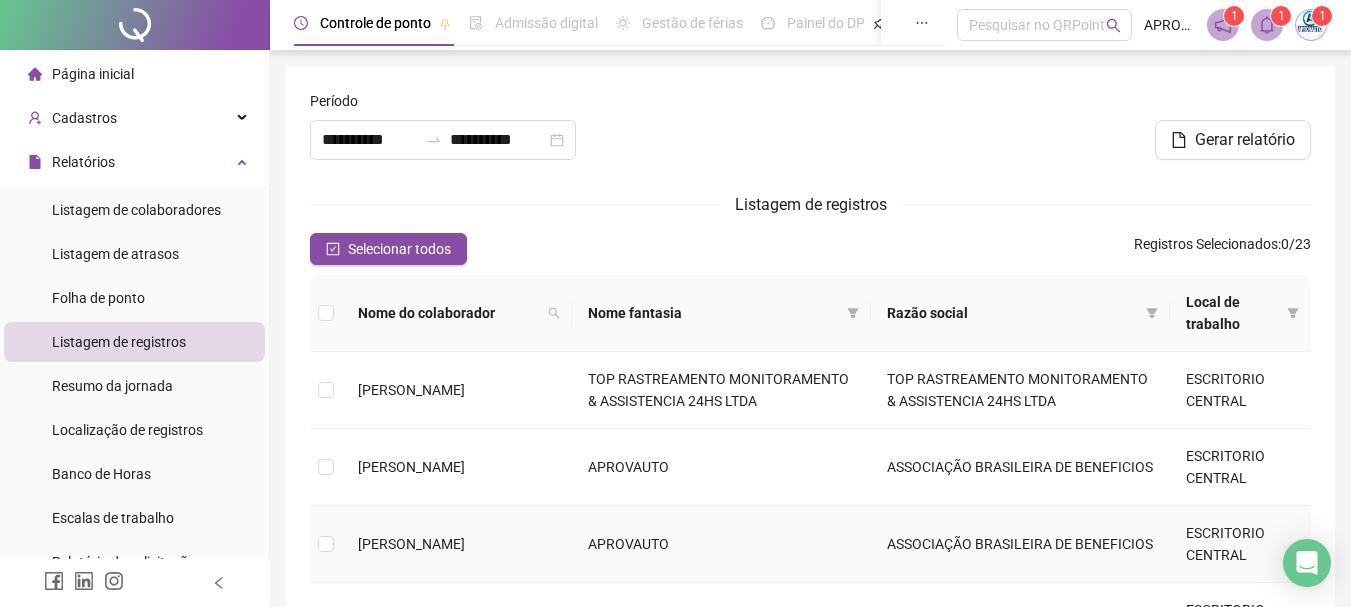 scroll, scrollTop: 689, scrollLeft: 0, axis: vertical 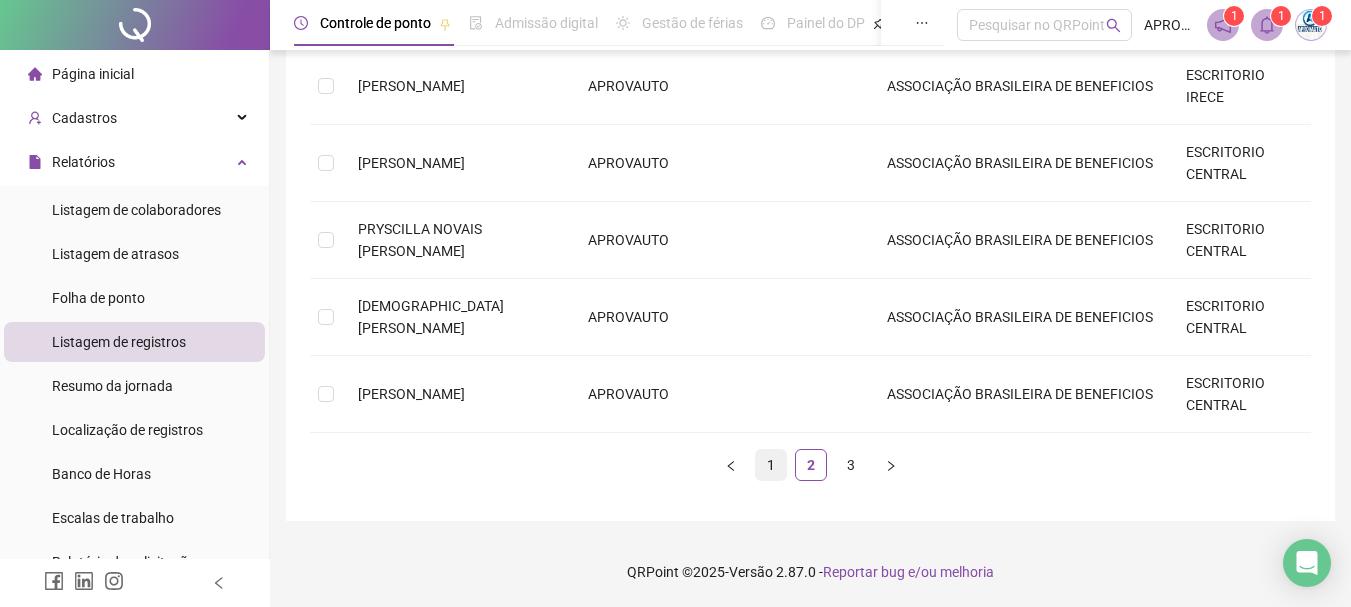 click on "1" at bounding box center (771, 465) 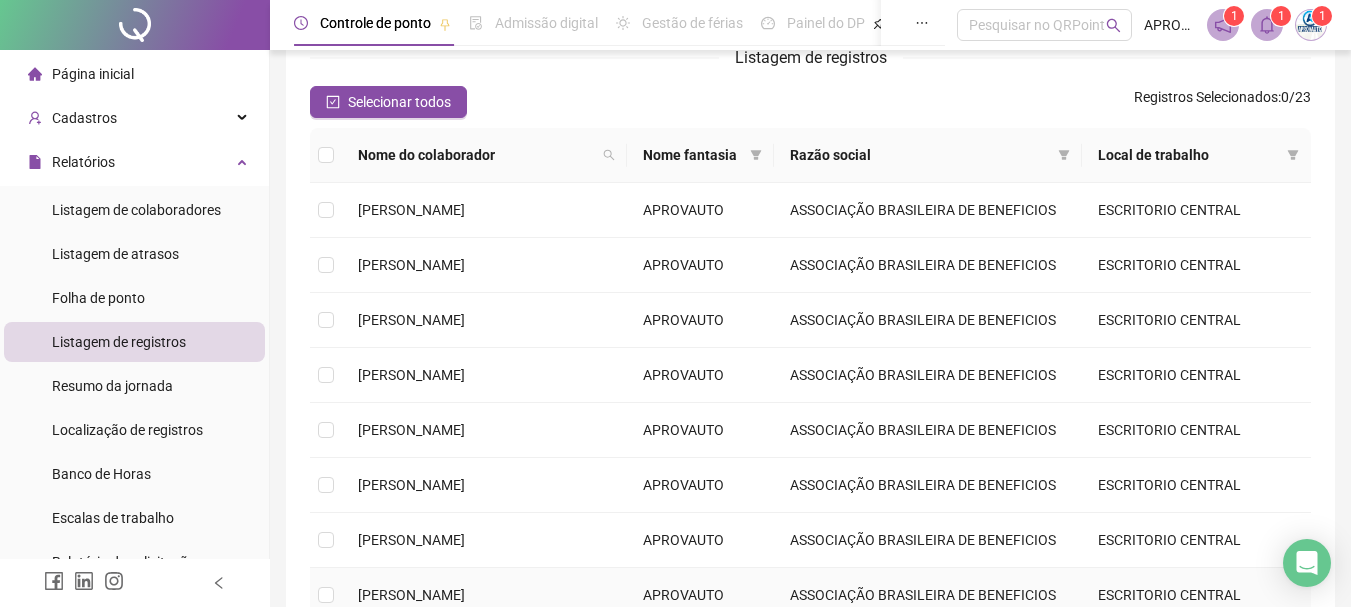 scroll, scrollTop: 47, scrollLeft: 0, axis: vertical 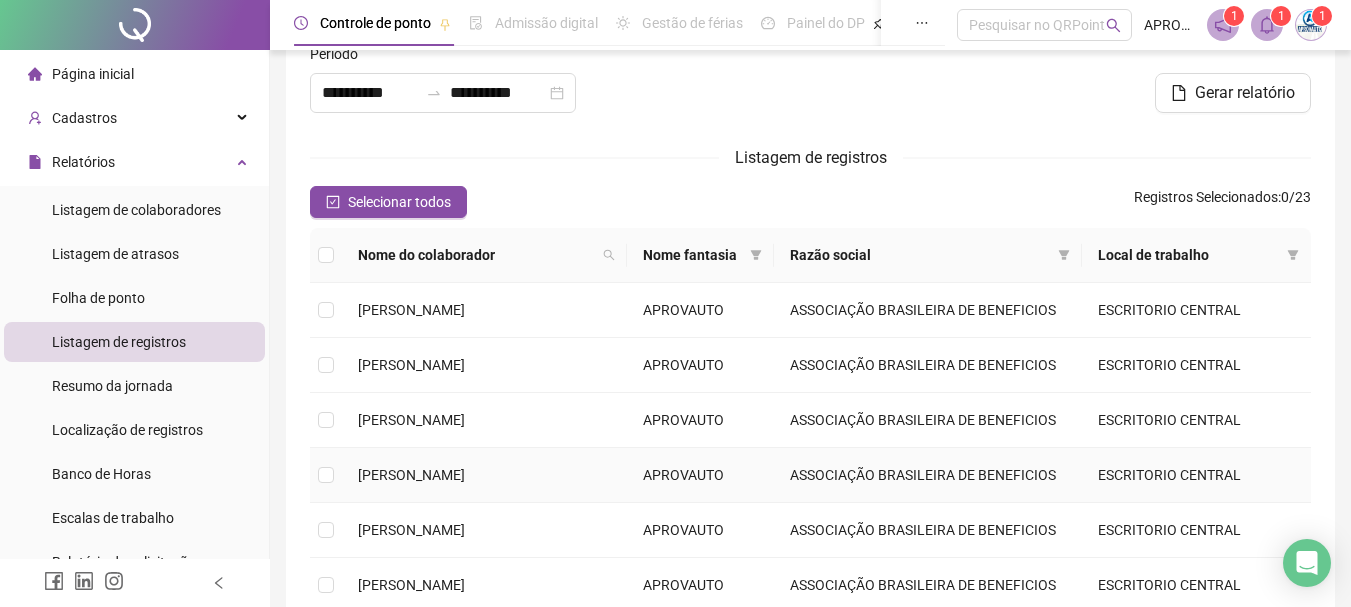 click on "[PERSON_NAME]" at bounding box center [411, 475] 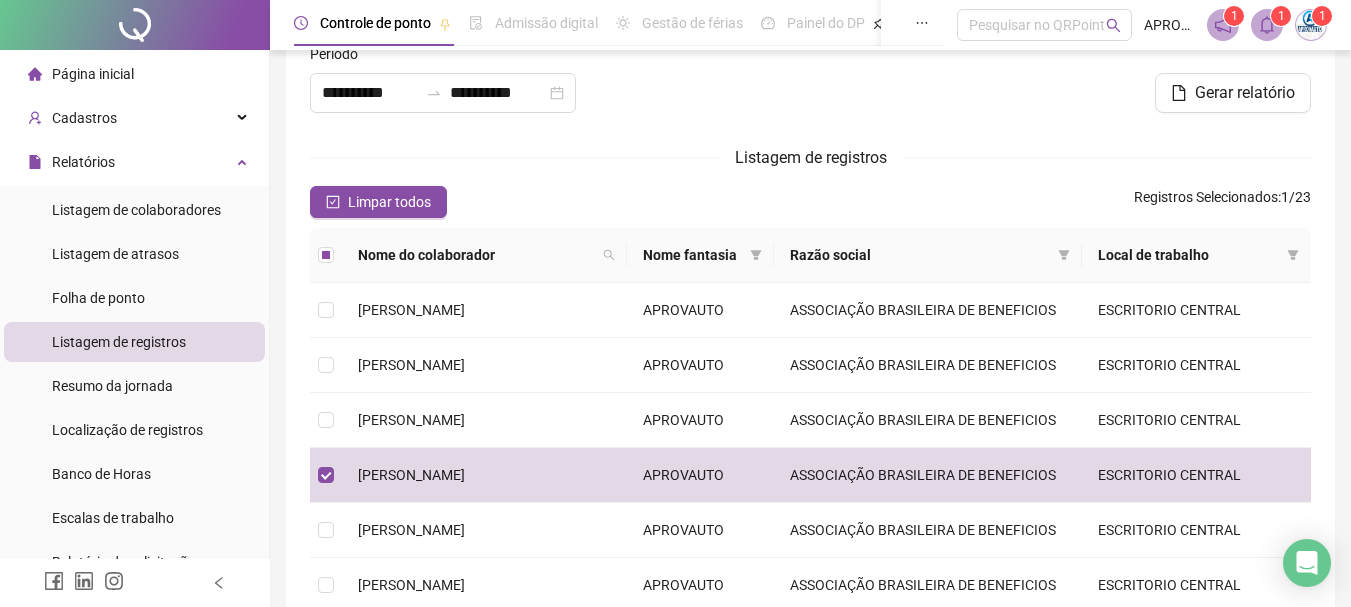 scroll, scrollTop: 247, scrollLeft: 0, axis: vertical 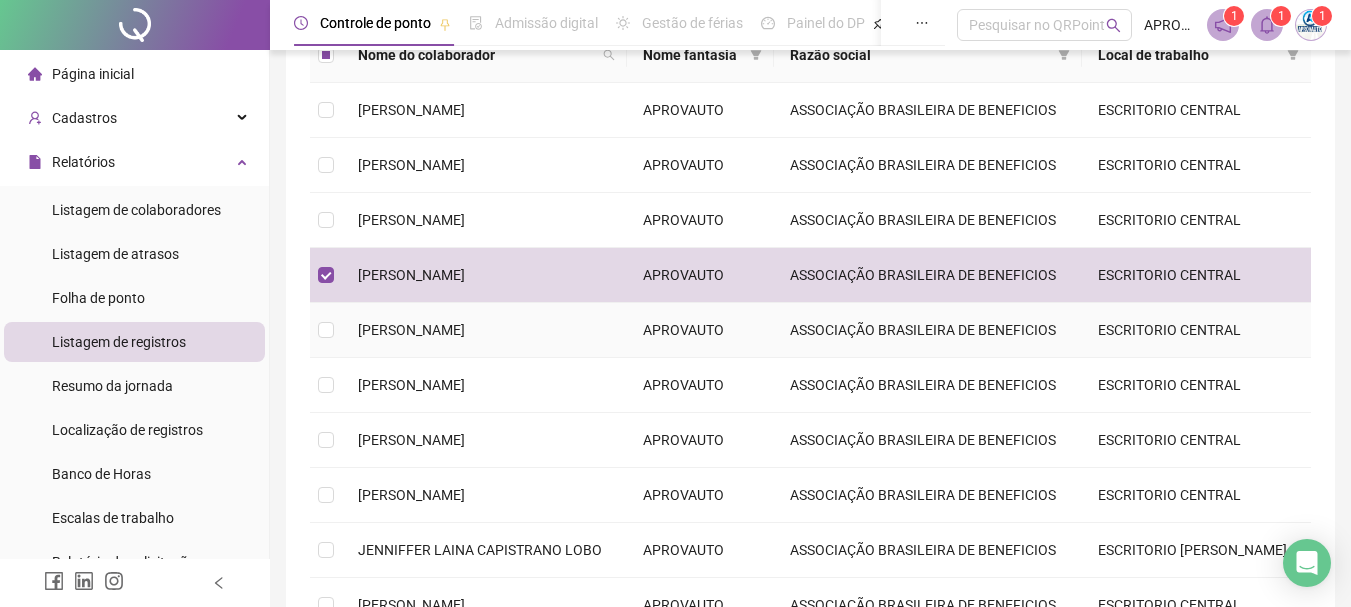 click on "[PERSON_NAME]" at bounding box center [411, 330] 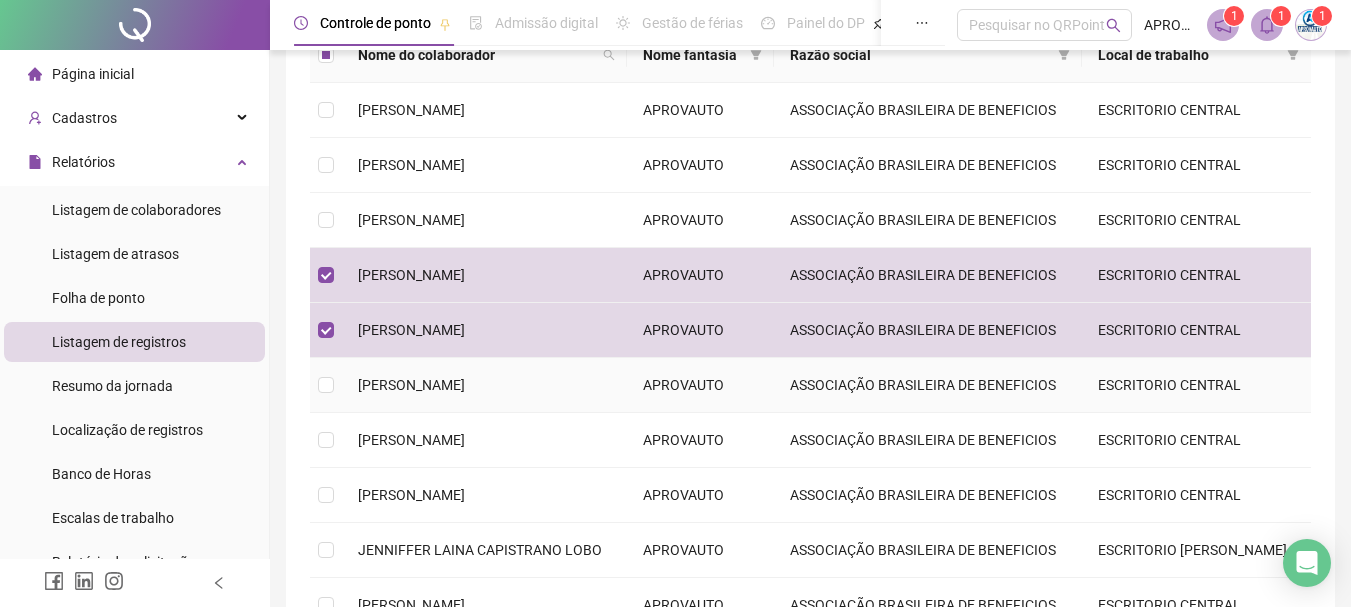 click on "[PERSON_NAME]" at bounding box center [411, 385] 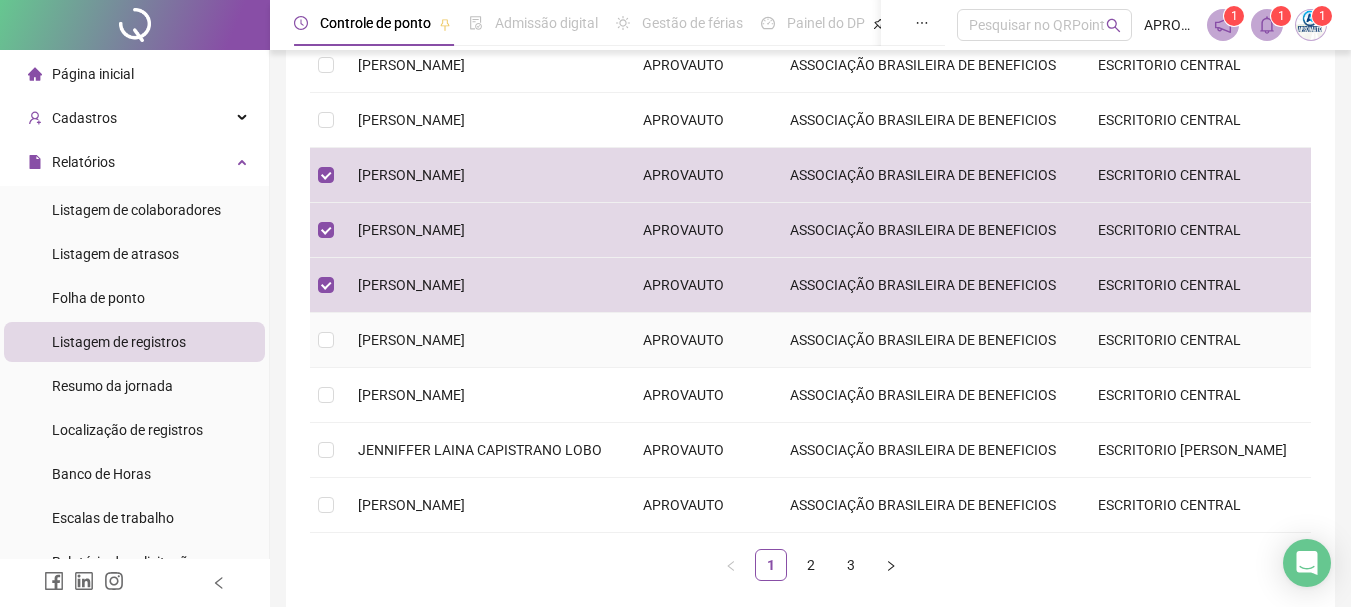 scroll, scrollTop: 447, scrollLeft: 0, axis: vertical 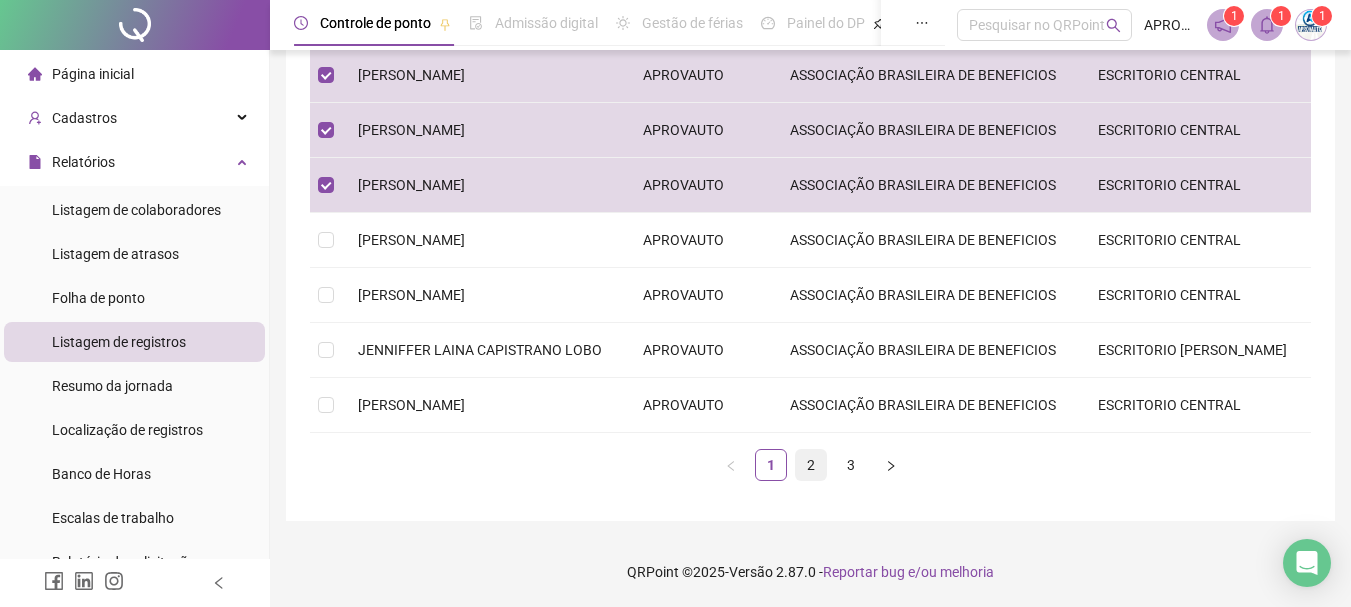 click on "2" at bounding box center [811, 465] 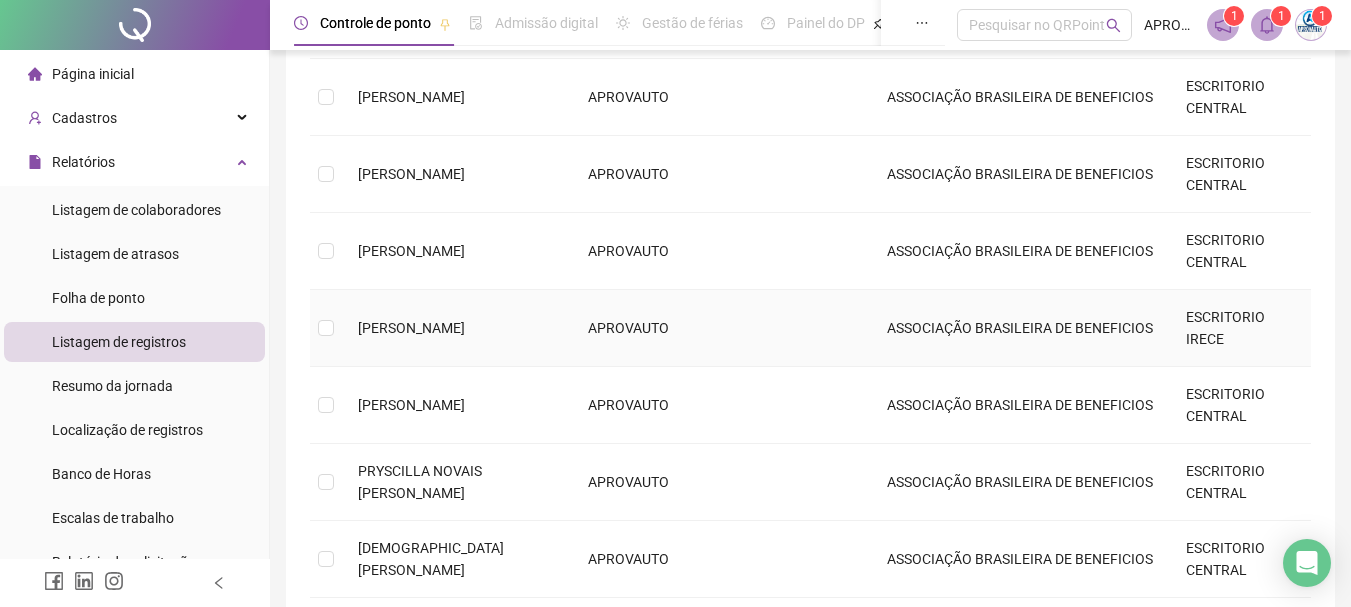 scroll, scrollTop: 147, scrollLeft: 0, axis: vertical 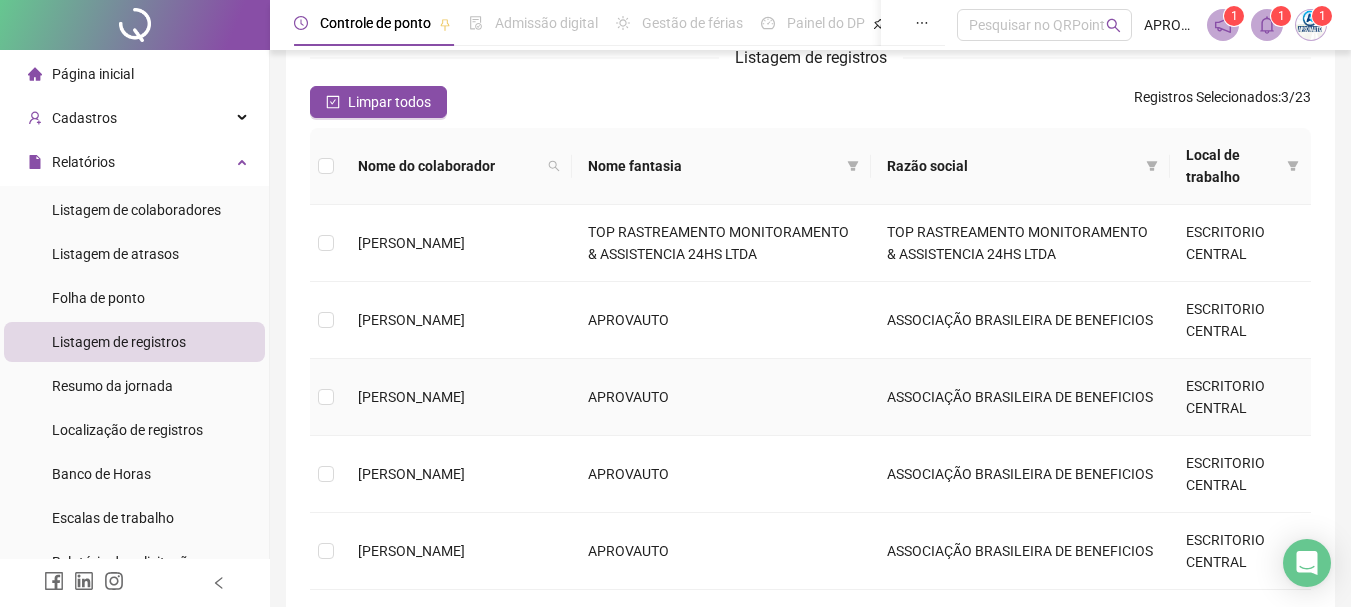 click on "[PERSON_NAME]" at bounding box center (411, 397) 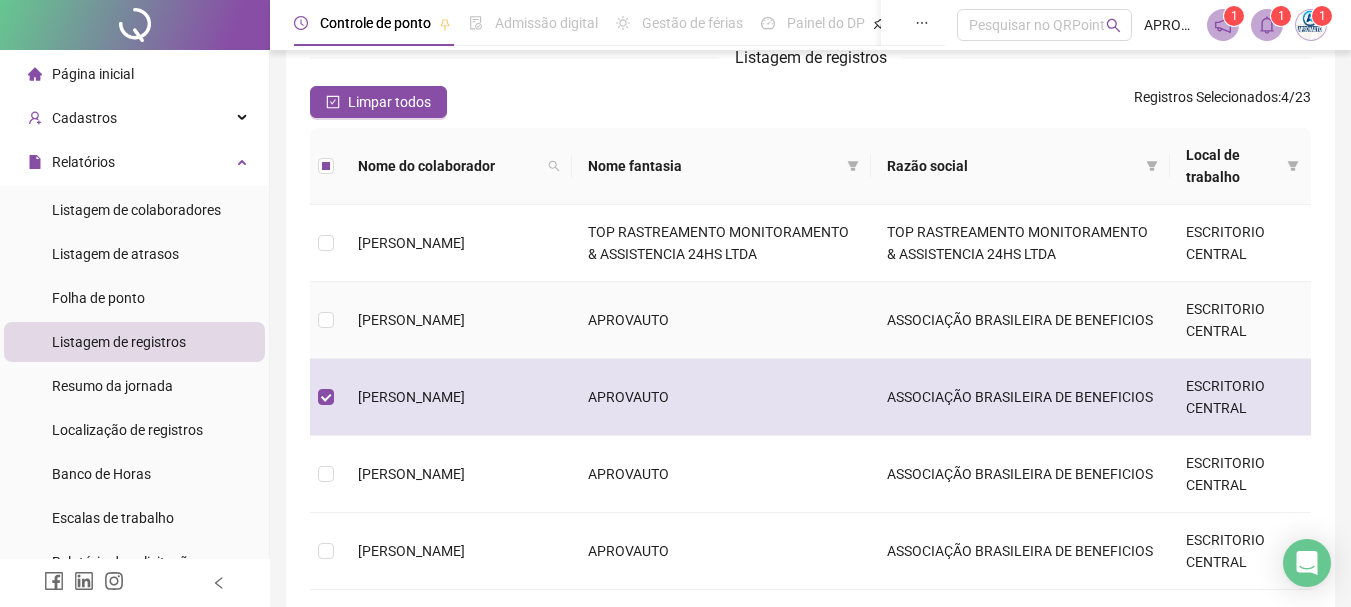 scroll, scrollTop: 447, scrollLeft: 0, axis: vertical 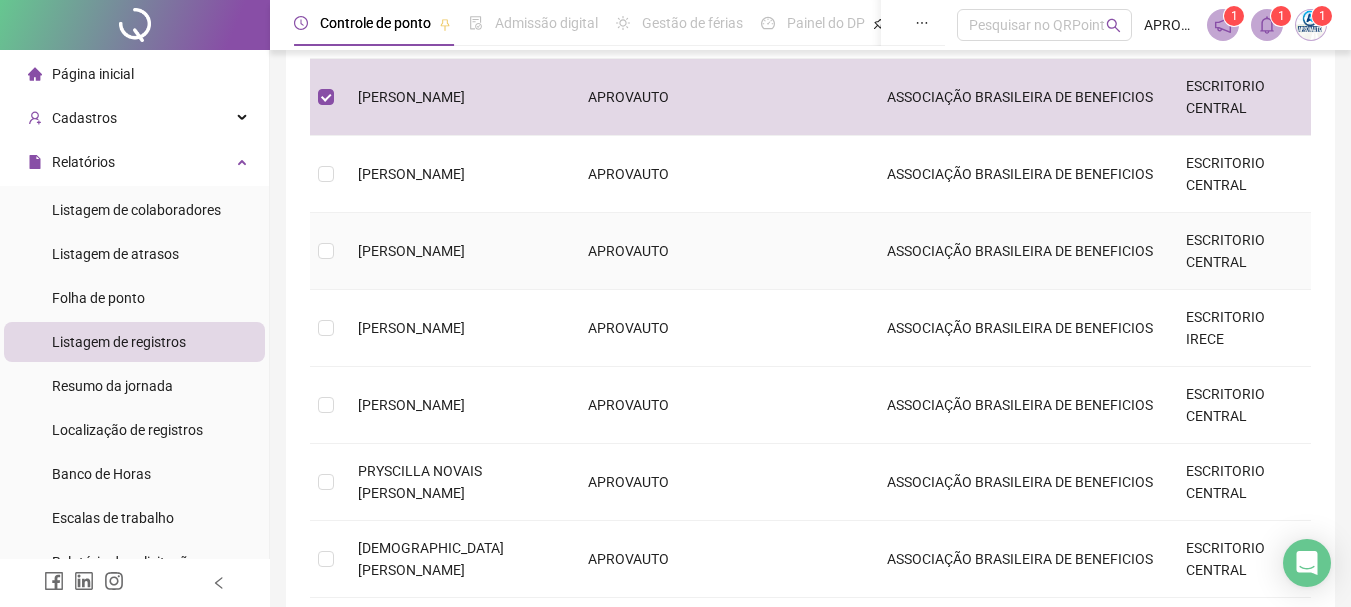 click on "[PERSON_NAME]" at bounding box center [411, 251] 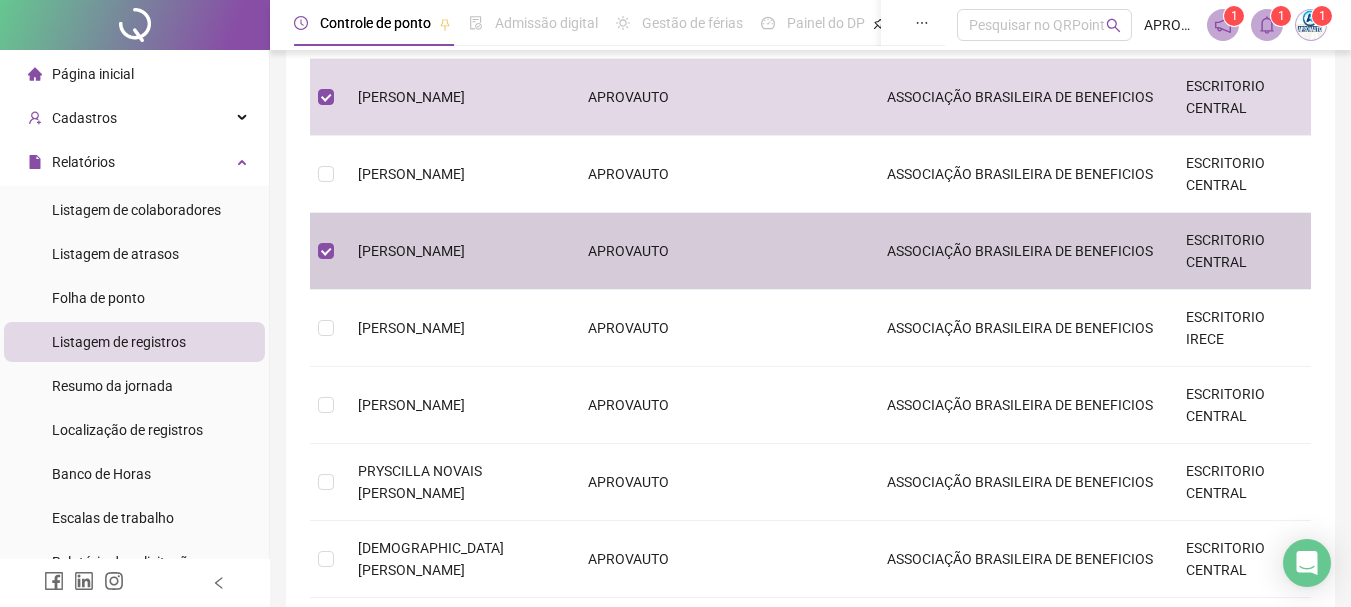 scroll, scrollTop: 547, scrollLeft: 0, axis: vertical 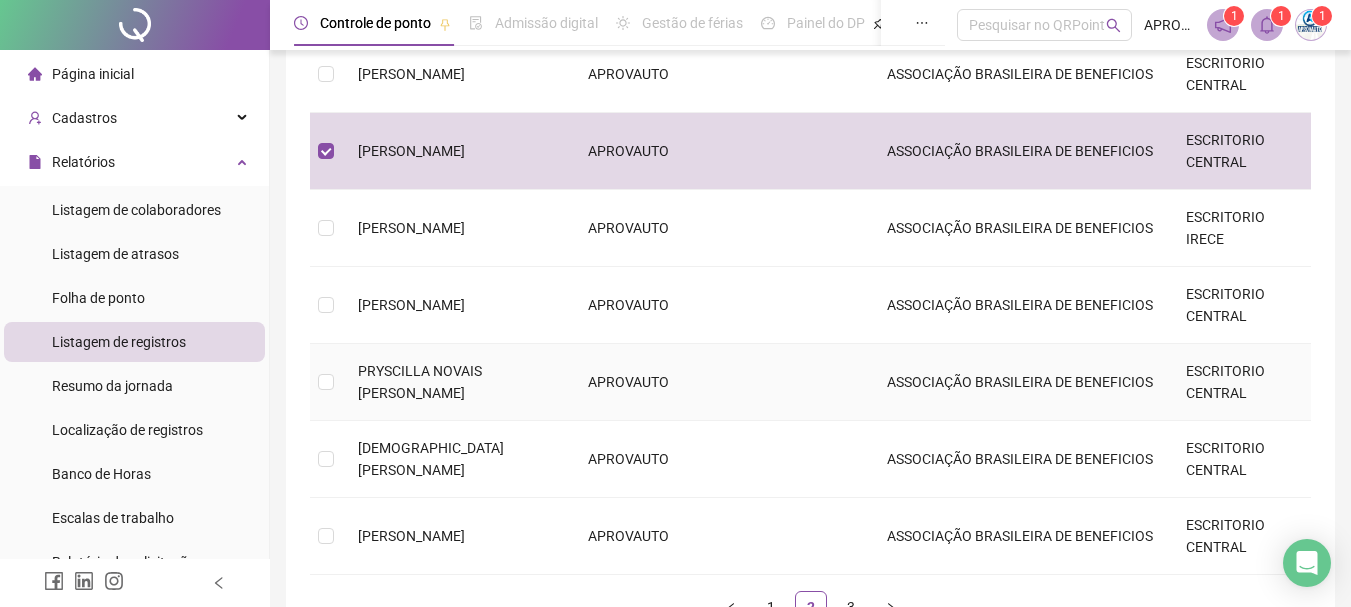 click on "PRYSCILLA NOVAIS [PERSON_NAME]" at bounding box center (420, 382) 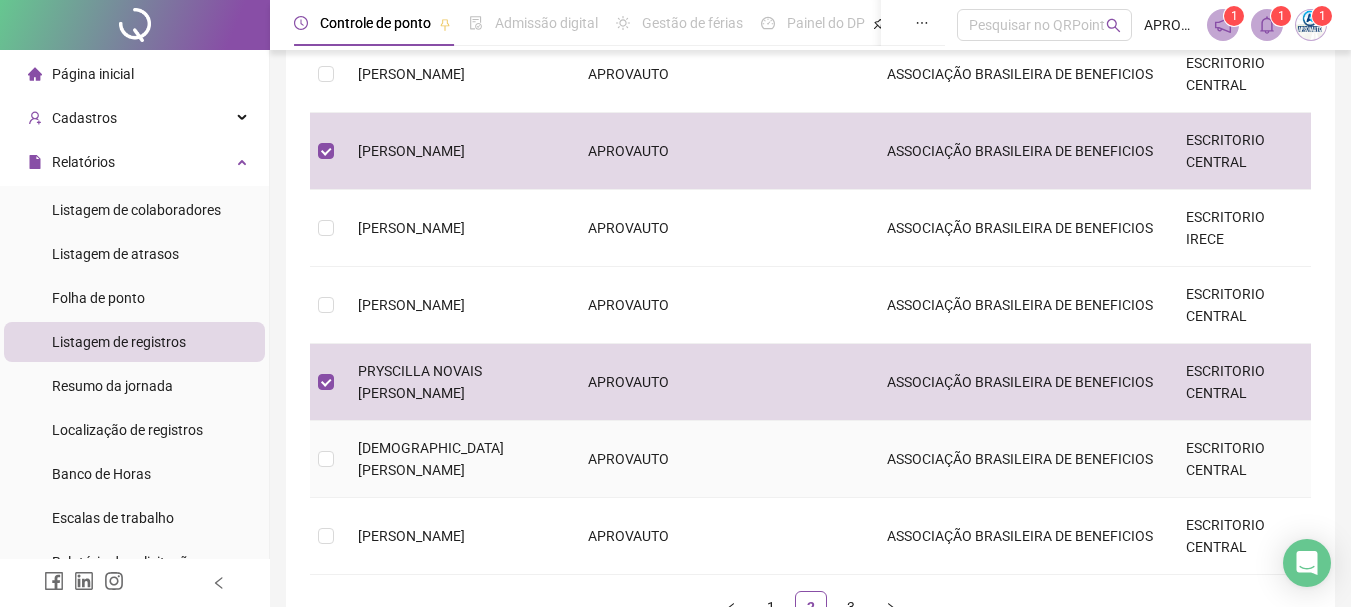 click on "[DEMOGRAPHIC_DATA] [PERSON_NAME]" at bounding box center (431, 459) 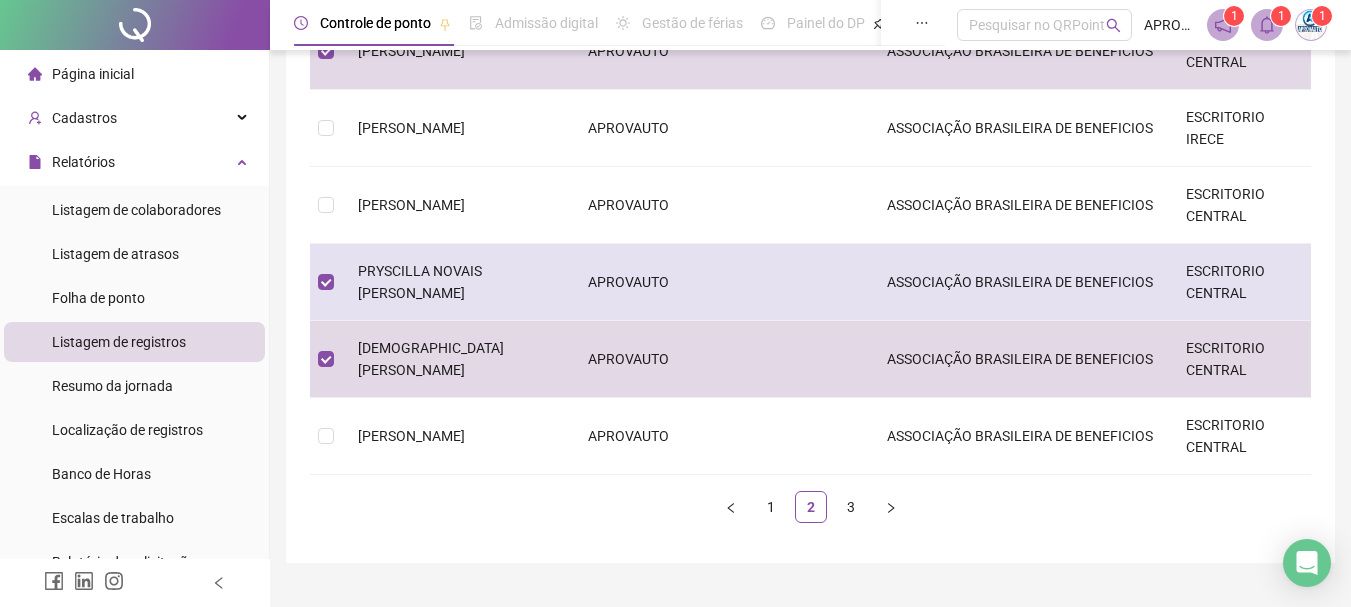 scroll, scrollTop: 689, scrollLeft: 0, axis: vertical 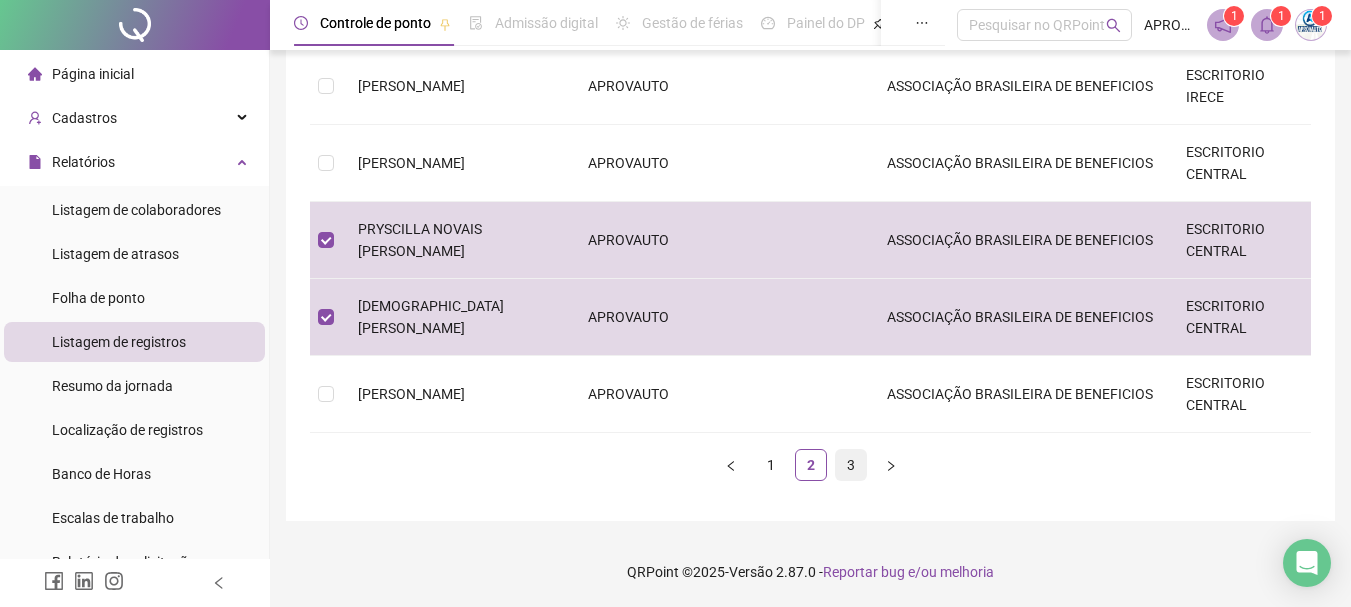 click on "3" at bounding box center [851, 465] 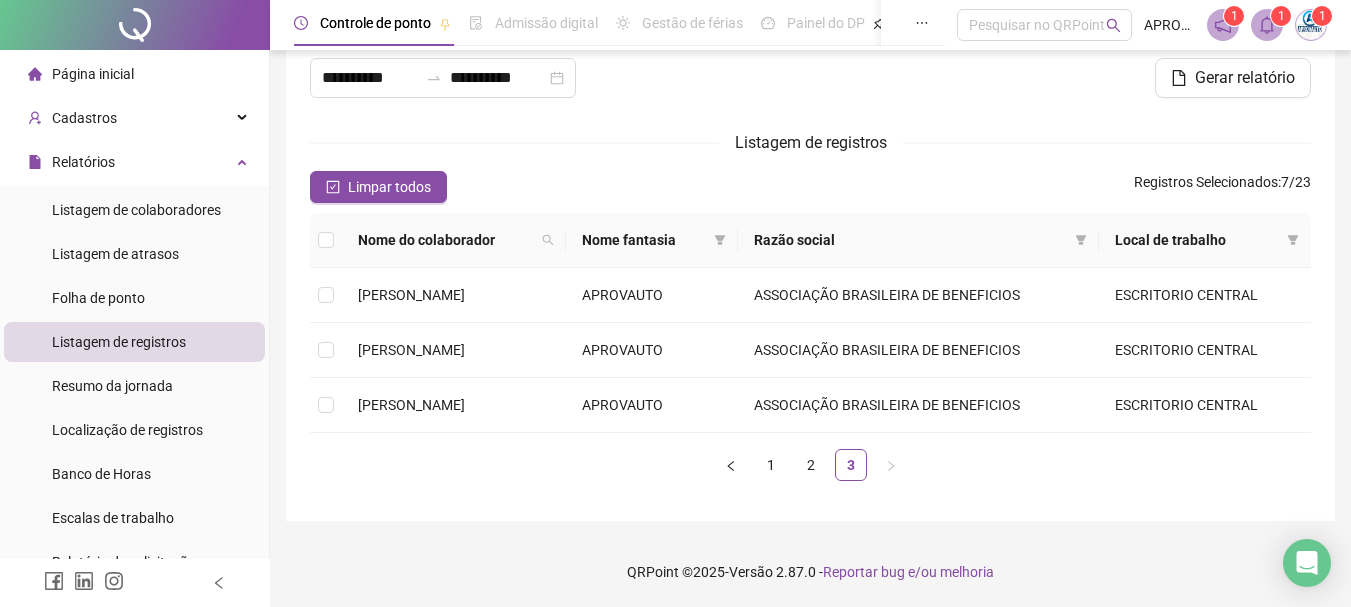 click at bounding box center [1267, 25] 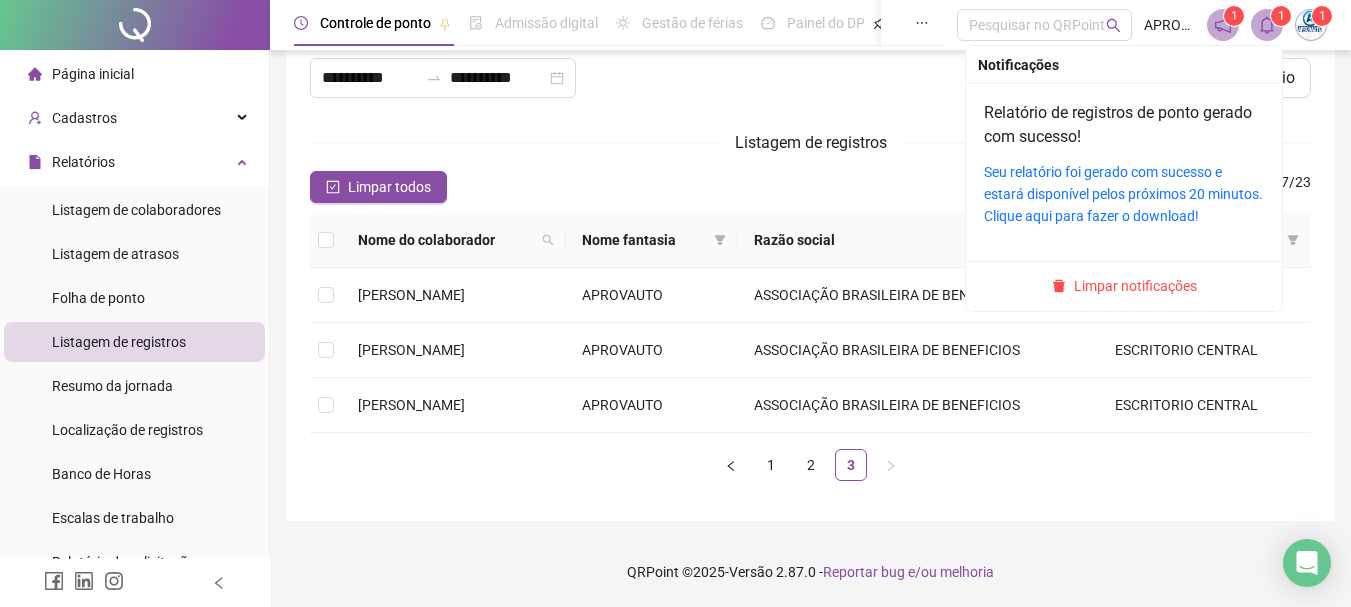 drag, startPoint x: 1144, startPoint y: 284, endPoint x: 1176, endPoint y: 274, distance: 33.526108 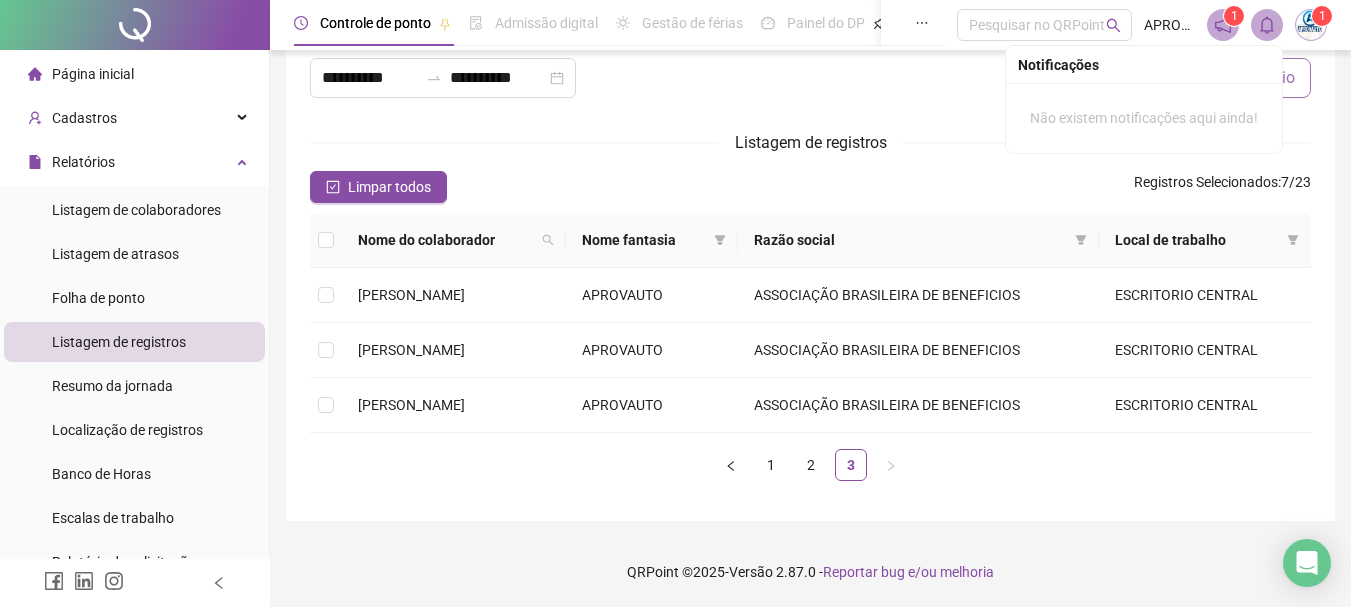 click on "Gerar relatório" at bounding box center (1233, 78) 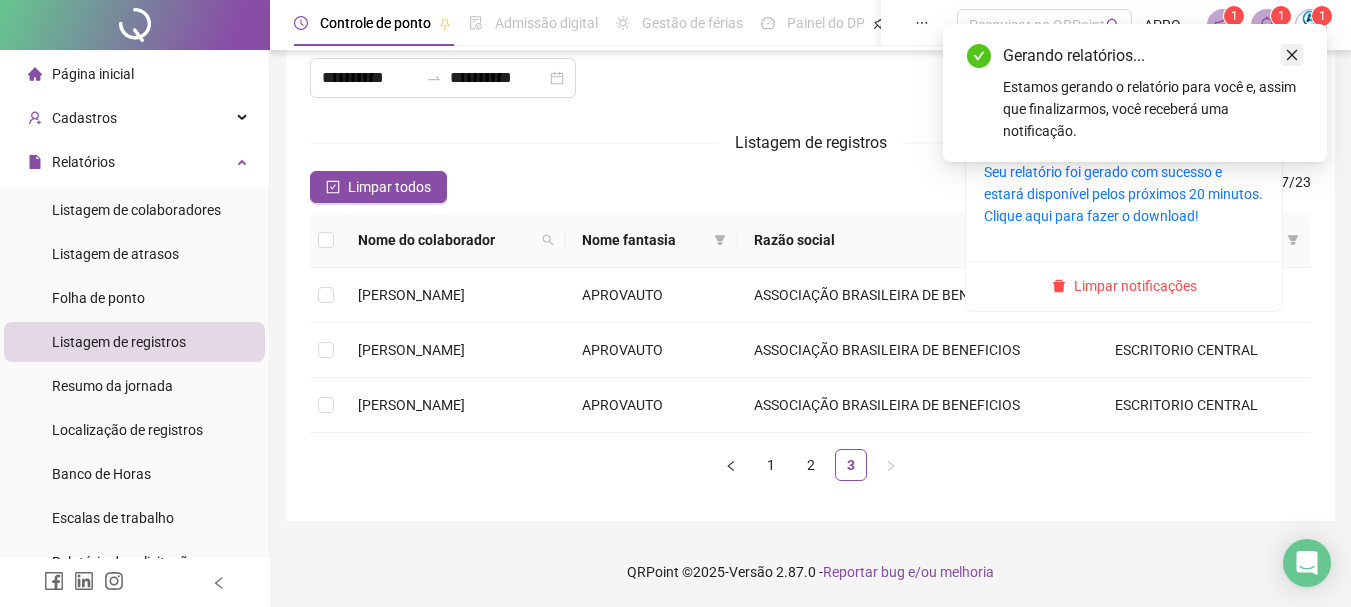 click 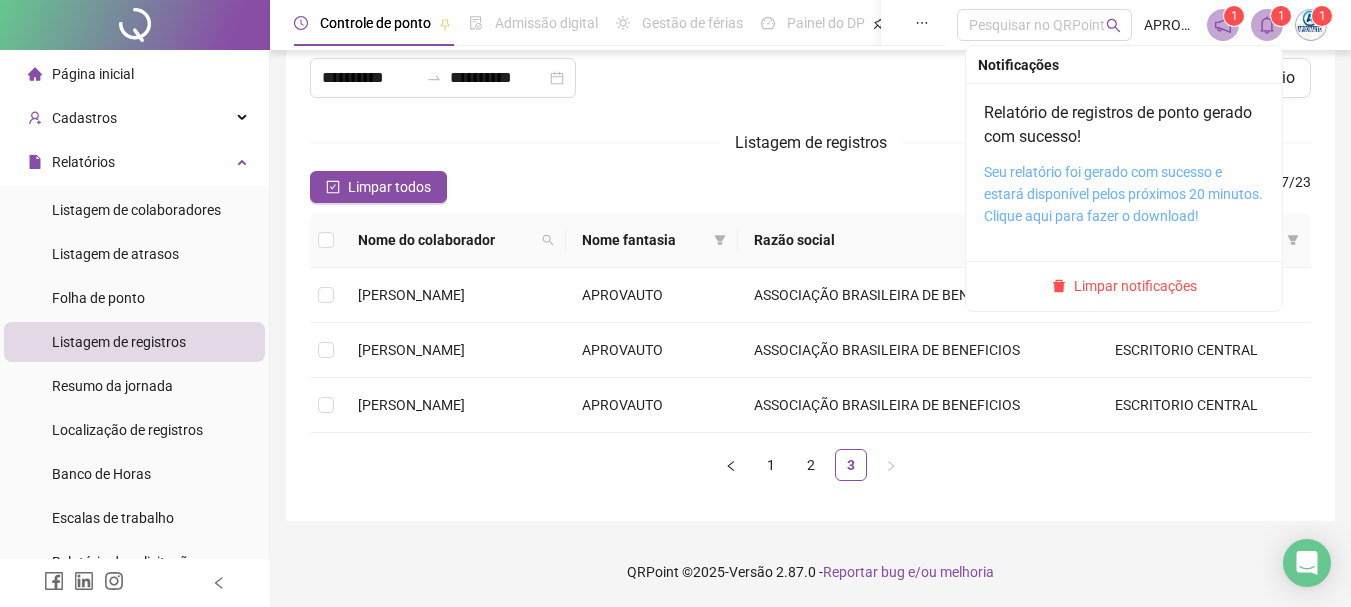 click on "Seu relatório foi gerado com sucesso e estará disponível pelos próximos 20 minutos.
Clique aqui para fazer o download!" at bounding box center (1123, 194) 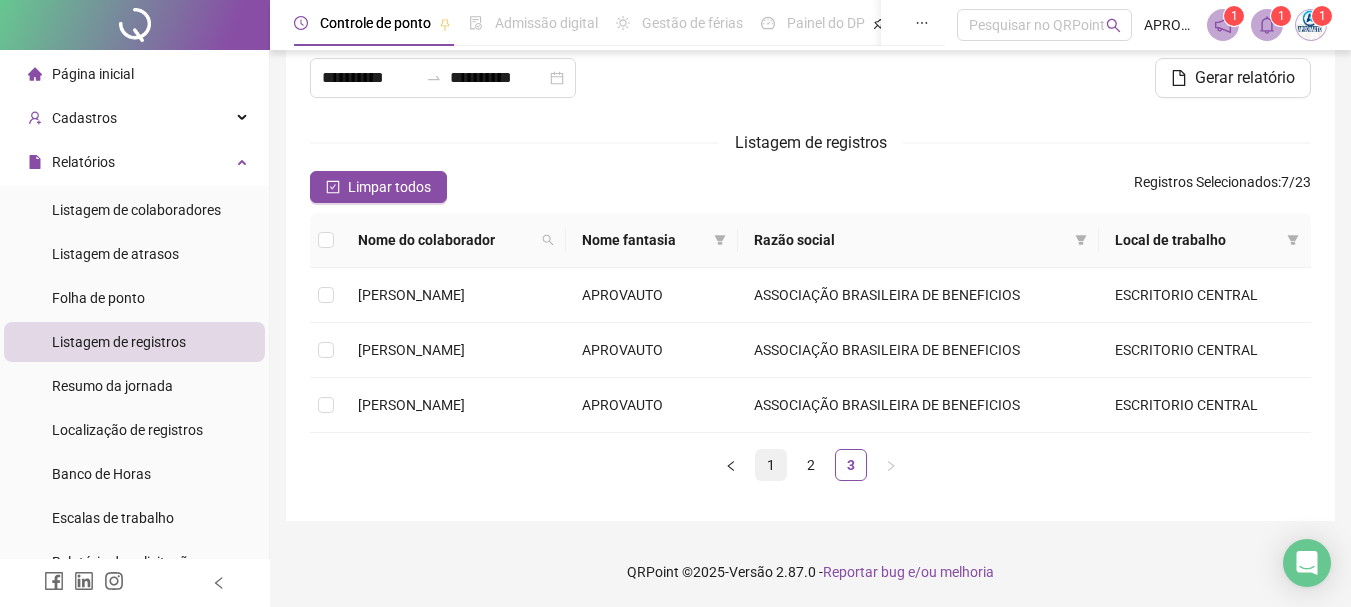 click on "1" at bounding box center [771, 465] 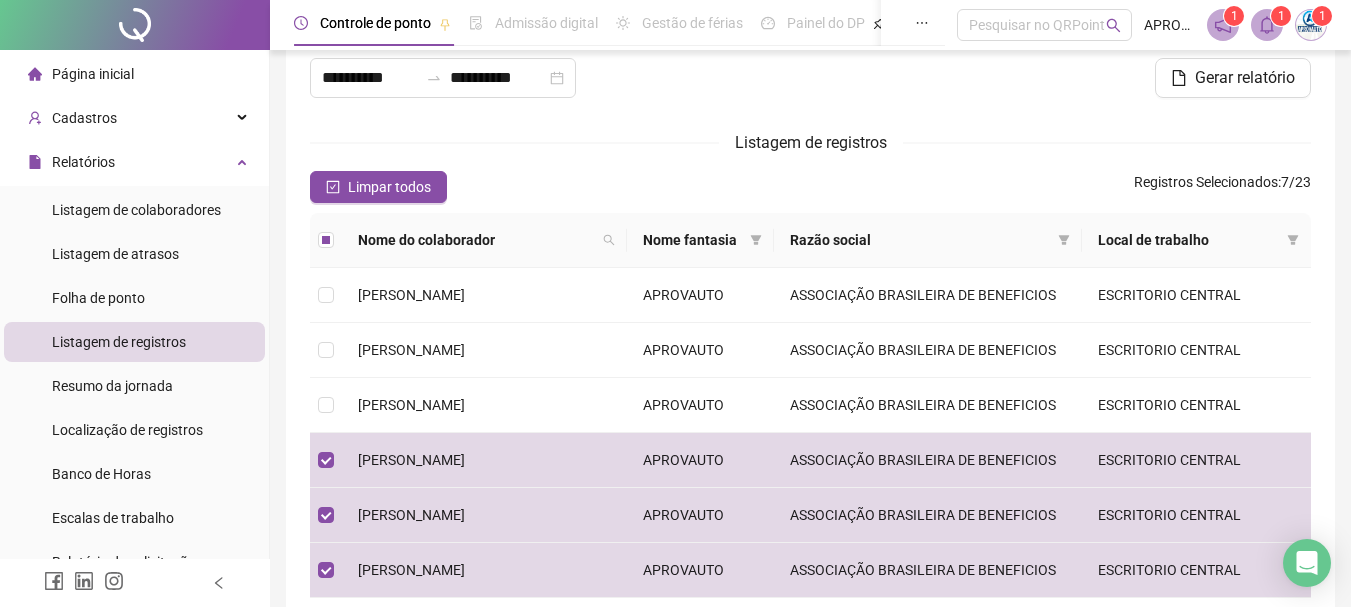 click on "**********" at bounding box center (810, 455) 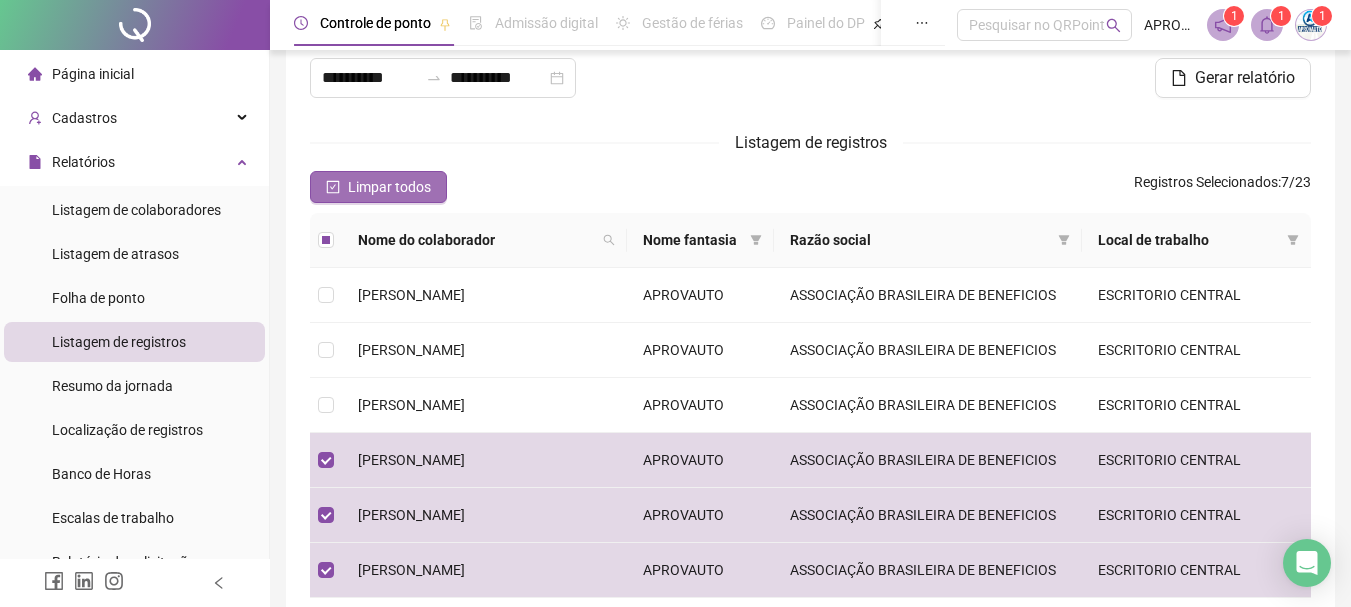 click on "Limpar todos" at bounding box center [389, 187] 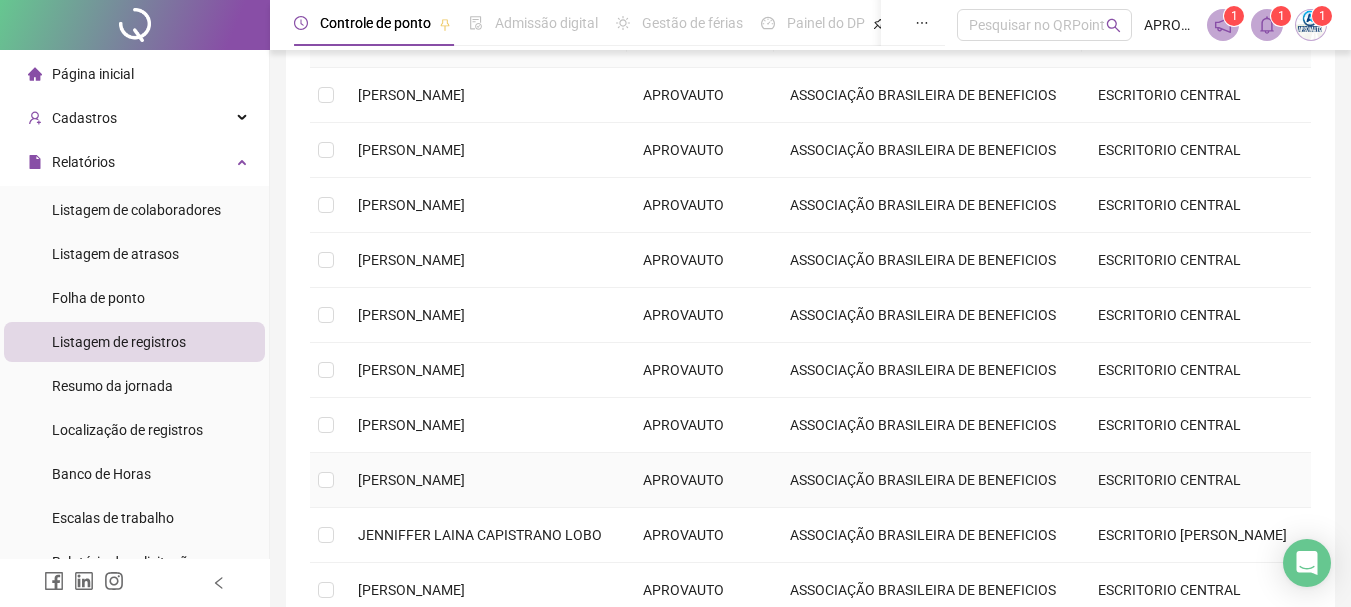 scroll, scrollTop: 362, scrollLeft: 0, axis: vertical 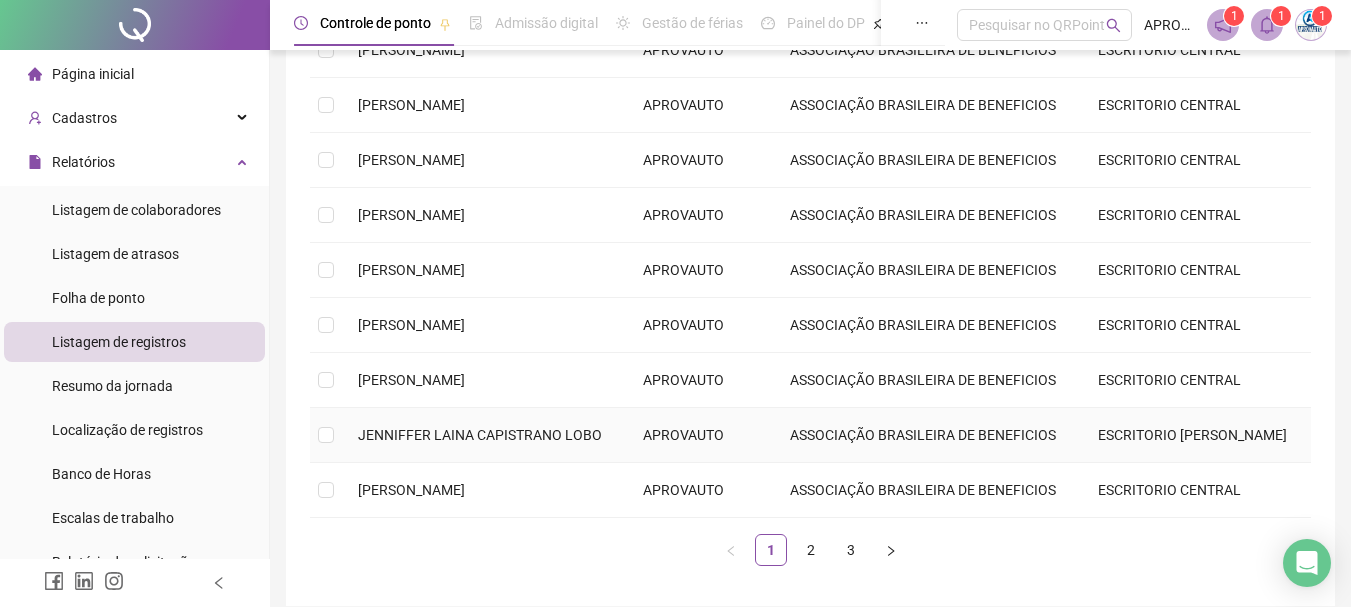 click on "JENNIFFER LAINA CAPISTRANO  LOBO" at bounding box center [480, 435] 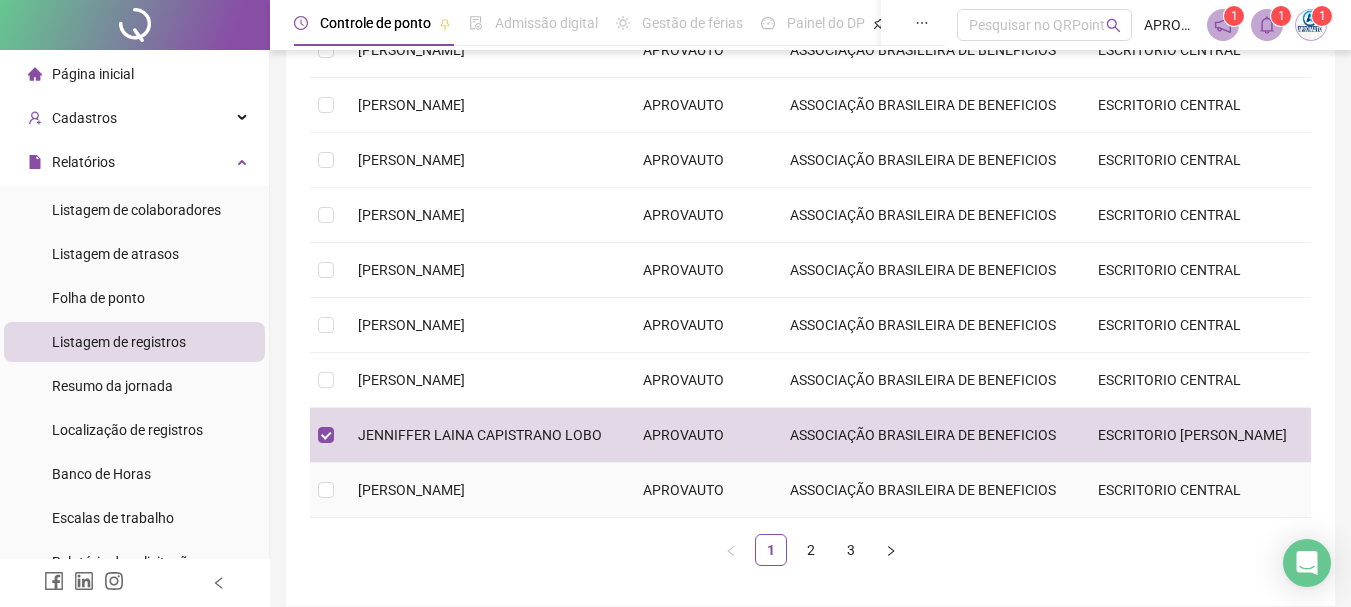 click on "[PERSON_NAME]" at bounding box center (411, 490) 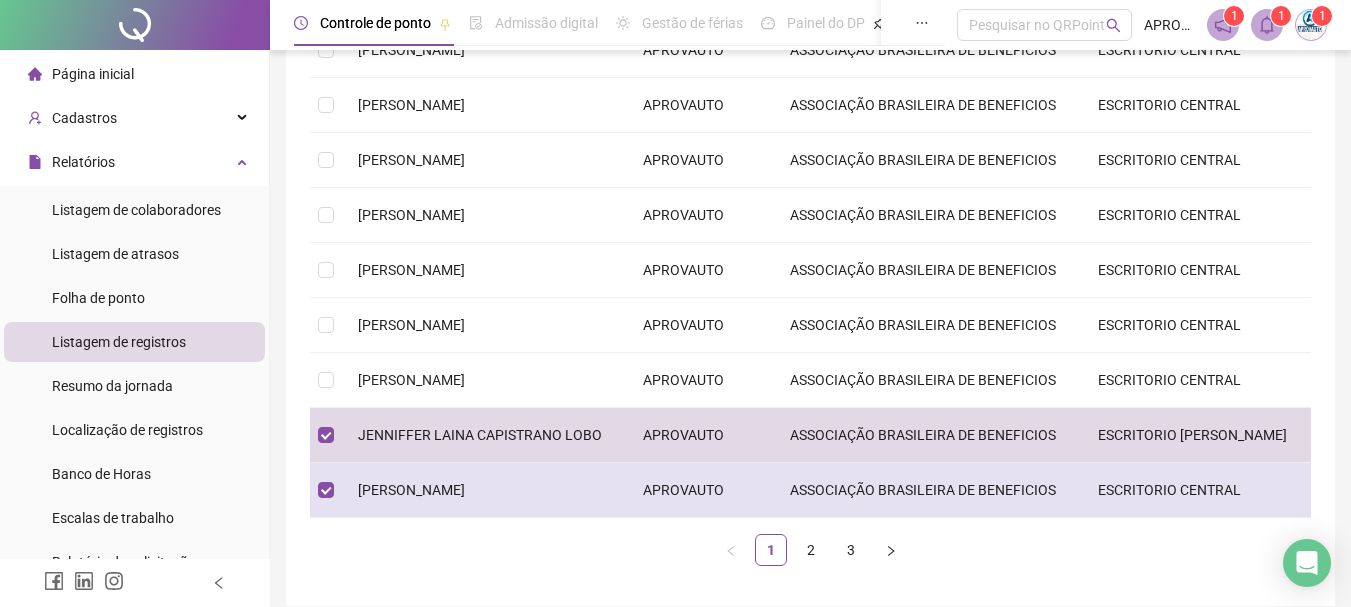 click on "[PERSON_NAME]" at bounding box center [411, 490] 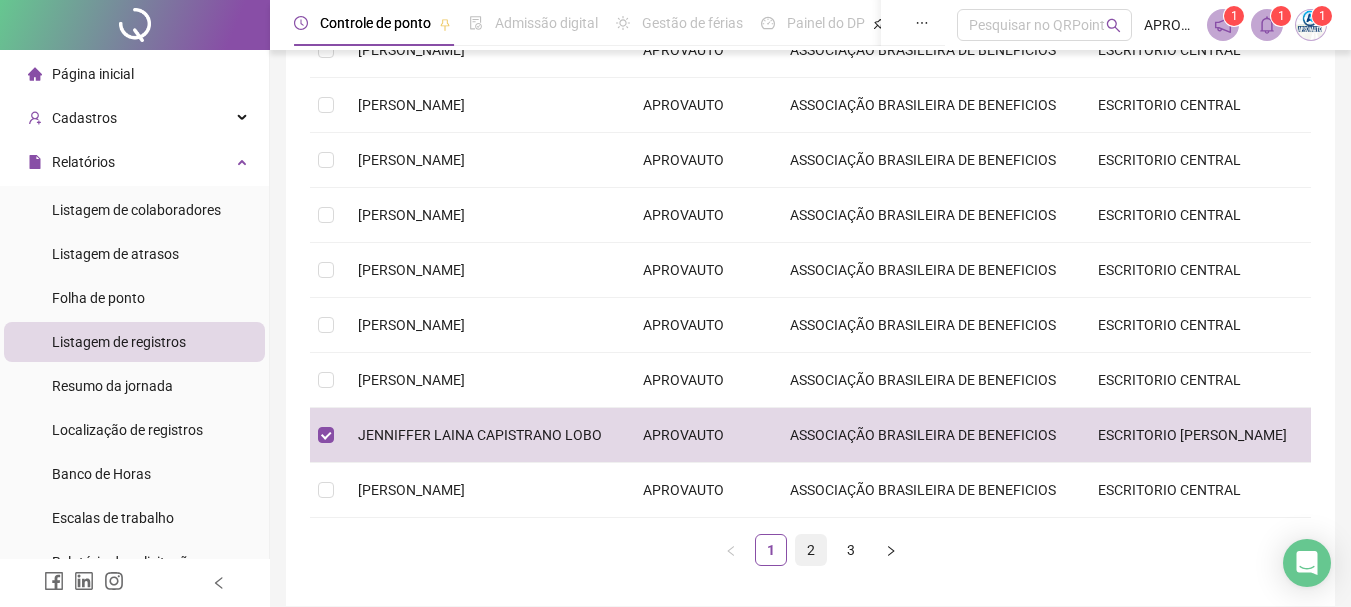 click on "2" at bounding box center [811, 550] 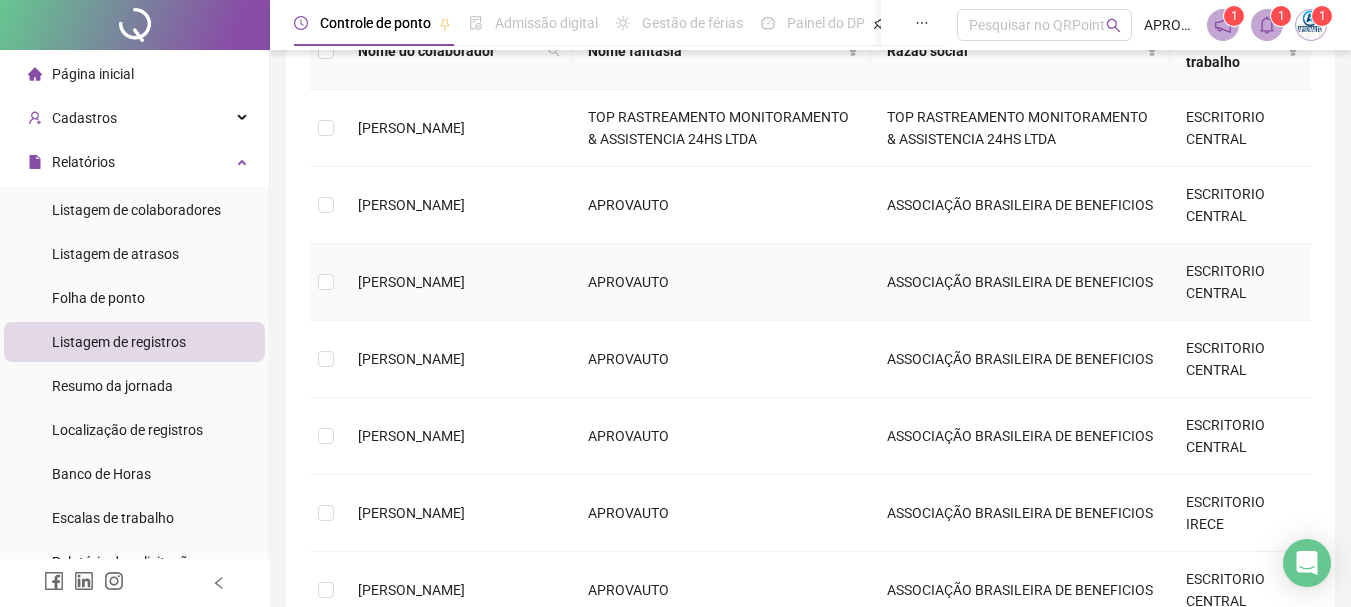 scroll, scrollTop: 162, scrollLeft: 0, axis: vertical 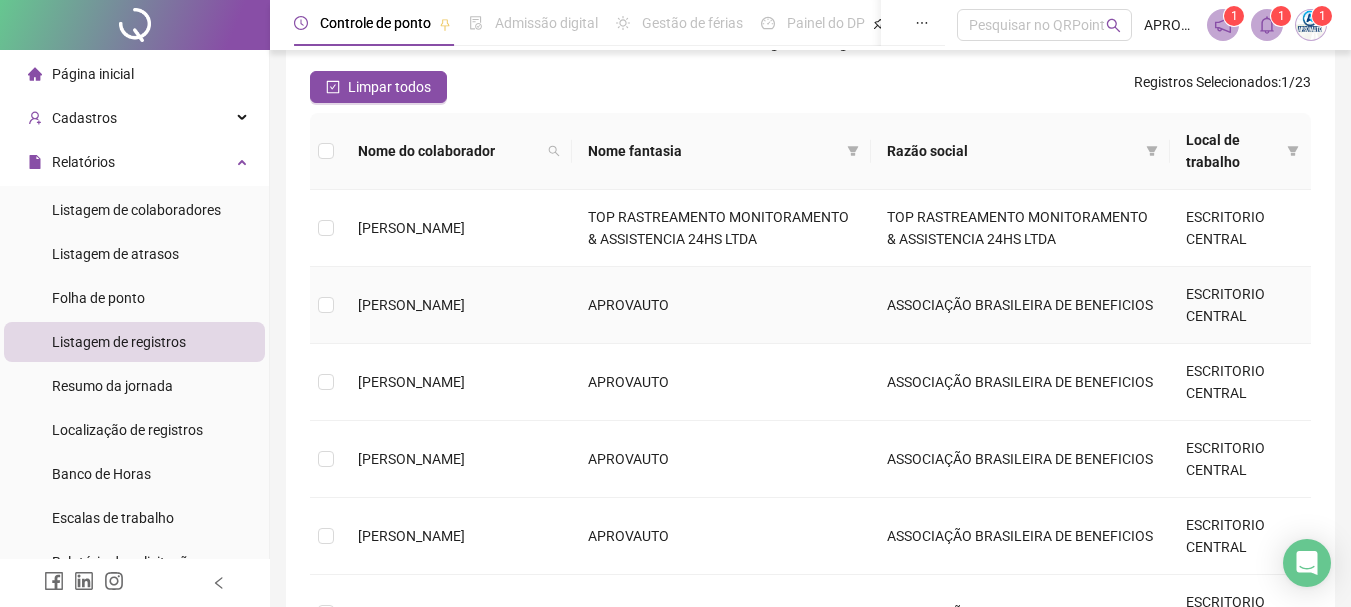 click on "[PERSON_NAME]" at bounding box center (411, 305) 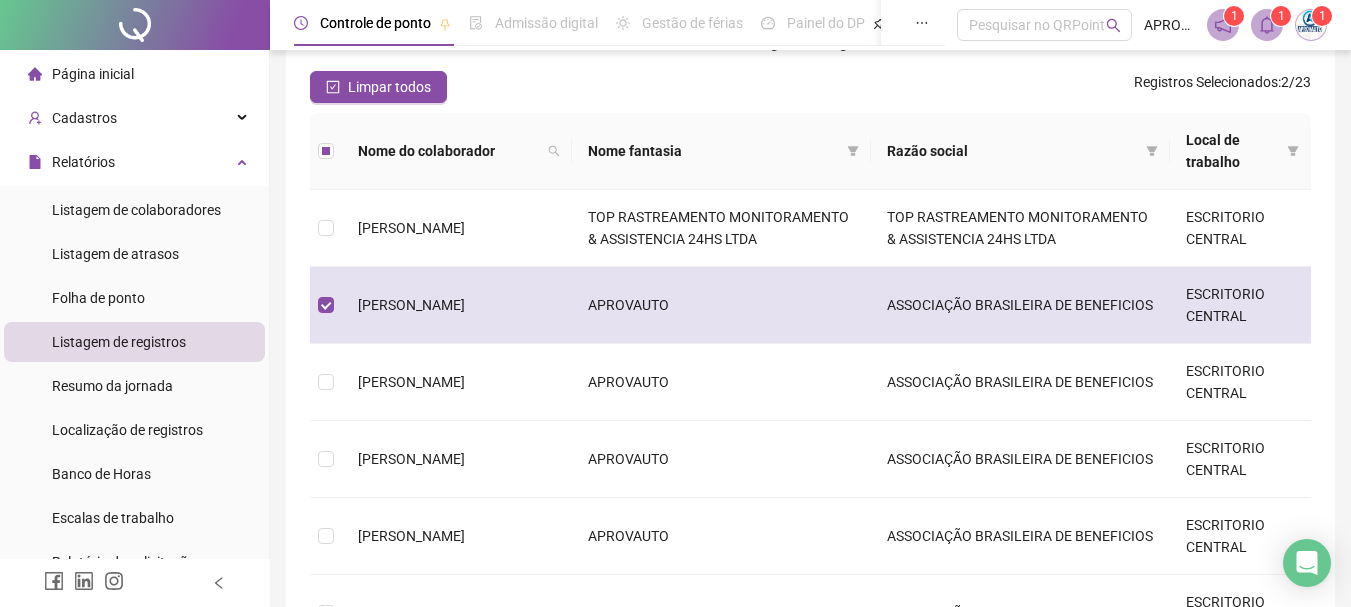 click on "[PERSON_NAME]" at bounding box center [411, 305] 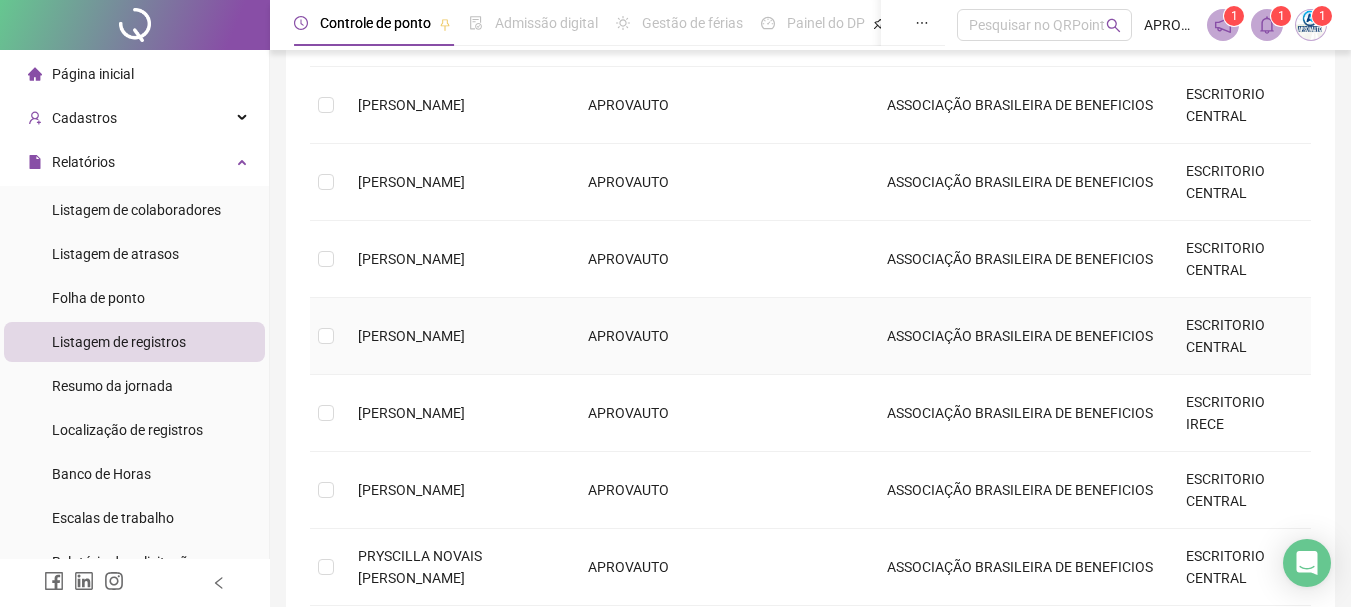 scroll, scrollTop: 462, scrollLeft: 0, axis: vertical 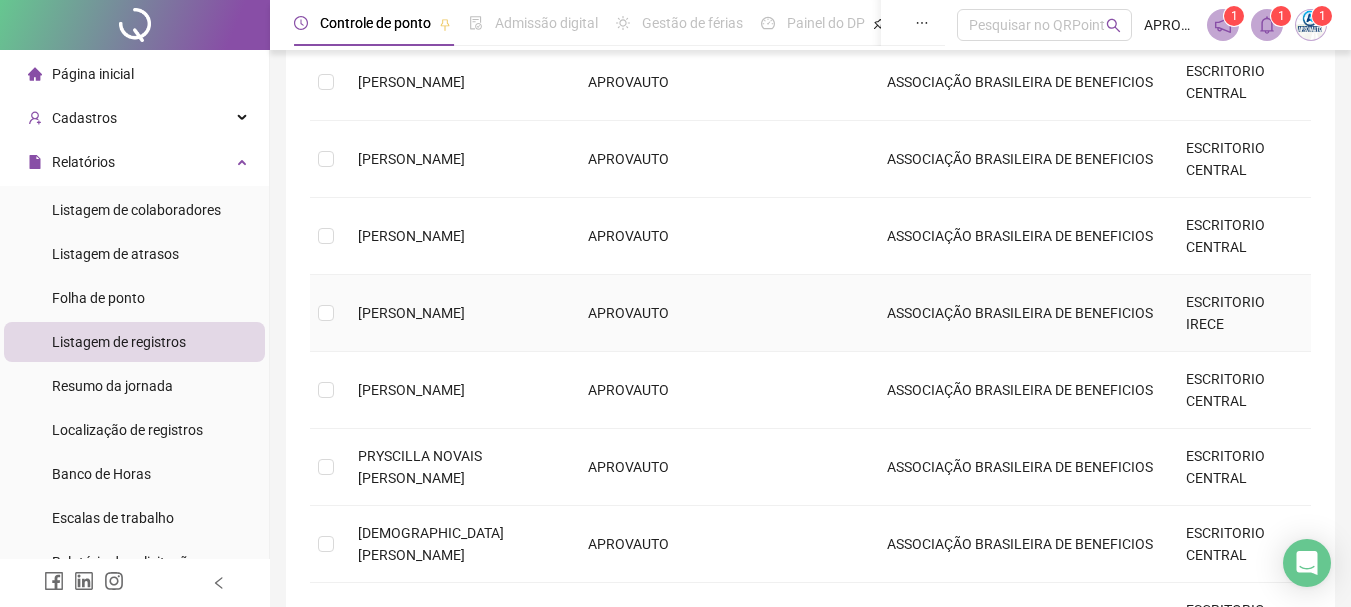 click on "[PERSON_NAME]" at bounding box center [457, 313] 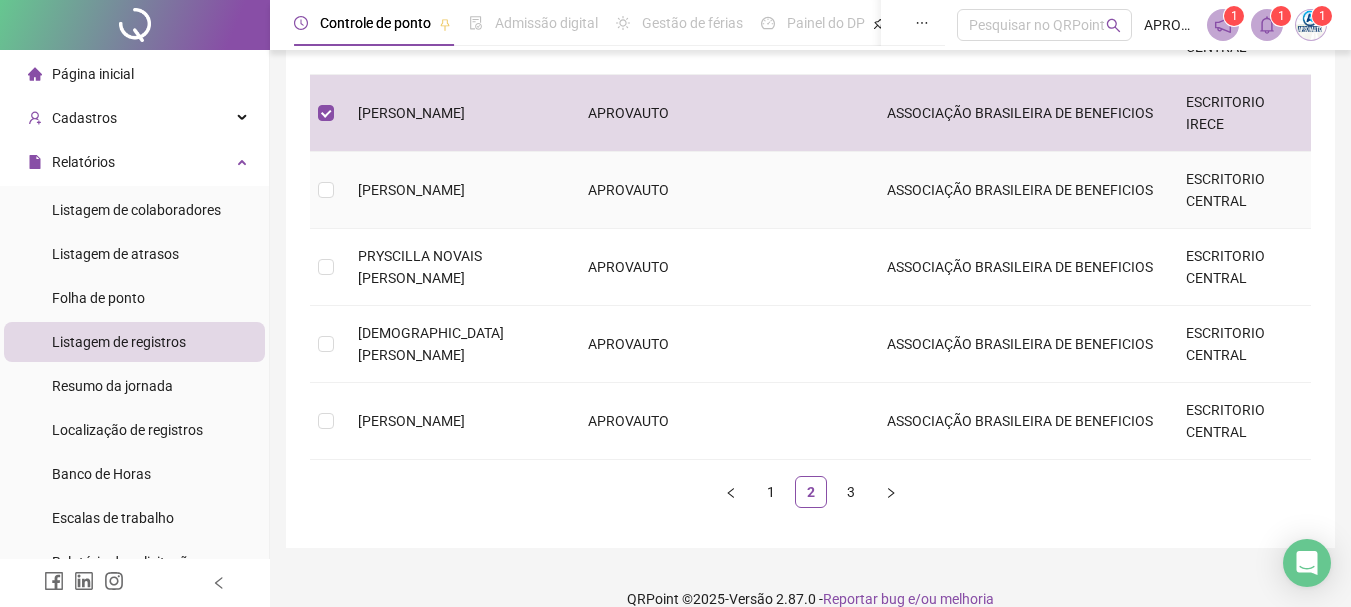 scroll, scrollTop: 689, scrollLeft: 0, axis: vertical 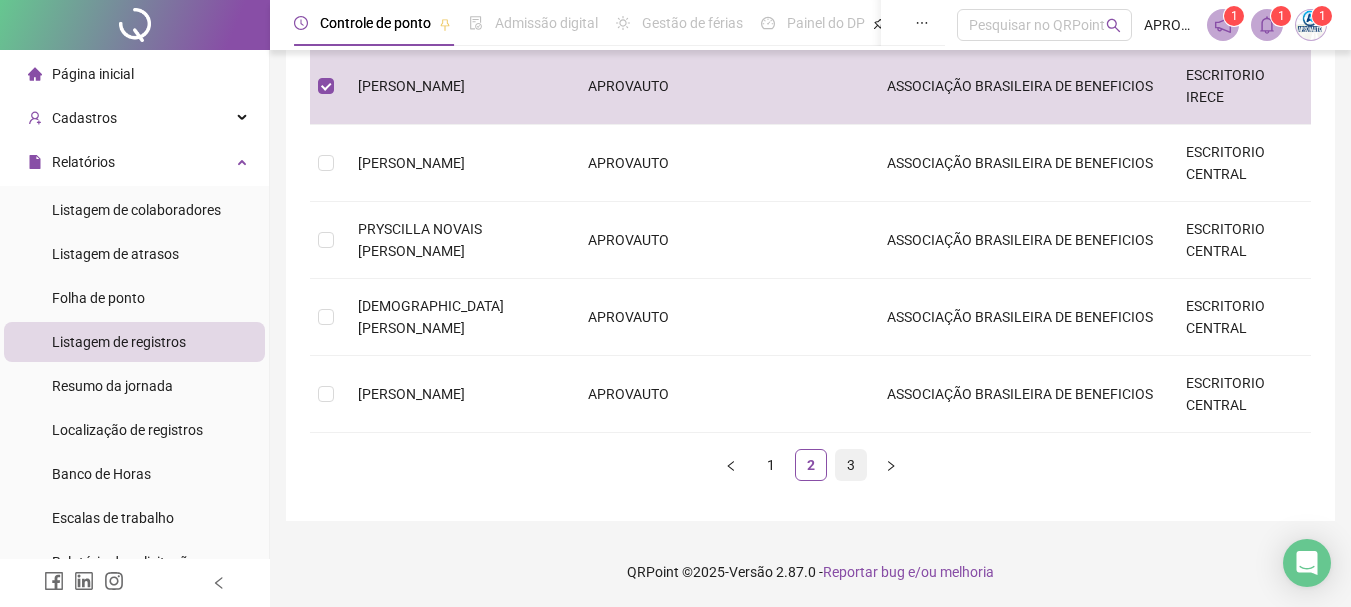 click on "3" at bounding box center [851, 465] 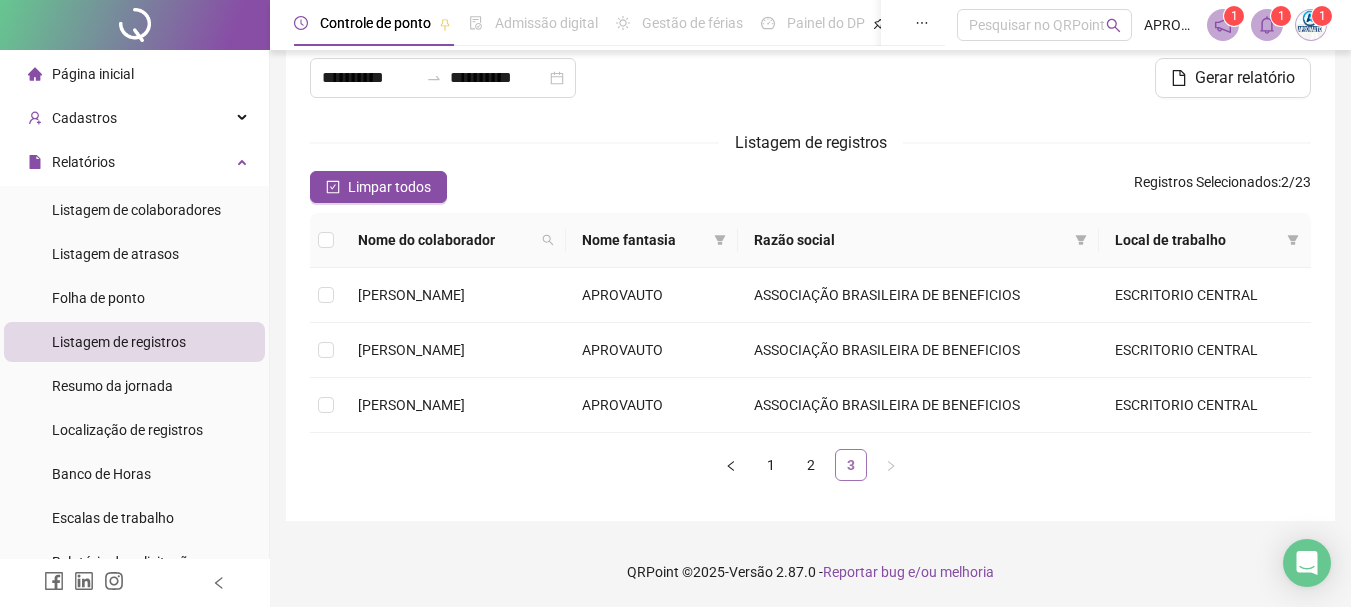 scroll, scrollTop: 62, scrollLeft: 0, axis: vertical 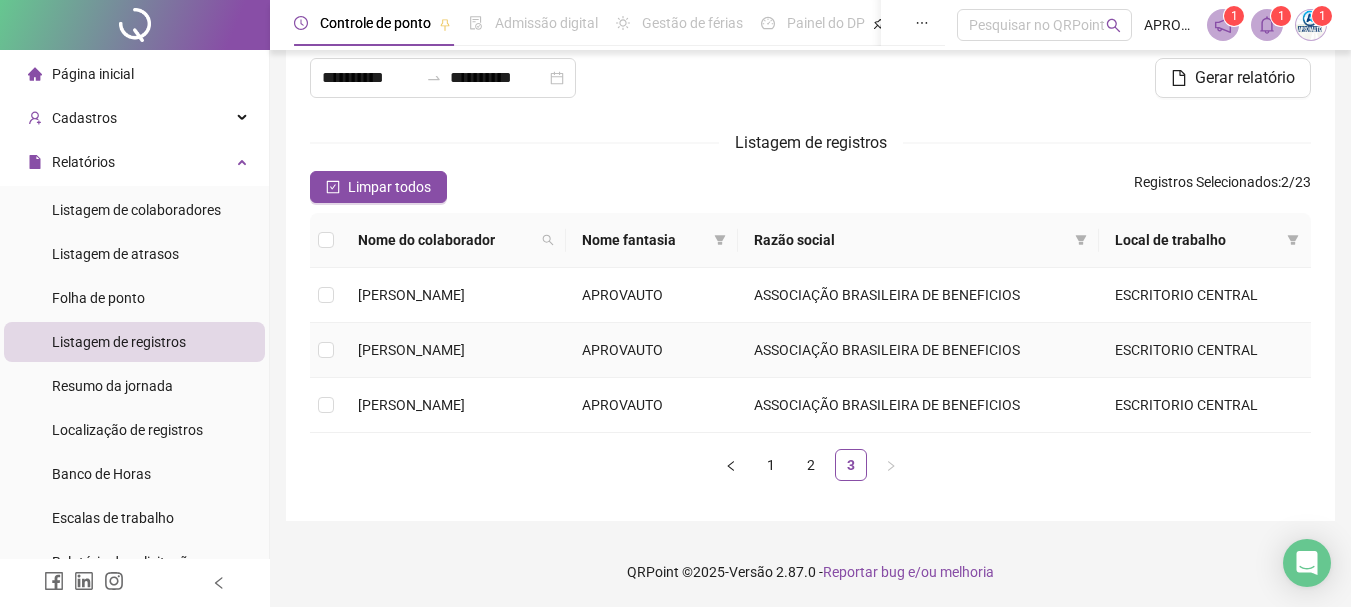 click on "[PERSON_NAME]" at bounding box center (411, 350) 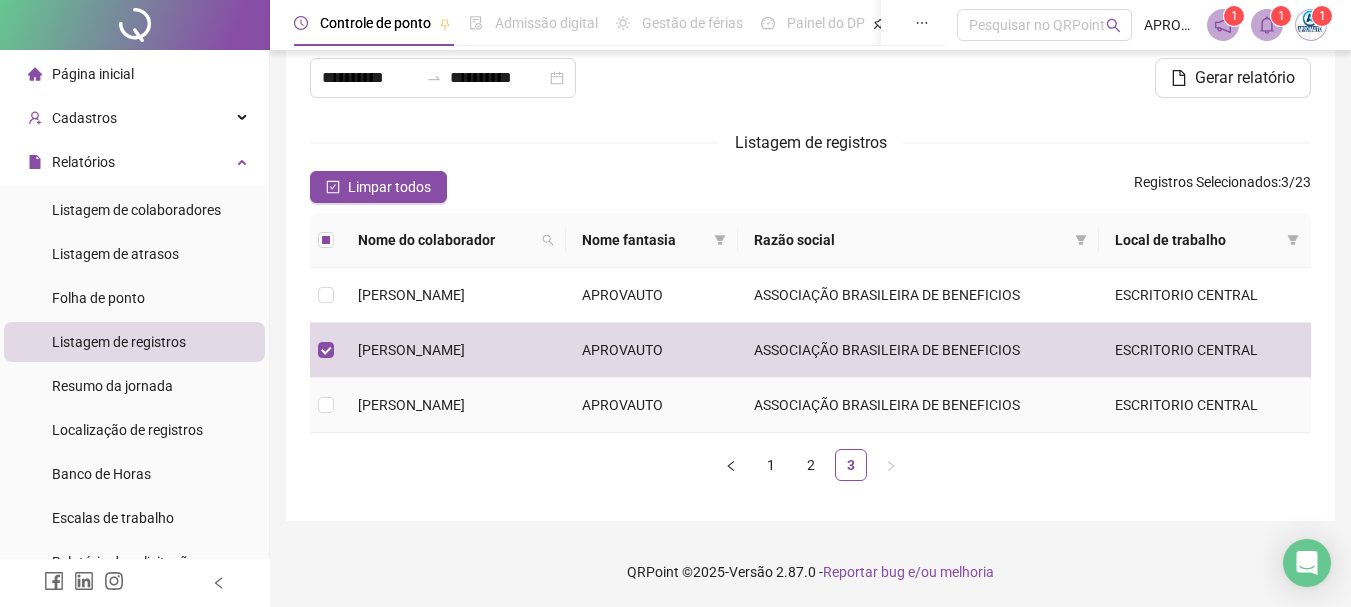 click on "[PERSON_NAME]" at bounding box center (411, 405) 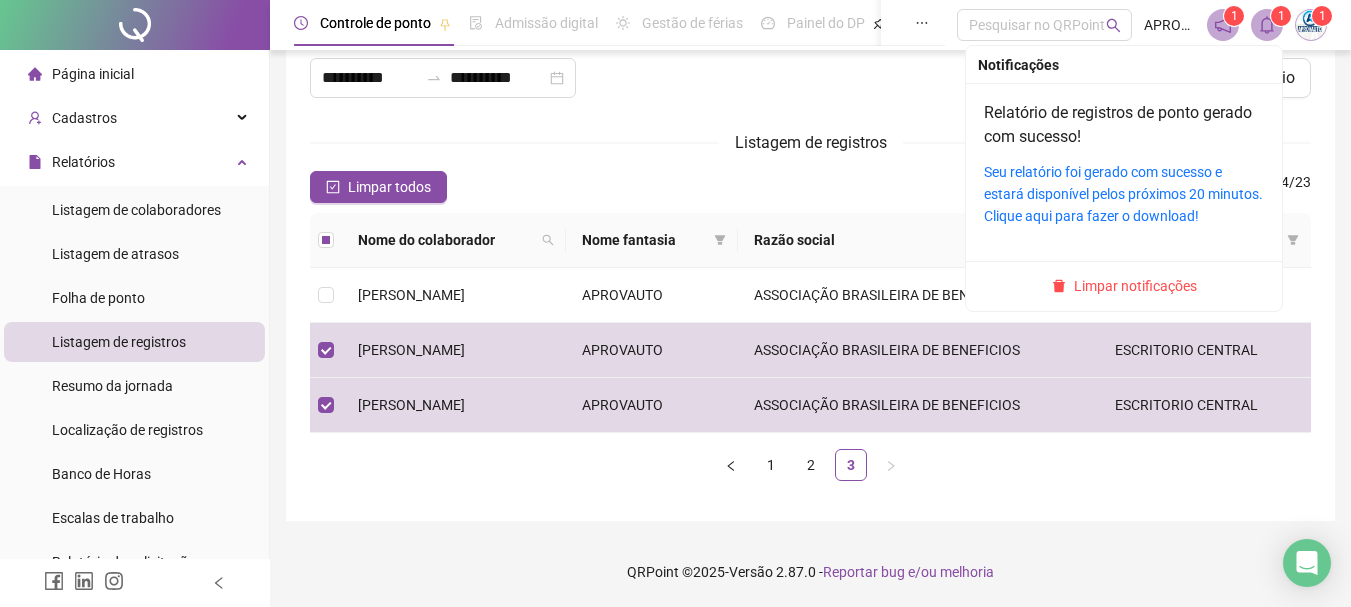 click 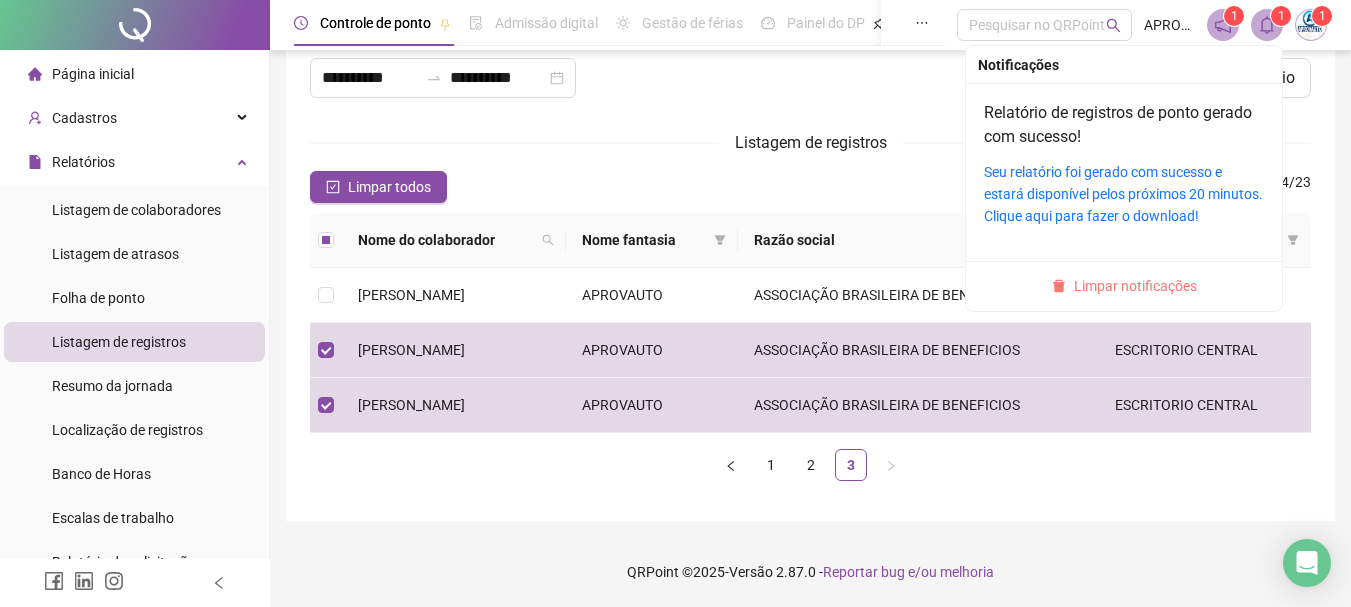 click on "Limpar notificações" at bounding box center [1135, 286] 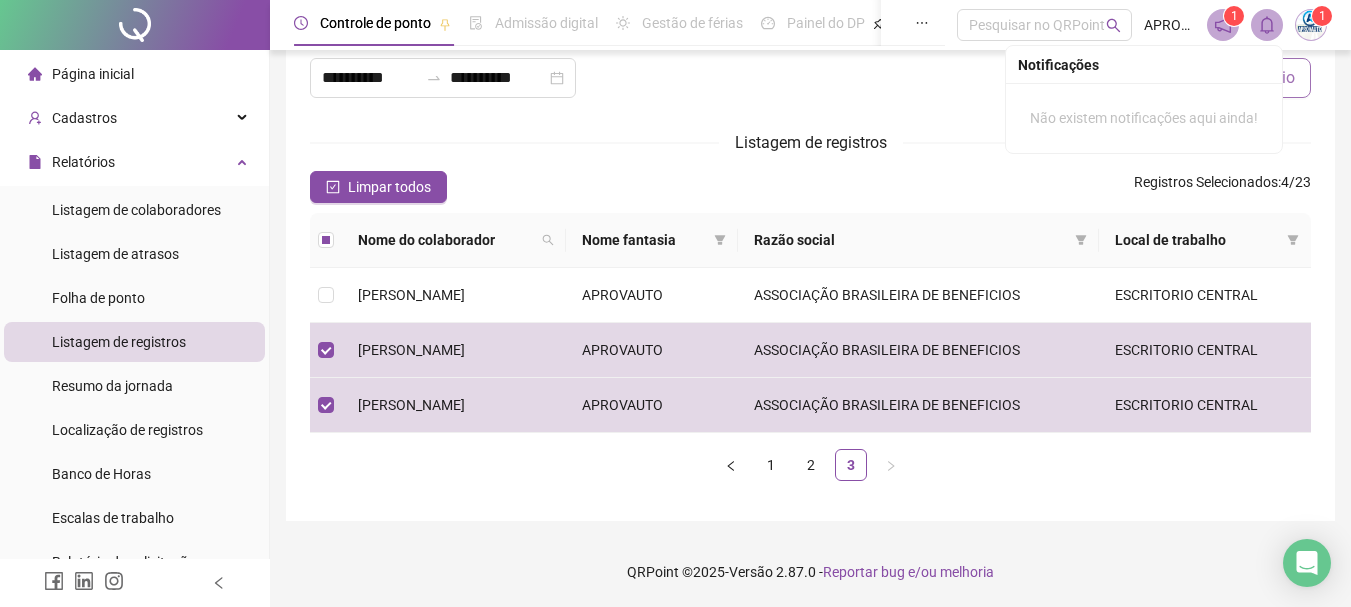 click on "Gerar relatório" at bounding box center [1233, 78] 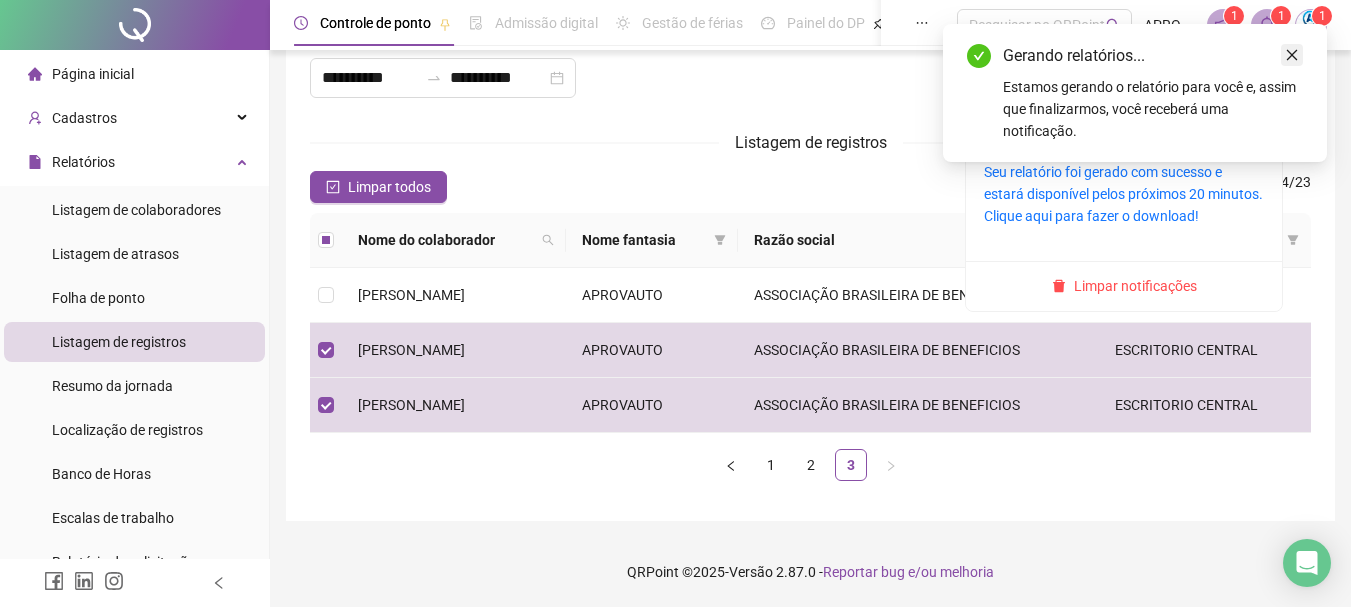 click 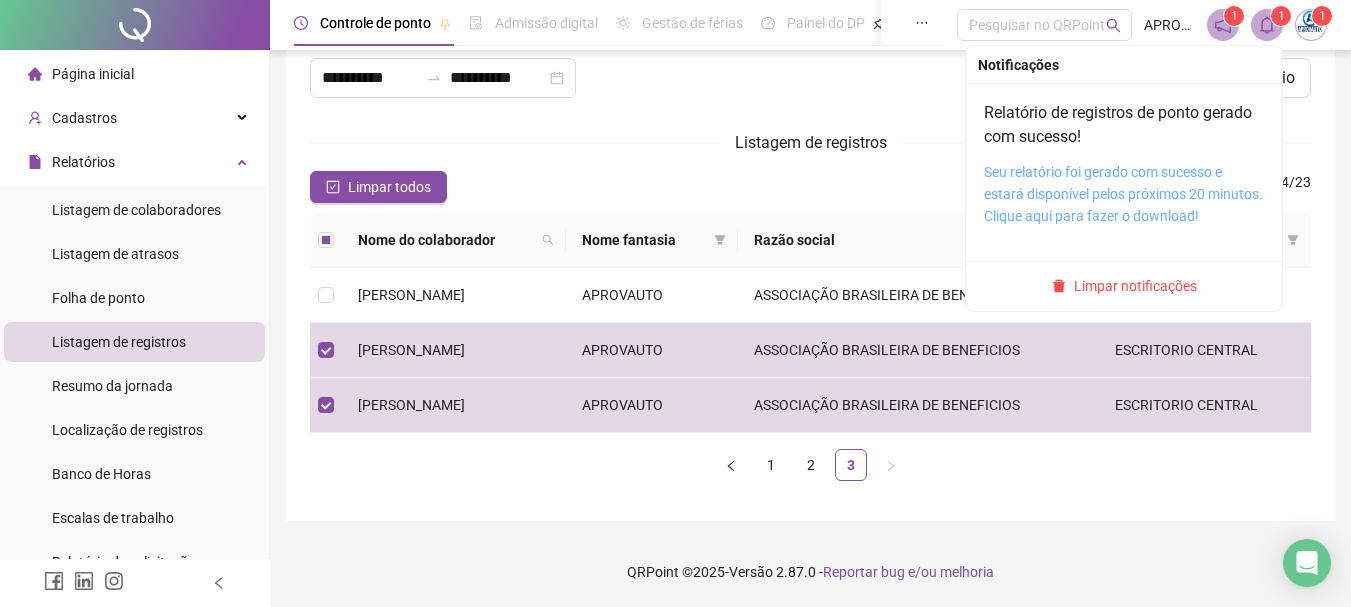 click on "Seu relatório foi gerado com sucesso e estará disponível pelos próximos 20 minutos.
Clique aqui para fazer o download!" at bounding box center (1123, 194) 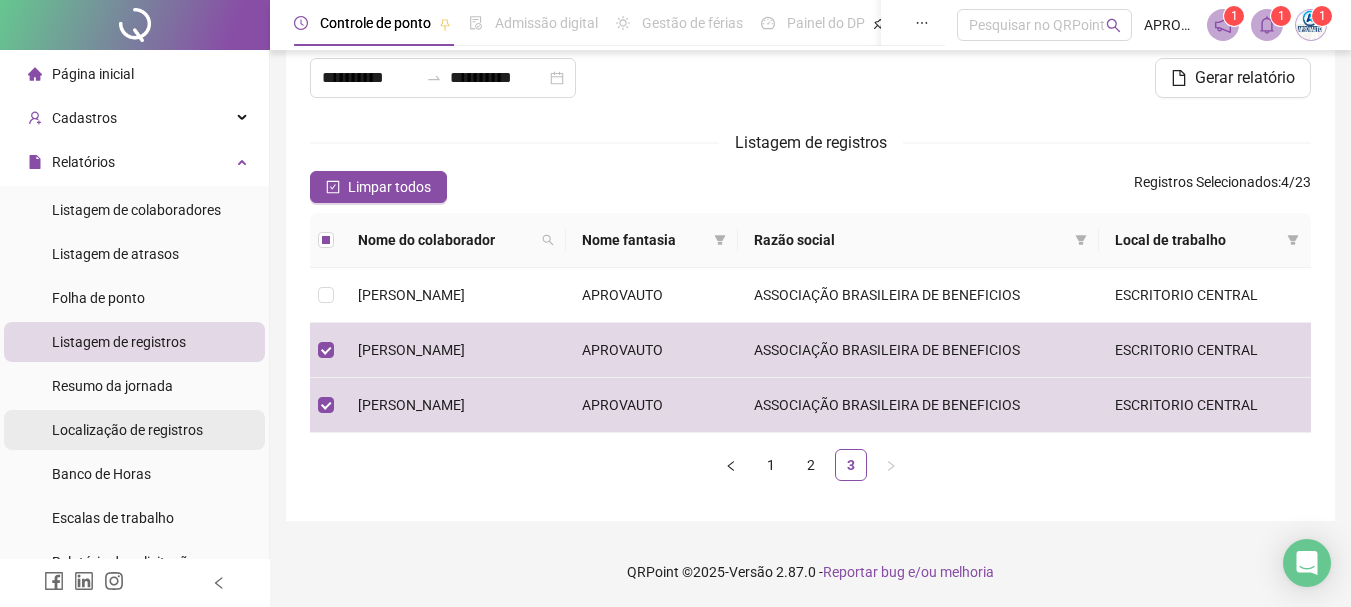click on "Localização de registros" at bounding box center (127, 430) 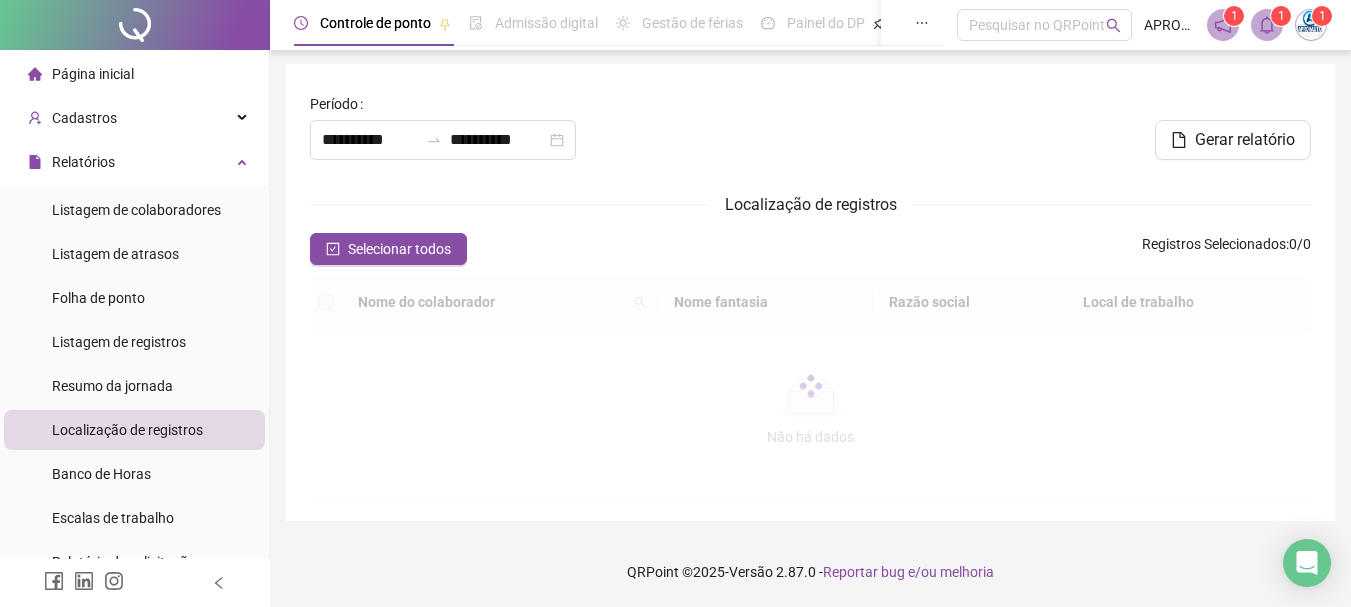 scroll, scrollTop: 2, scrollLeft: 0, axis: vertical 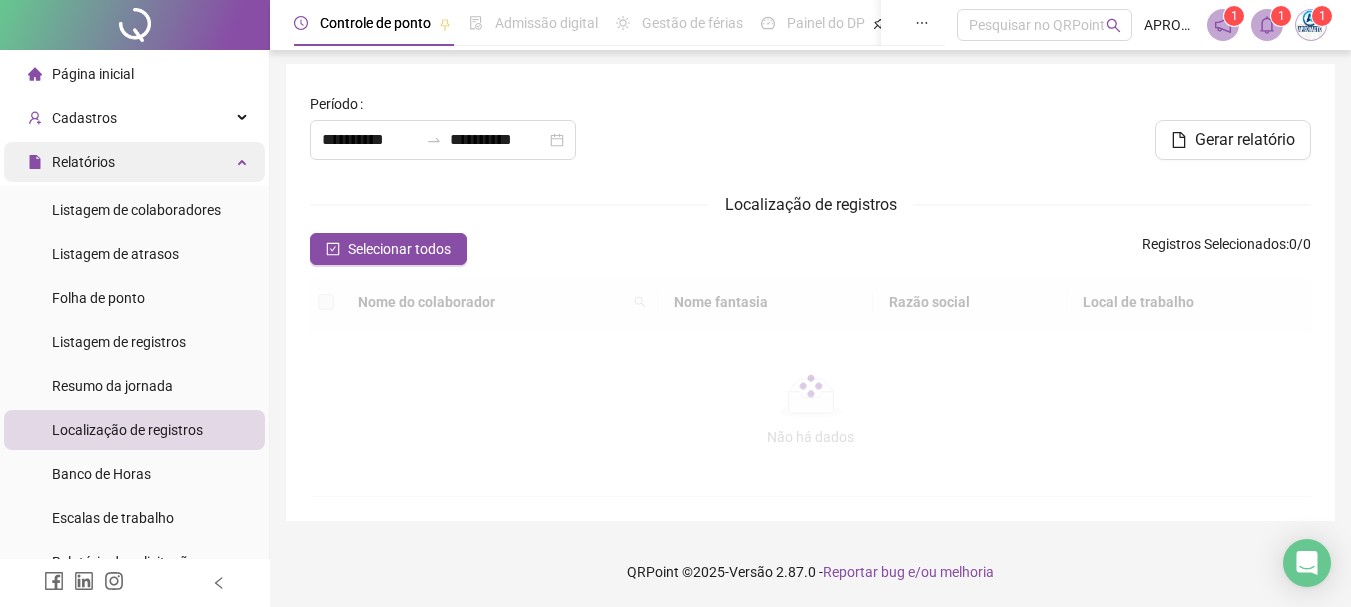 click on "Relatórios" at bounding box center (134, 162) 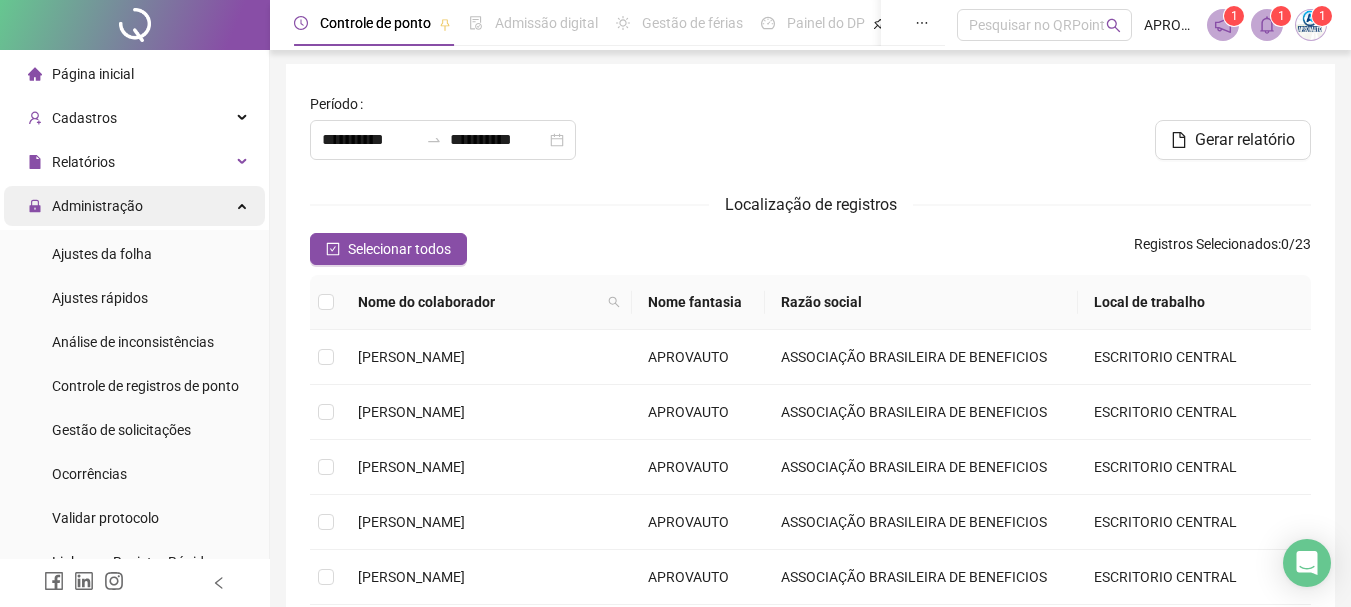 click on "Administração" at bounding box center [134, 206] 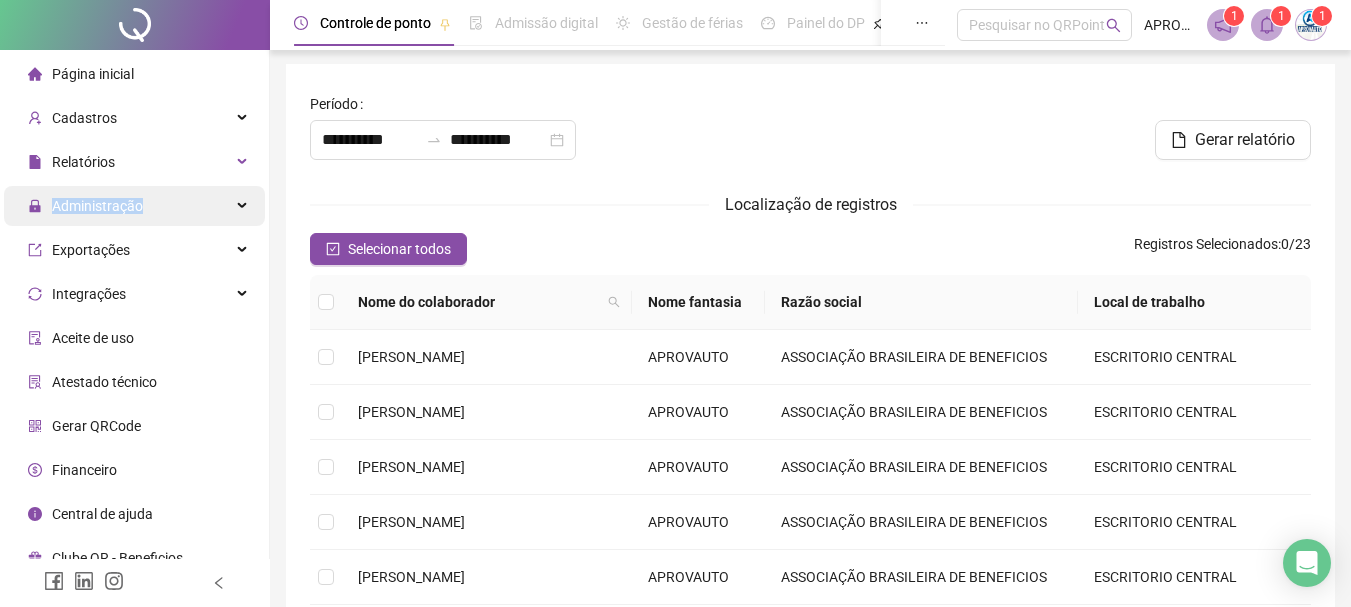 click on "Administração" at bounding box center (134, 206) 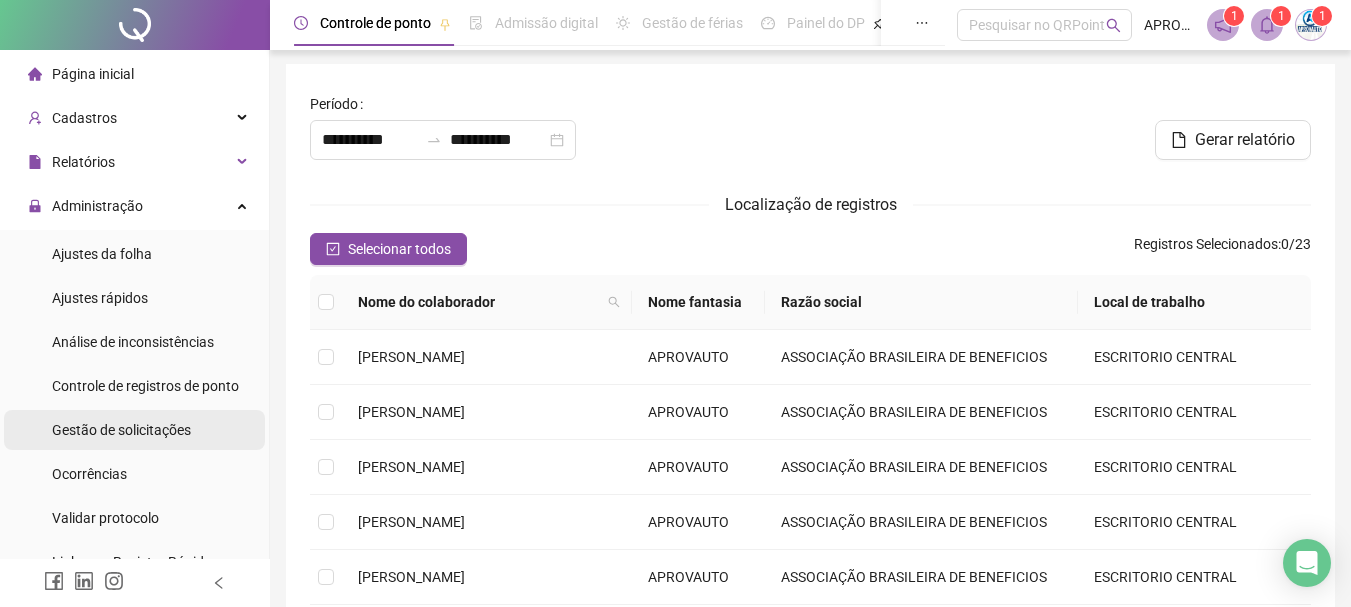 click on "Gestão de solicitações" at bounding box center [134, 430] 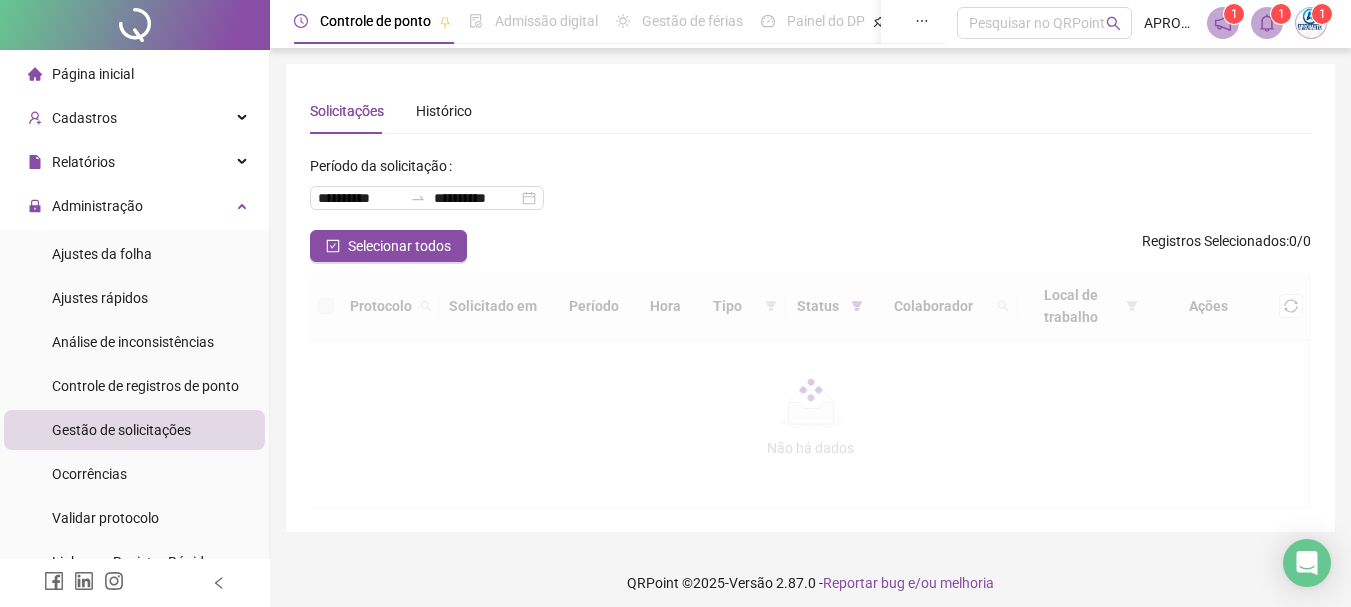 scroll, scrollTop: 0, scrollLeft: 0, axis: both 